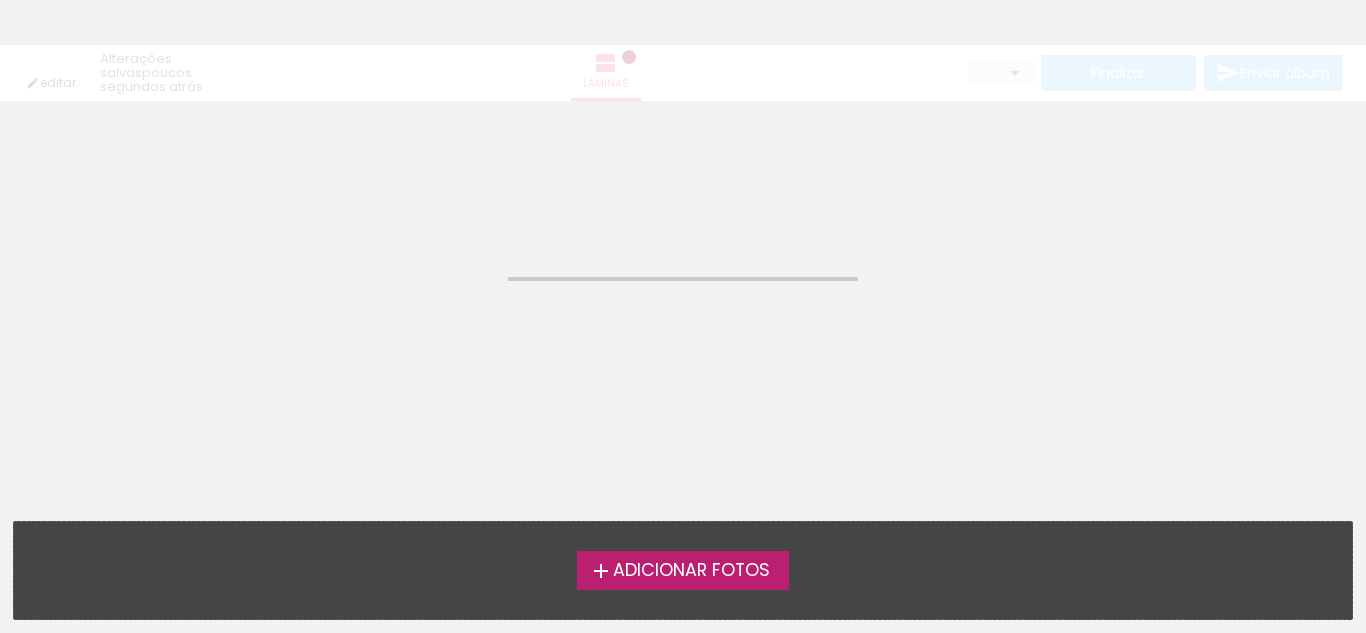 scroll, scrollTop: 0, scrollLeft: 0, axis: both 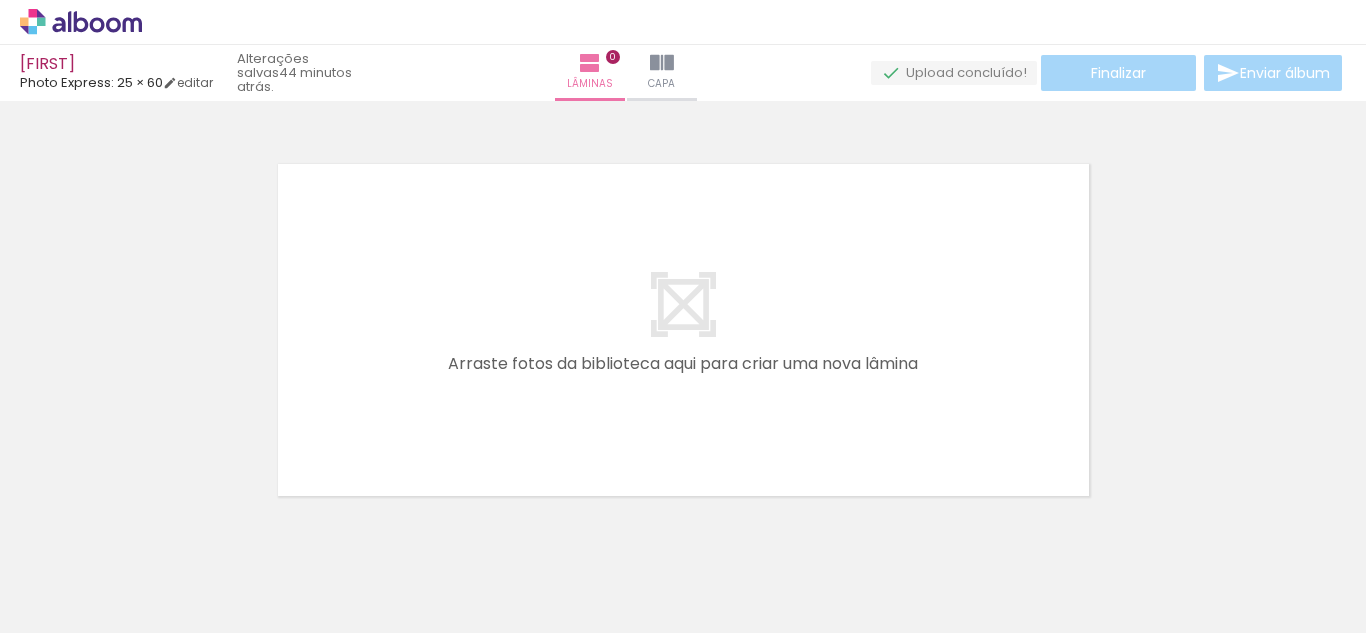 click at bounding box center [-2432, -9434] 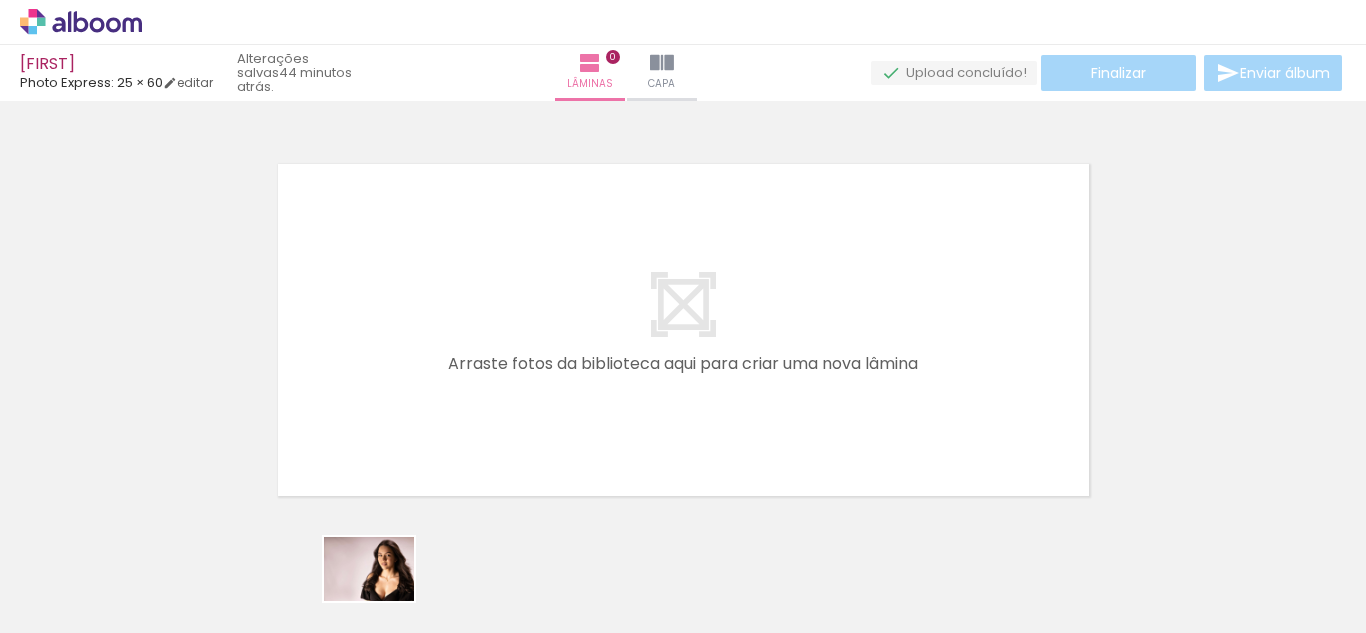 drag, startPoint x: 391, startPoint y: 575, endPoint x: 384, endPoint y: 598, distance: 24.04163 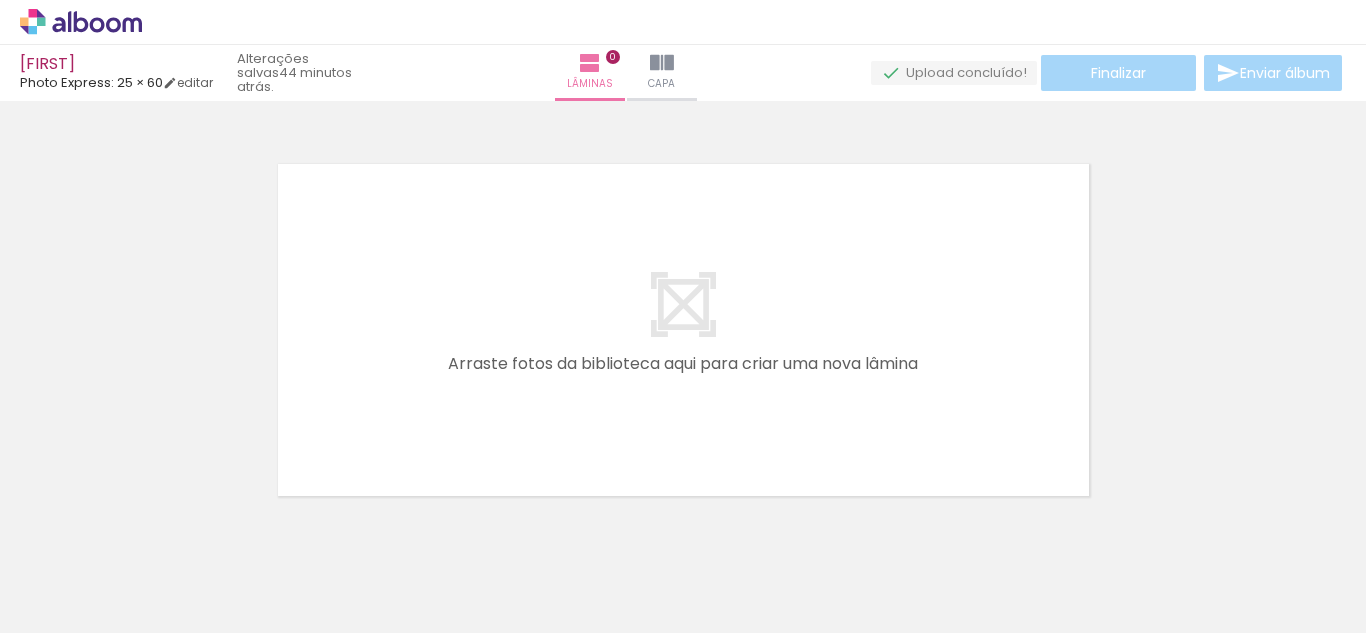 click at bounding box center (-2432, -9434) 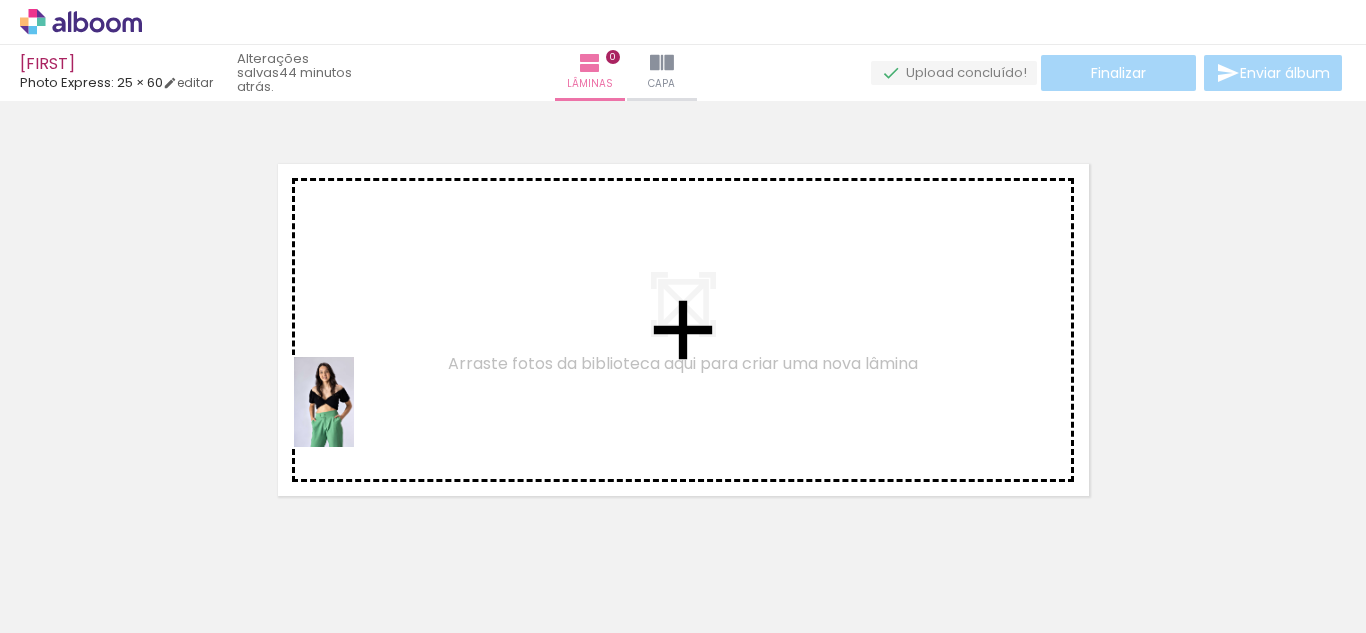 drag, startPoint x: 1169, startPoint y: 600, endPoint x: 354, endPoint y: 417, distance: 835.2928 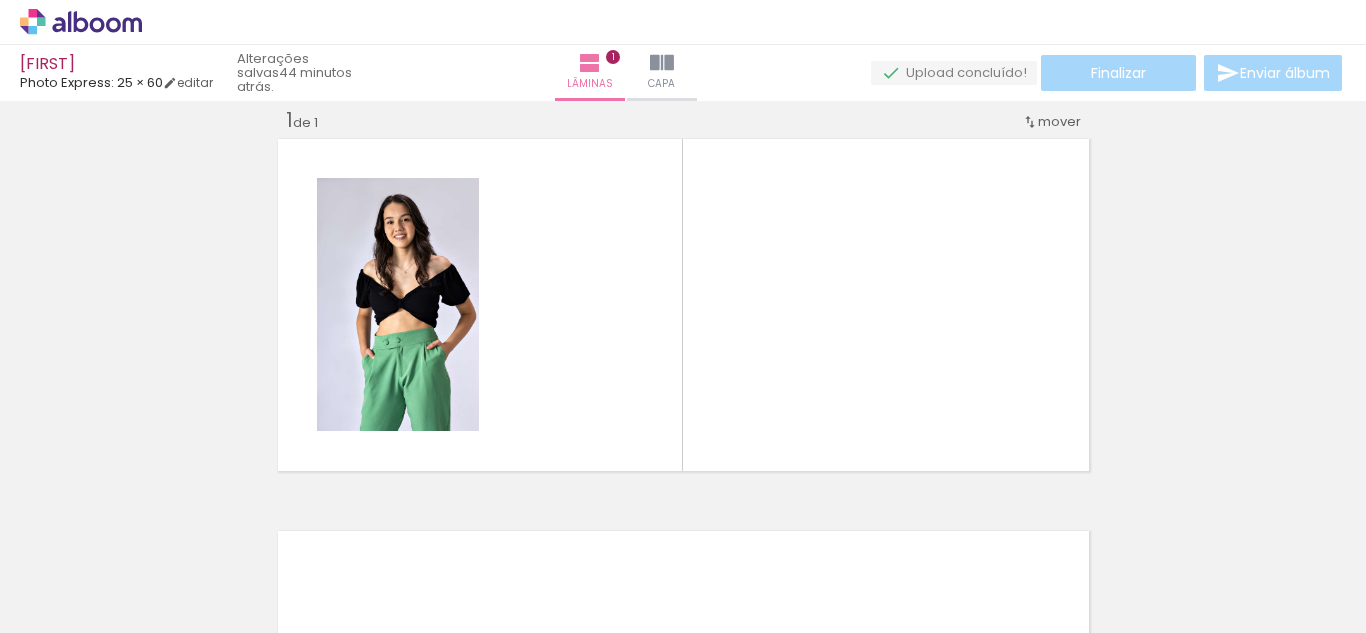 scroll, scrollTop: 26, scrollLeft: 0, axis: vertical 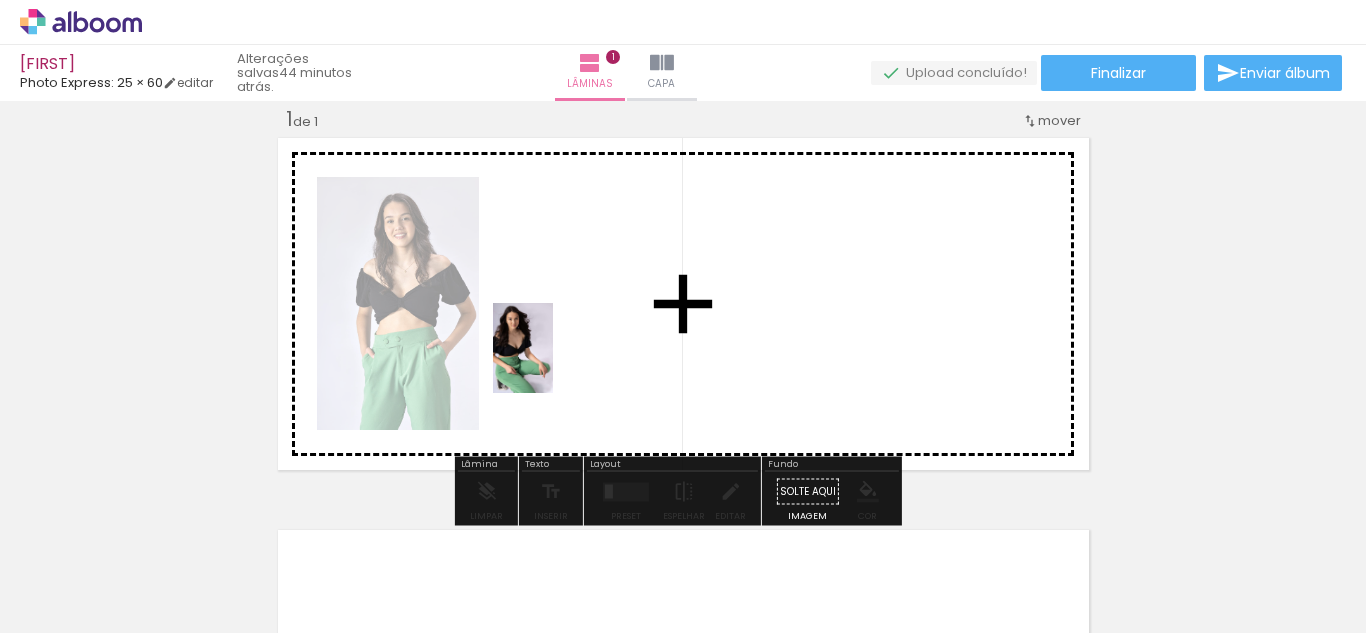 drag, startPoint x: 1275, startPoint y: 581, endPoint x: 553, endPoint y: 363, distance: 754.1936 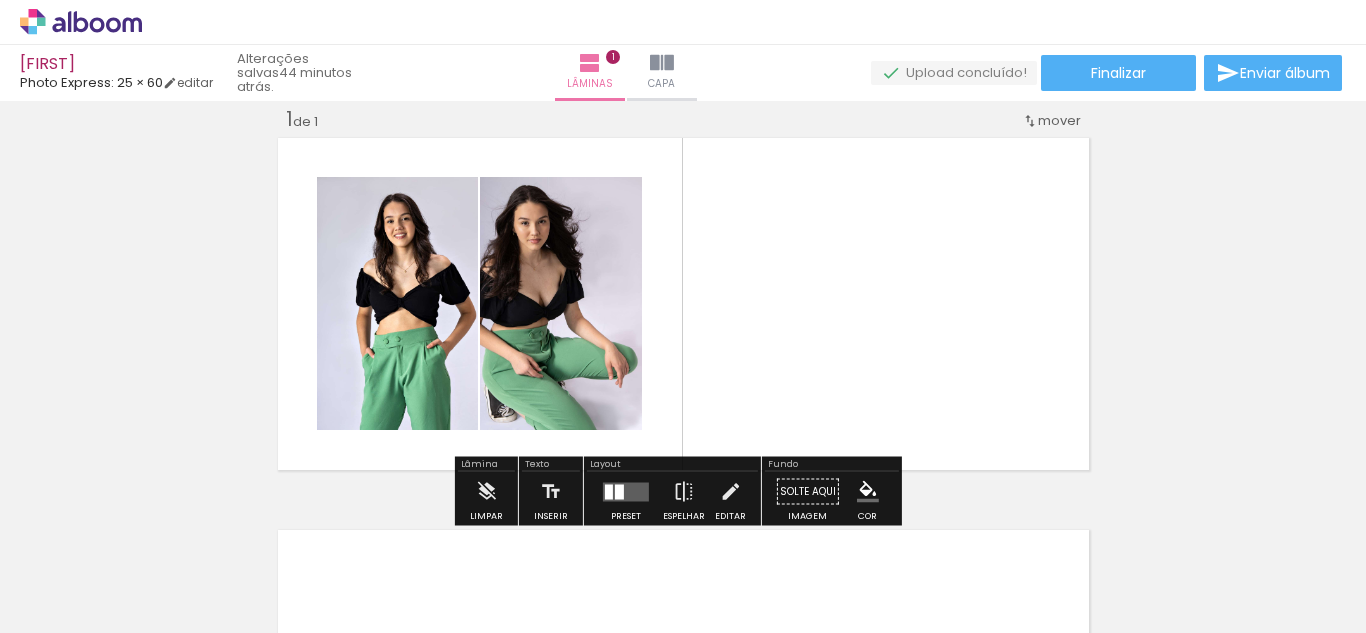 scroll, scrollTop: 0, scrollLeft: 3070, axis: horizontal 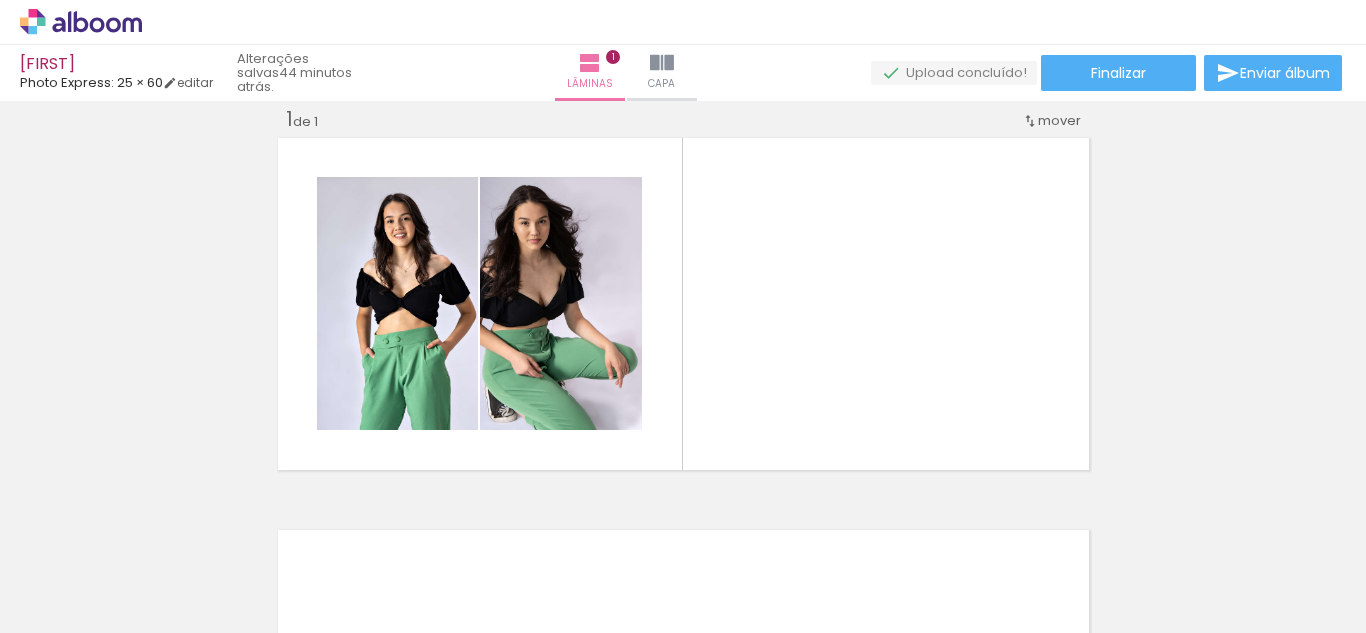 click at bounding box center [266, 566] 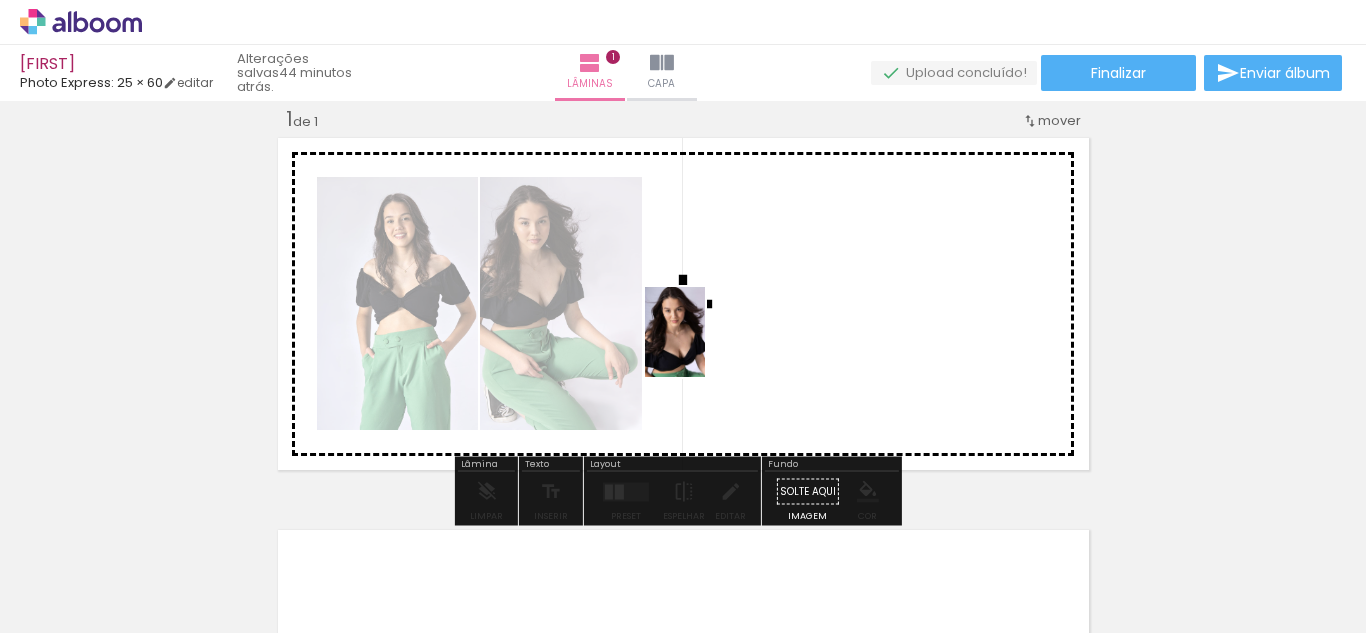 drag, startPoint x: 932, startPoint y: 599, endPoint x: 710, endPoint y: 357, distance: 328.4022 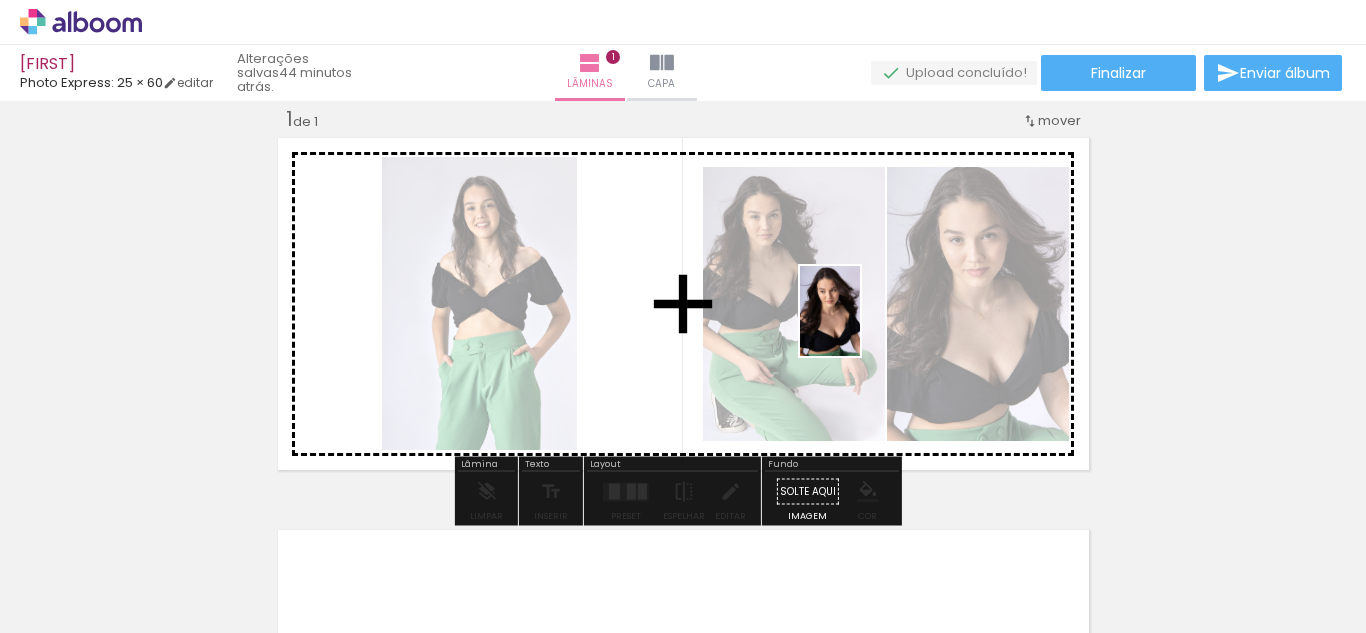 drag, startPoint x: 1074, startPoint y: 570, endPoint x: 860, endPoint y: 342, distance: 312.69794 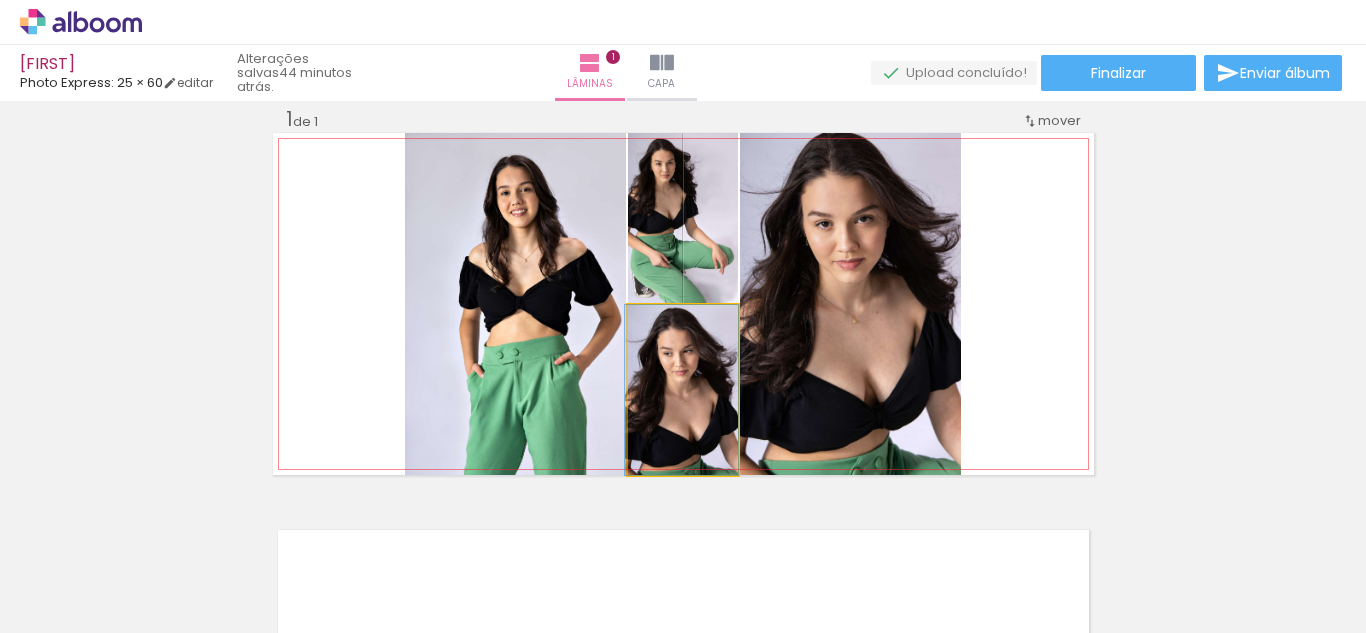 drag, startPoint x: 719, startPoint y: 380, endPoint x: 679, endPoint y: 369, distance: 41.484936 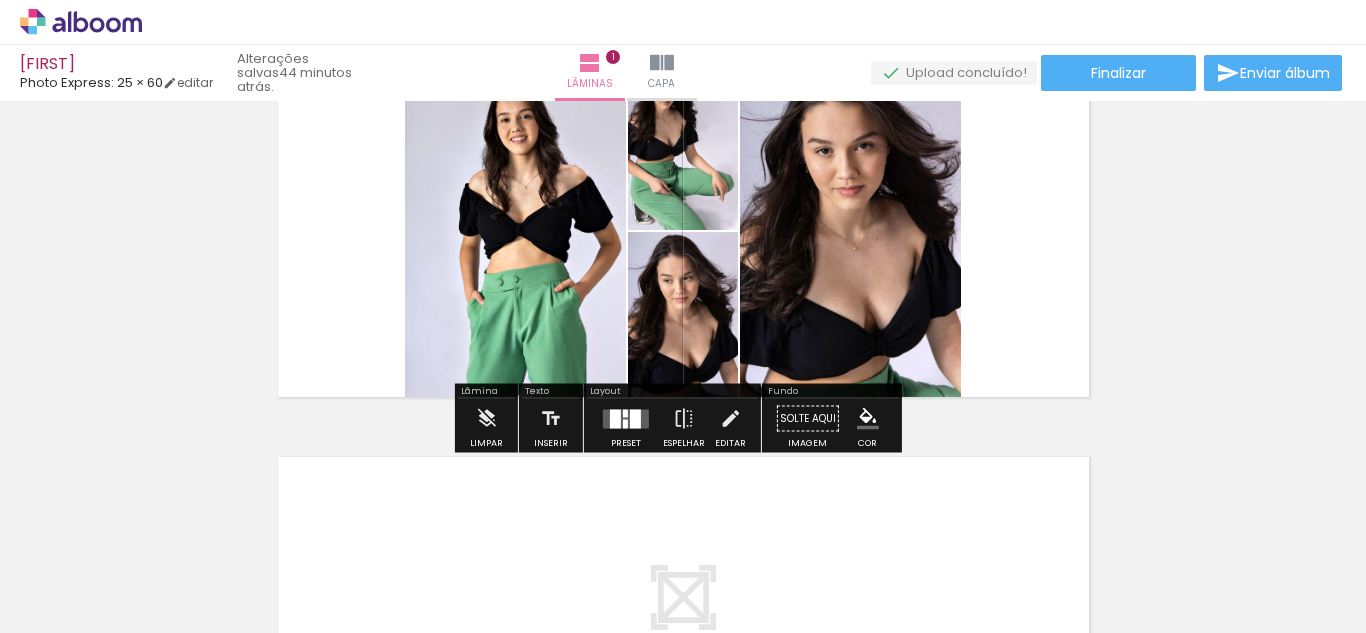 scroll, scrollTop: 126, scrollLeft: 0, axis: vertical 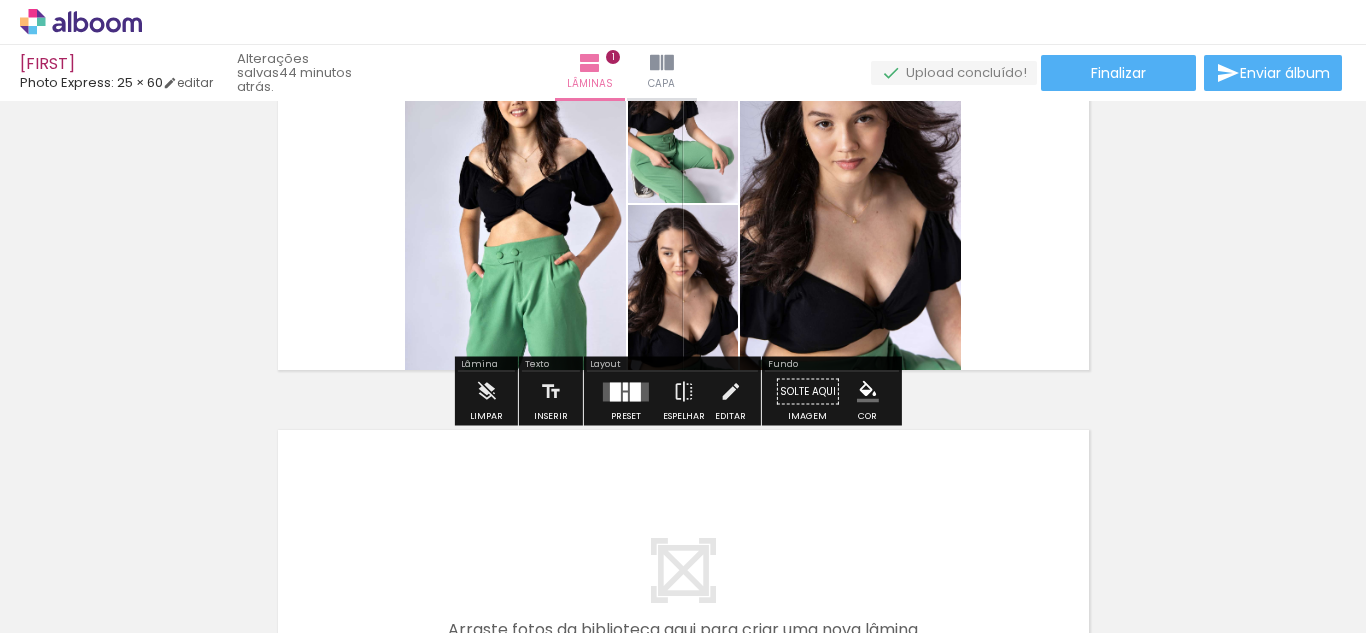 click at bounding box center (626, 391) 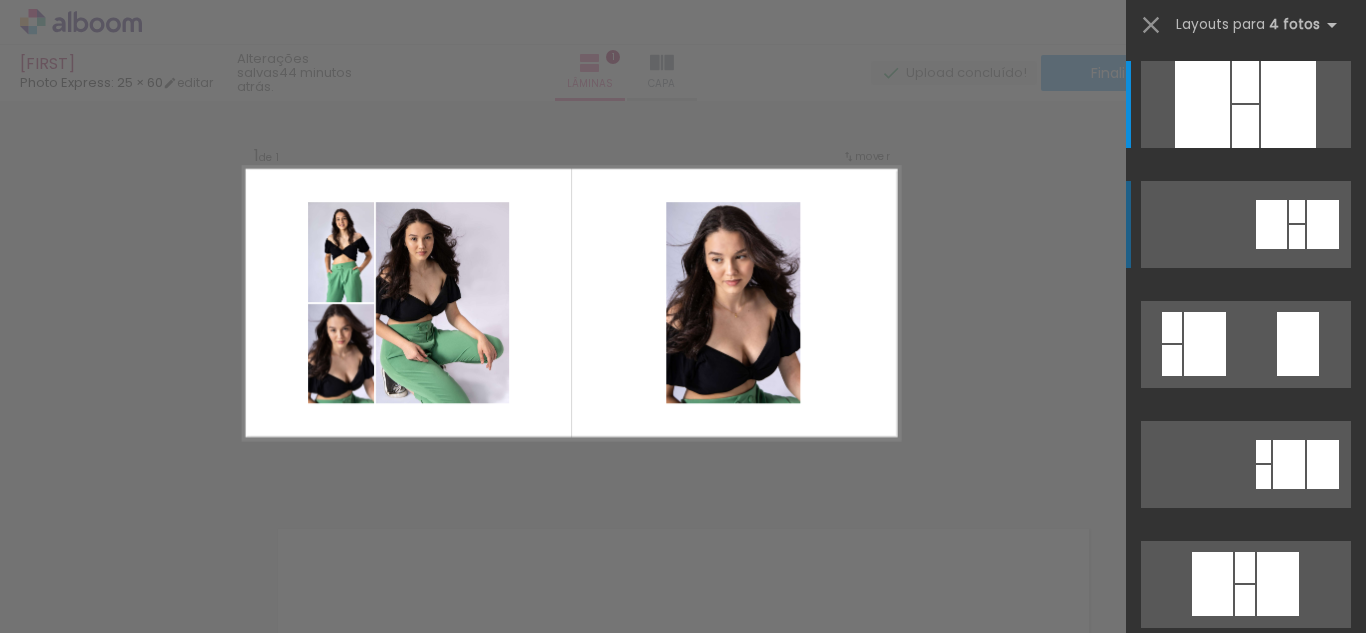 scroll, scrollTop: 25, scrollLeft: 0, axis: vertical 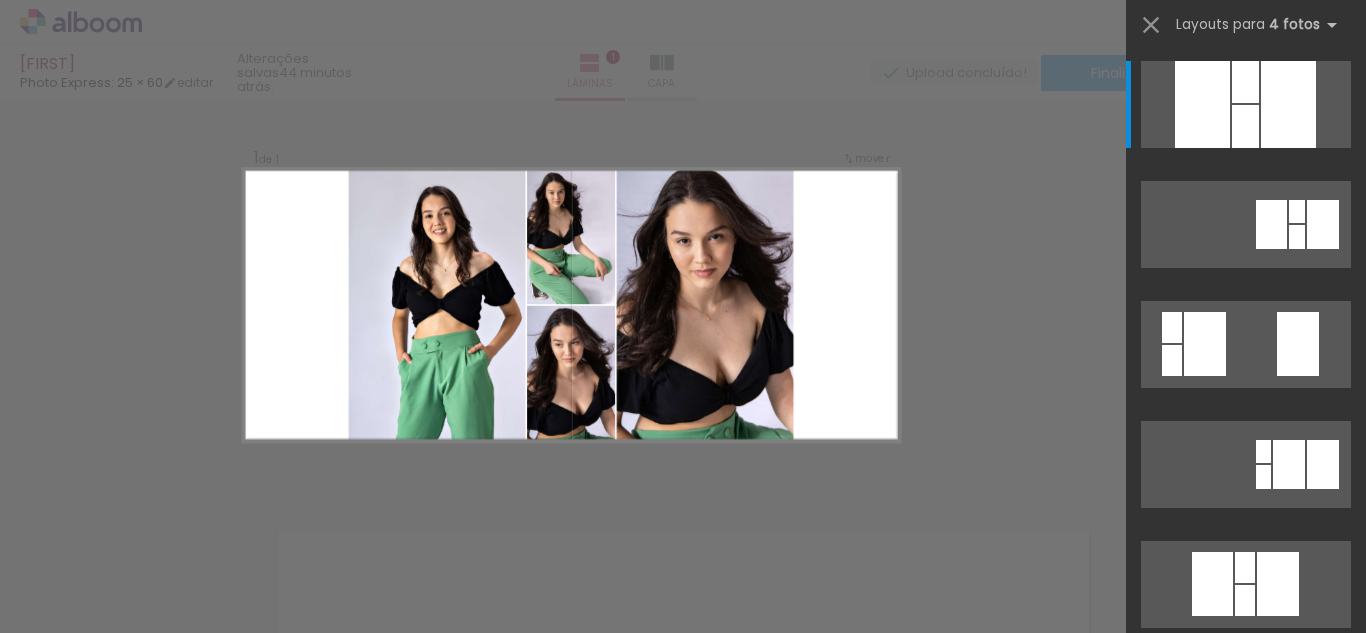 click 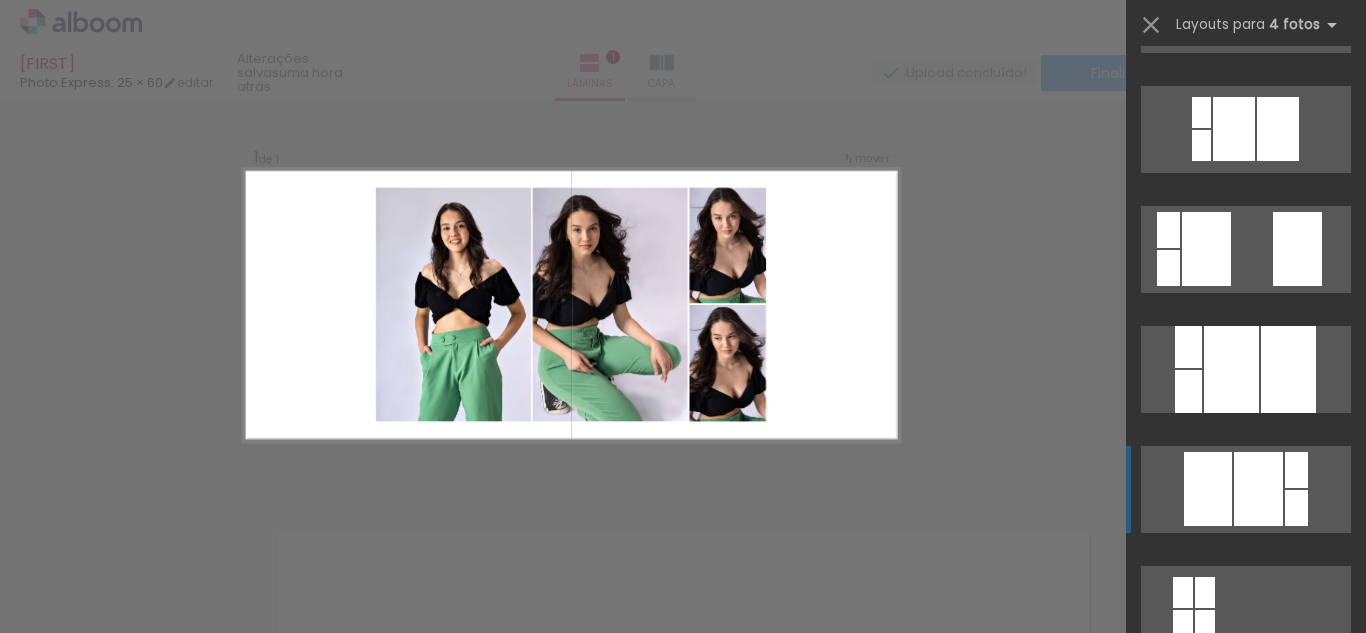 scroll, scrollTop: 700, scrollLeft: 0, axis: vertical 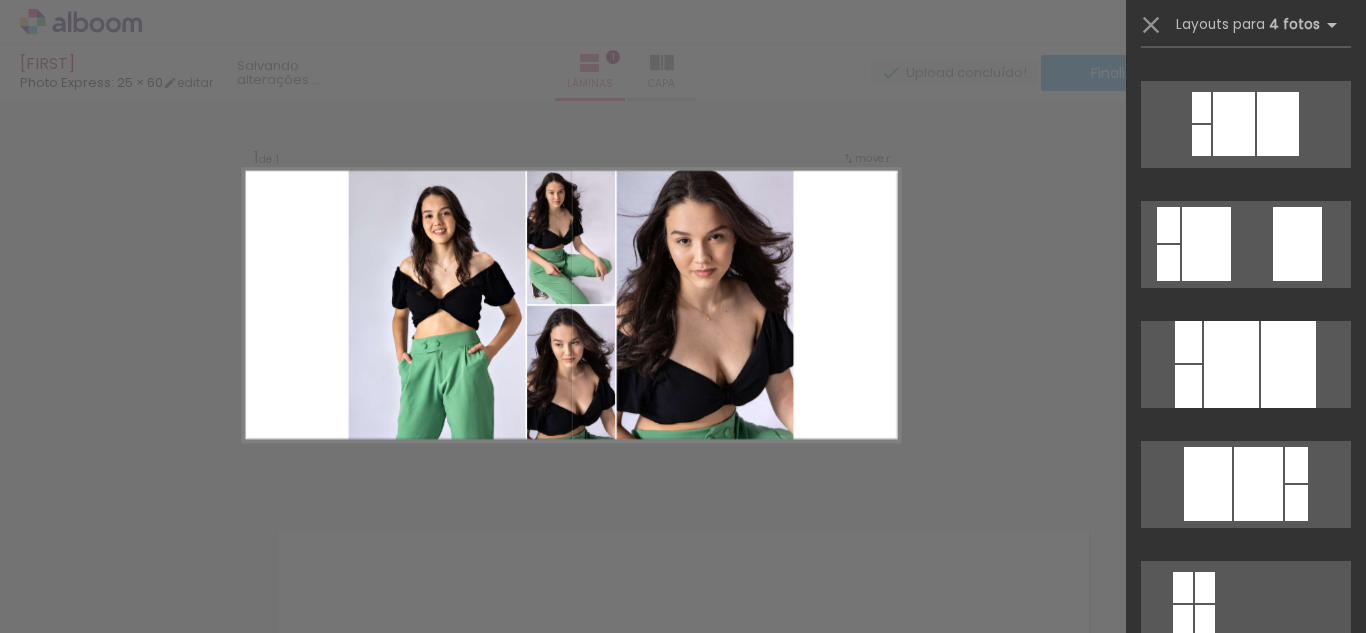 click 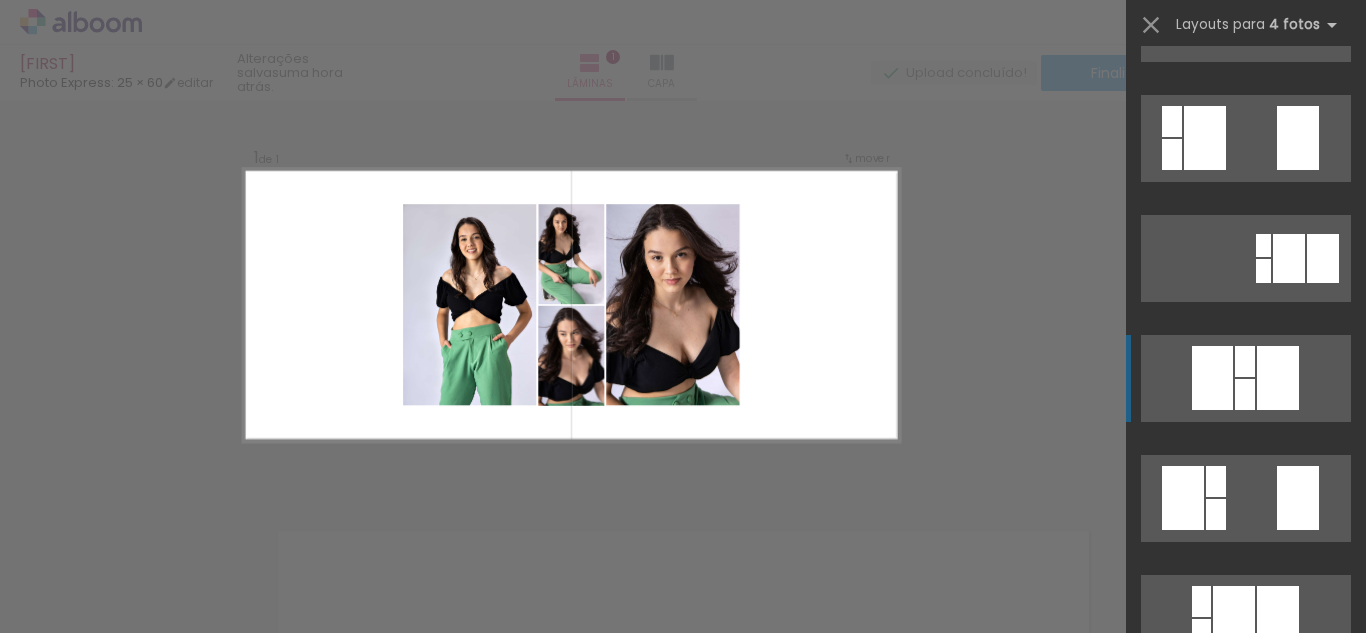 scroll, scrollTop: 300, scrollLeft: 0, axis: vertical 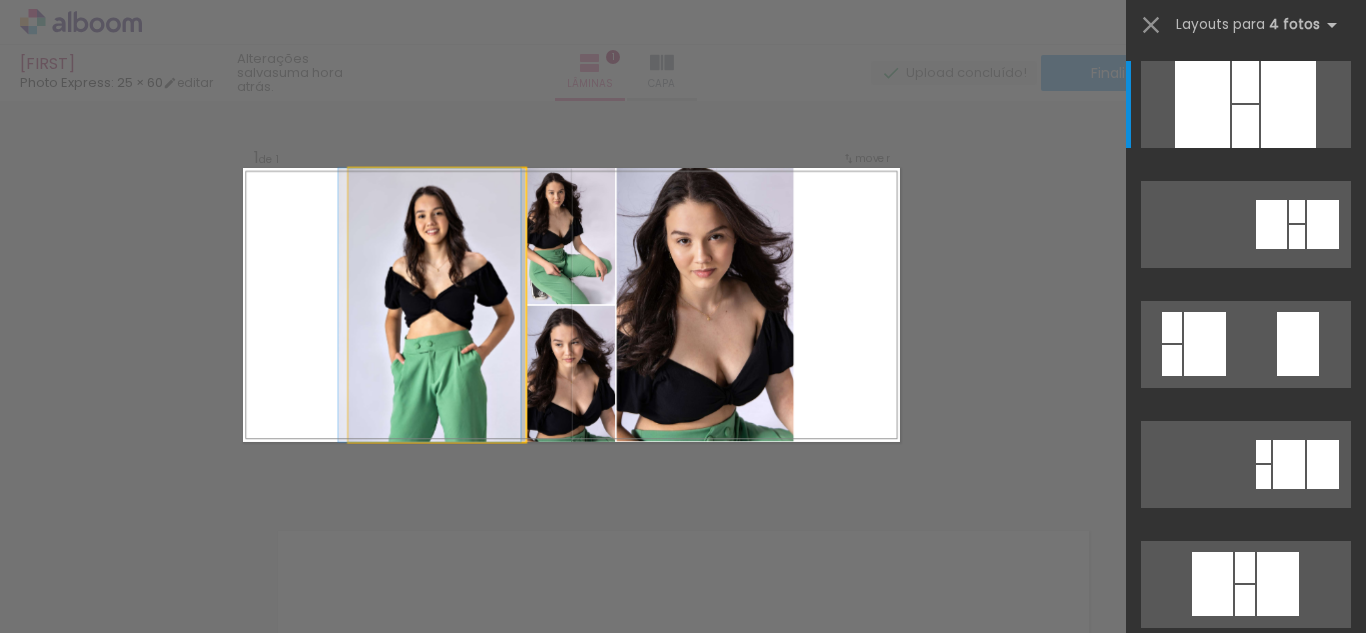 drag, startPoint x: 472, startPoint y: 358, endPoint x: 451, endPoint y: 361, distance: 21.213203 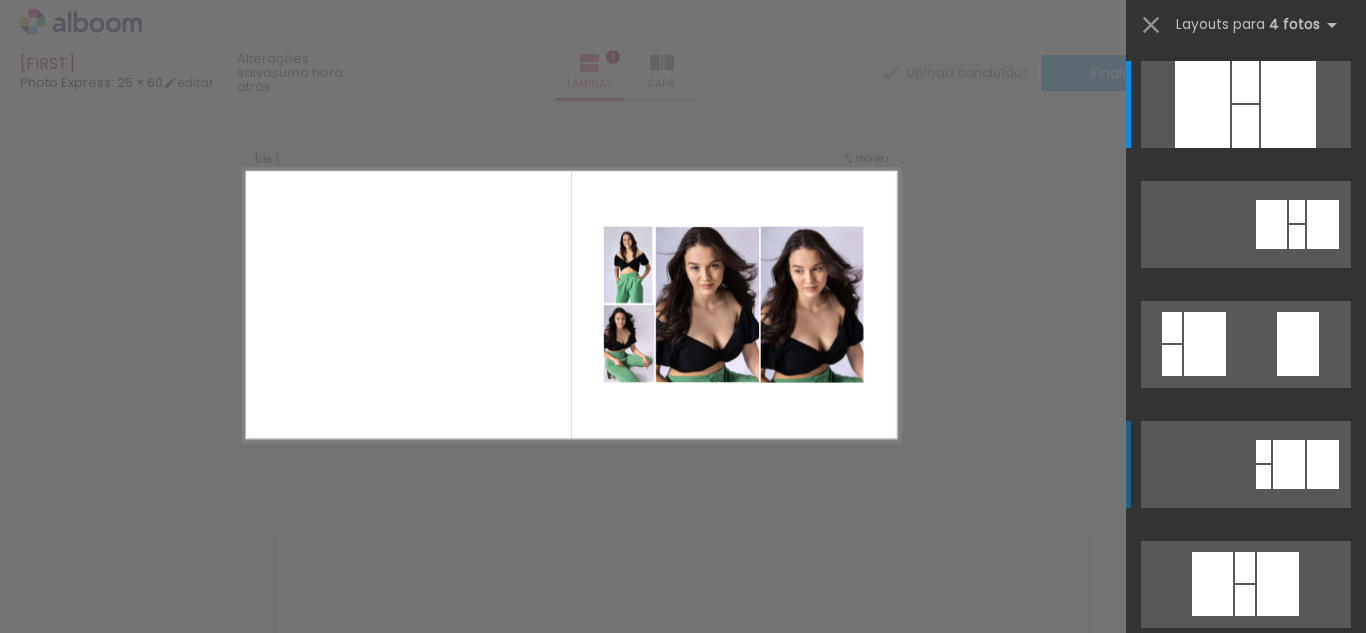 click at bounding box center [1227, 1411] 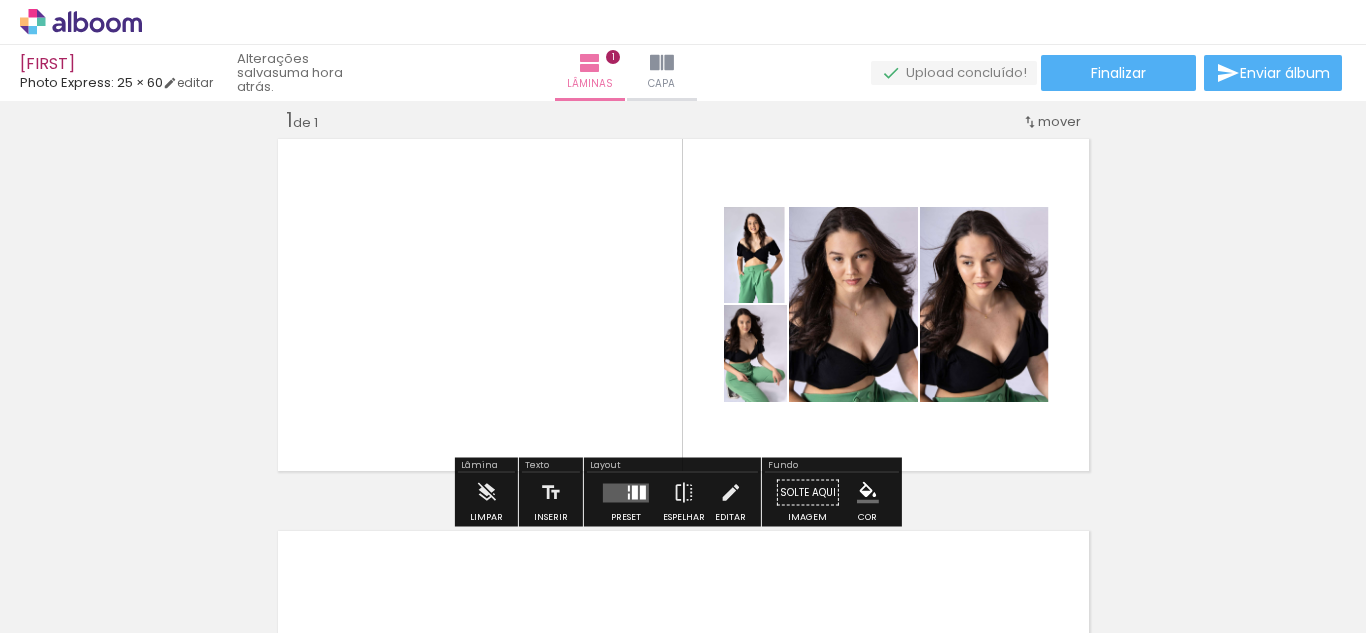 click at bounding box center (626, 492) 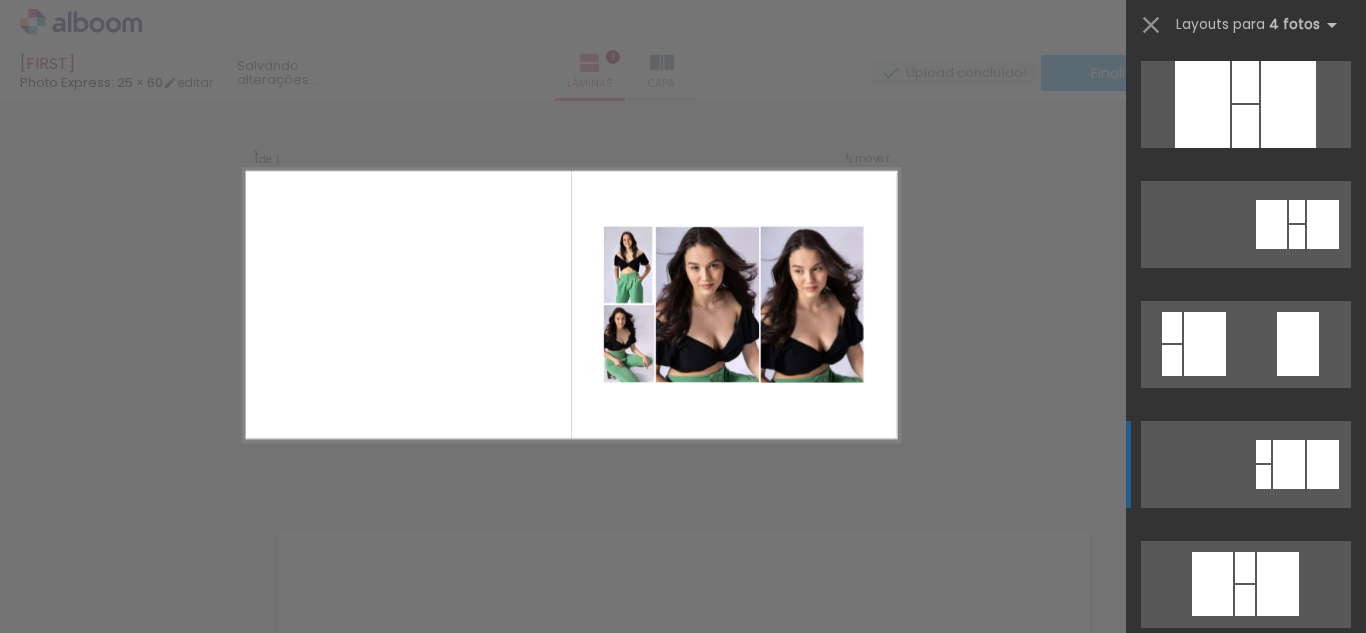 scroll, scrollTop: 360, scrollLeft: 0, axis: vertical 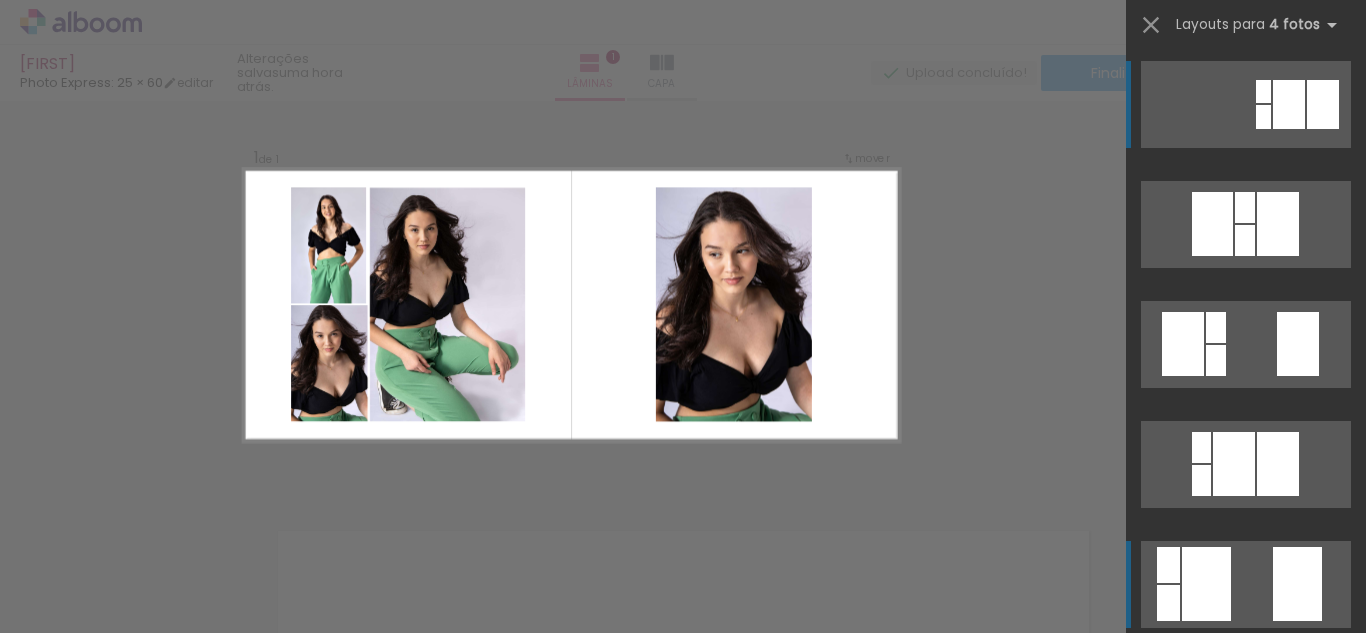 click at bounding box center [1201, 1064] 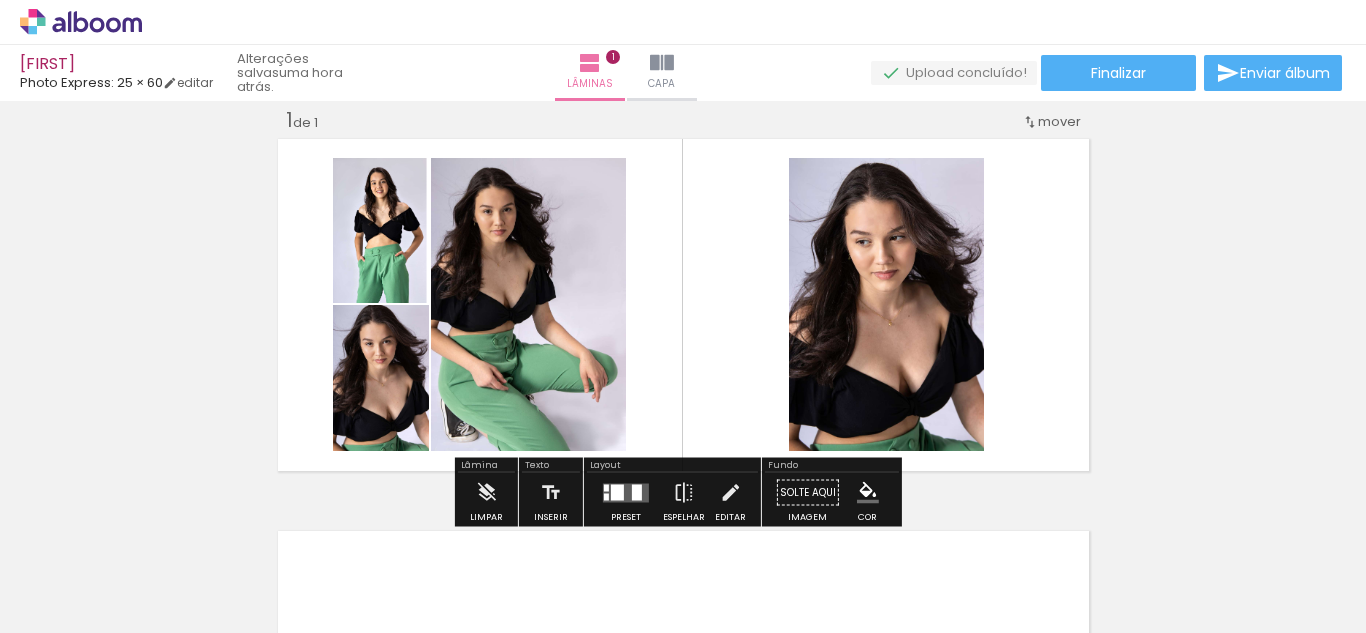 click 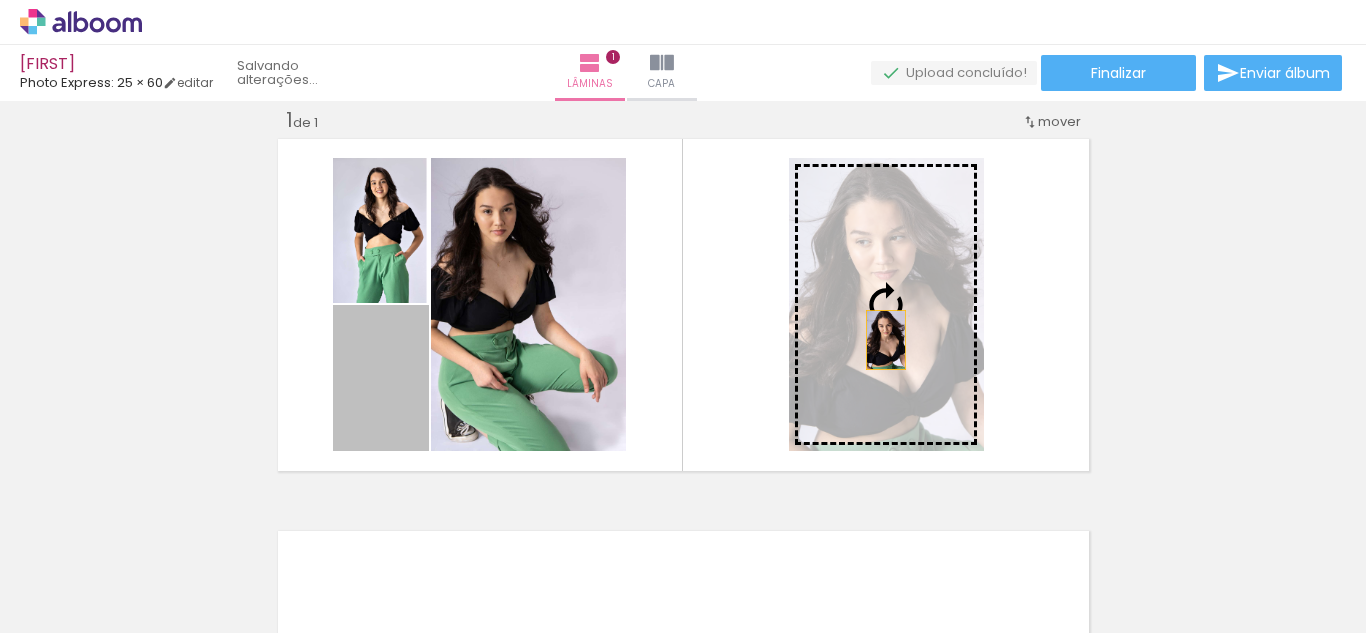 drag, startPoint x: 363, startPoint y: 407, endPoint x: 878, endPoint y: 340, distance: 519.33997 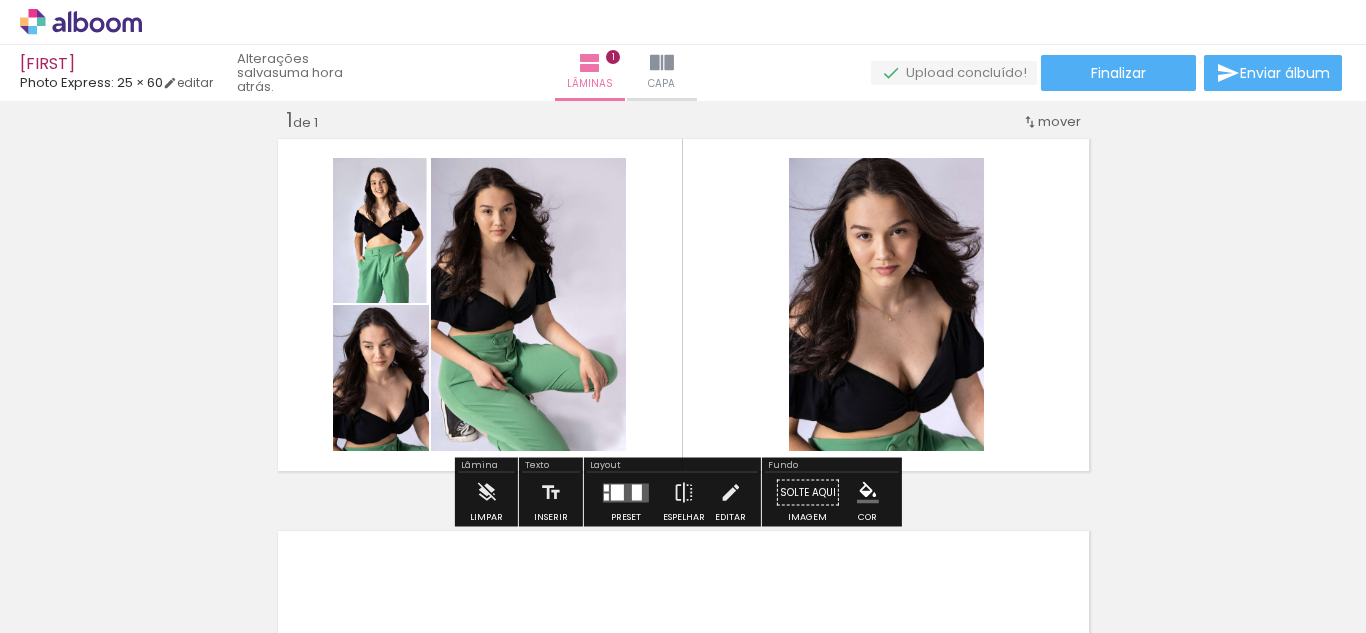 click 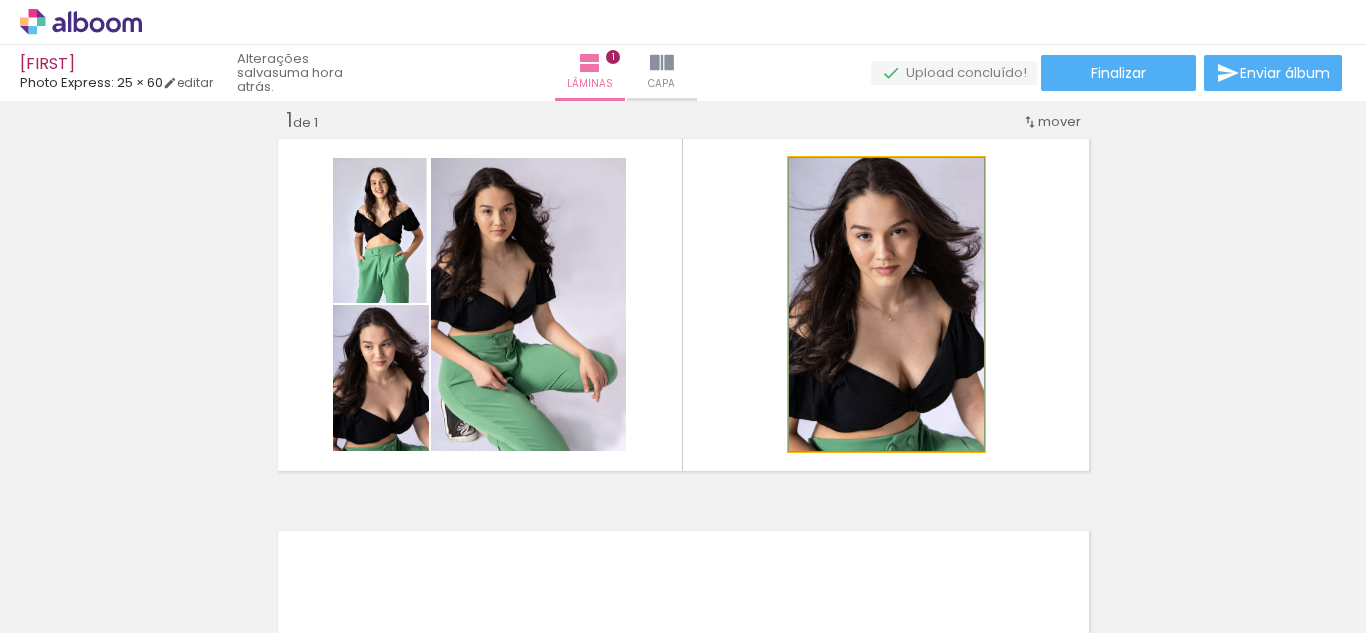 drag, startPoint x: 957, startPoint y: 274, endPoint x: 984, endPoint y: 243, distance: 41.109608 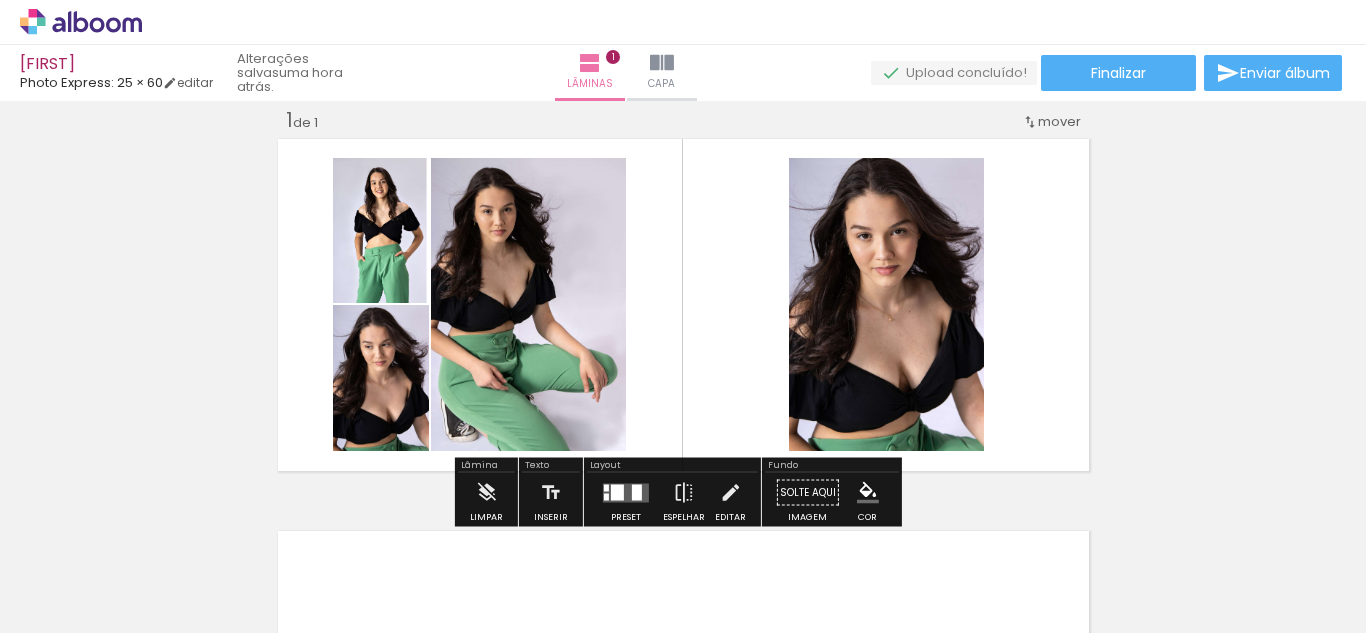 click 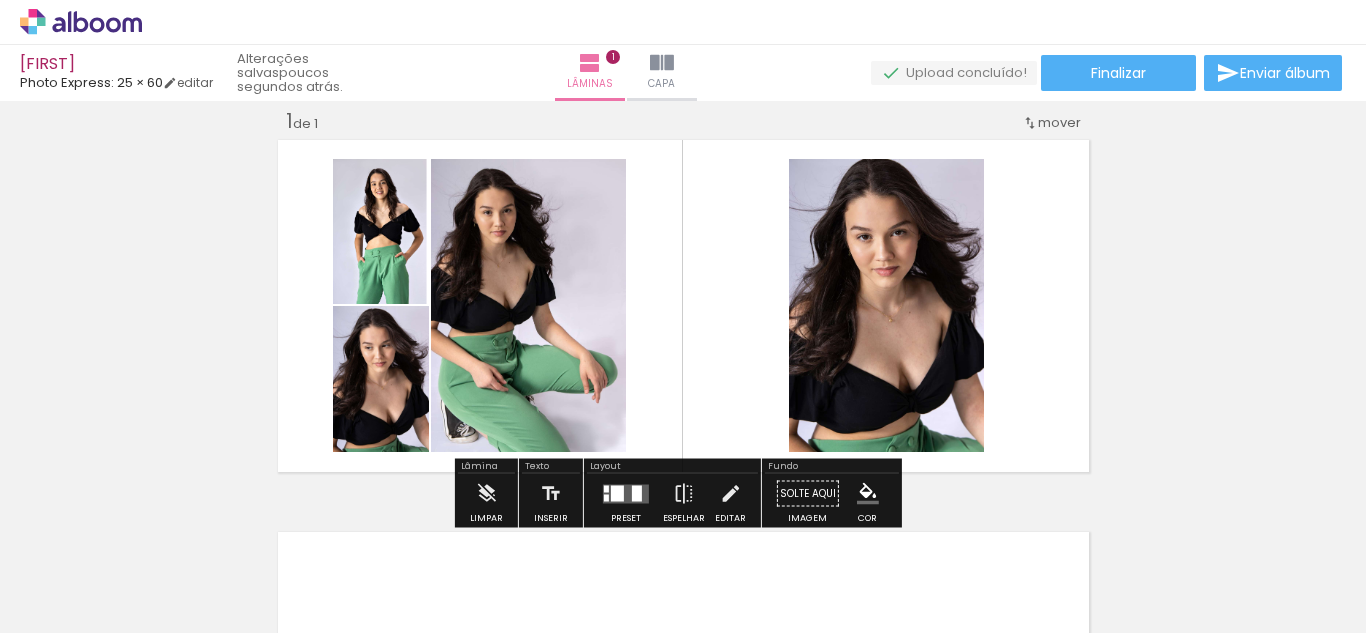 scroll, scrollTop: 0, scrollLeft: 0, axis: both 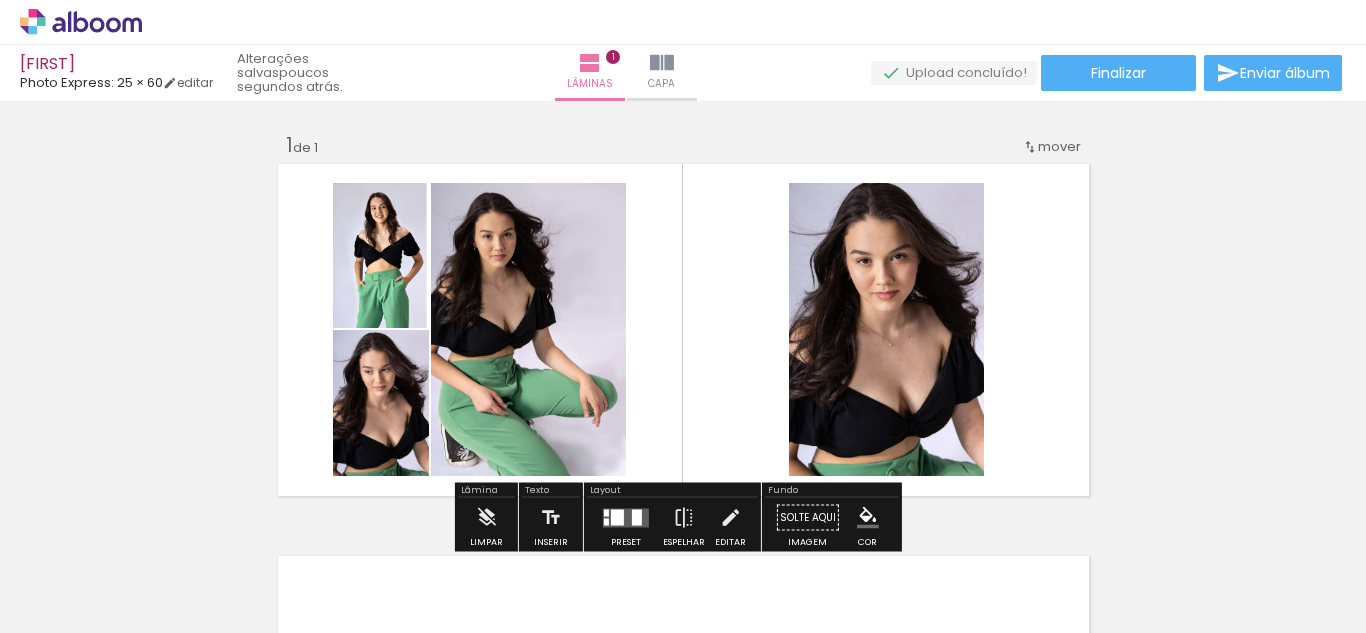 click at bounding box center (683, 330) 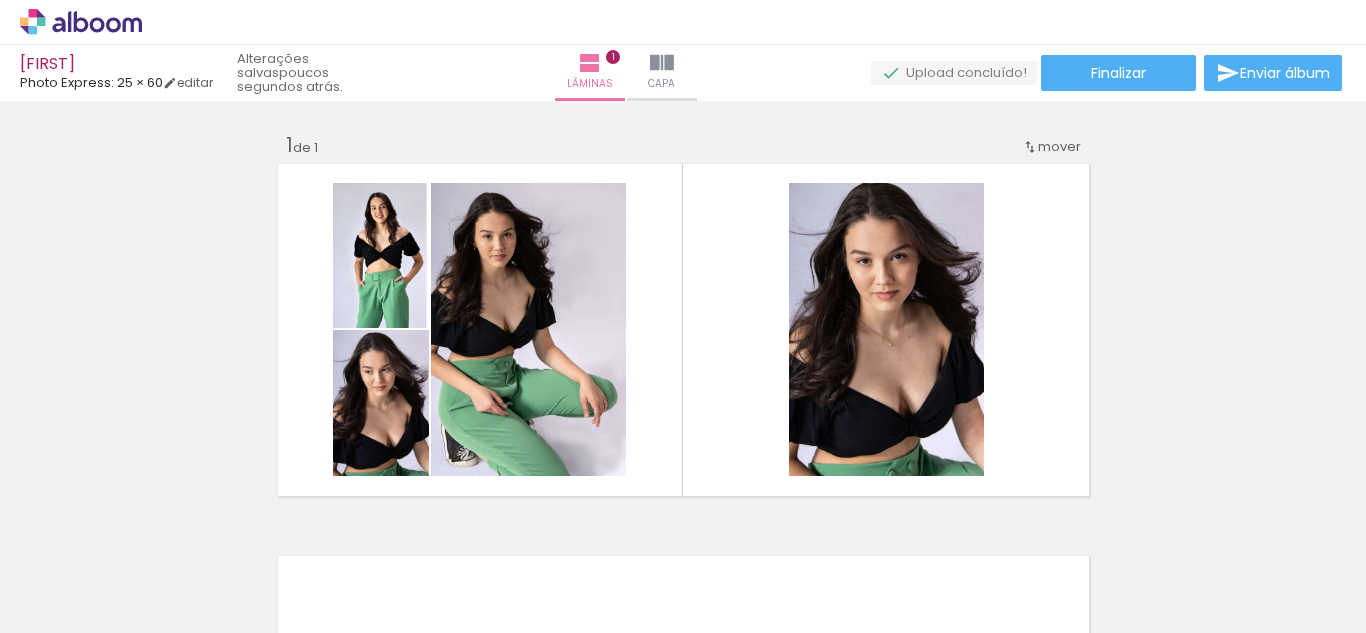 scroll, scrollTop: 0, scrollLeft: 2373, axis: horizontal 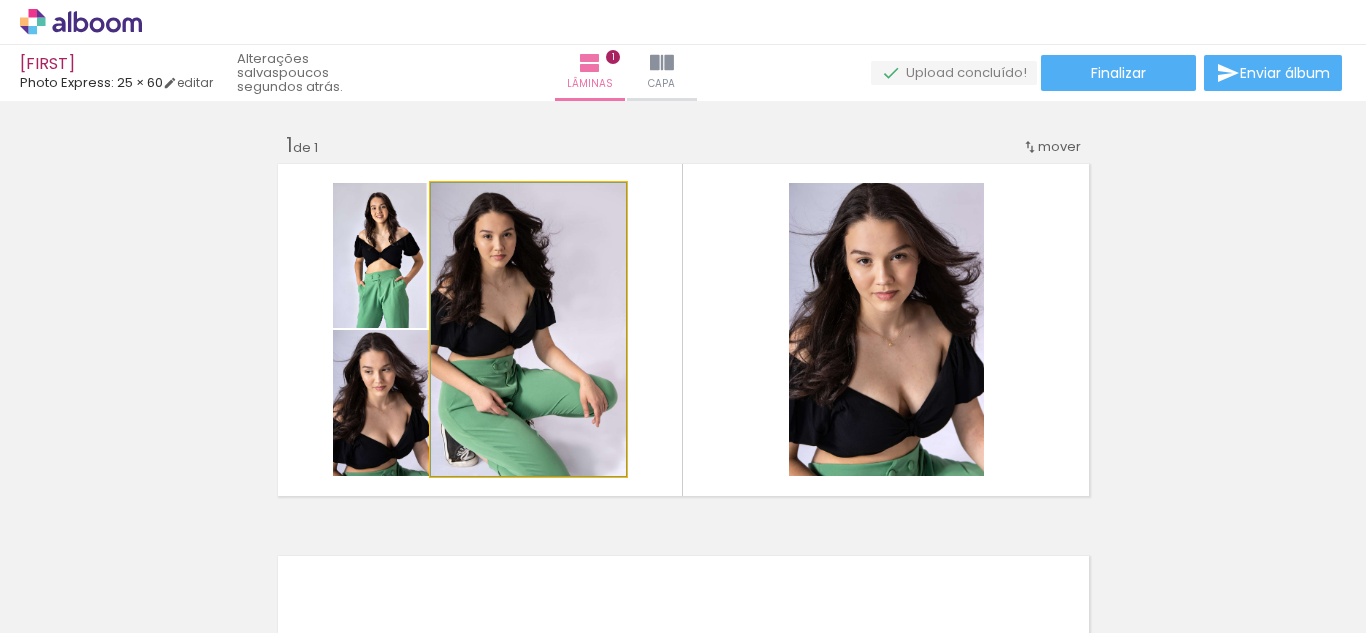 click 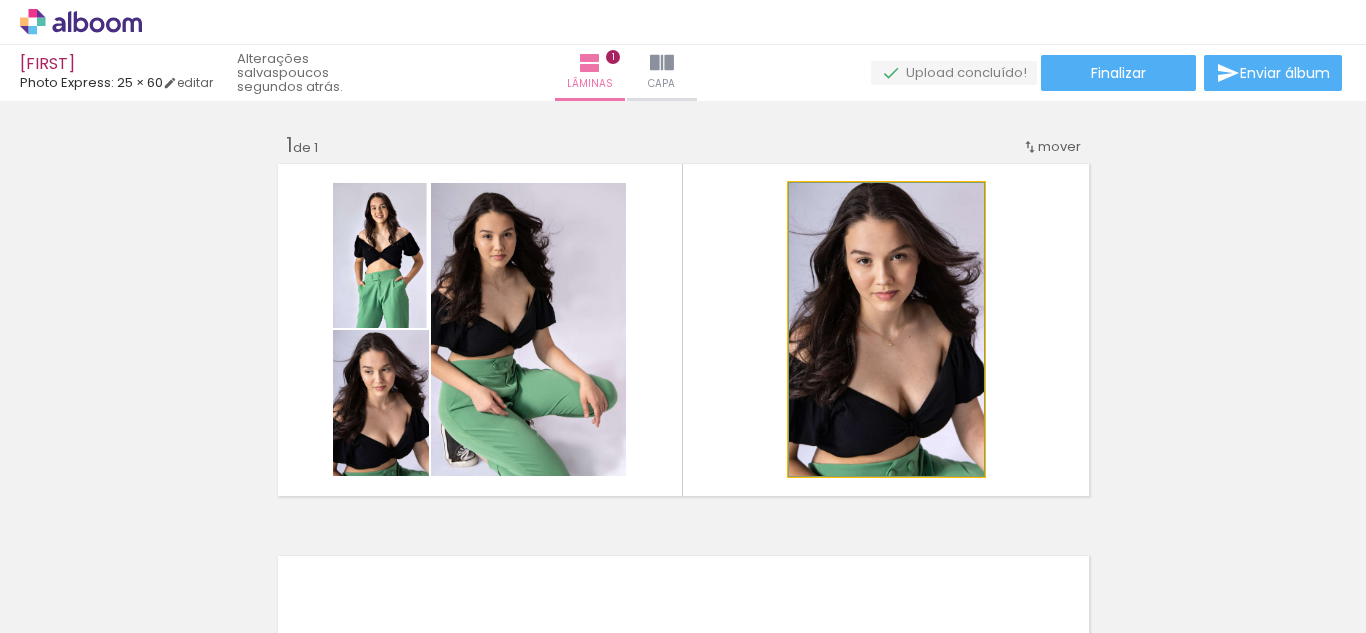 click 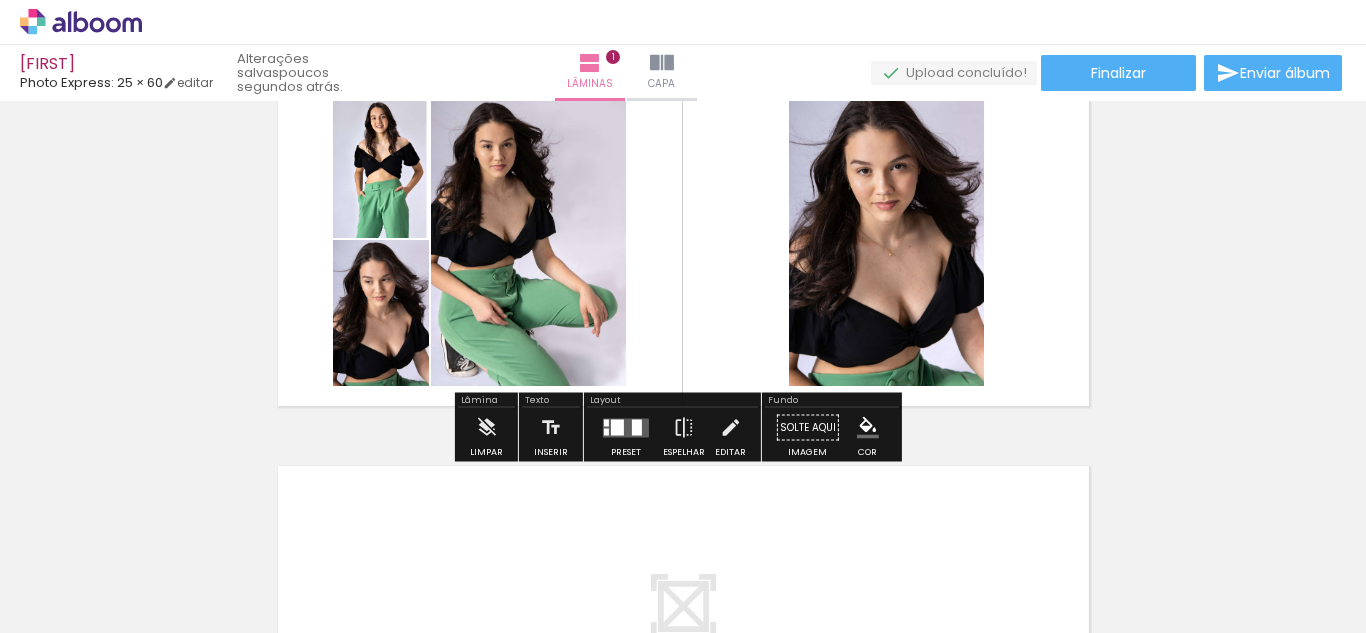 scroll, scrollTop: 0, scrollLeft: 0, axis: both 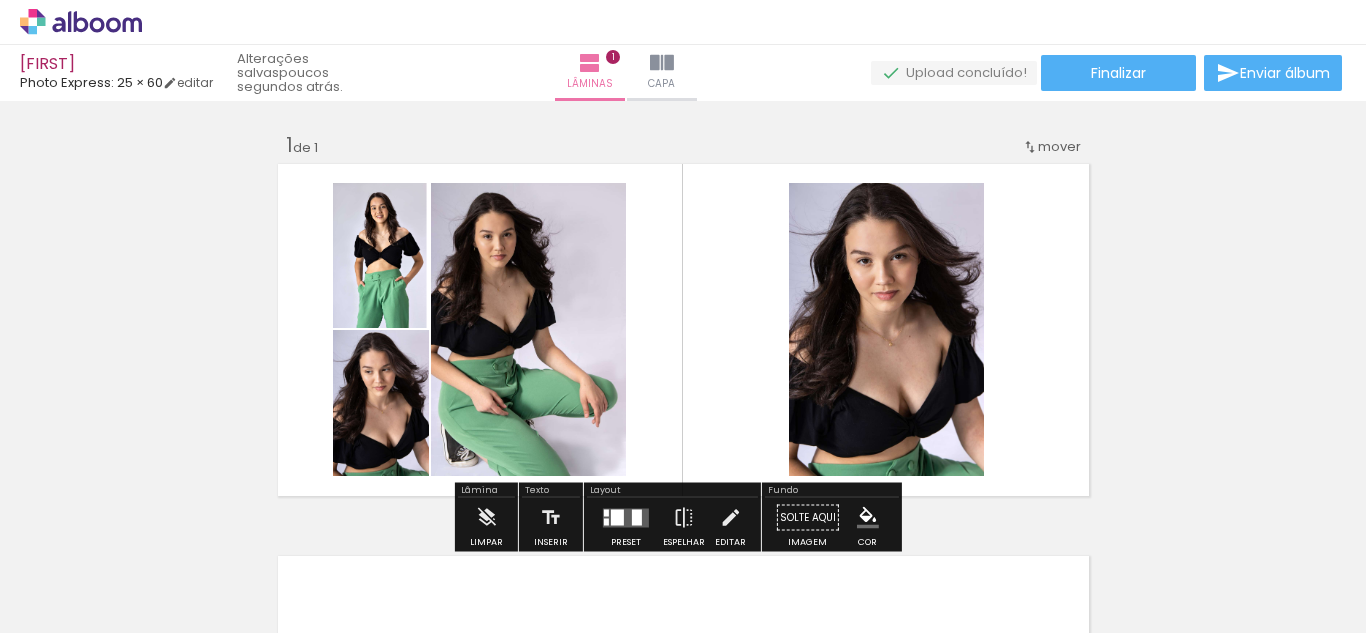 click 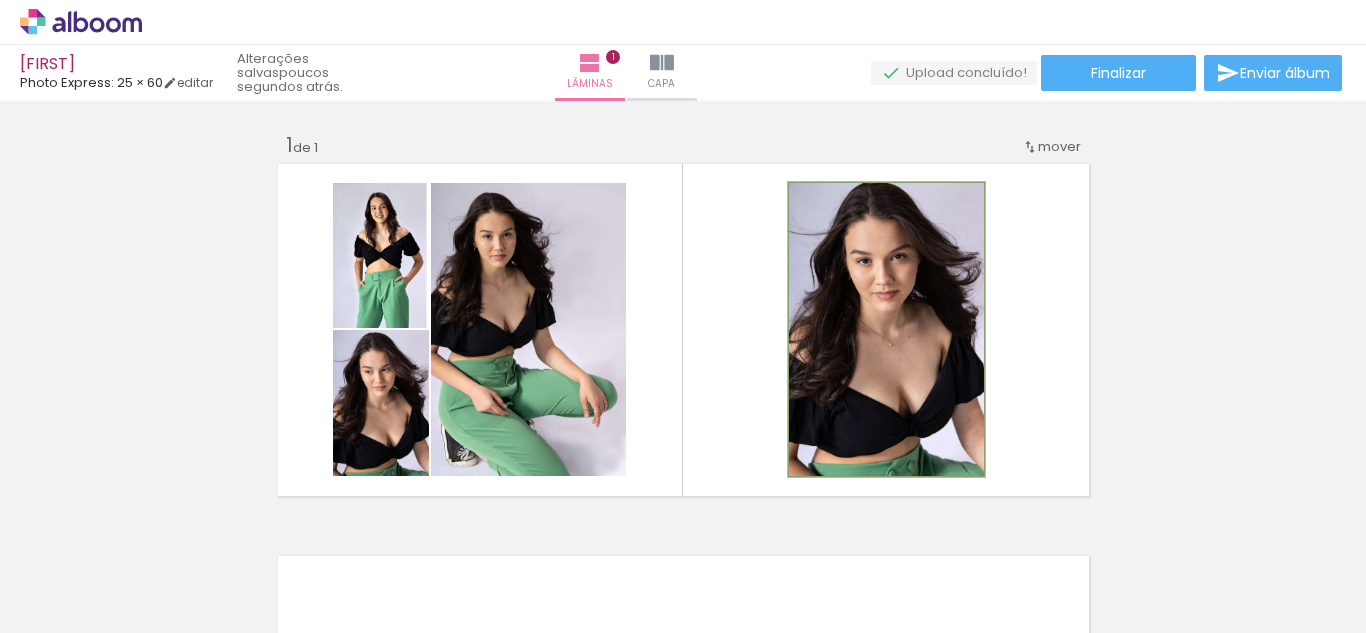 click 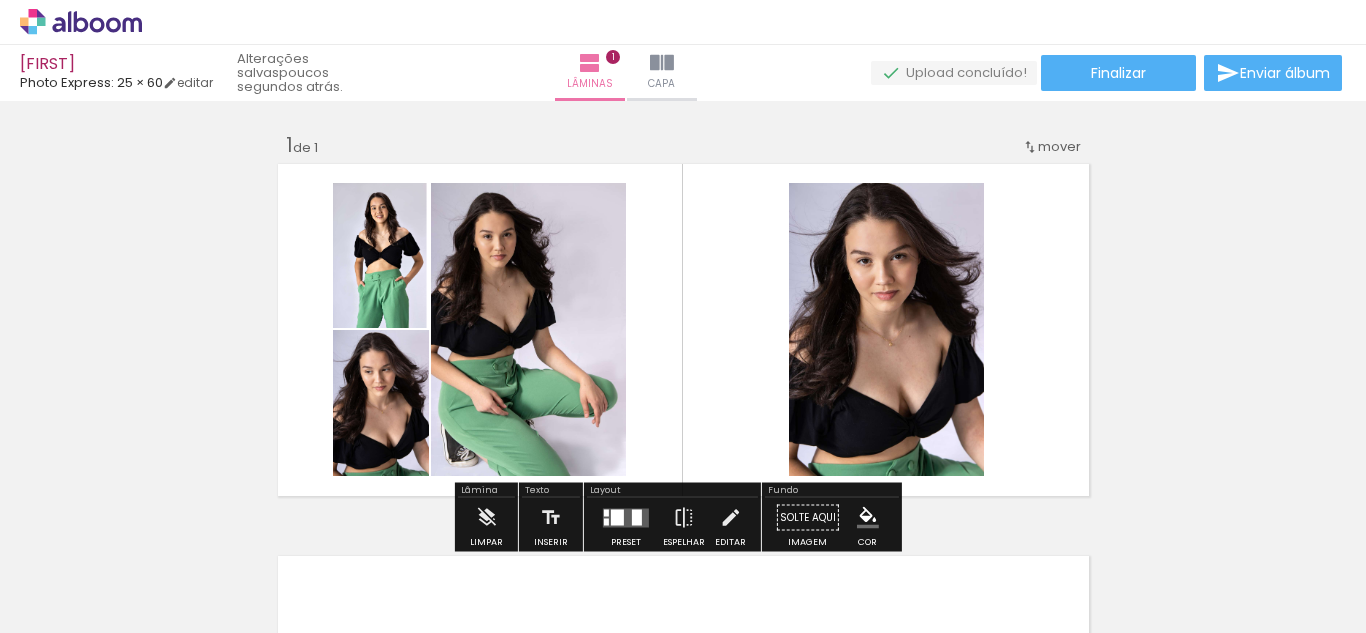 click 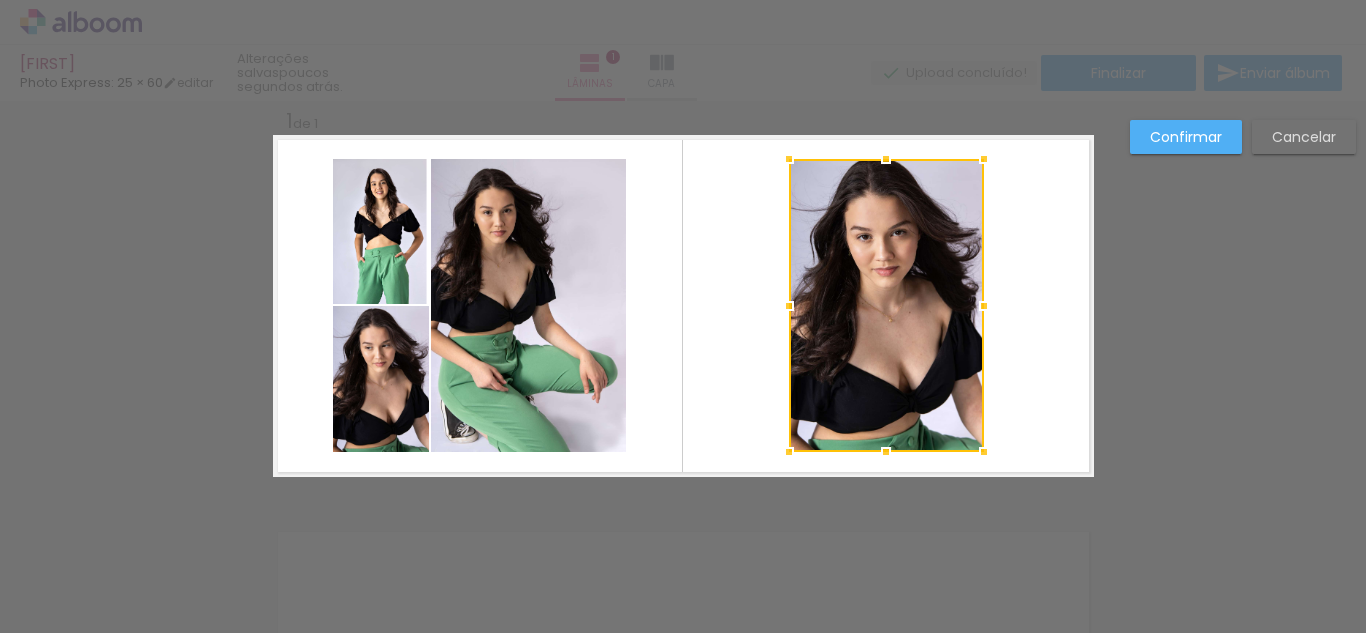 scroll, scrollTop: 26, scrollLeft: 0, axis: vertical 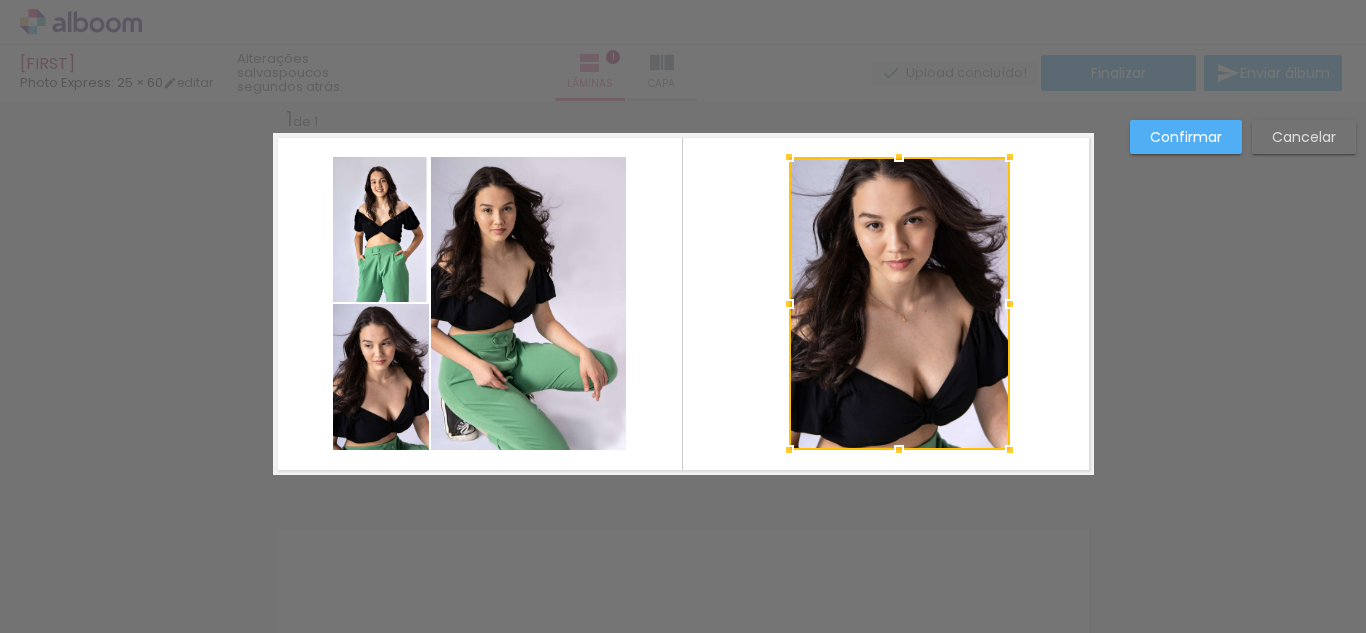 drag, startPoint x: 977, startPoint y: 307, endPoint x: 1003, endPoint y: 307, distance: 26 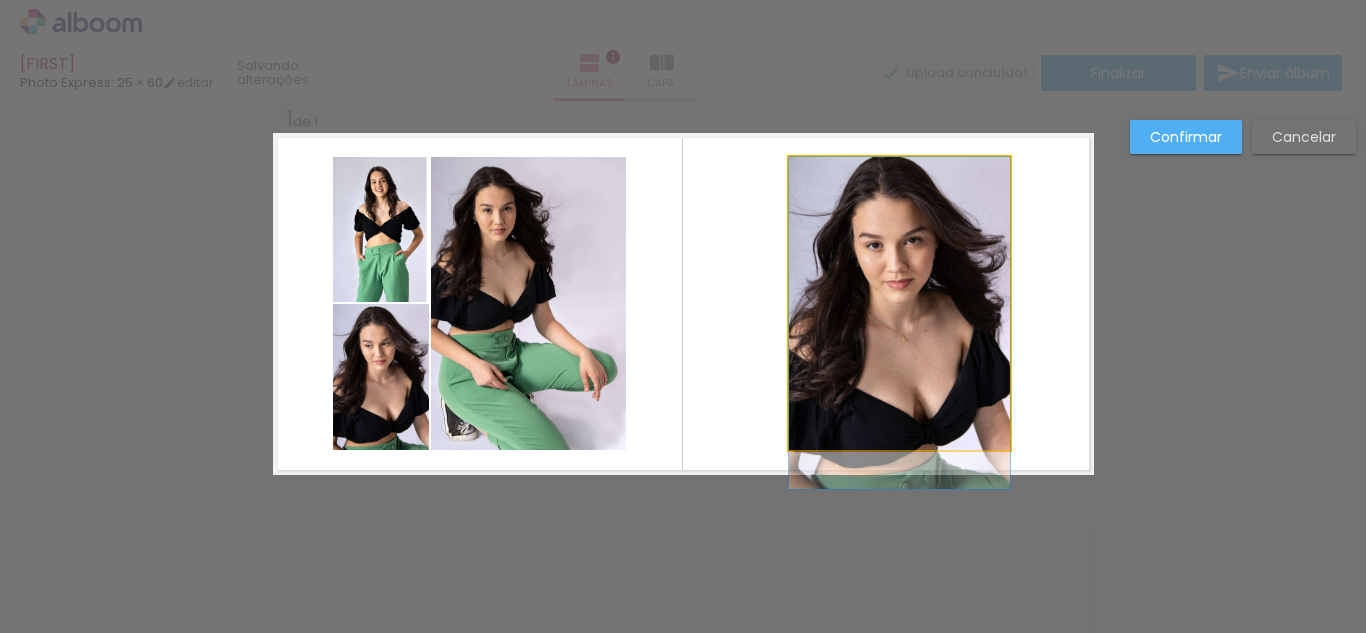 drag, startPoint x: 905, startPoint y: 304, endPoint x: 905, endPoint y: 319, distance: 15 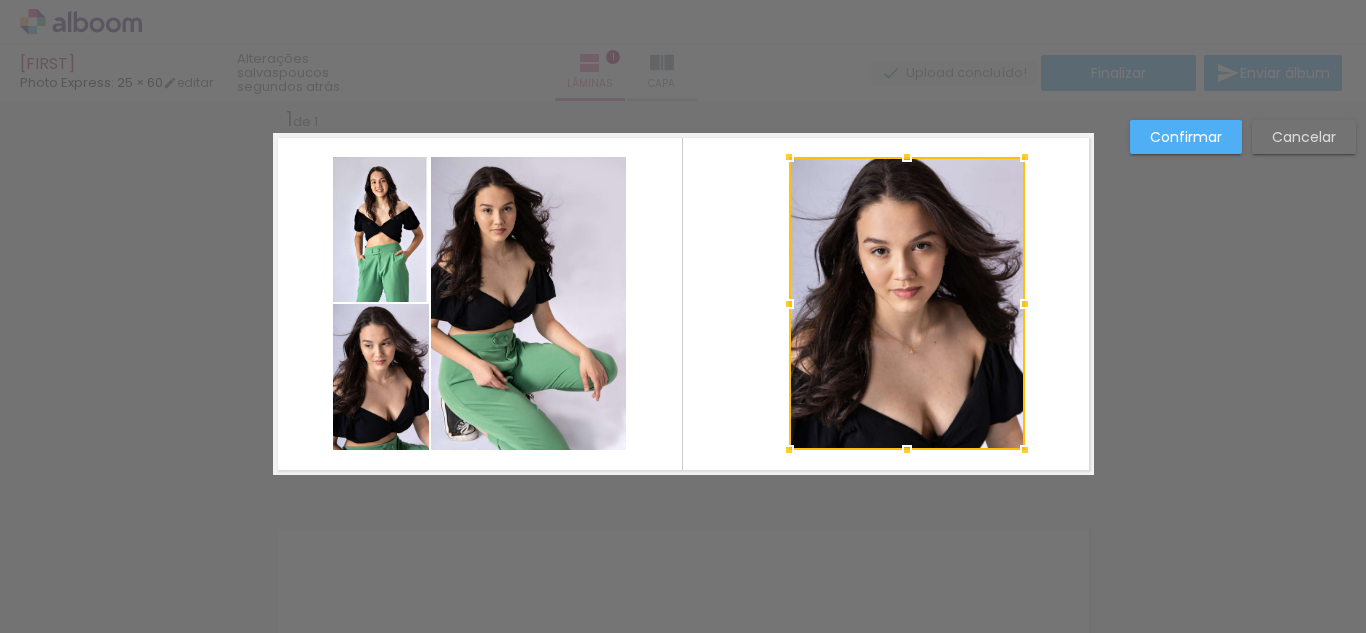drag, startPoint x: 1004, startPoint y: 303, endPoint x: 1019, endPoint y: 303, distance: 15 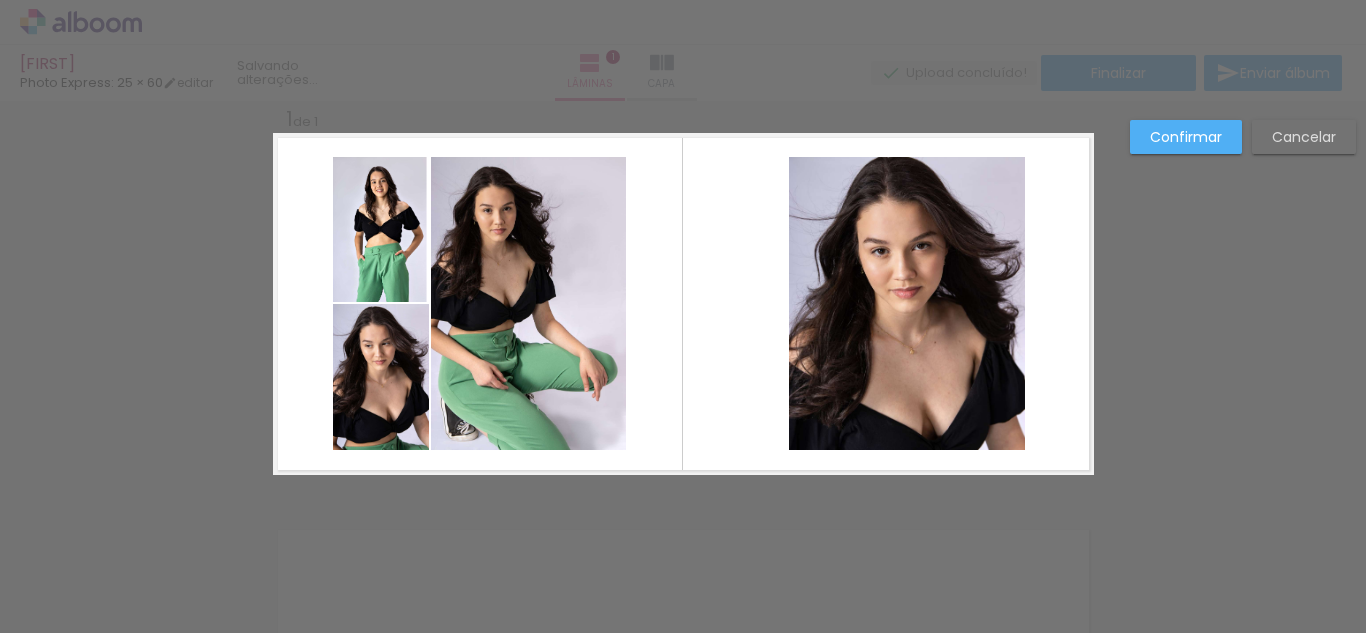 click at bounding box center (683, 304) 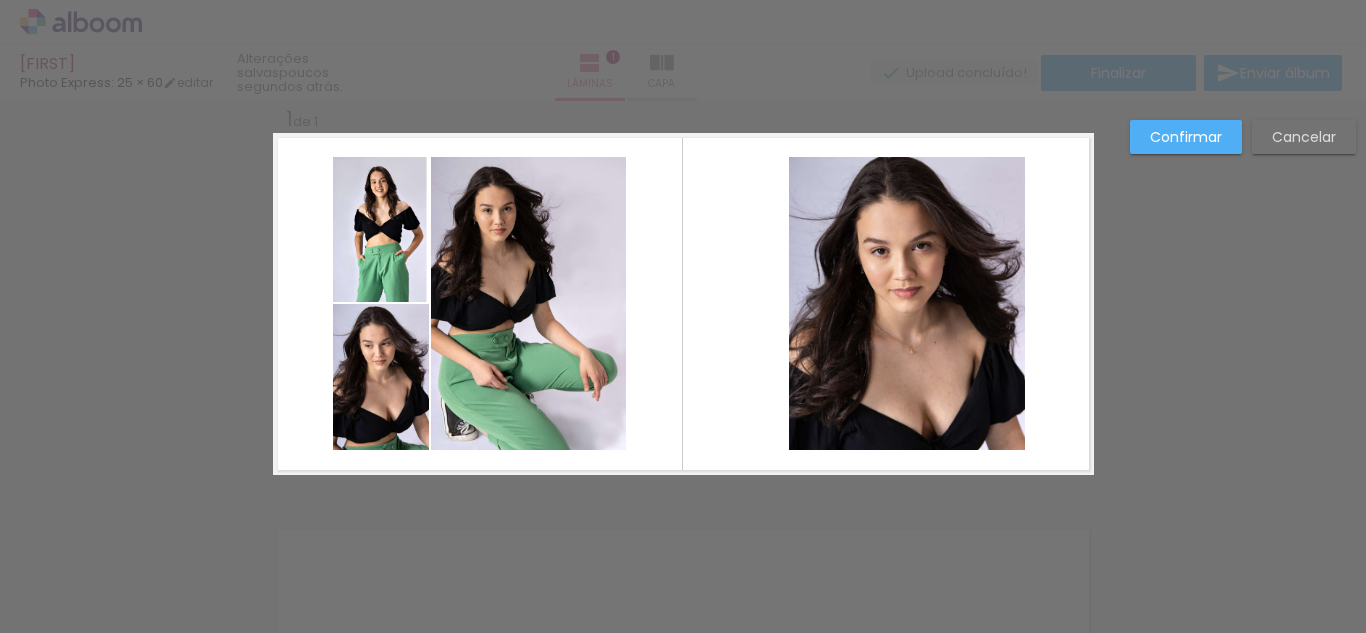 click 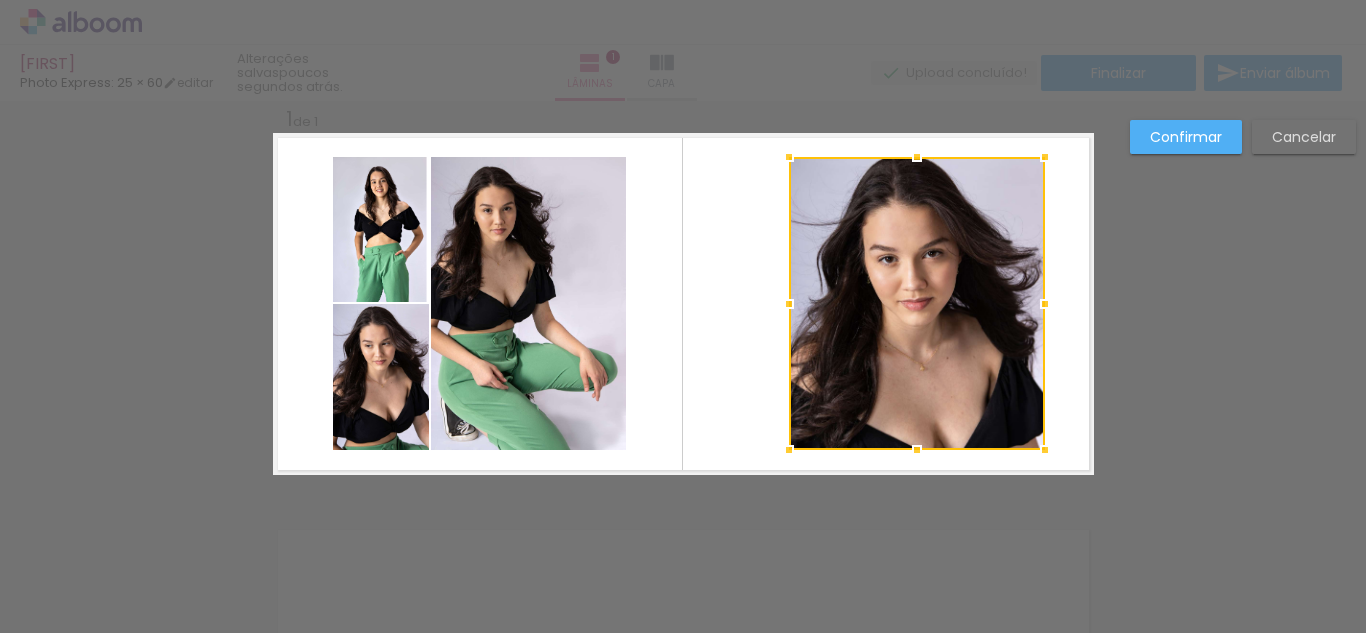 drag, startPoint x: 1014, startPoint y: 307, endPoint x: 1034, endPoint y: 307, distance: 20 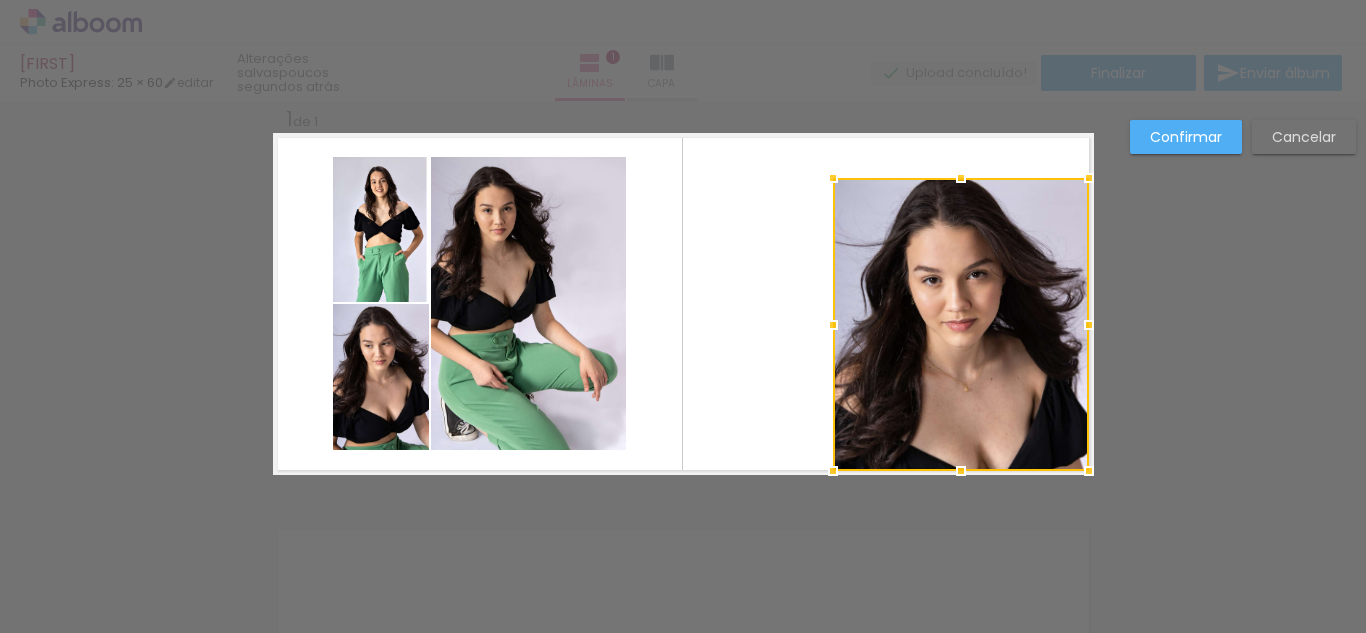 drag, startPoint x: 900, startPoint y: 307, endPoint x: 944, endPoint y: 328, distance: 48.754486 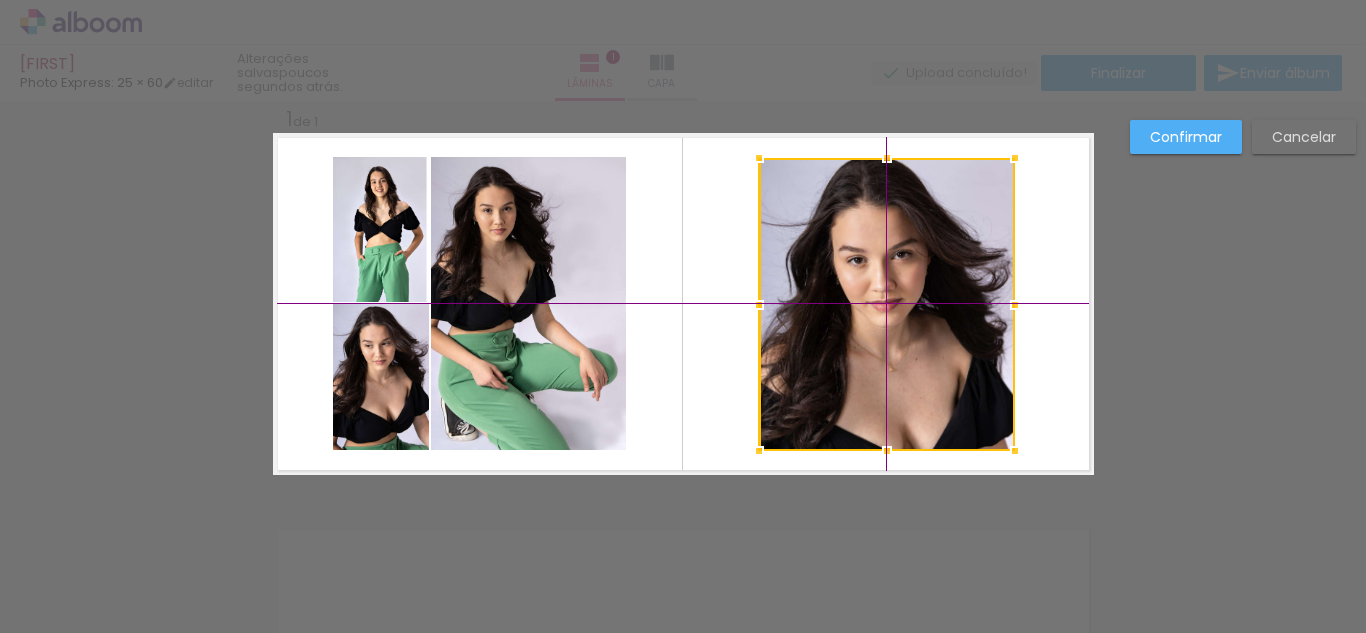 drag, startPoint x: 925, startPoint y: 329, endPoint x: 881, endPoint y: 329, distance: 44 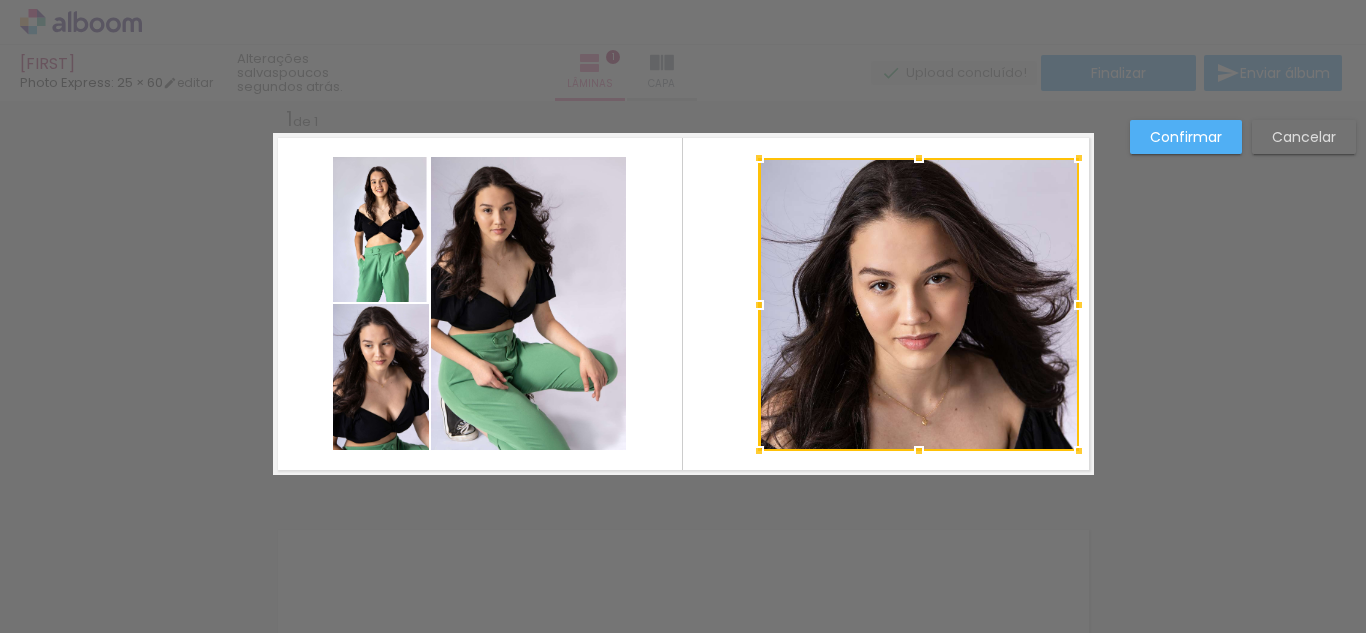 drag, startPoint x: 1008, startPoint y: 312, endPoint x: 1057, endPoint y: 311, distance: 49.010204 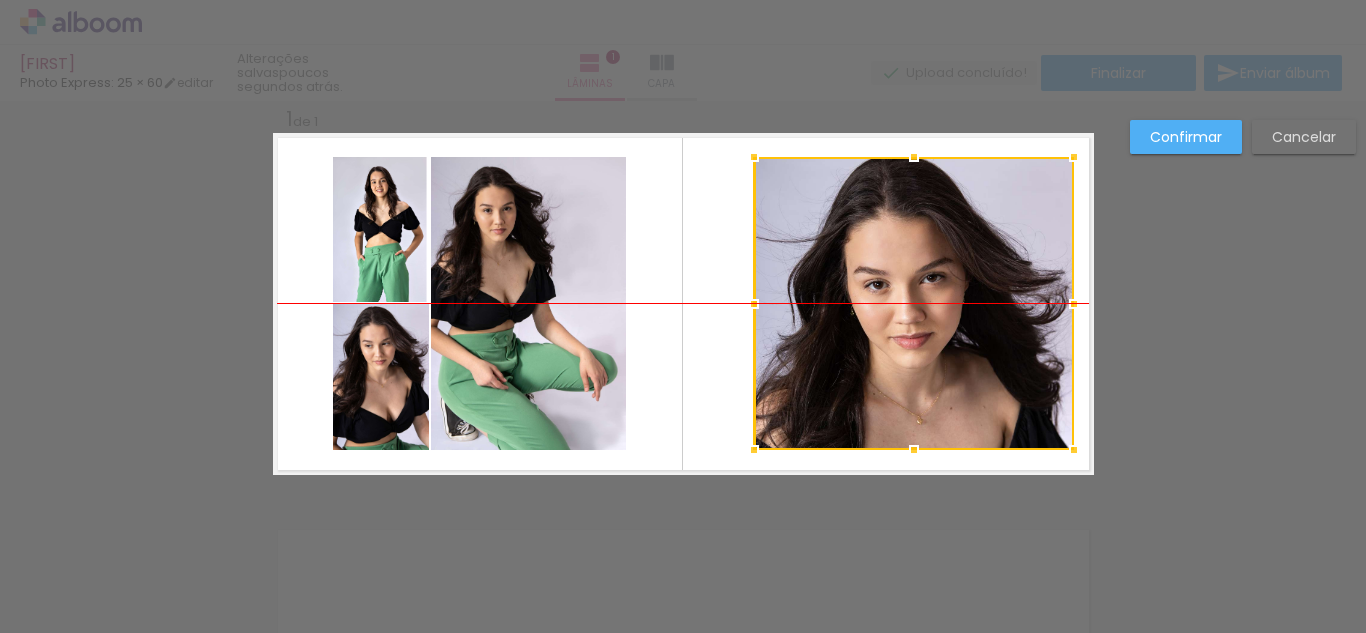 click at bounding box center [914, 303] 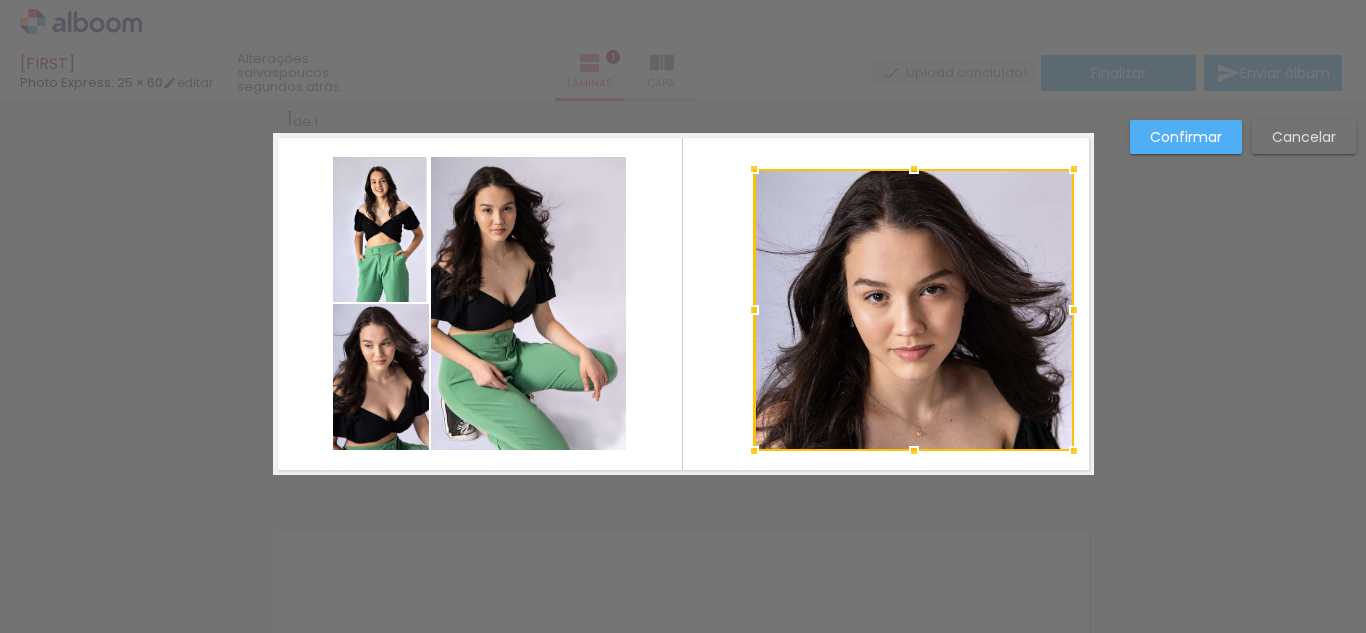 drag, startPoint x: 908, startPoint y: 157, endPoint x: 909, endPoint y: 172, distance: 15.033297 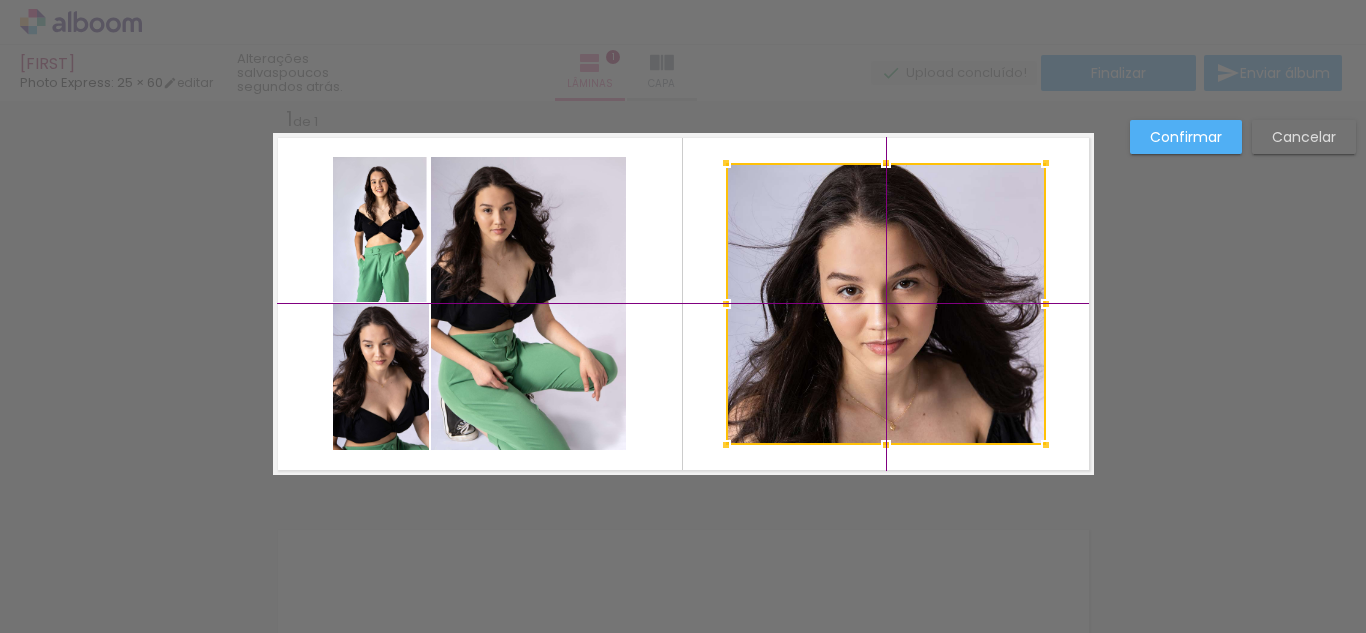 click at bounding box center (886, 304) 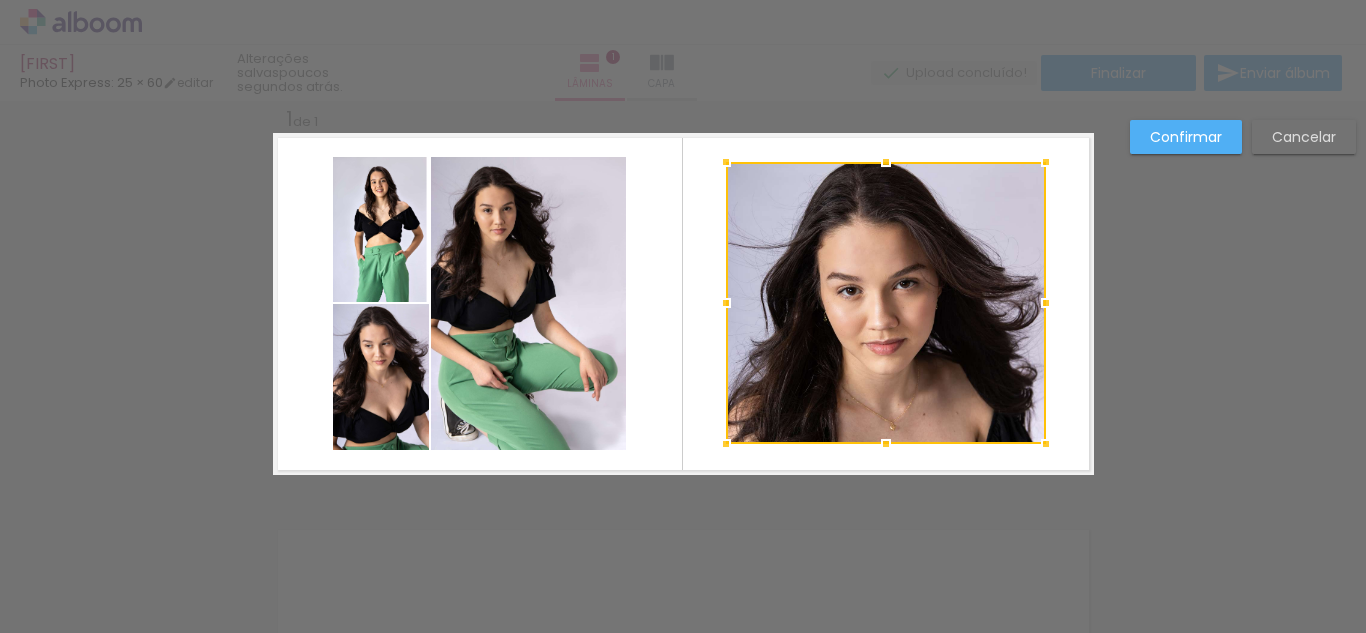 click at bounding box center (886, 303) 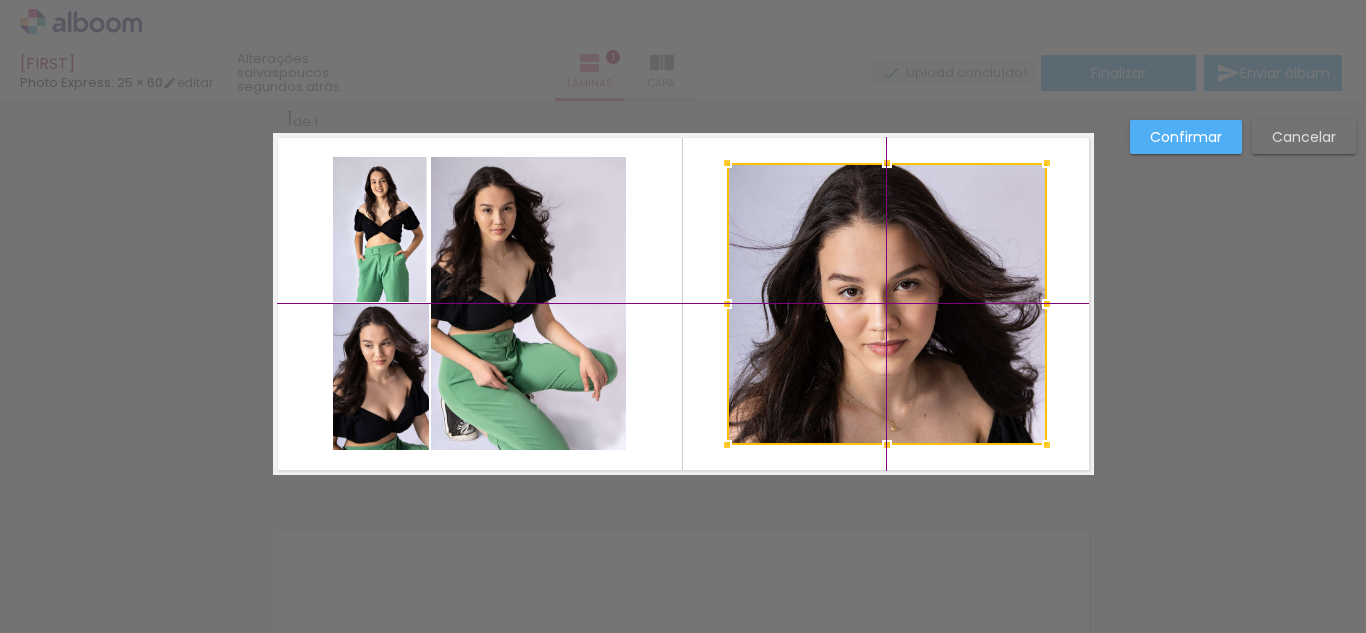 drag, startPoint x: 892, startPoint y: 341, endPoint x: 889, endPoint y: 355, distance: 14.3178215 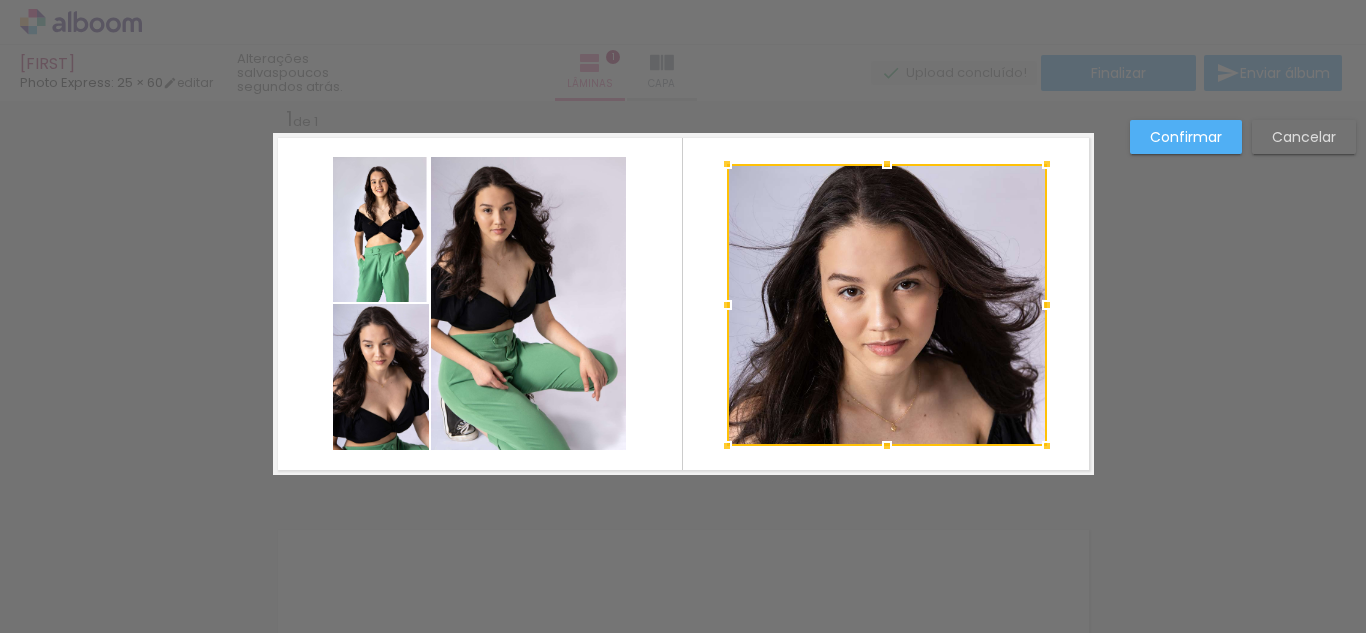 click at bounding box center [887, 305] 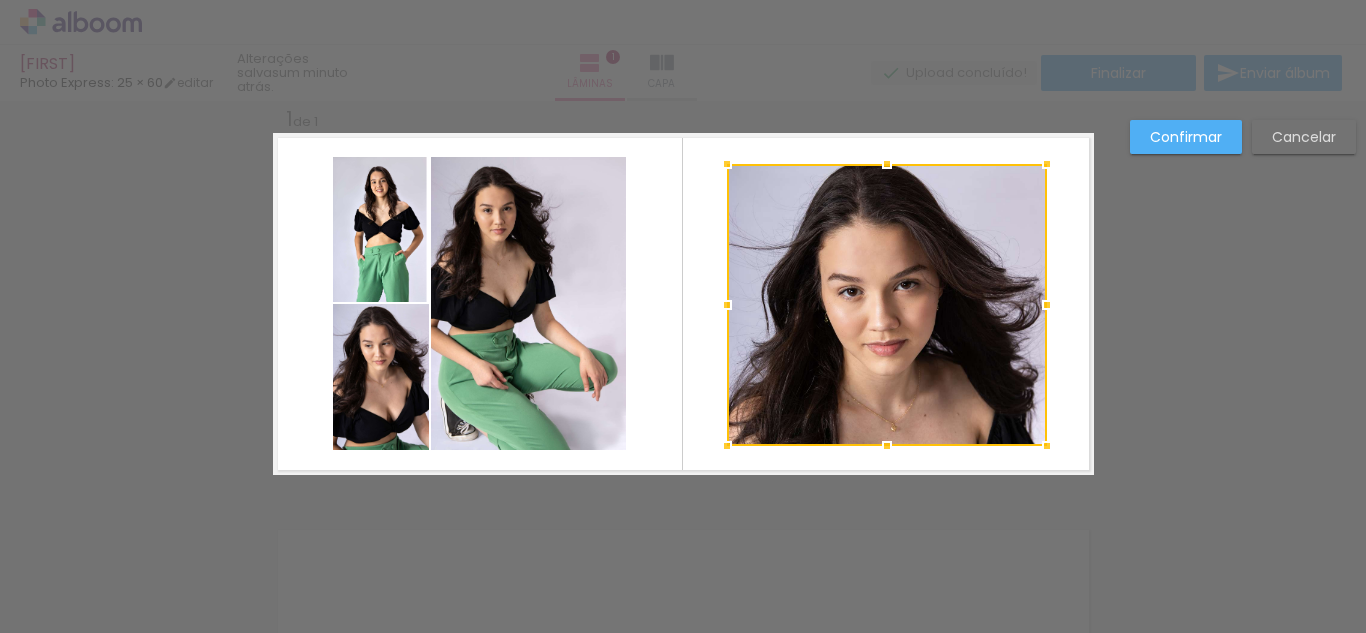 click at bounding box center (887, 305) 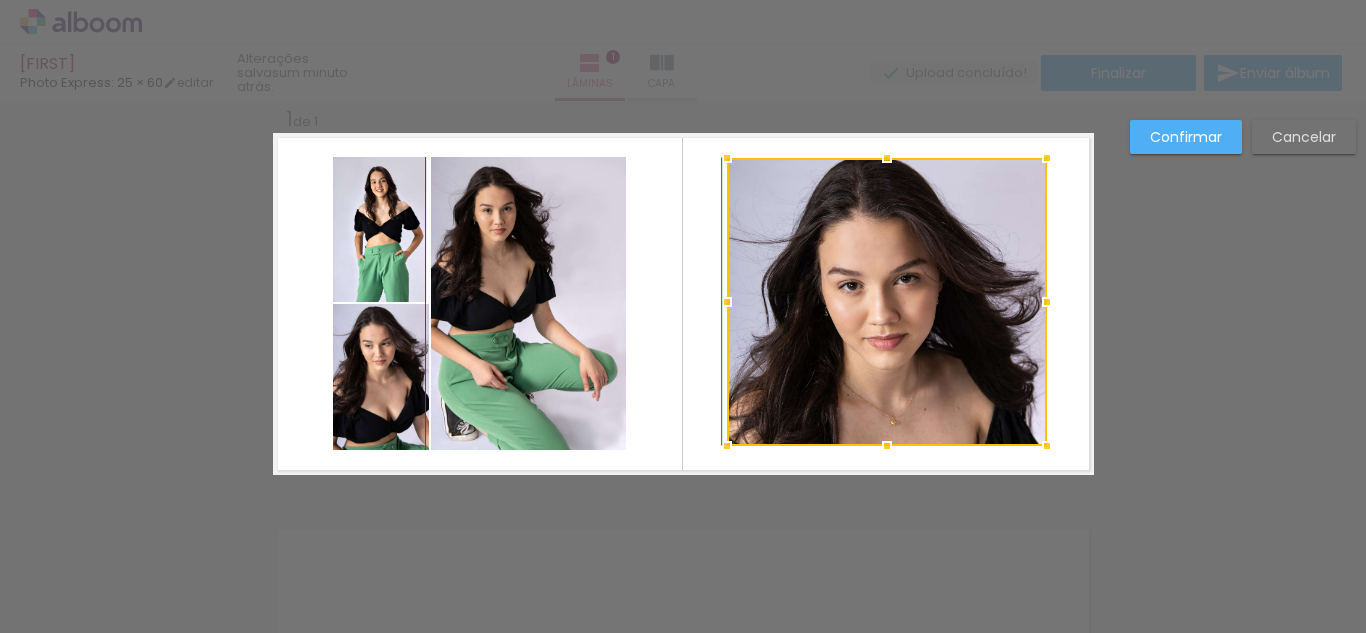 click at bounding box center (887, 158) 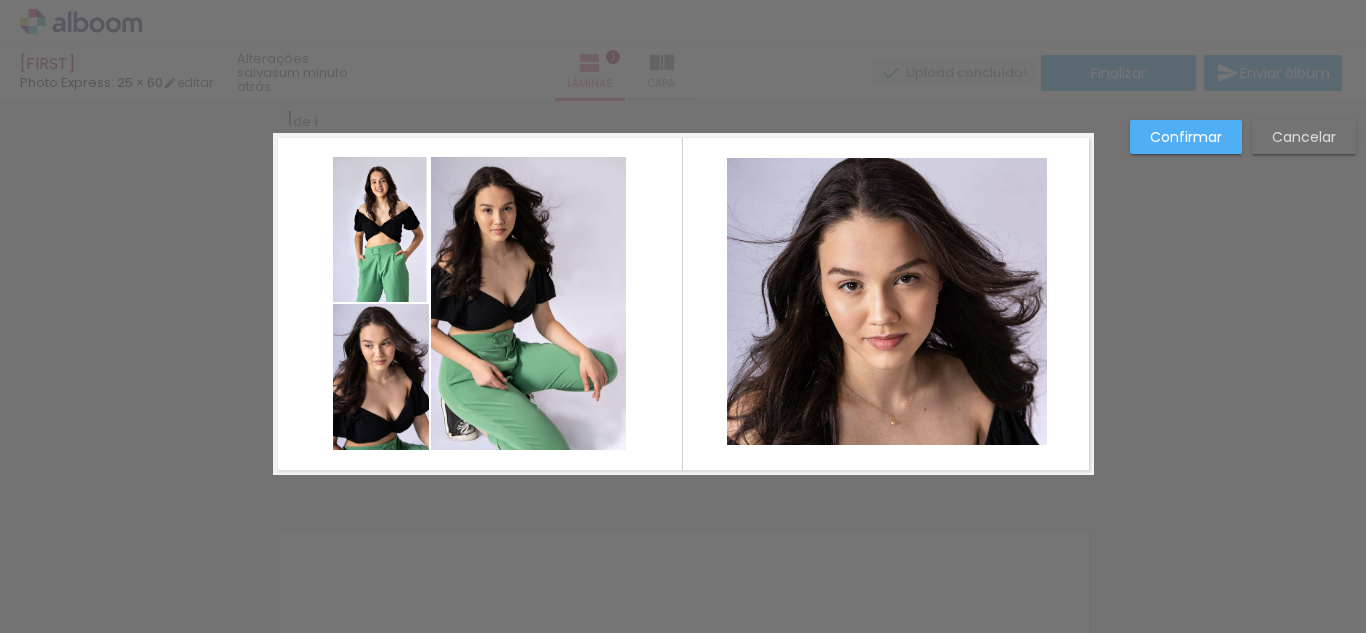 click 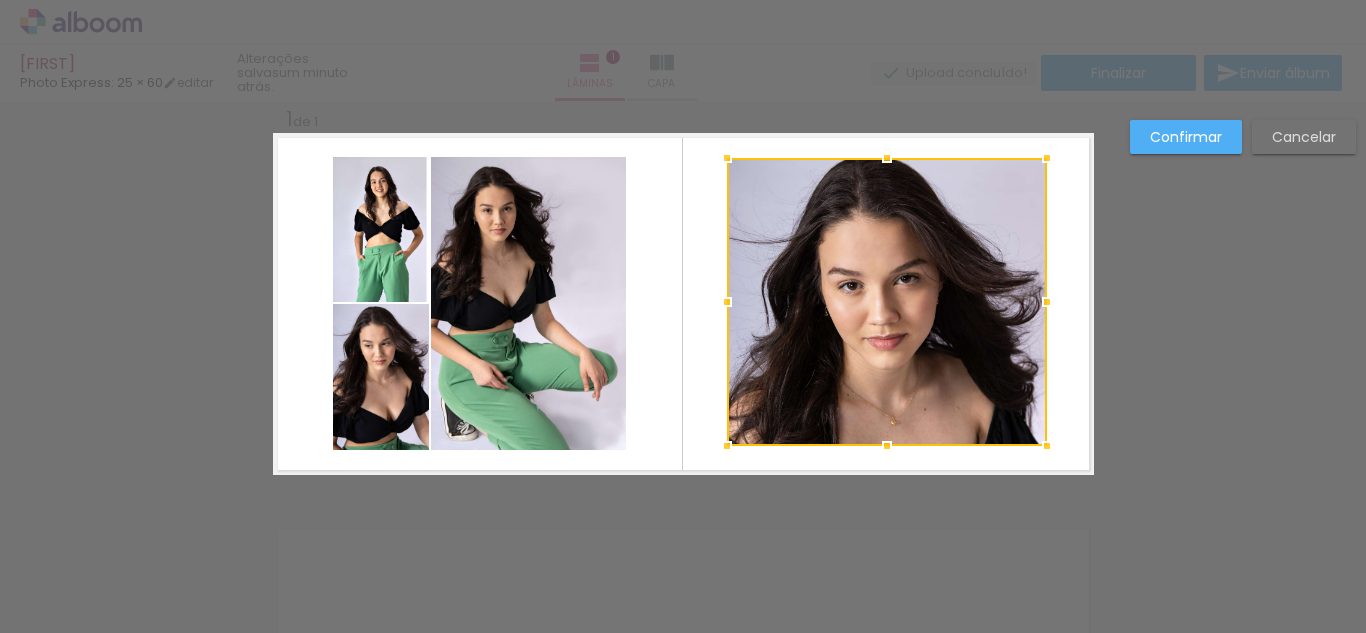 click at bounding box center [887, 302] 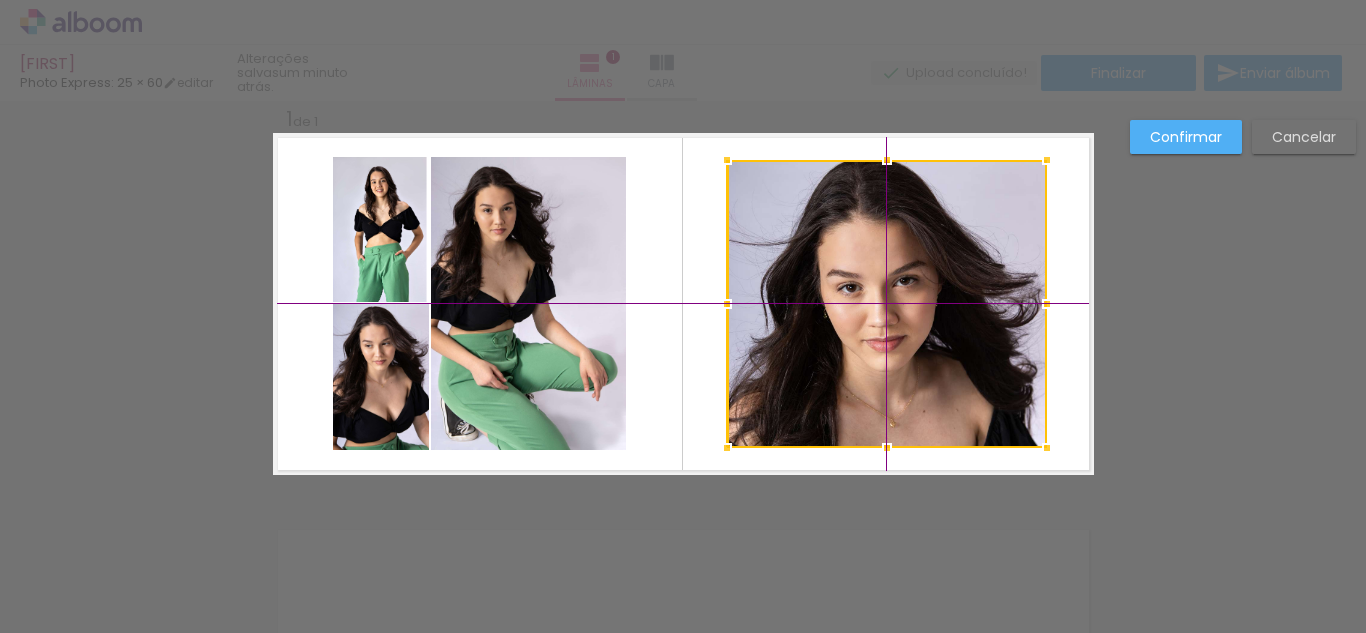 click at bounding box center [887, 304] 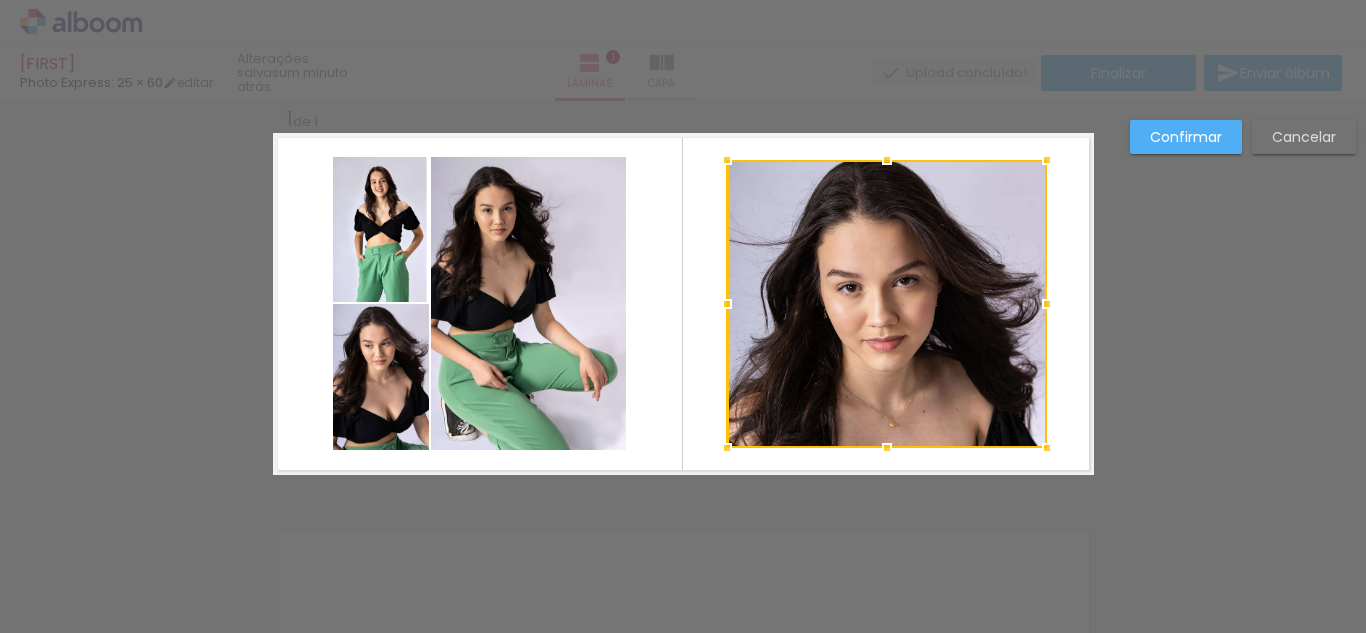 click at bounding box center (887, 304) 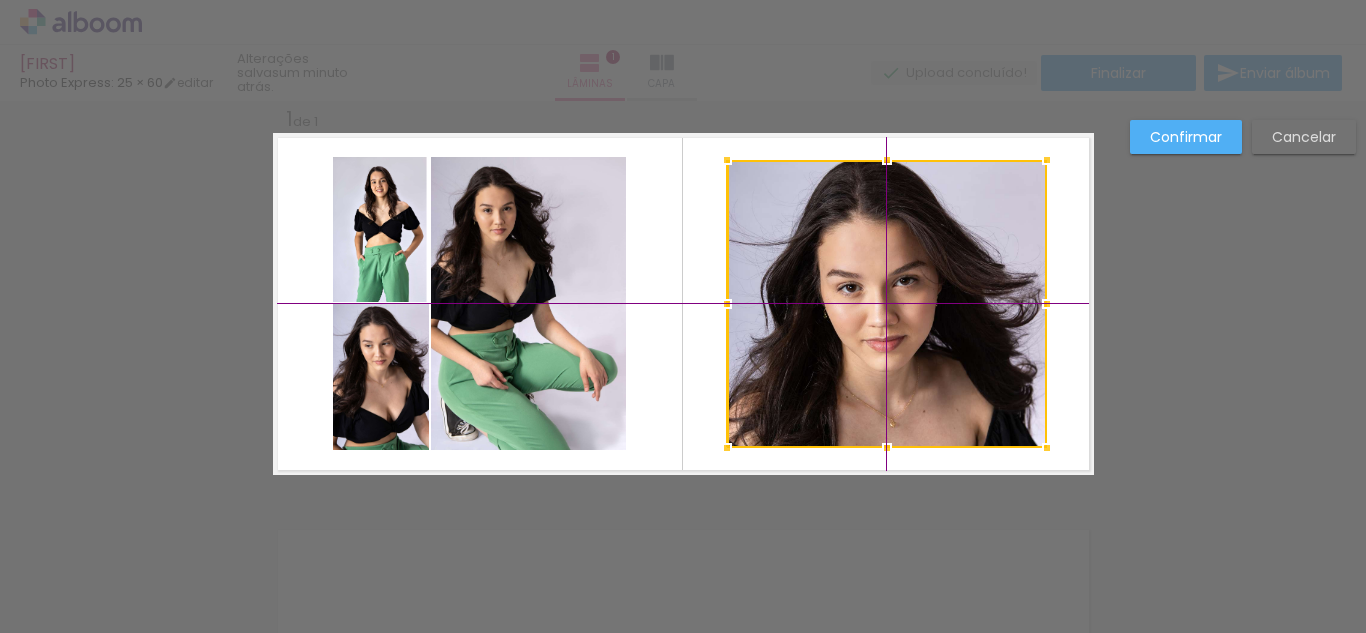 click at bounding box center (887, 304) 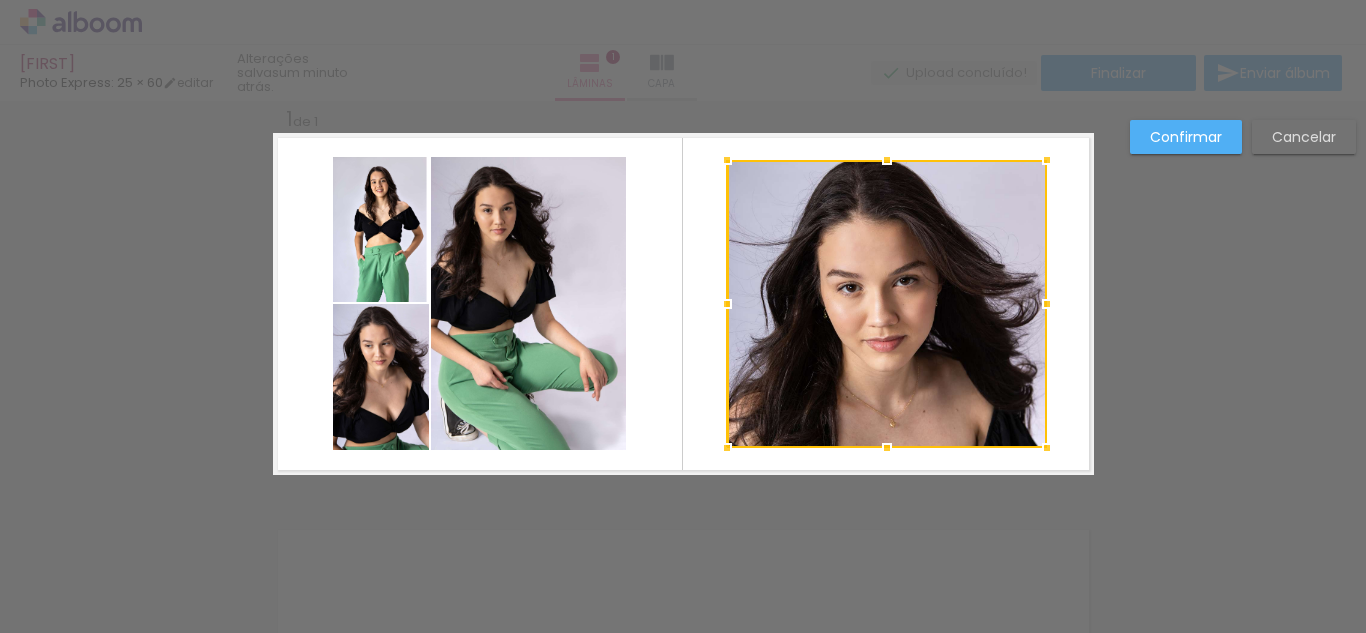 click at bounding box center [887, 304] 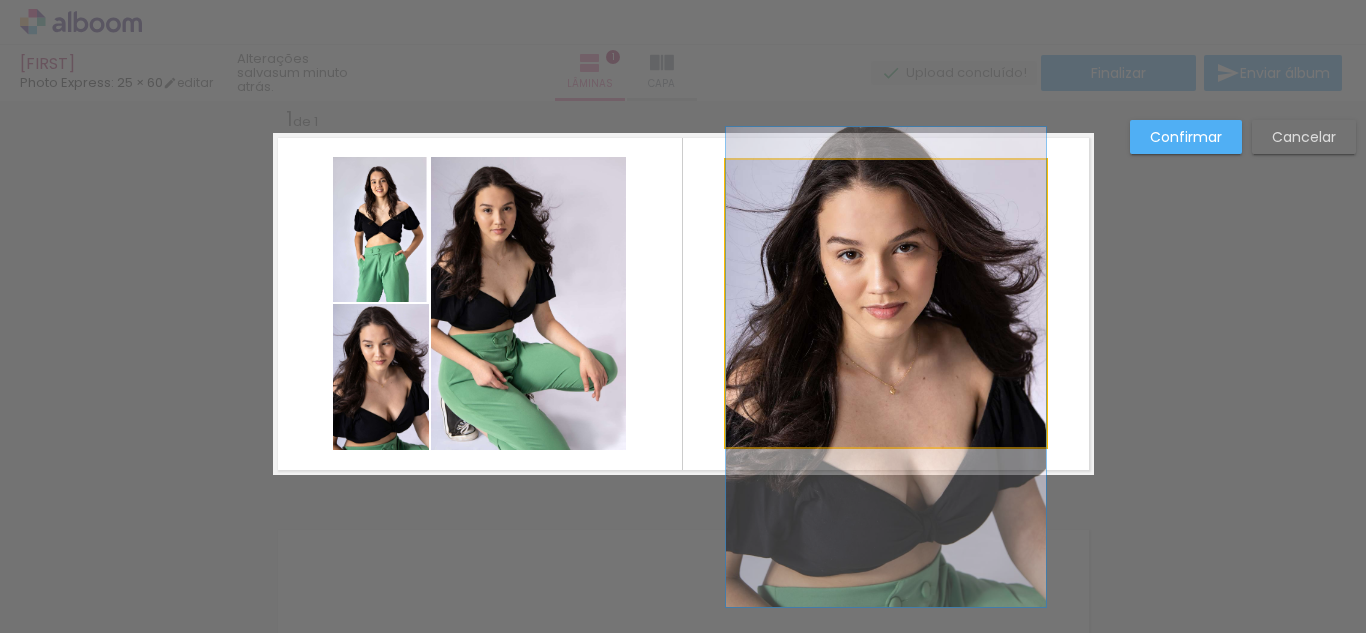 drag, startPoint x: 1009, startPoint y: 440, endPoint x: 1009, endPoint y: 407, distance: 33 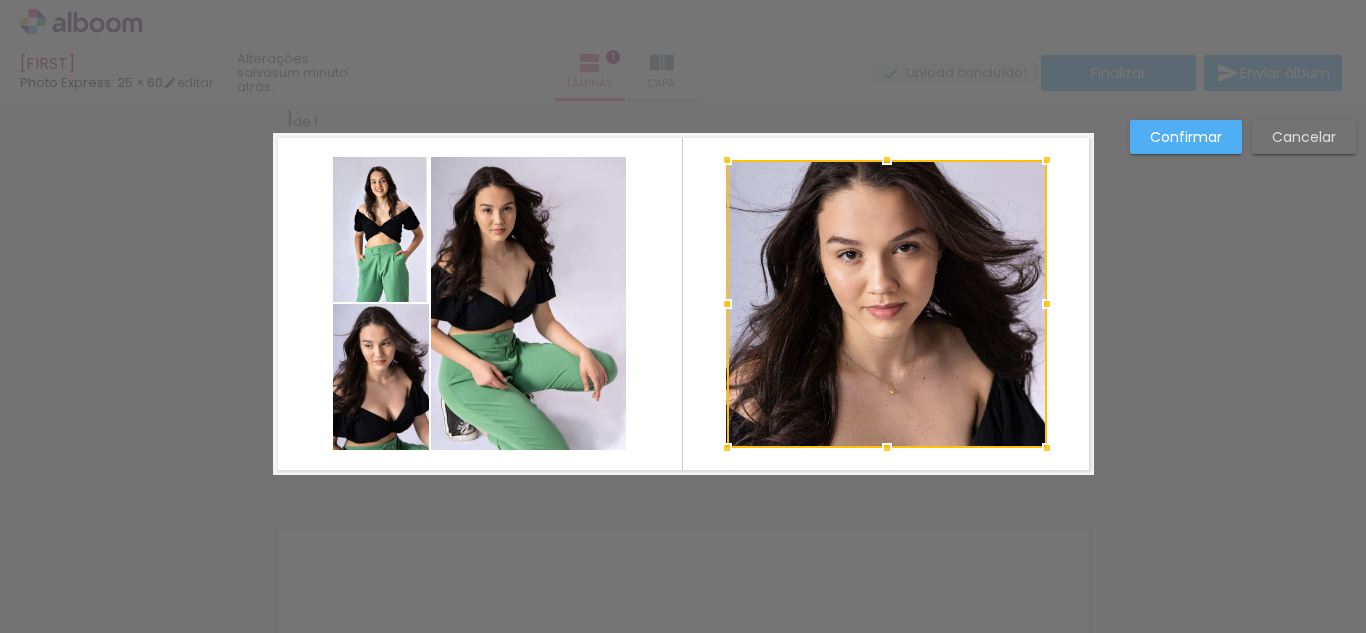 click on "Confirmar" at bounding box center (0, 0) 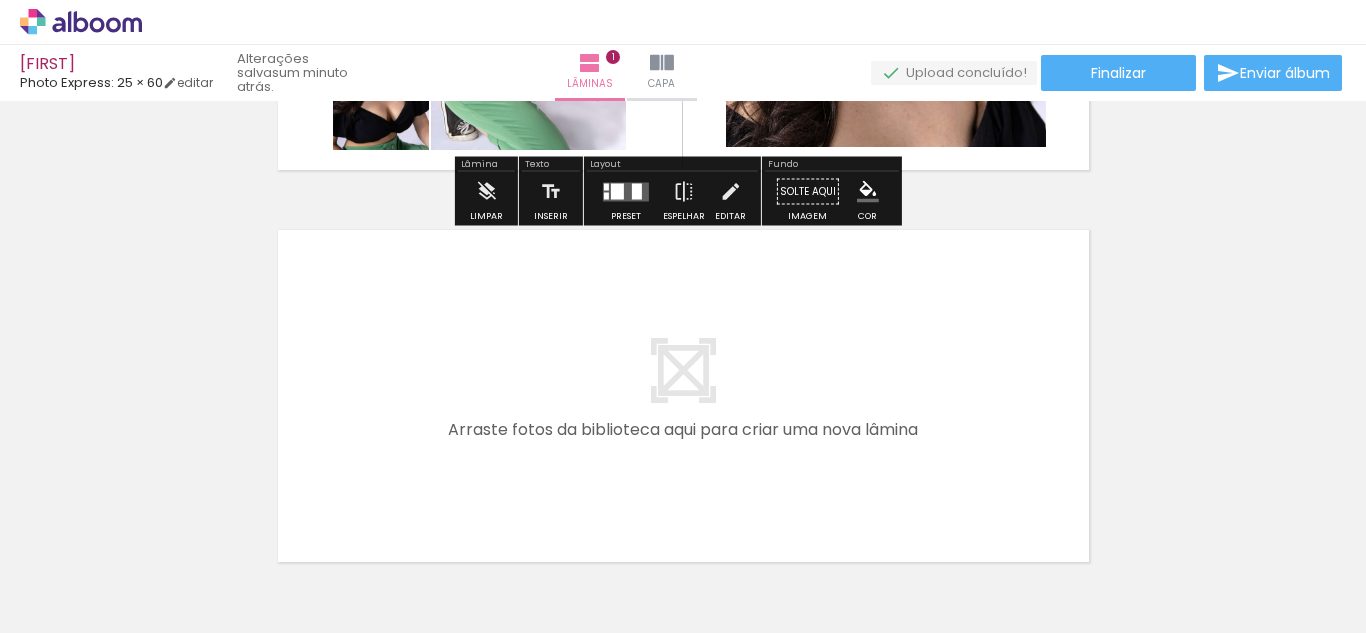 scroll, scrollTop: 426, scrollLeft: 0, axis: vertical 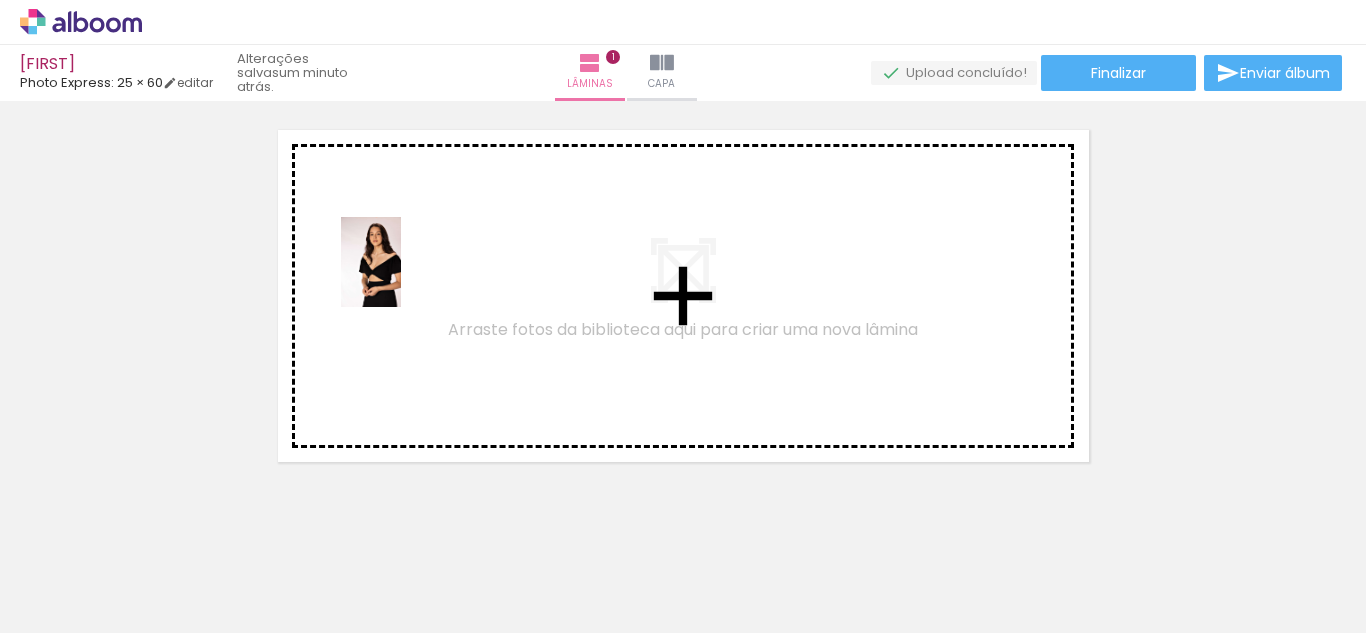 drag, startPoint x: 183, startPoint y: 590, endPoint x: 342, endPoint y: 476, distance: 195.64508 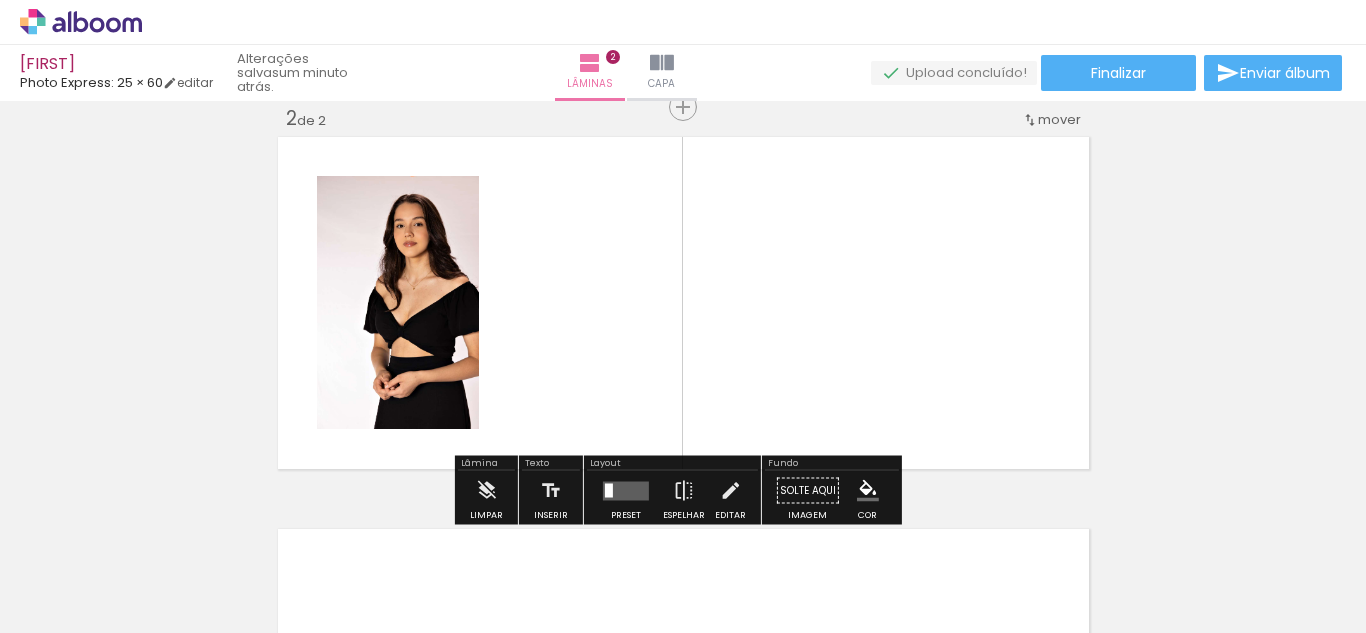 scroll, scrollTop: 418, scrollLeft: 0, axis: vertical 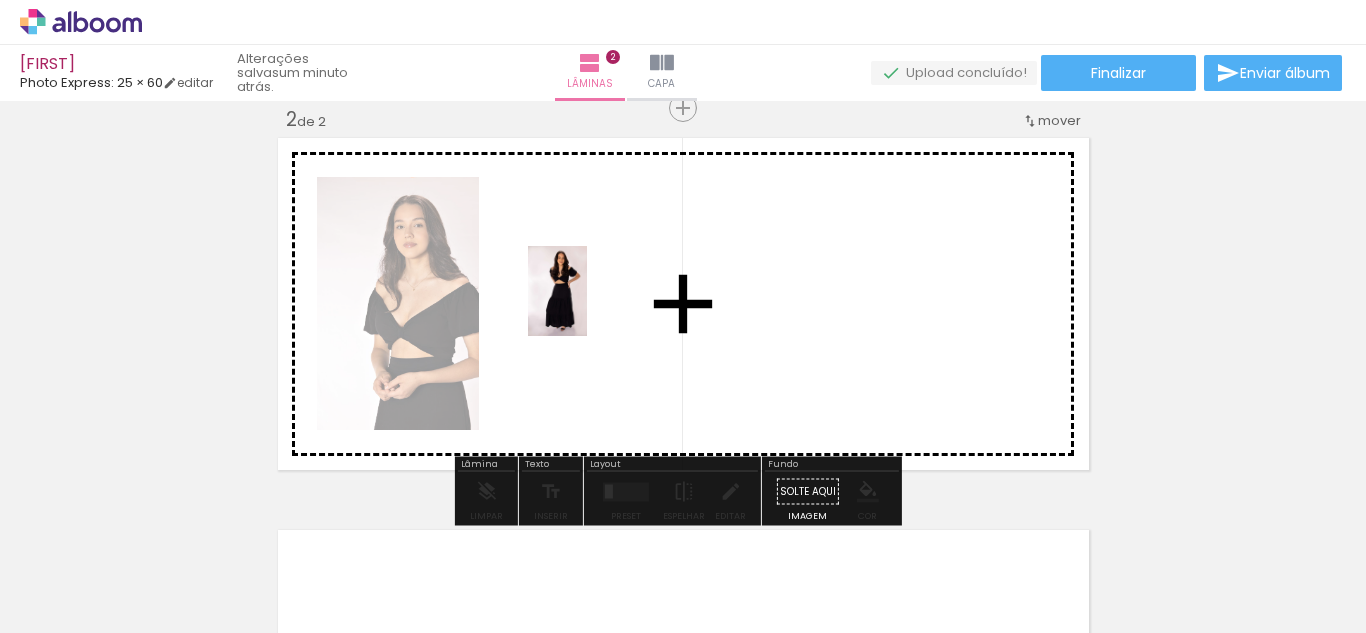 drag, startPoint x: 297, startPoint y: 591, endPoint x: 585, endPoint y: 307, distance: 404.47498 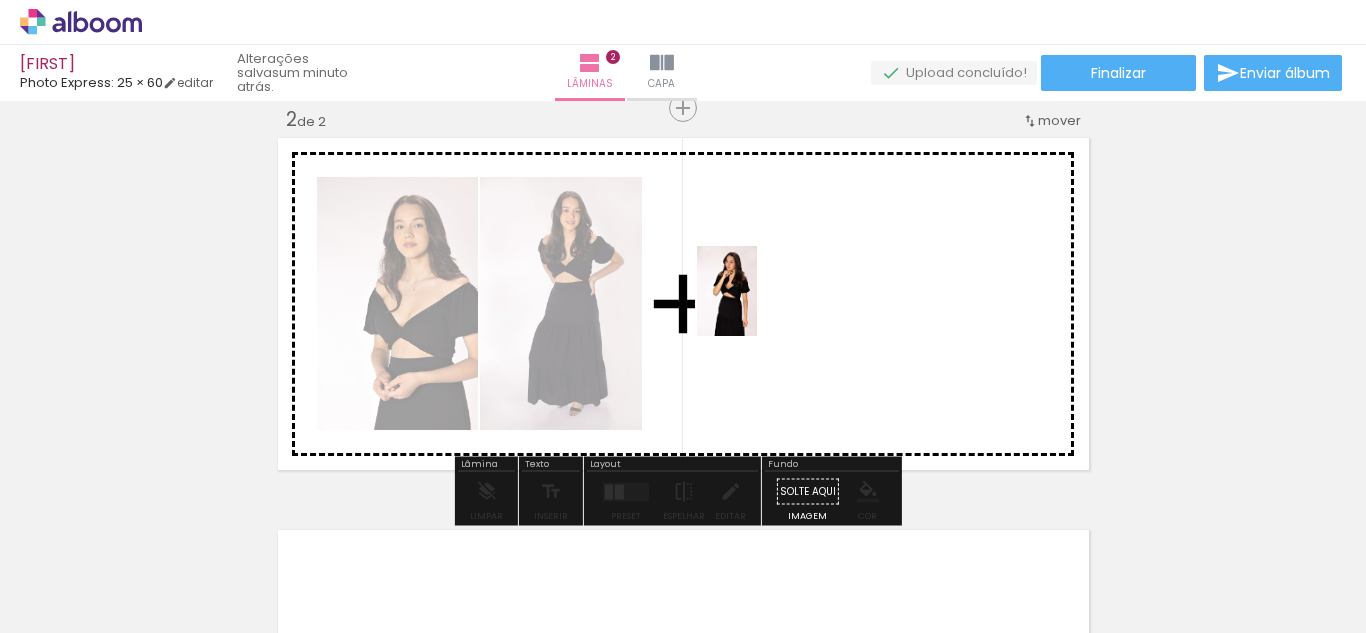 drag, startPoint x: 633, startPoint y: 388, endPoint x: 754, endPoint y: 309, distance: 144.50606 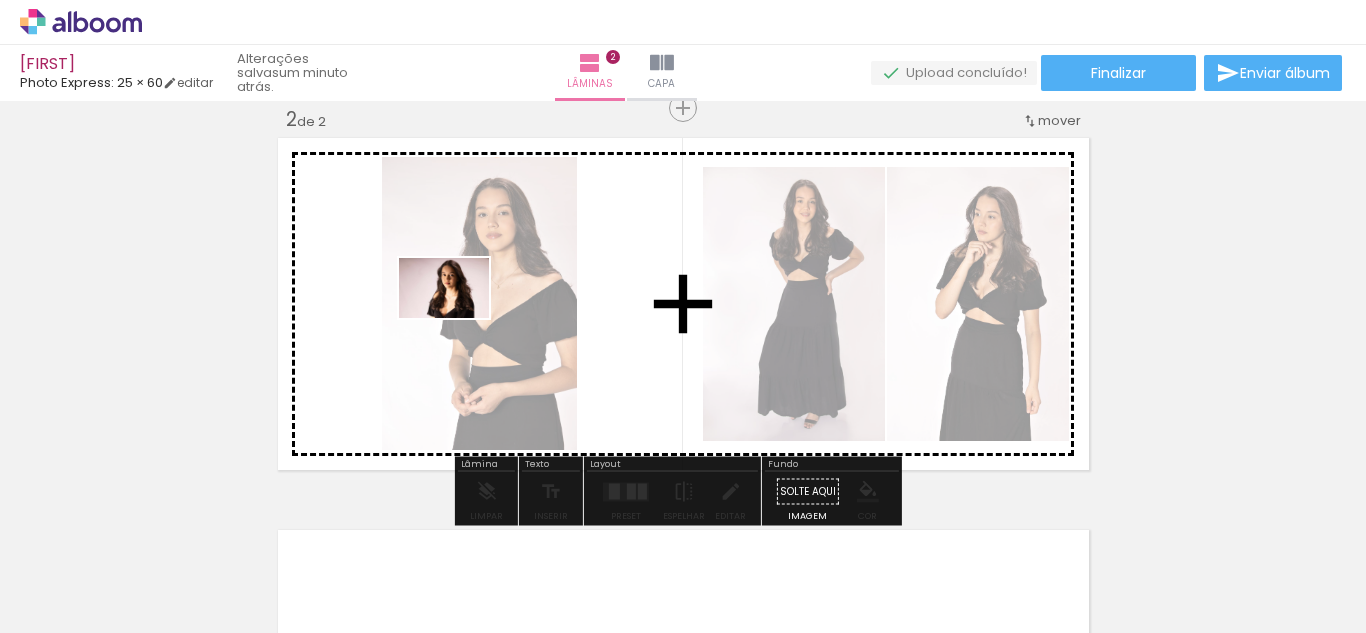 drag, startPoint x: 535, startPoint y: 584, endPoint x: 459, endPoint y: 318, distance: 276.64417 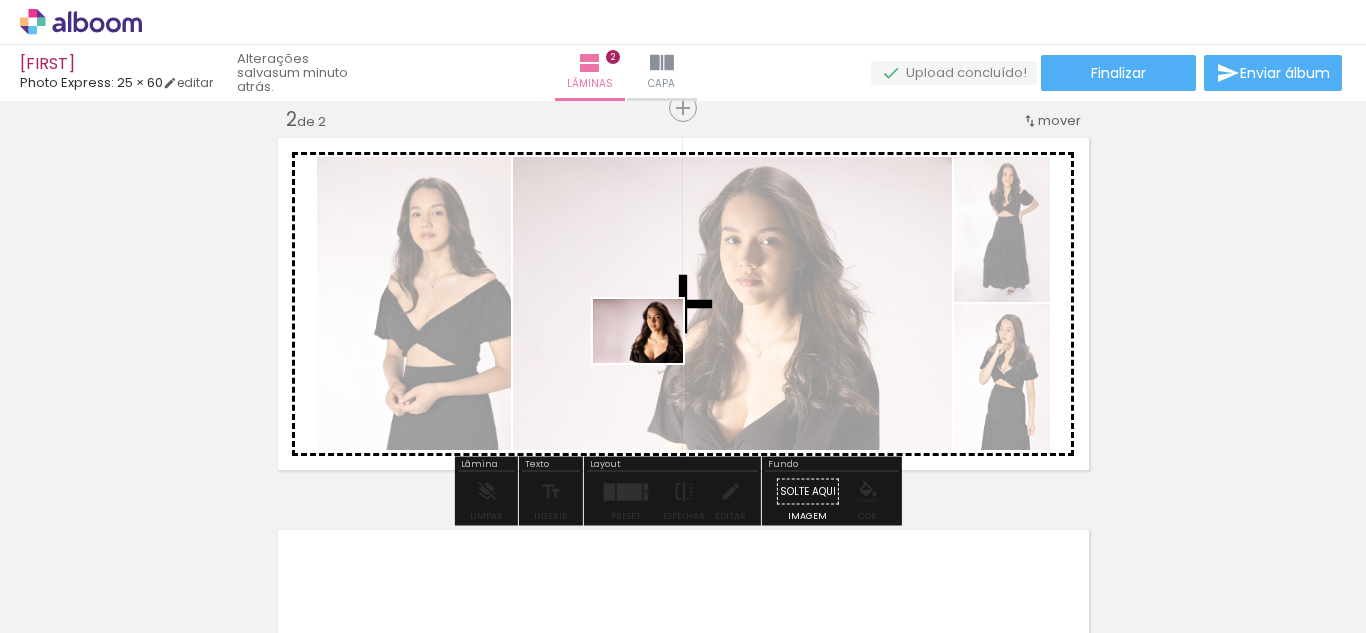 drag, startPoint x: 632, startPoint y: 581, endPoint x: 653, endPoint y: 358, distance: 223.9866 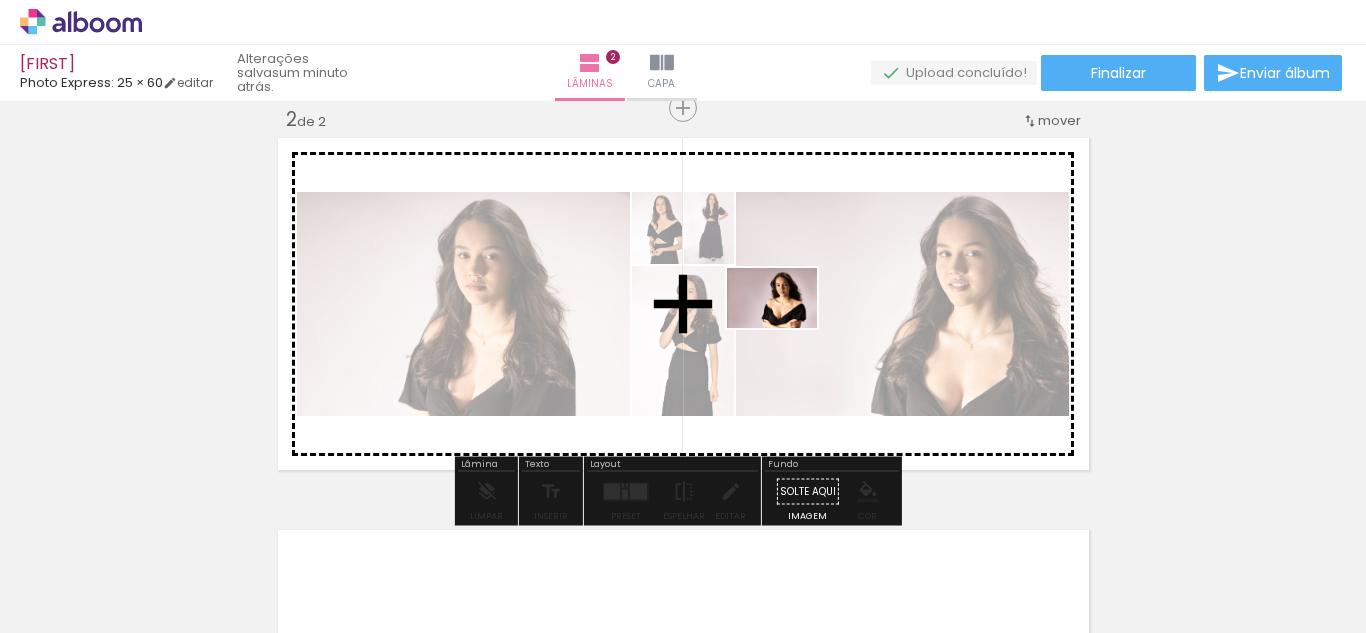 drag, startPoint x: 751, startPoint y: 572, endPoint x: 785, endPoint y: 324, distance: 250.3198 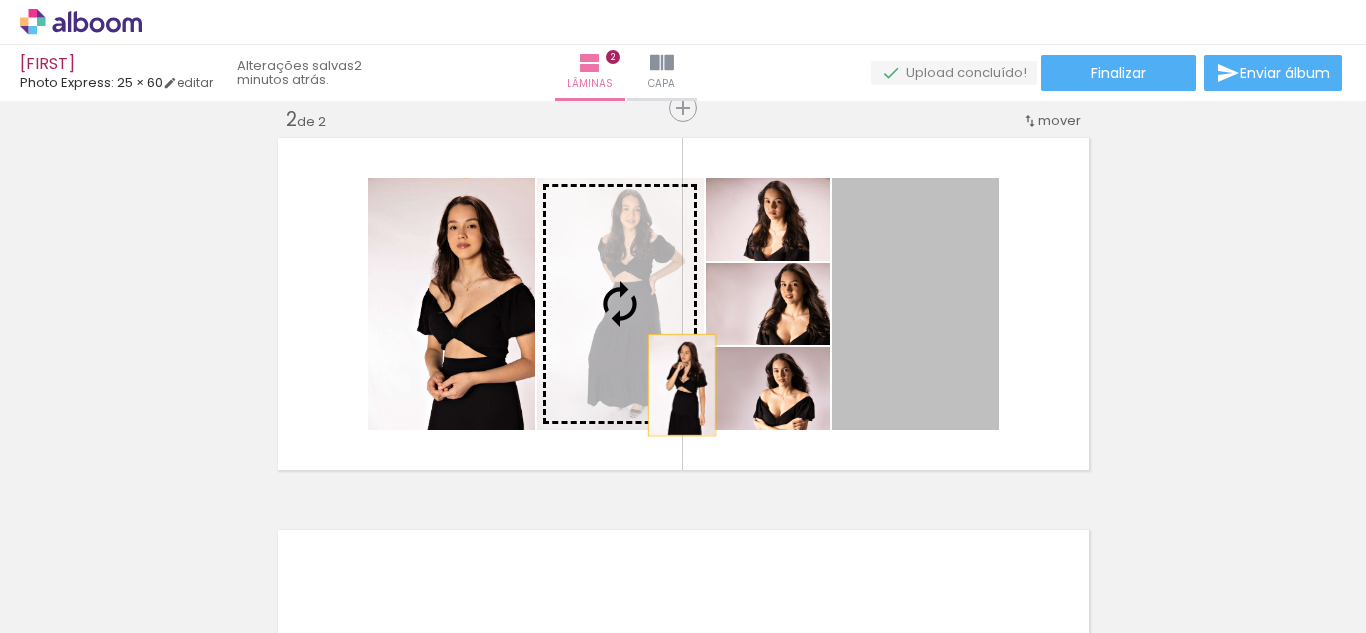 drag, startPoint x: 921, startPoint y: 394, endPoint x: 673, endPoint y: 384, distance: 248.20154 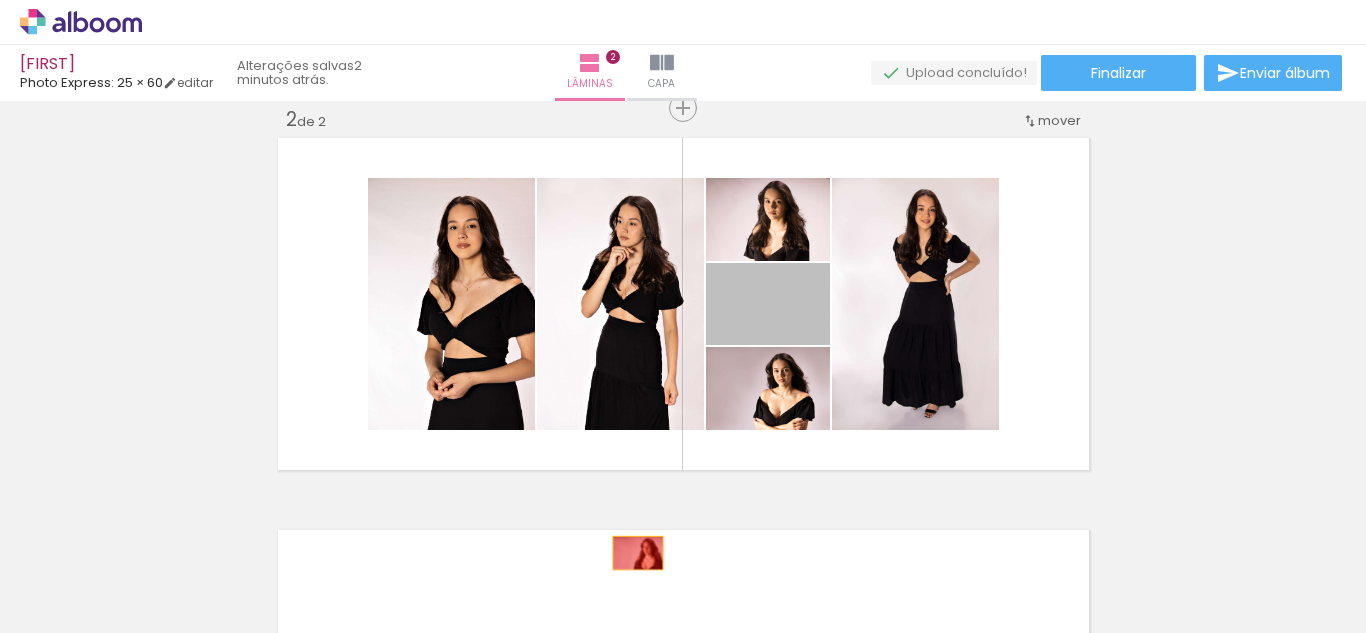 drag, startPoint x: 799, startPoint y: 320, endPoint x: 630, endPoint y: 553, distance: 287.83676 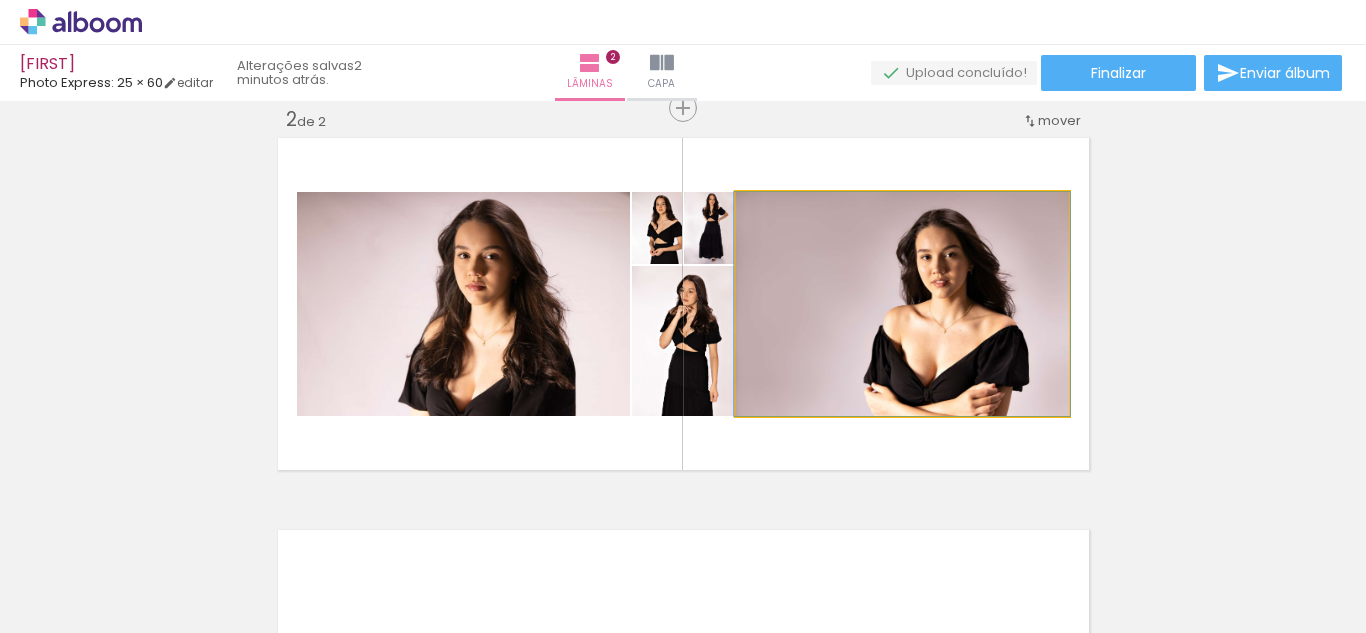 click 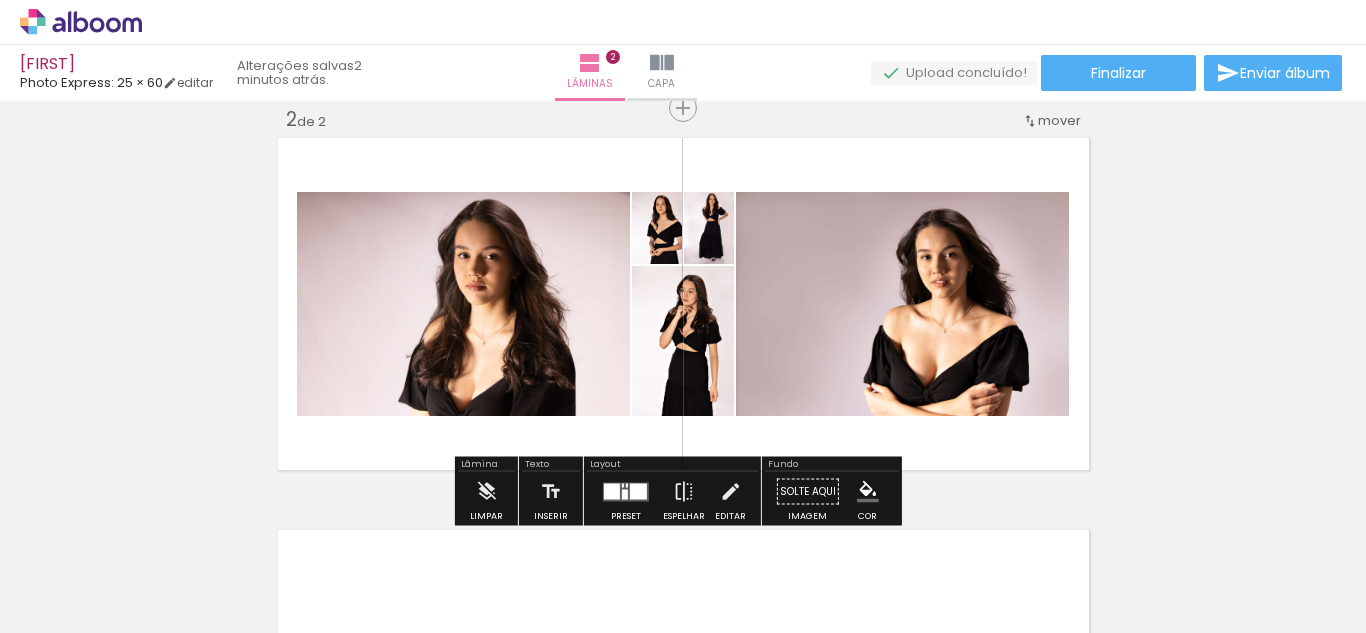 click at bounding box center (963, 566) 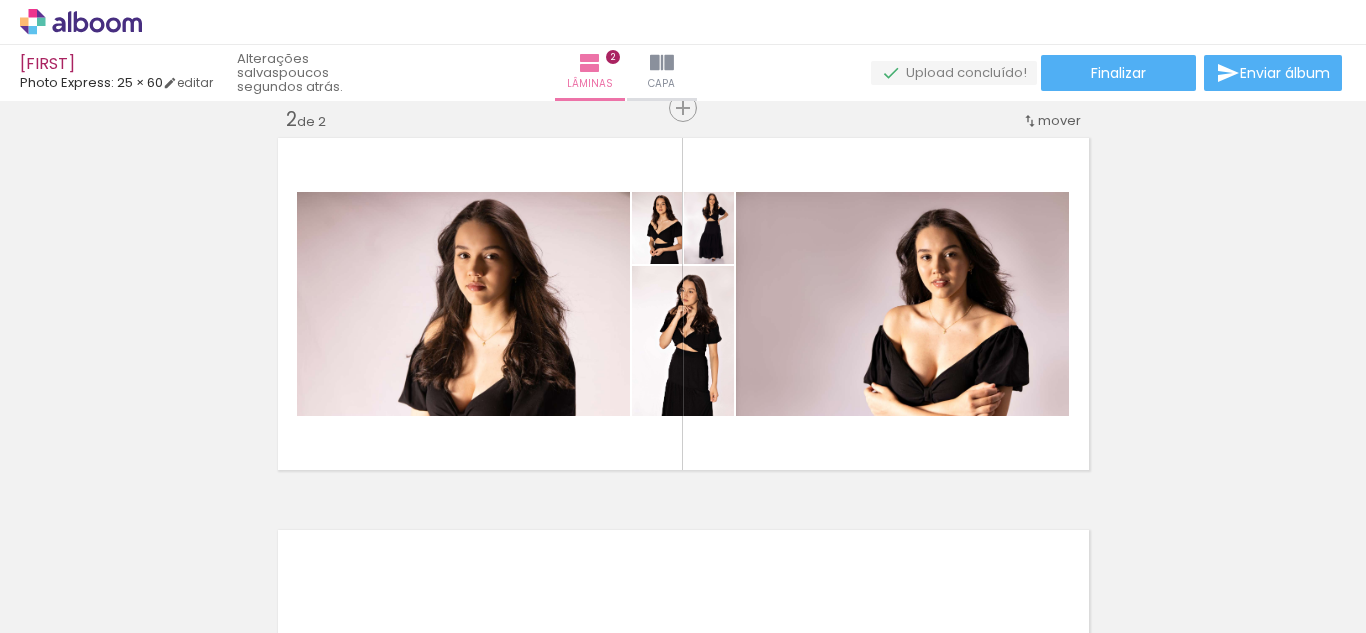 scroll, scrollTop: 0, scrollLeft: 3112, axis: horizontal 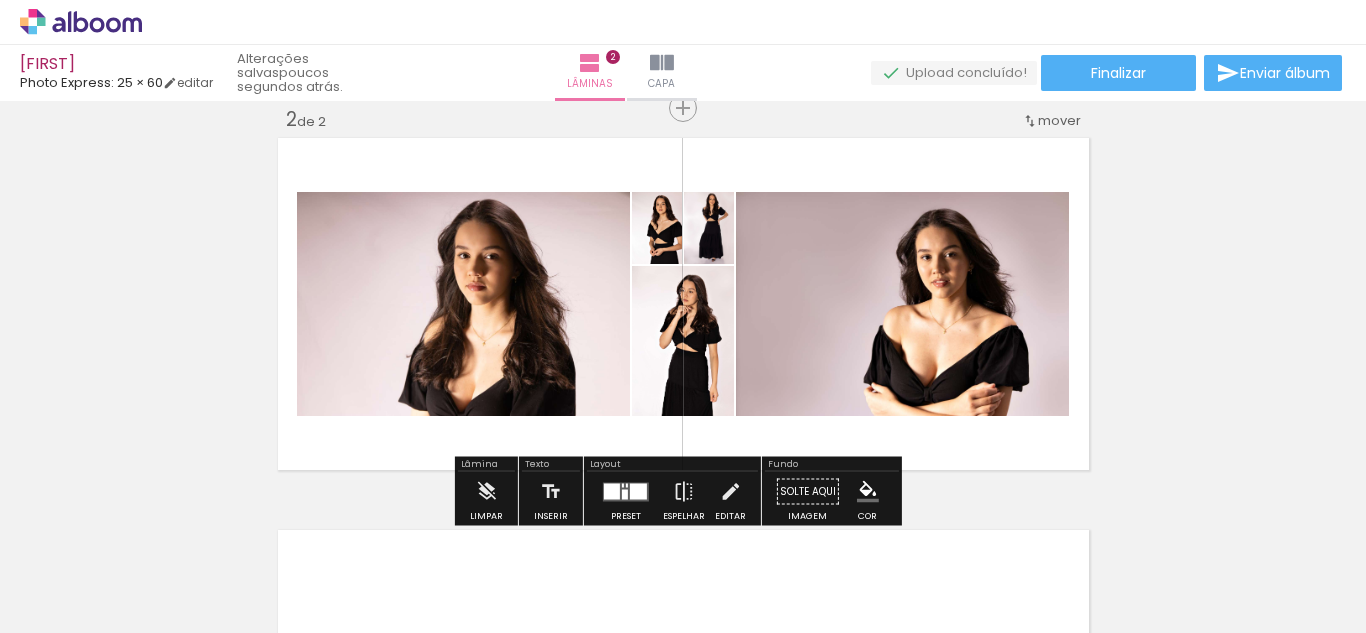 click on "Inserir lâmina 1  de 2  Inserir lâmina 2  de 2" at bounding box center (683, 278) 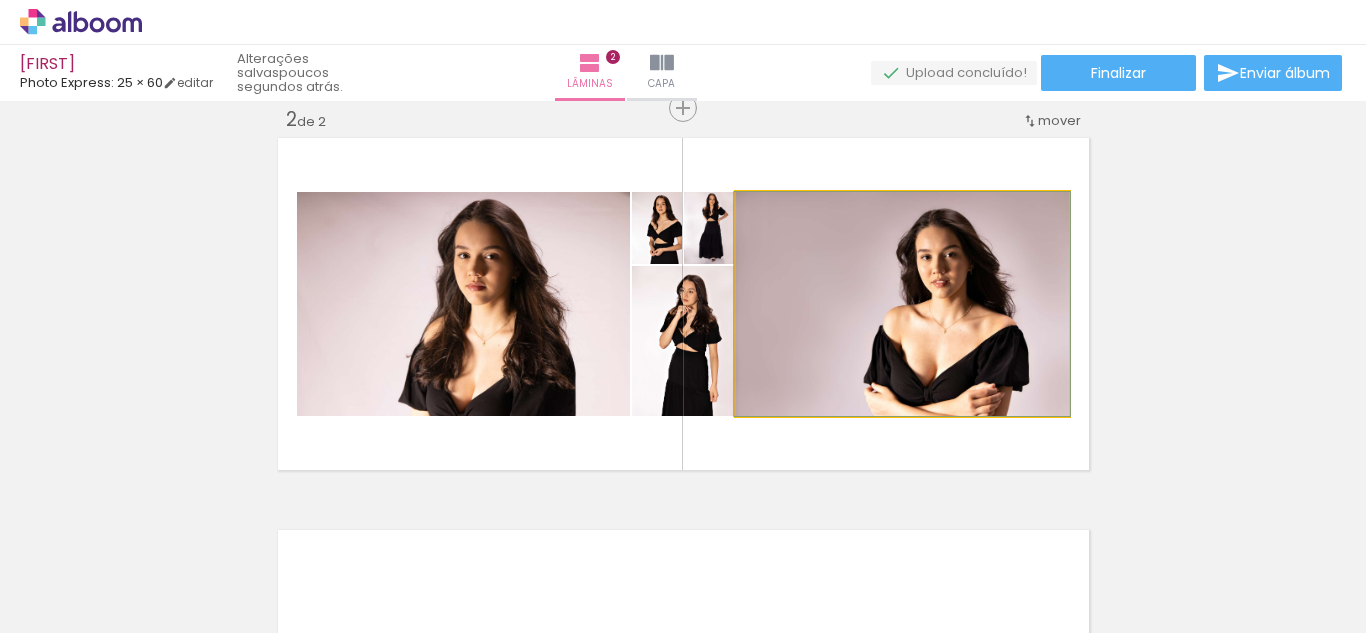 click 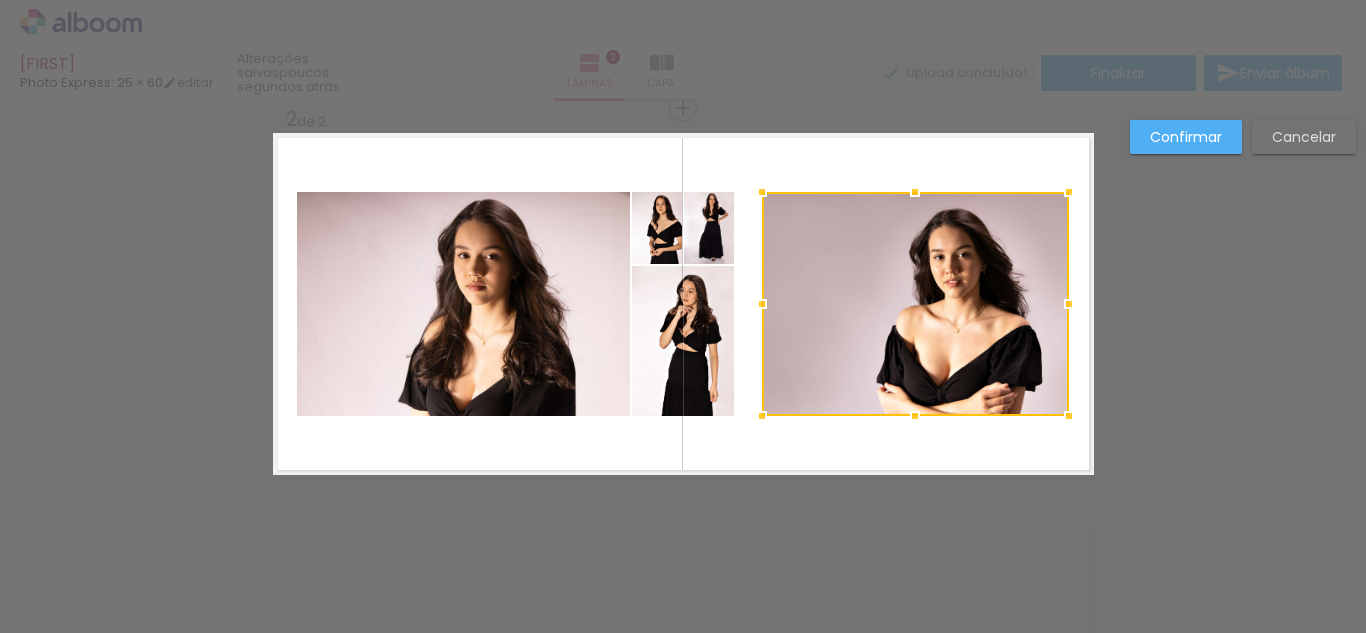 drag, startPoint x: 732, startPoint y: 306, endPoint x: 752, endPoint y: 306, distance: 20 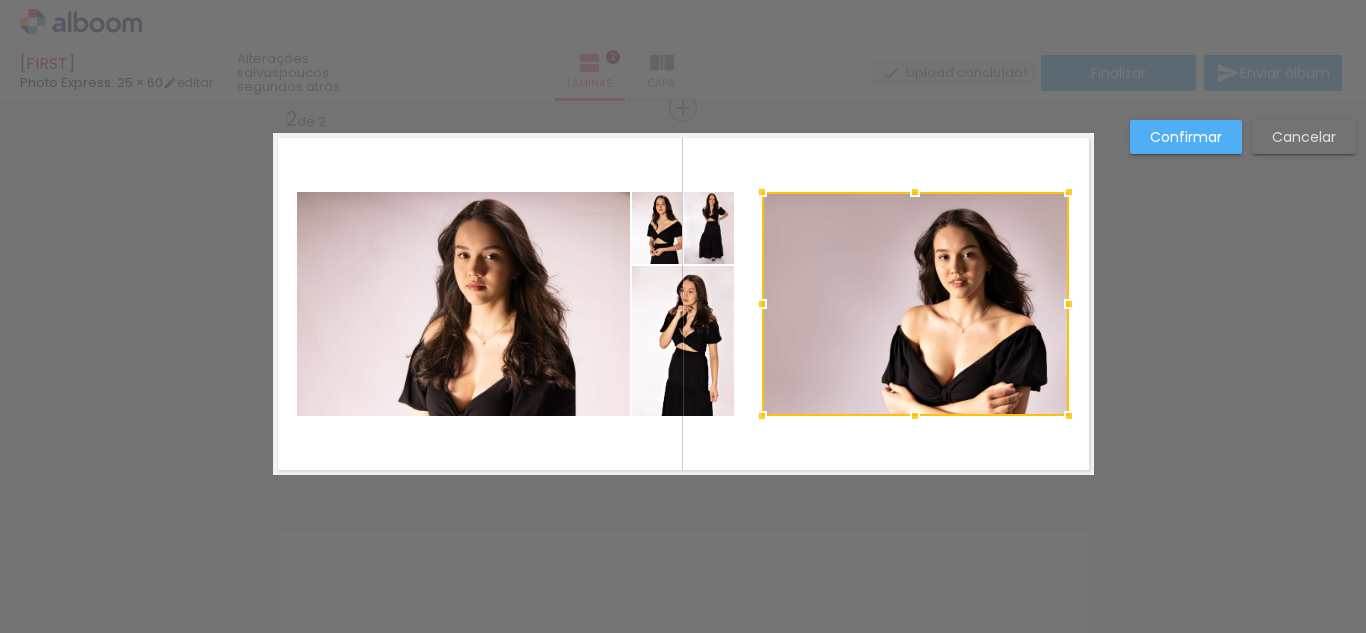 click 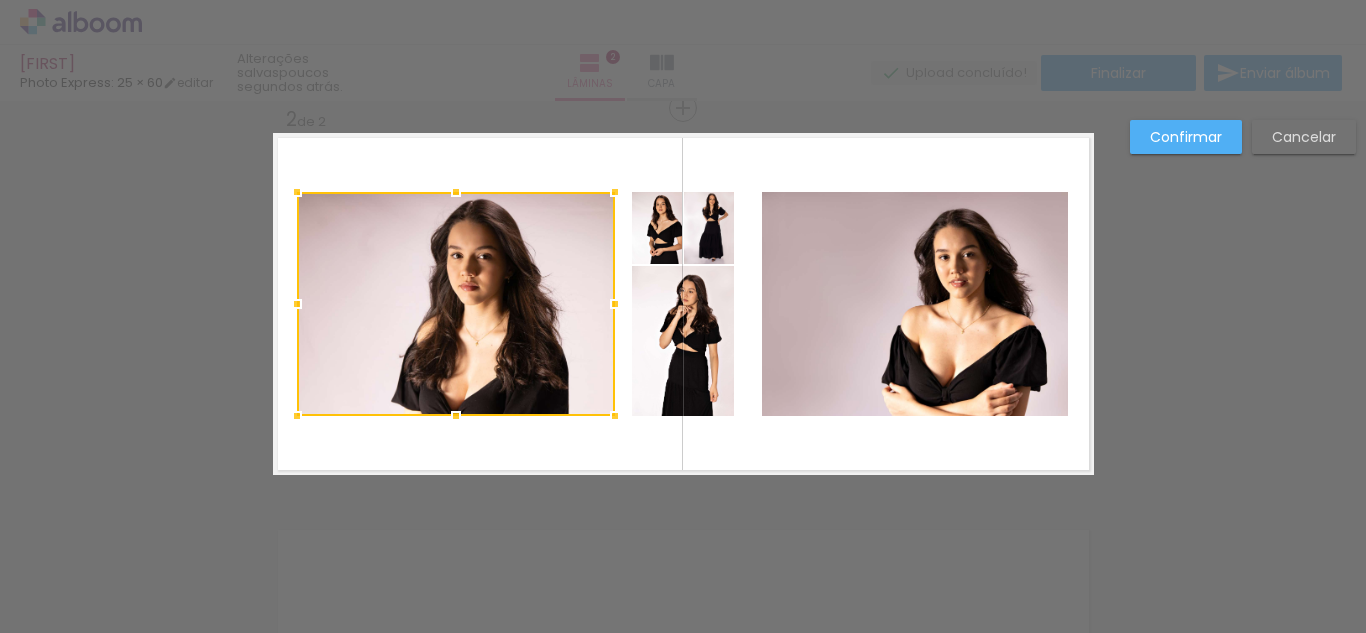 drag, startPoint x: 624, startPoint y: 305, endPoint x: 609, endPoint y: 305, distance: 15 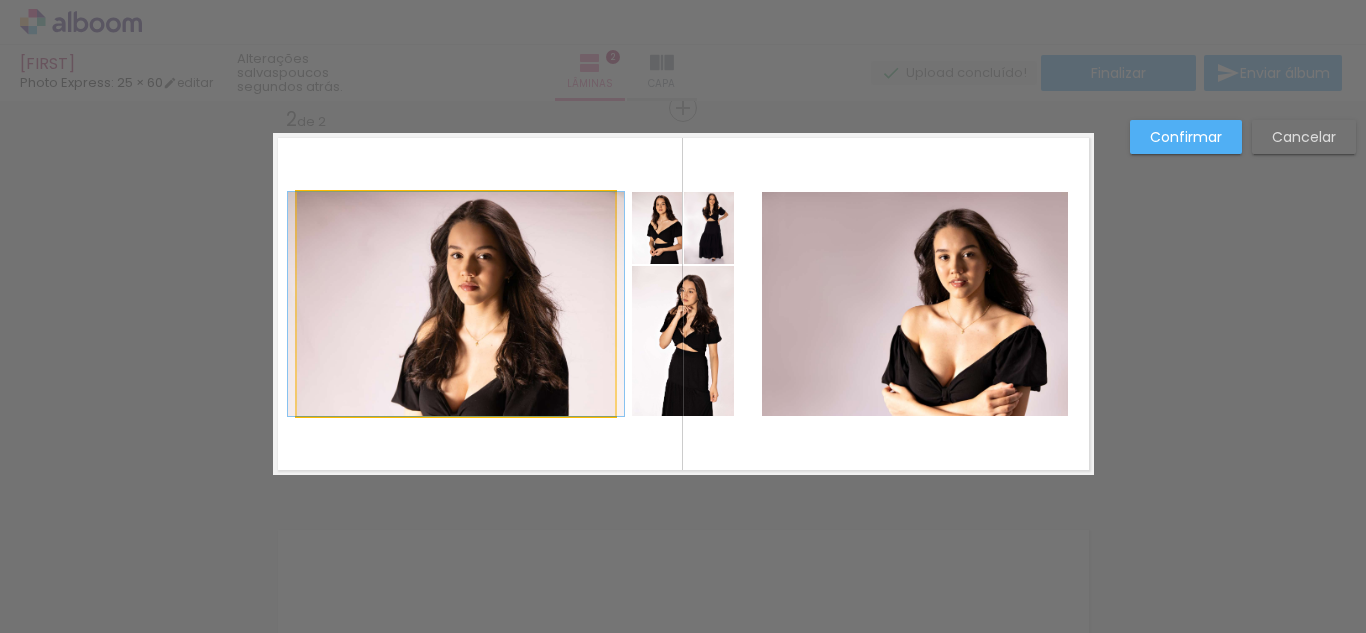 click 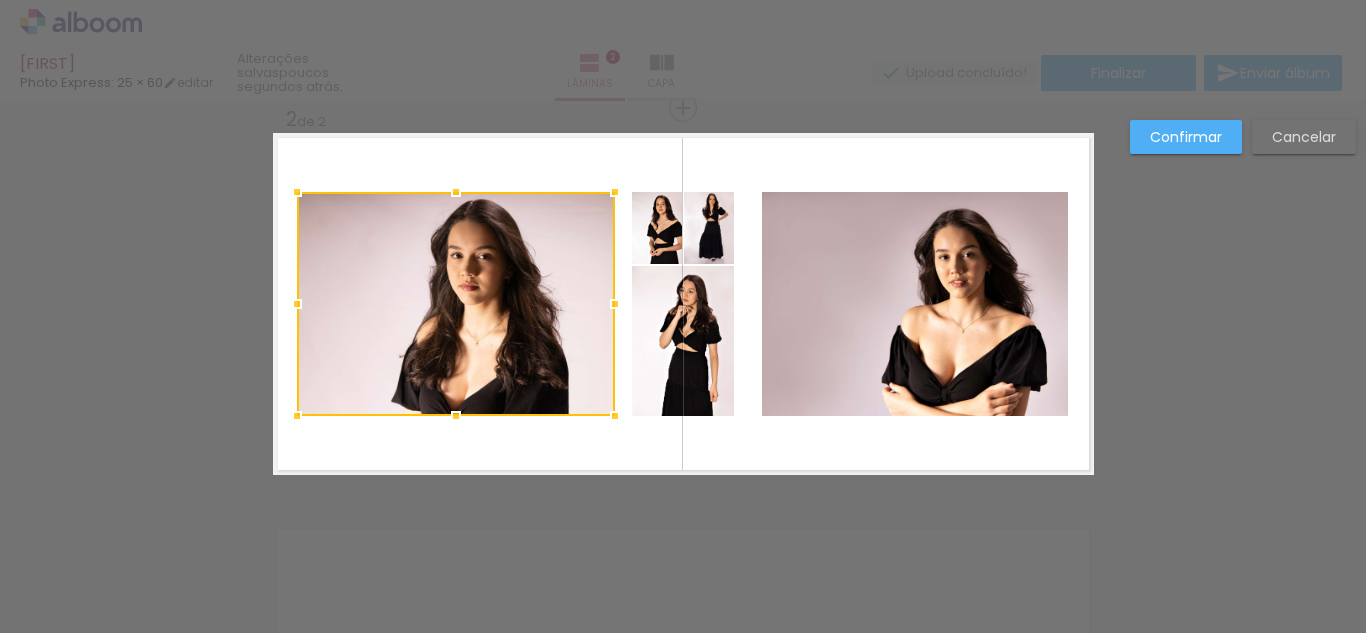click 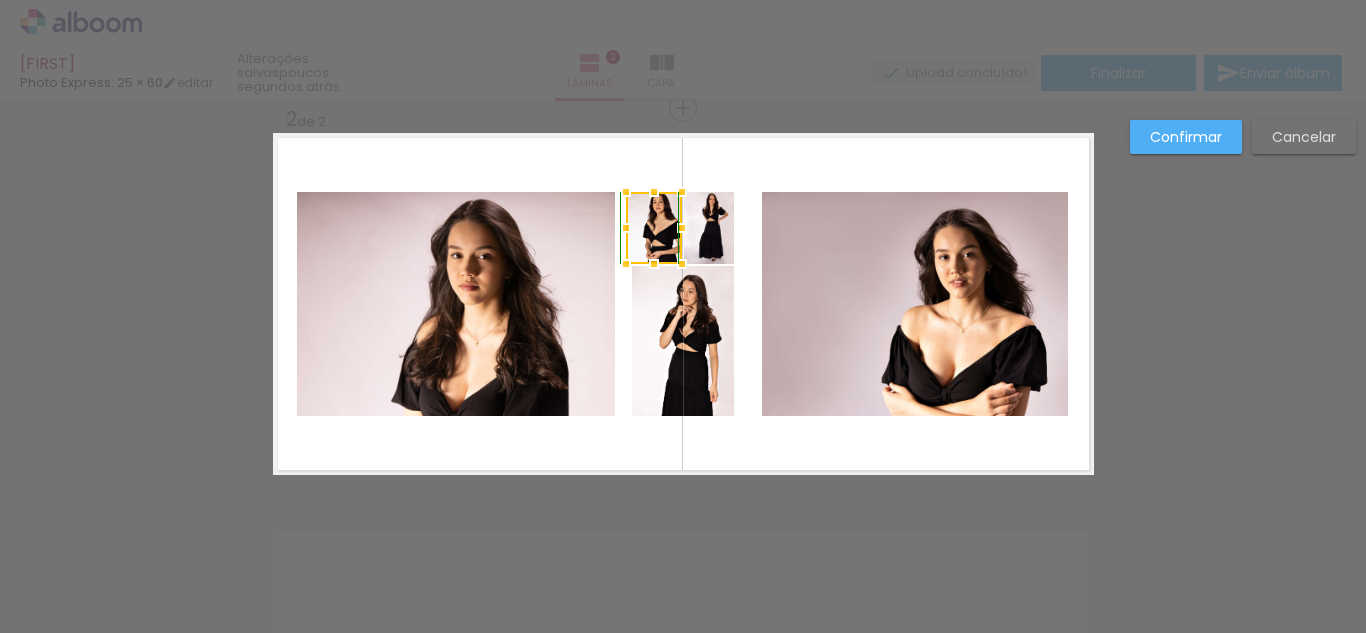 click at bounding box center [654, 192] 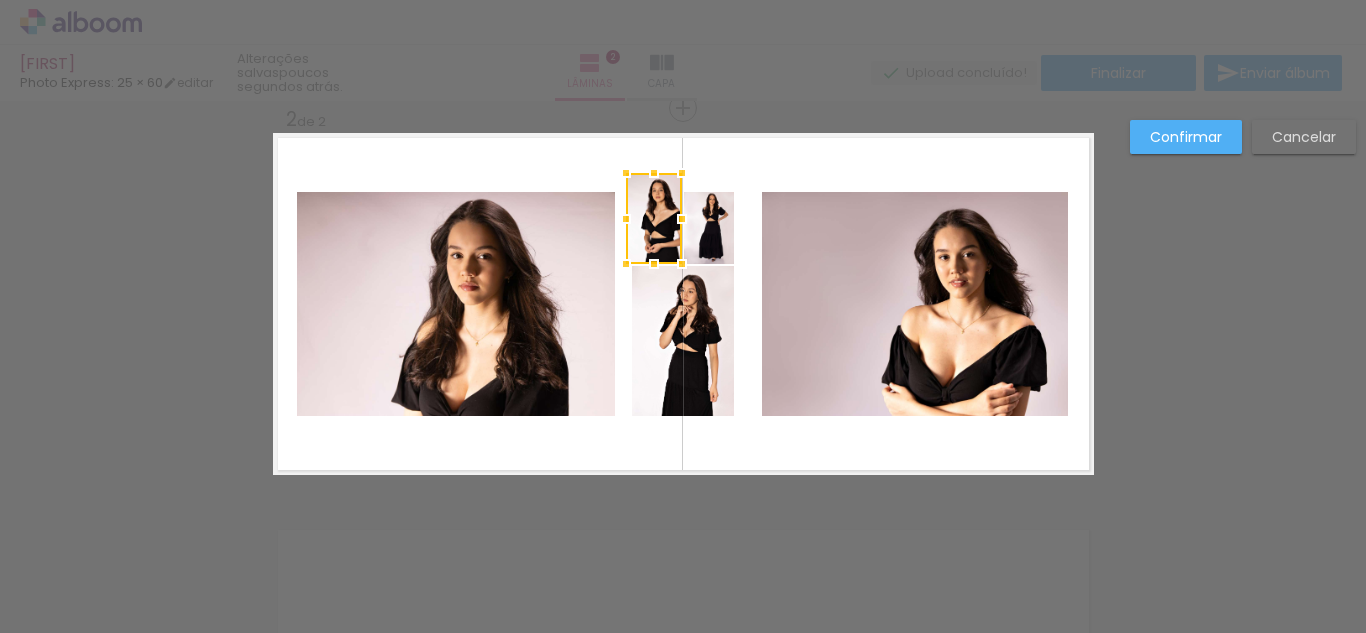 drag, startPoint x: 643, startPoint y: 190, endPoint x: 642, endPoint y: 170, distance: 20.024984 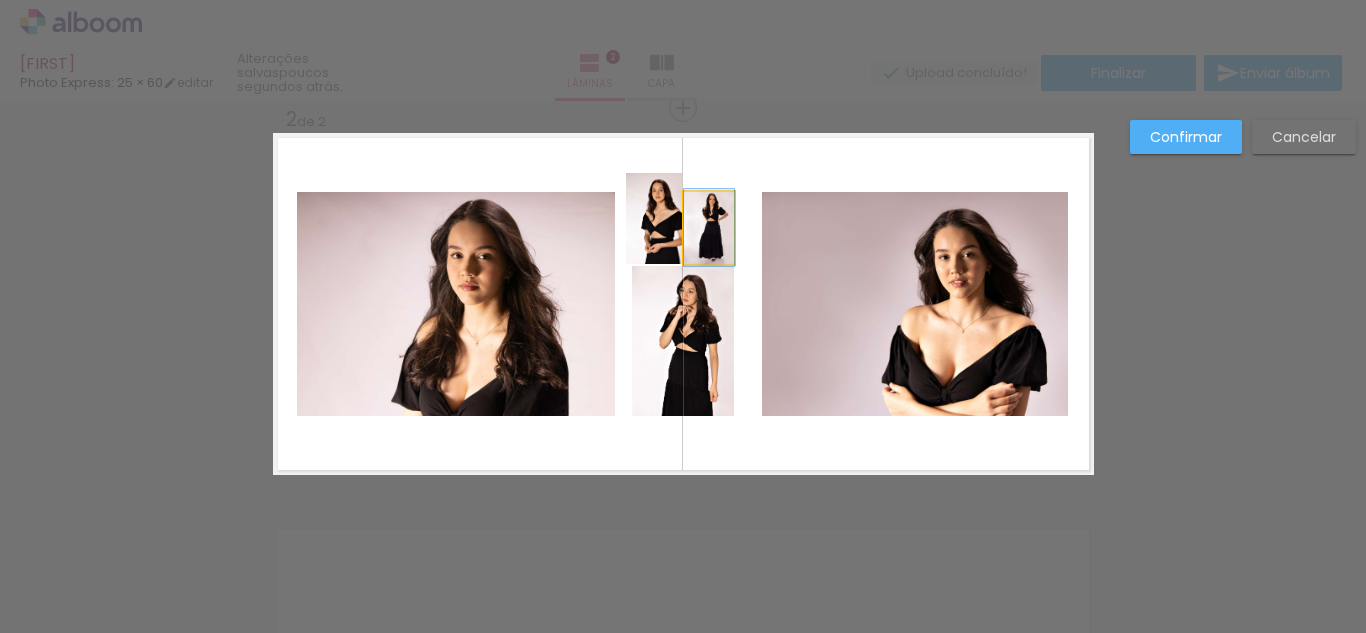 click 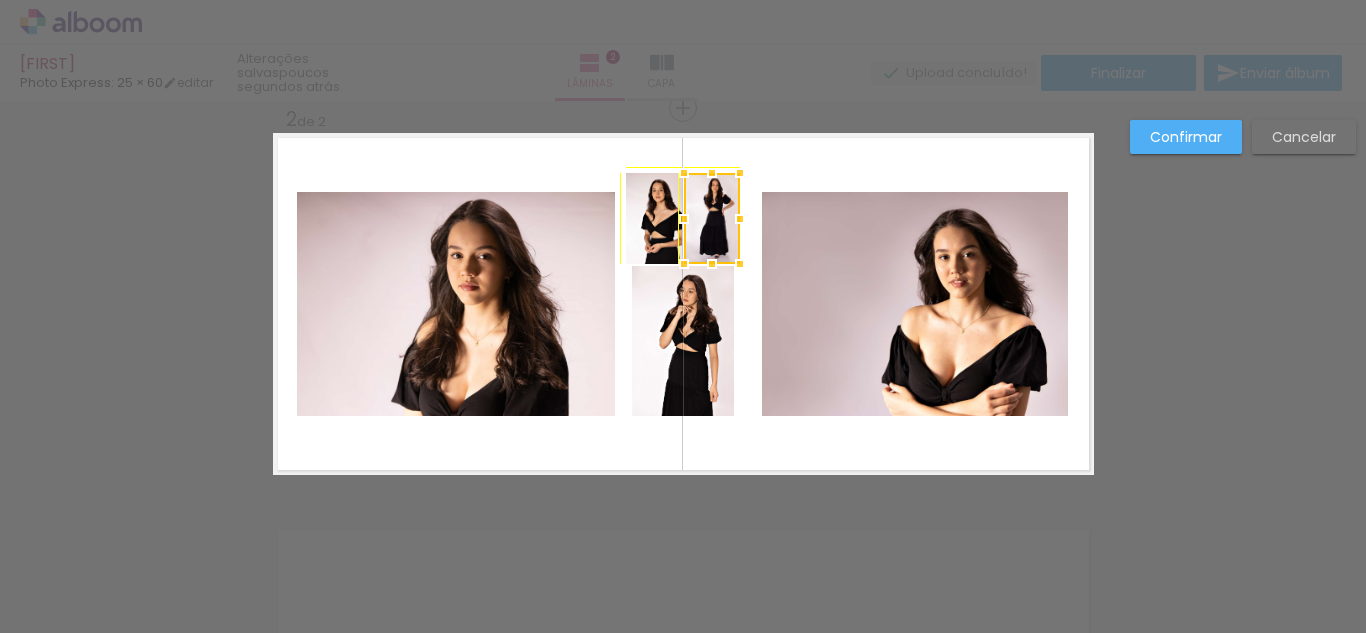 drag, startPoint x: 707, startPoint y: 193, endPoint x: 705, endPoint y: 182, distance: 11.18034 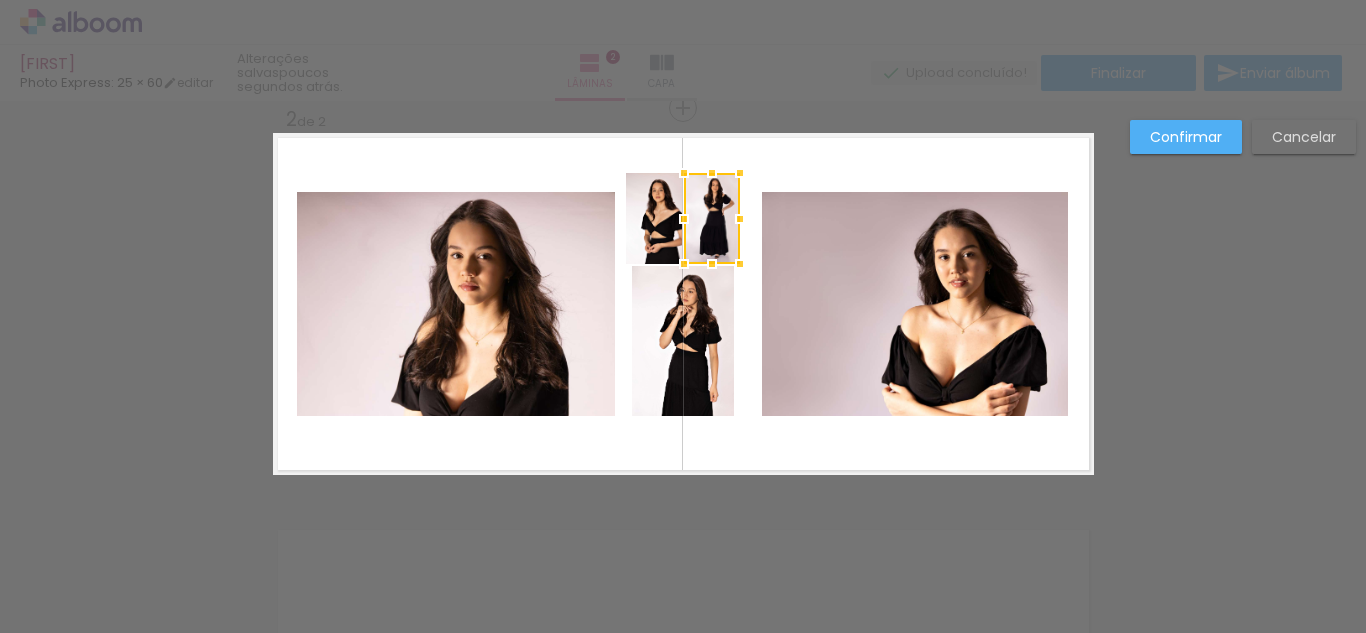 click at bounding box center [683, 304] 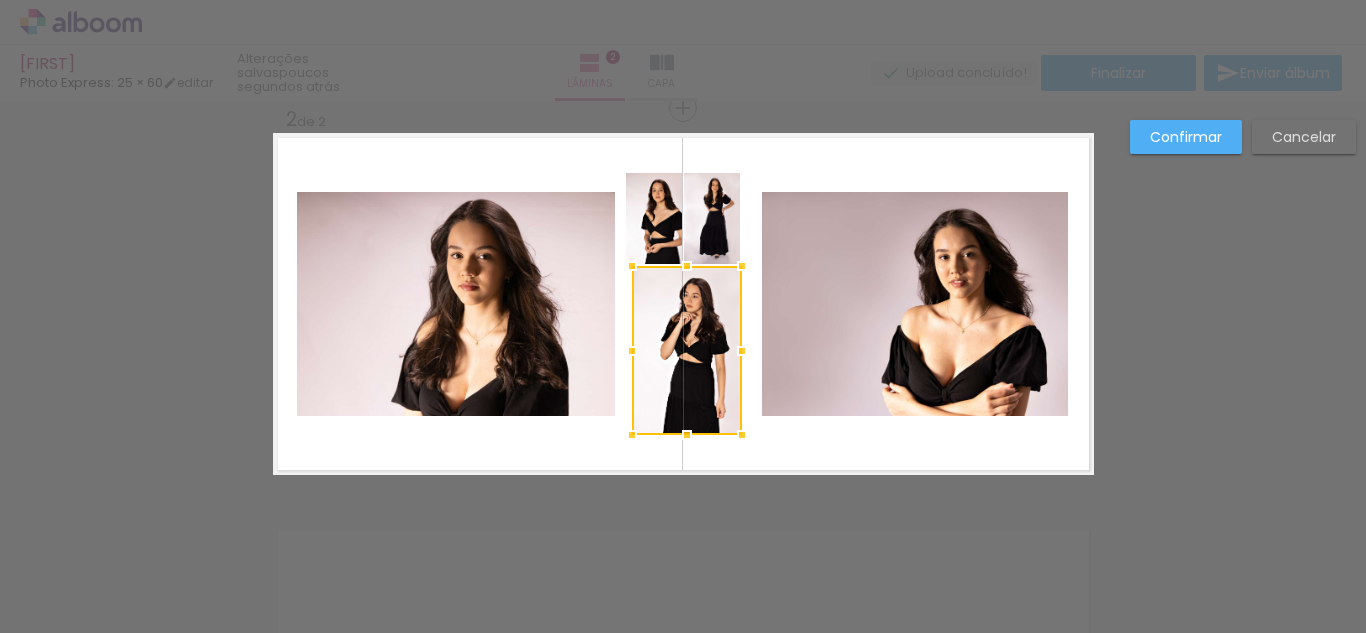 drag, startPoint x: 727, startPoint y: 417, endPoint x: 743, endPoint y: 428, distance: 19.416489 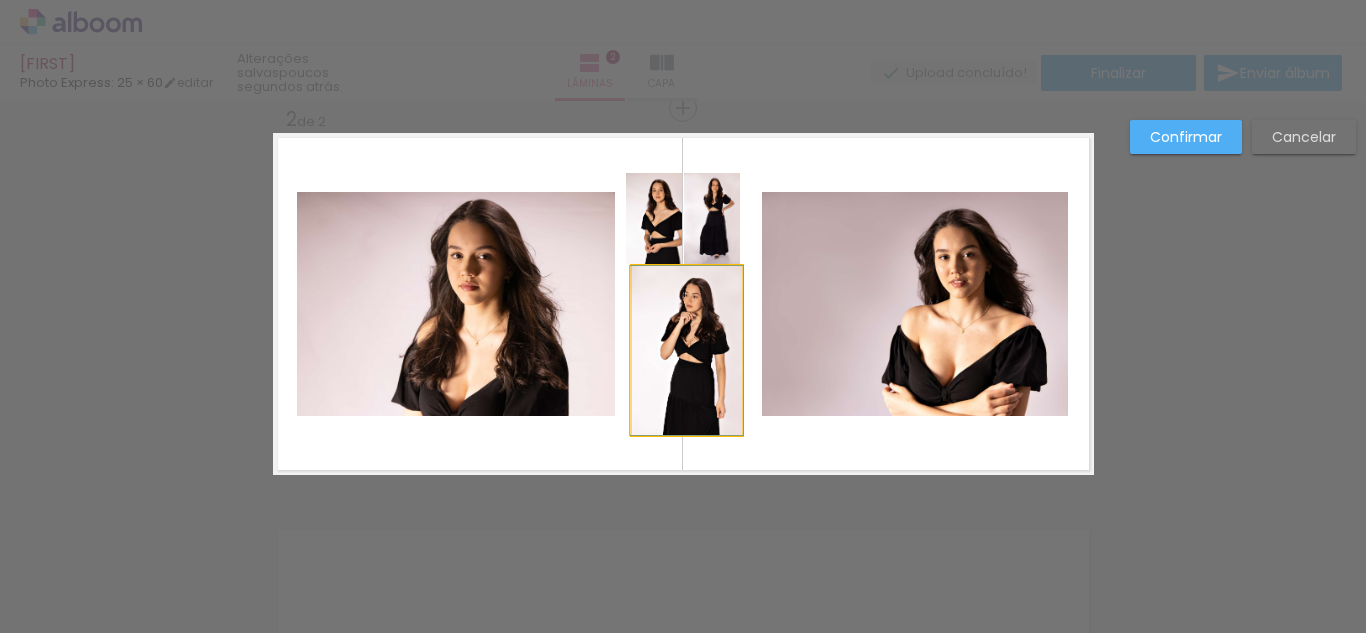 click 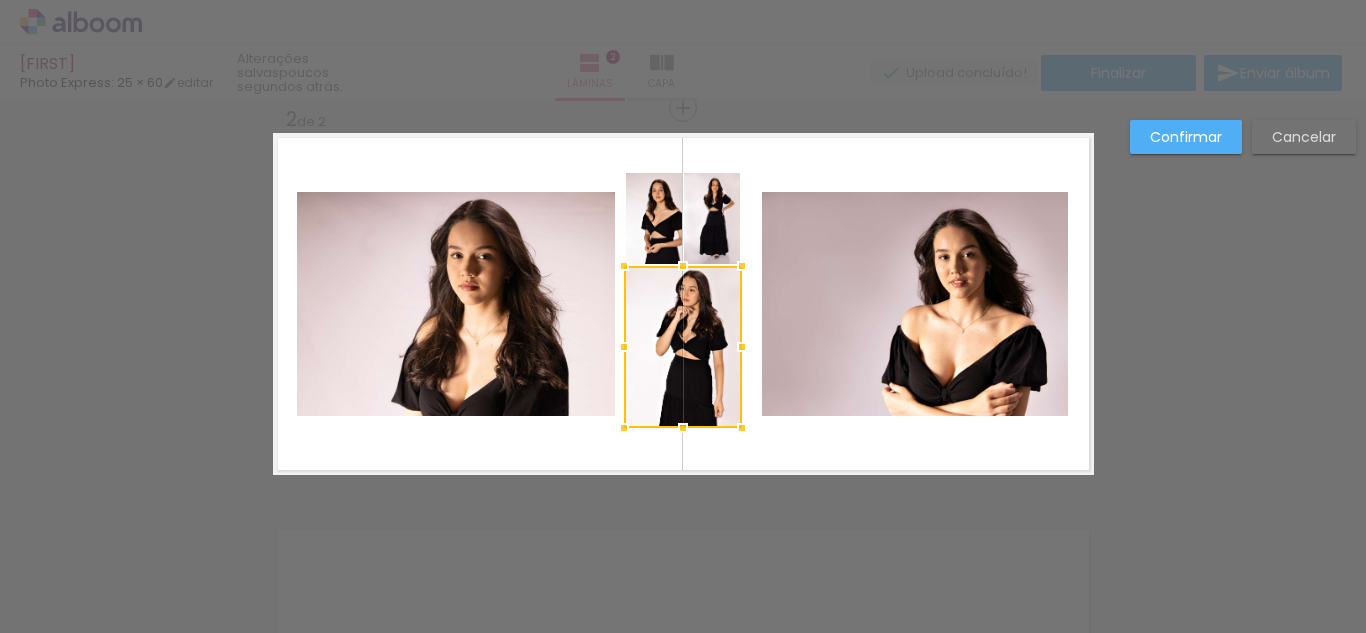 drag, startPoint x: 622, startPoint y: 435, endPoint x: 614, endPoint y: 428, distance: 10.630146 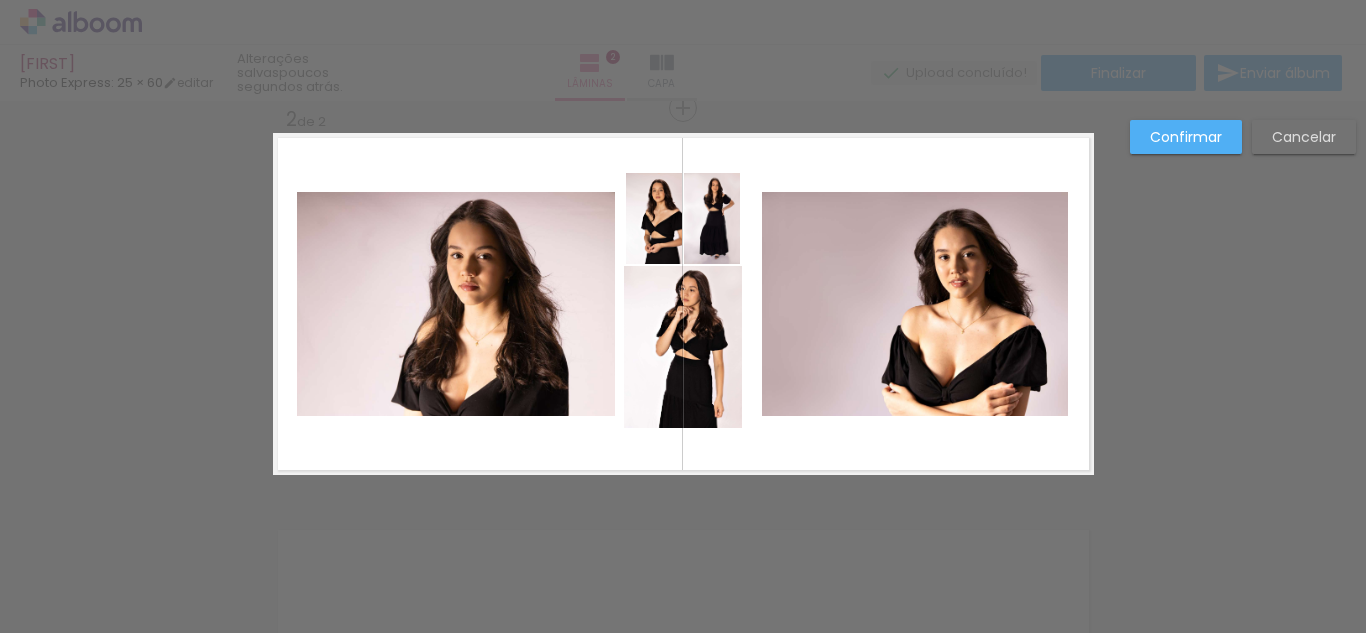 click 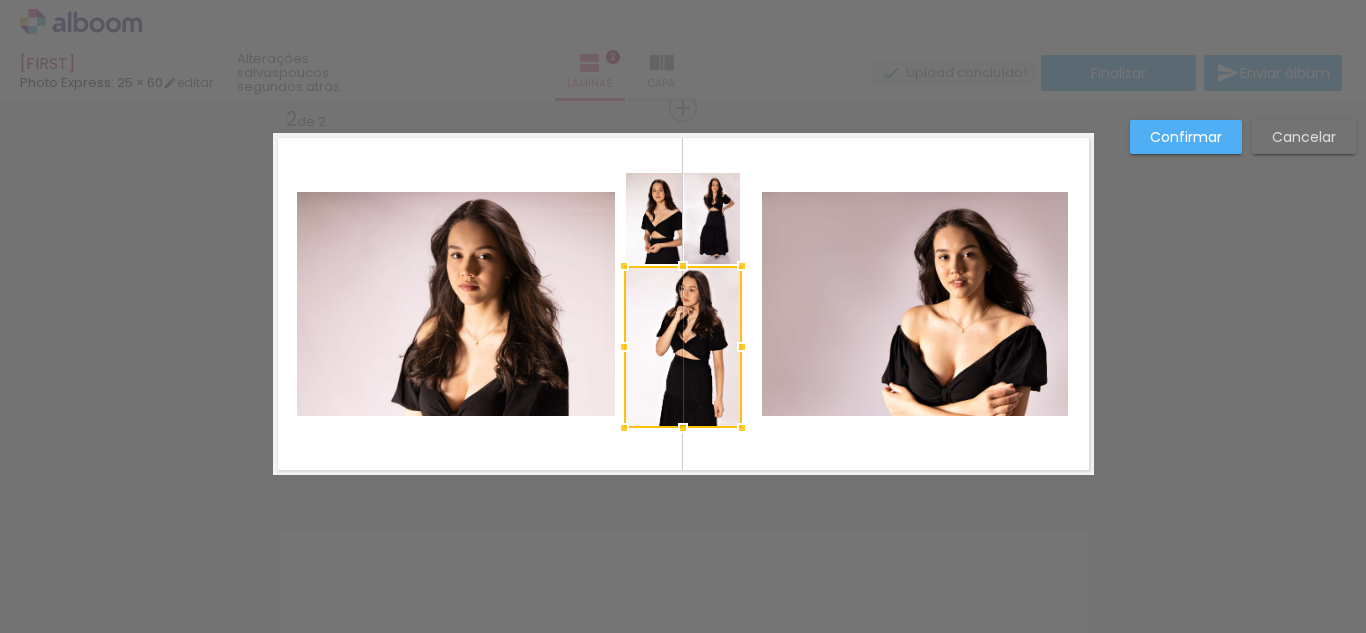 click at bounding box center [683, 347] 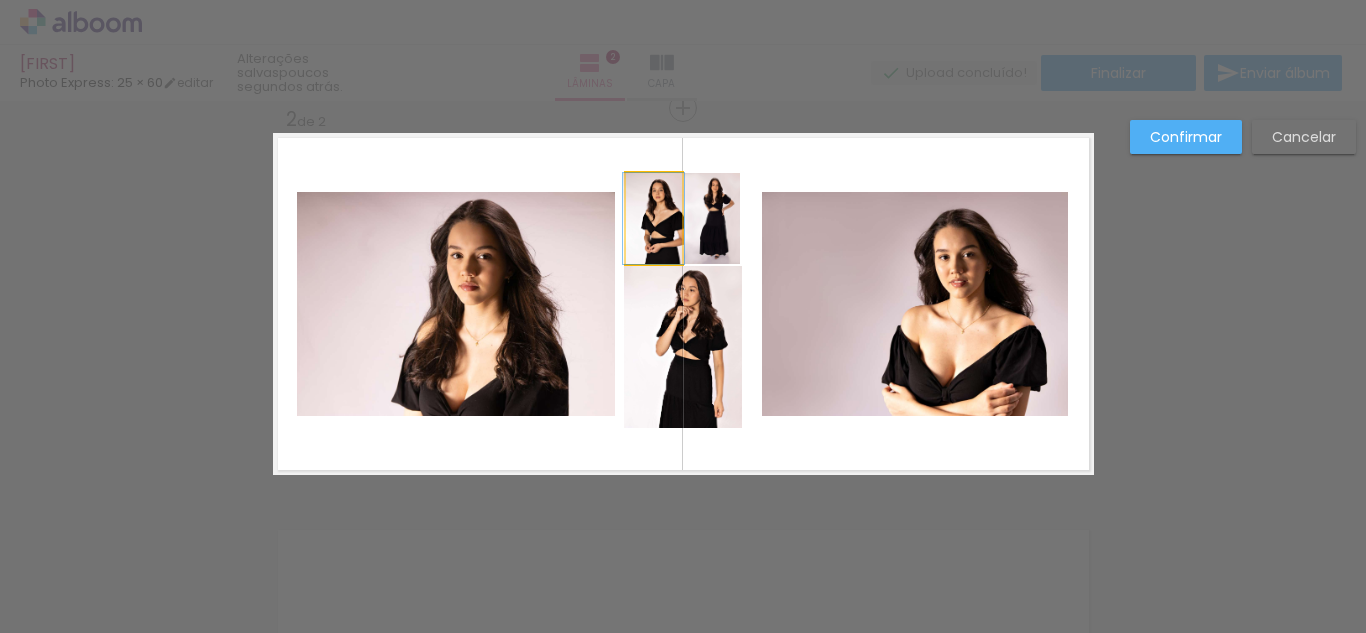 click 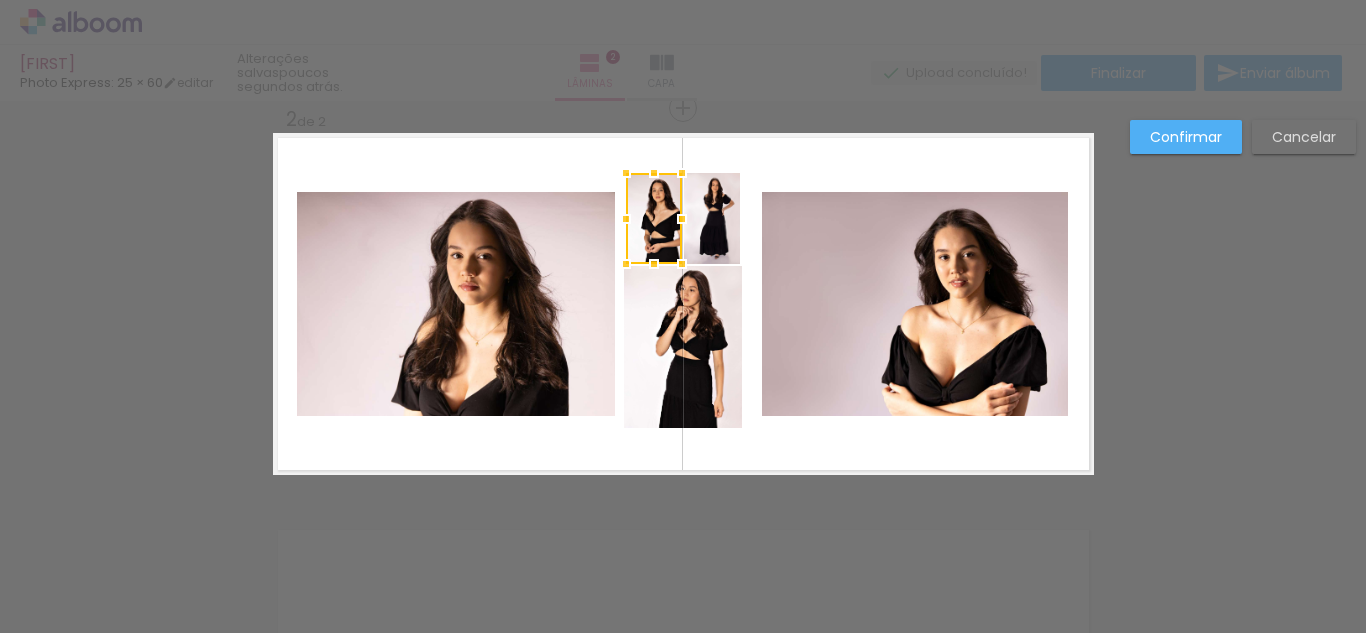 click on "Confirmar" at bounding box center (0, 0) 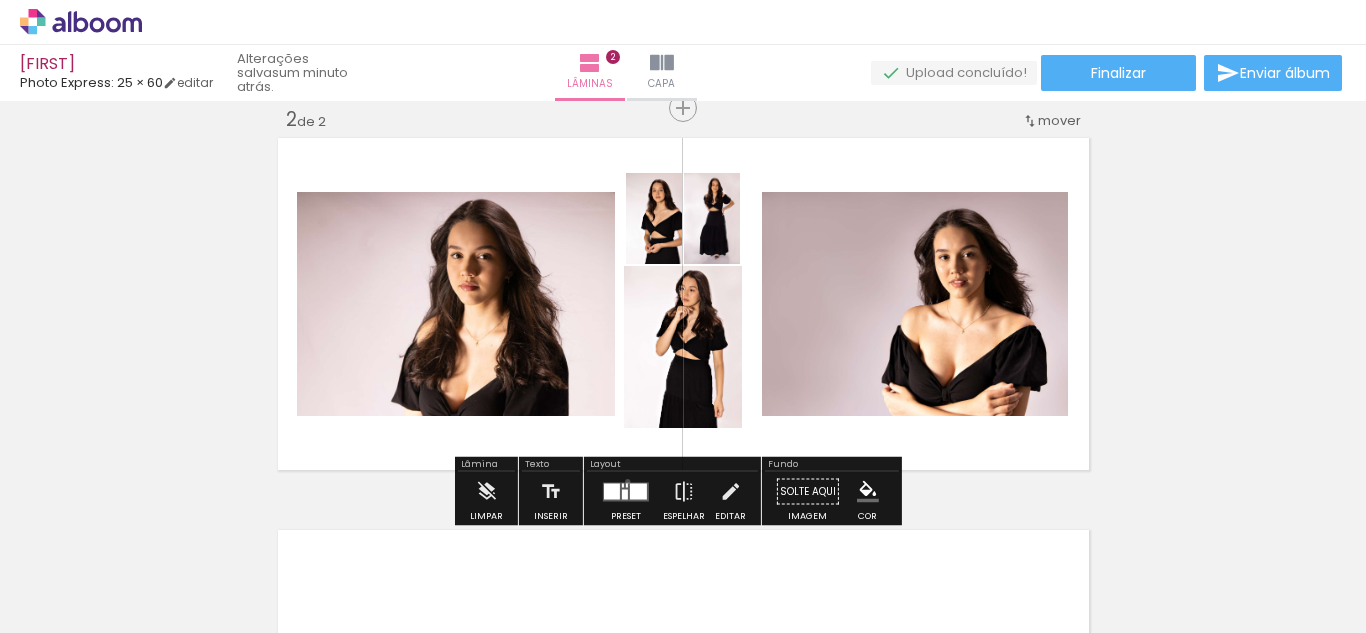 click at bounding box center (626, 492) 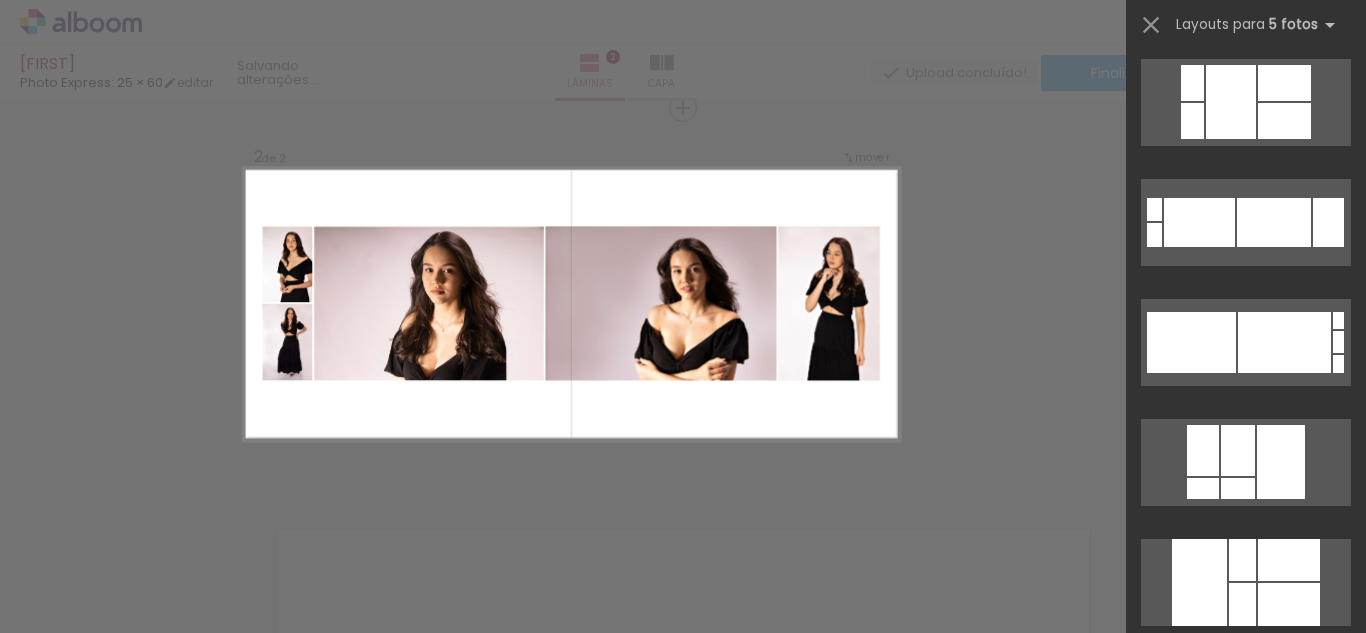 scroll, scrollTop: 200, scrollLeft: 0, axis: vertical 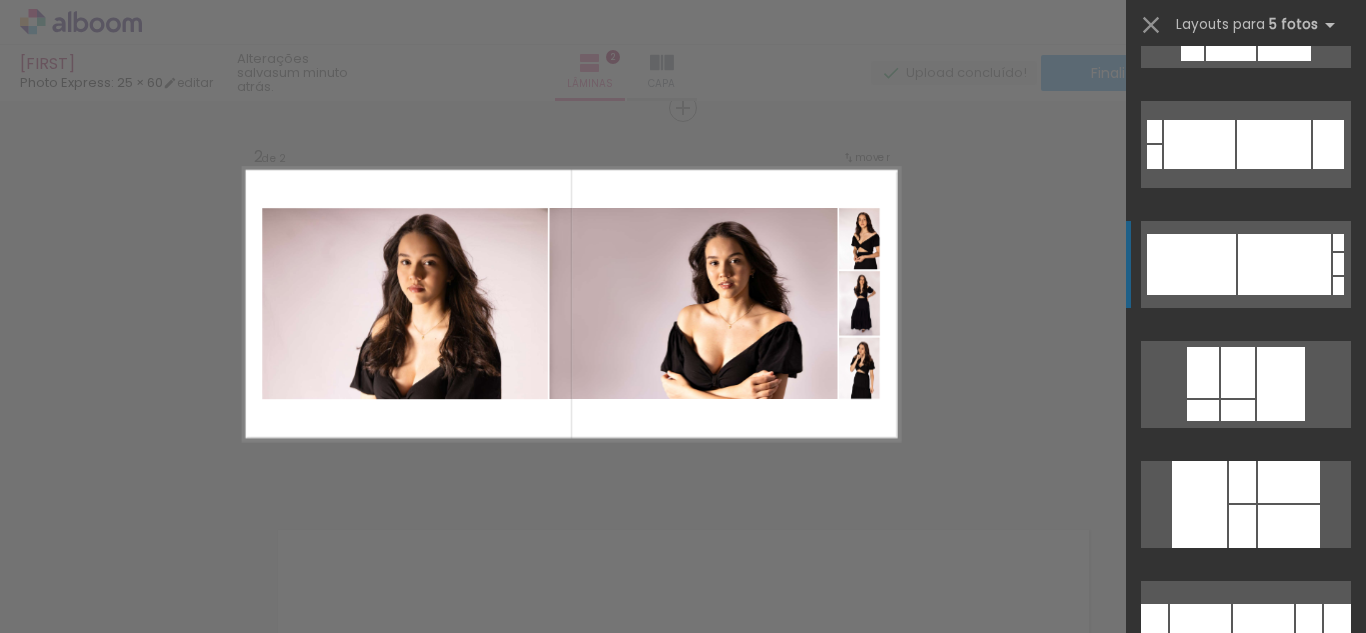 click at bounding box center [1231, 24] 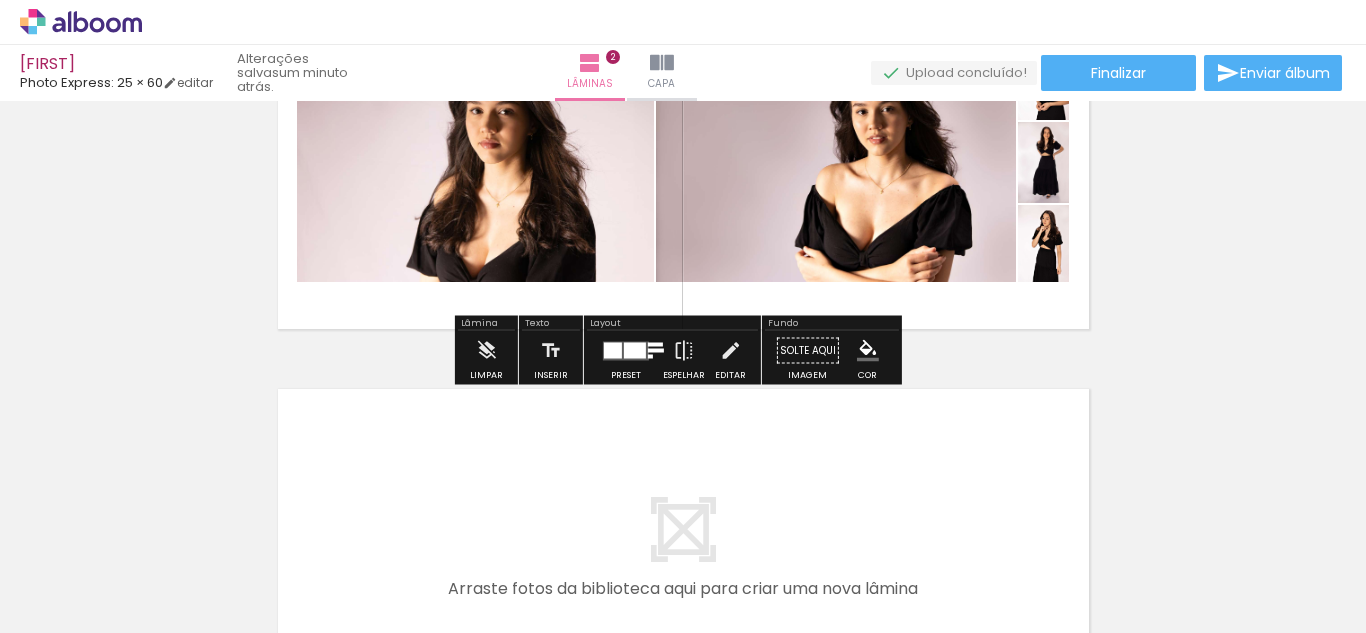 scroll, scrollTop: 618, scrollLeft: 0, axis: vertical 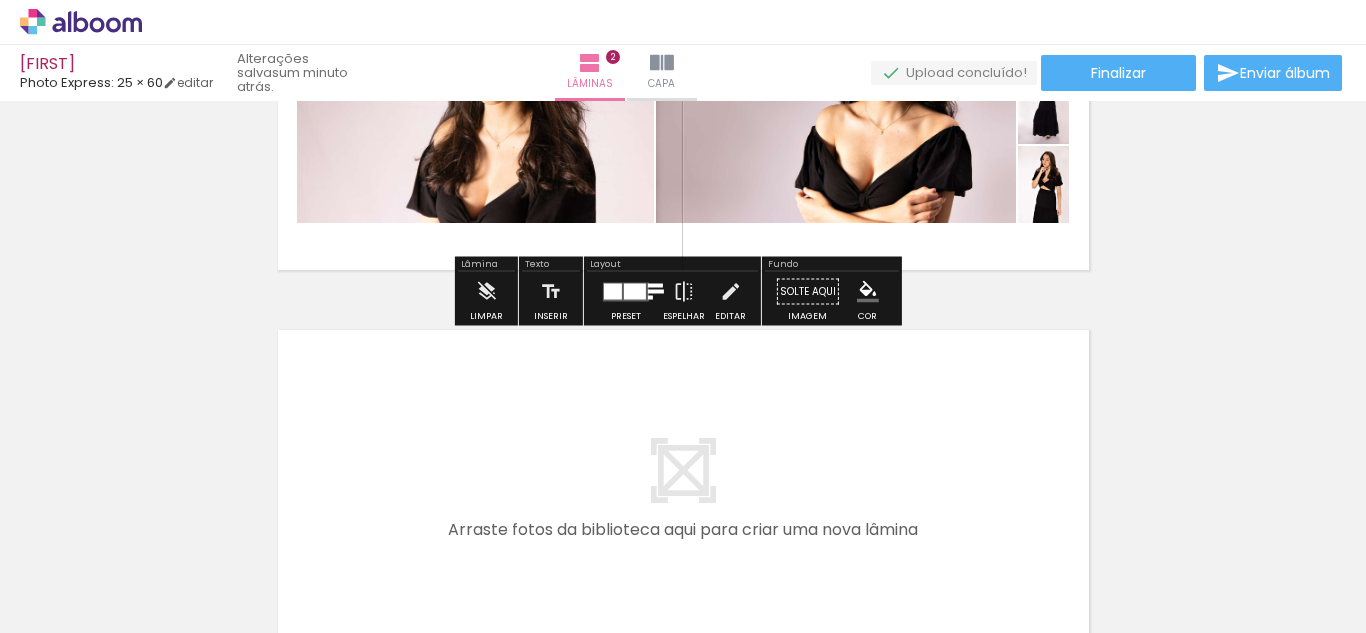 click at bounding box center [683, 496] 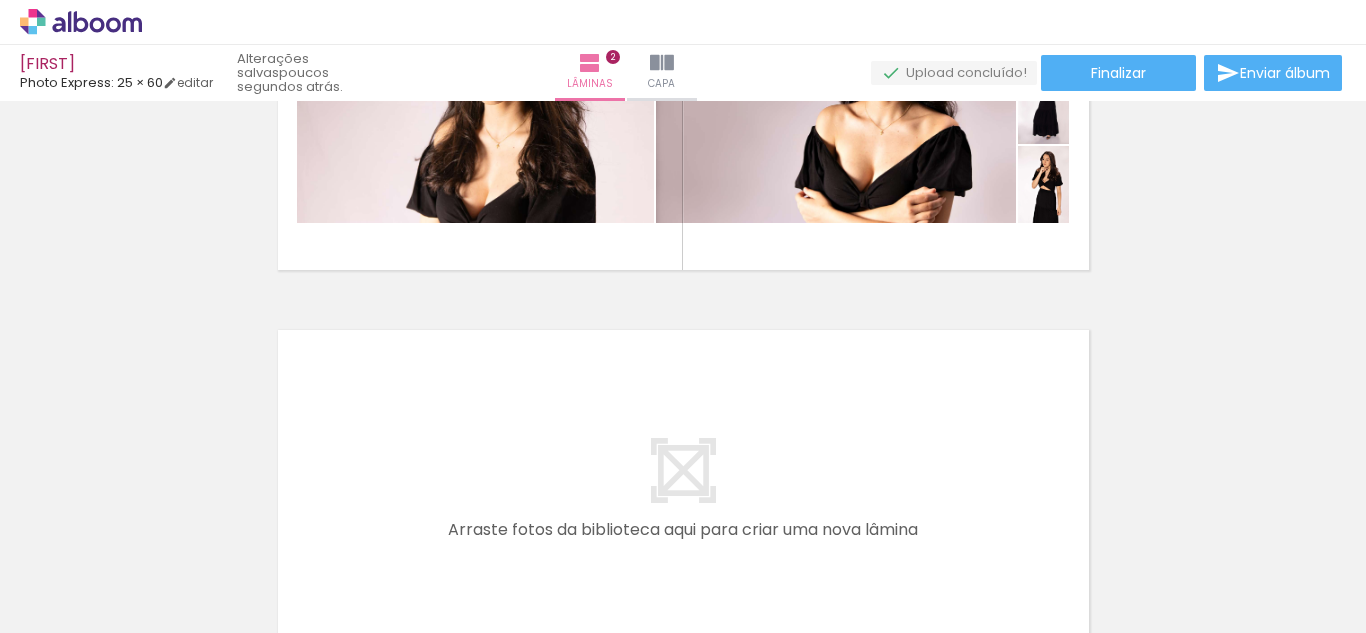 scroll, scrollTop: 0, scrollLeft: 5642, axis: horizontal 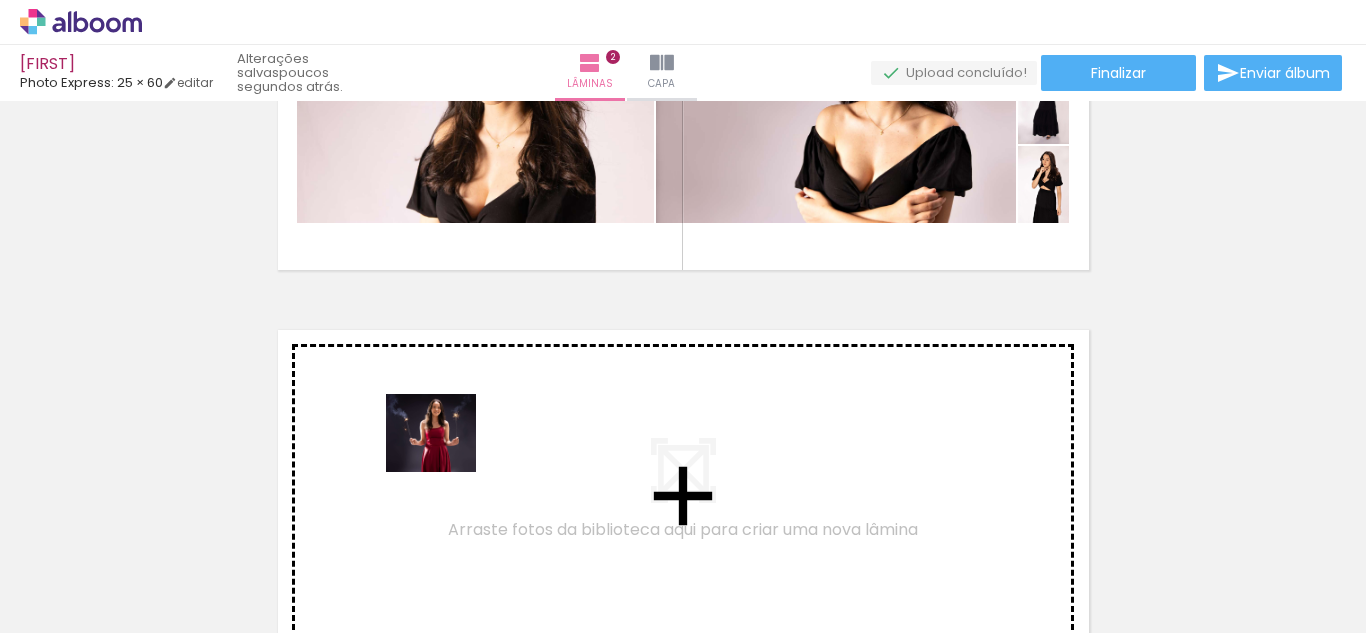 drag, startPoint x: 599, startPoint y: 600, endPoint x: 446, endPoint y: 454, distance: 211.48286 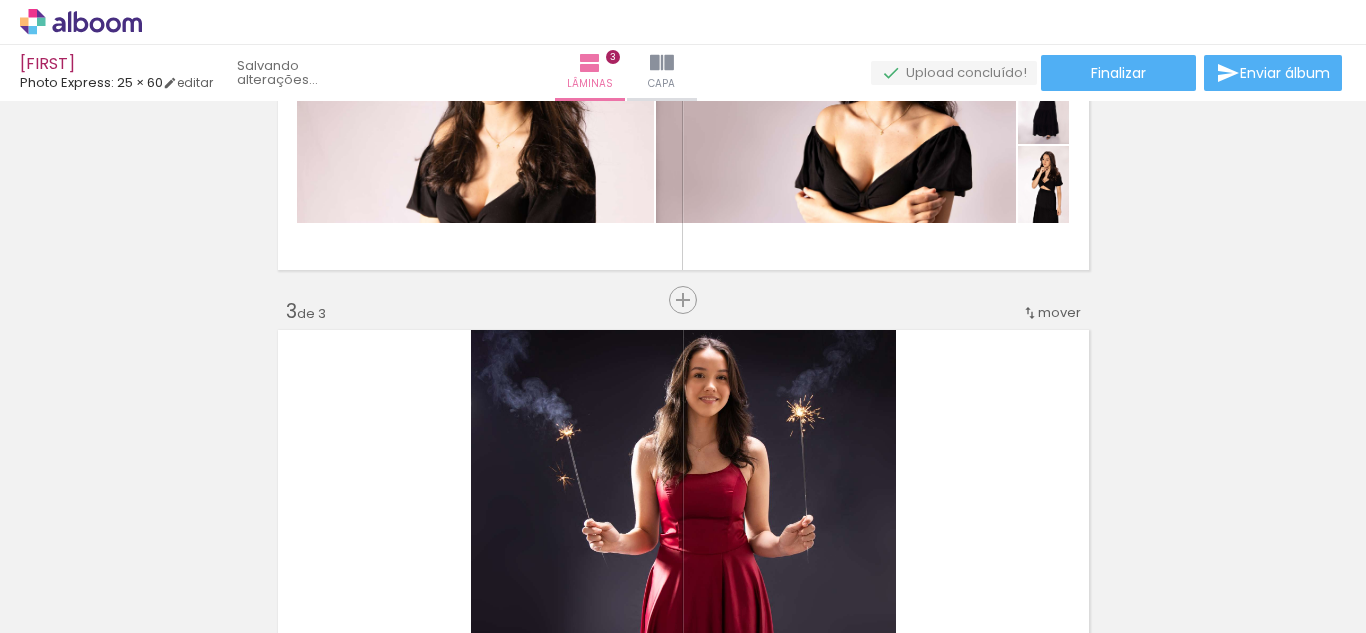 scroll, scrollTop: 810, scrollLeft: 0, axis: vertical 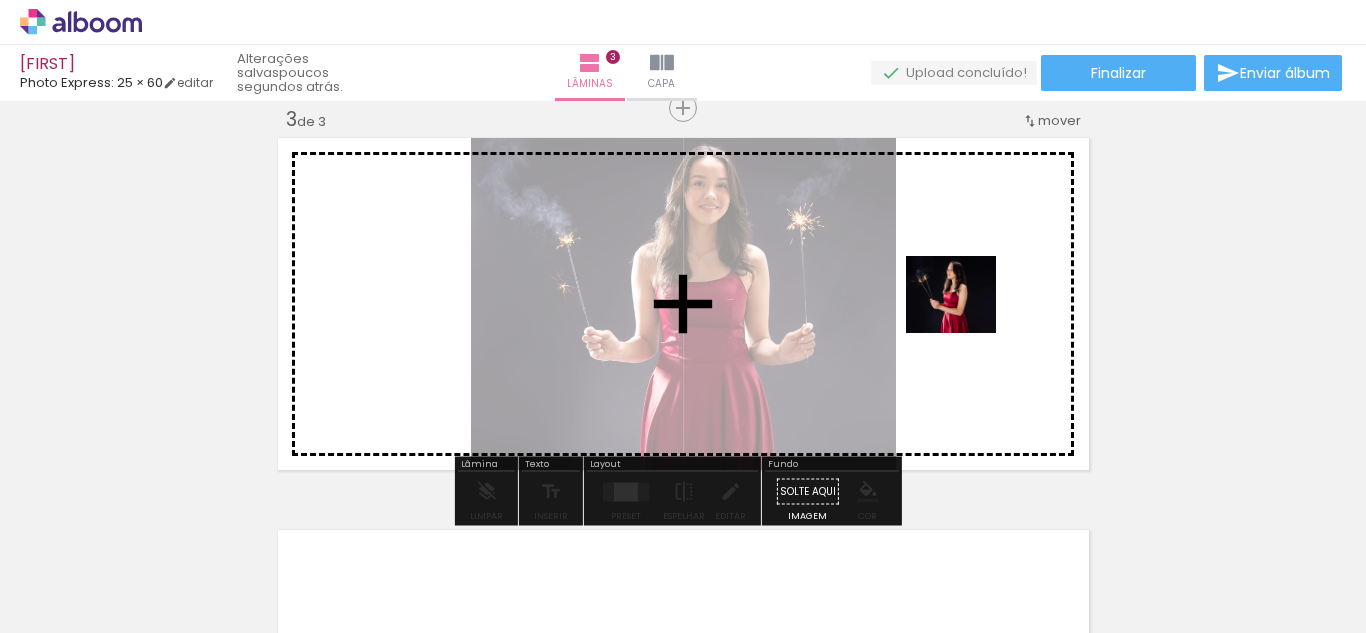 drag, startPoint x: 719, startPoint y: 592, endPoint x: 952, endPoint y: 328, distance: 352.11505 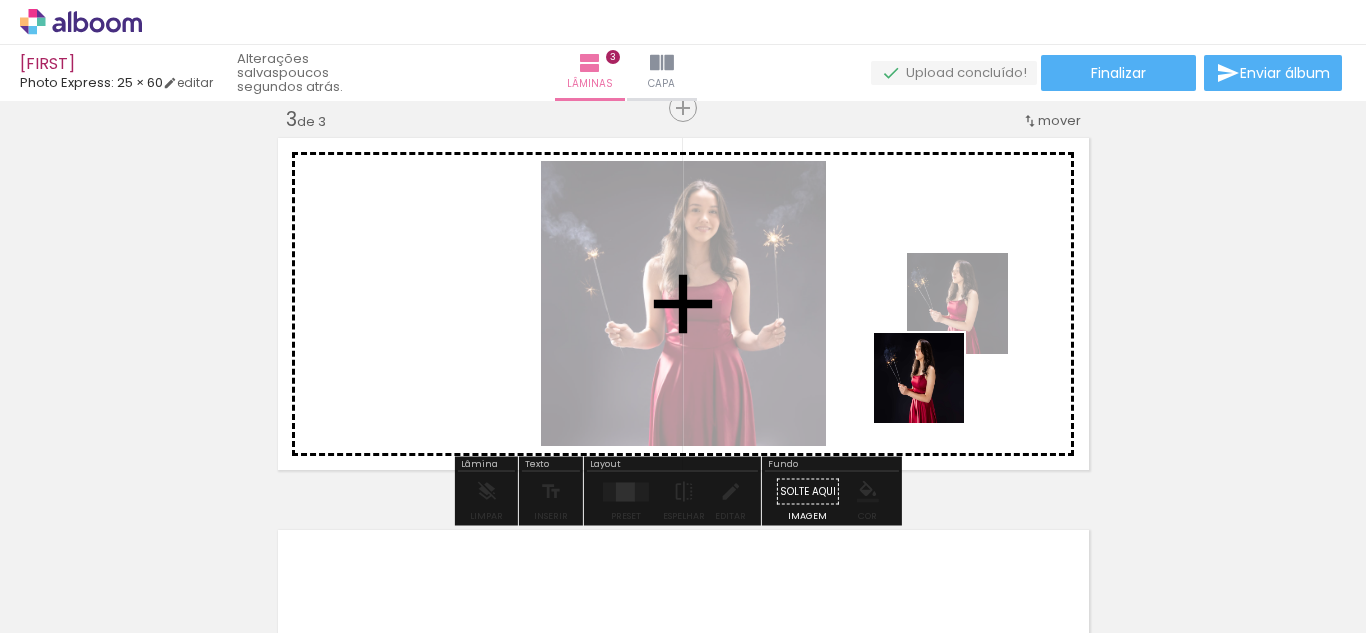 drag, startPoint x: 825, startPoint y: 585, endPoint x: 935, endPoint y: 389, distance: 224.75764 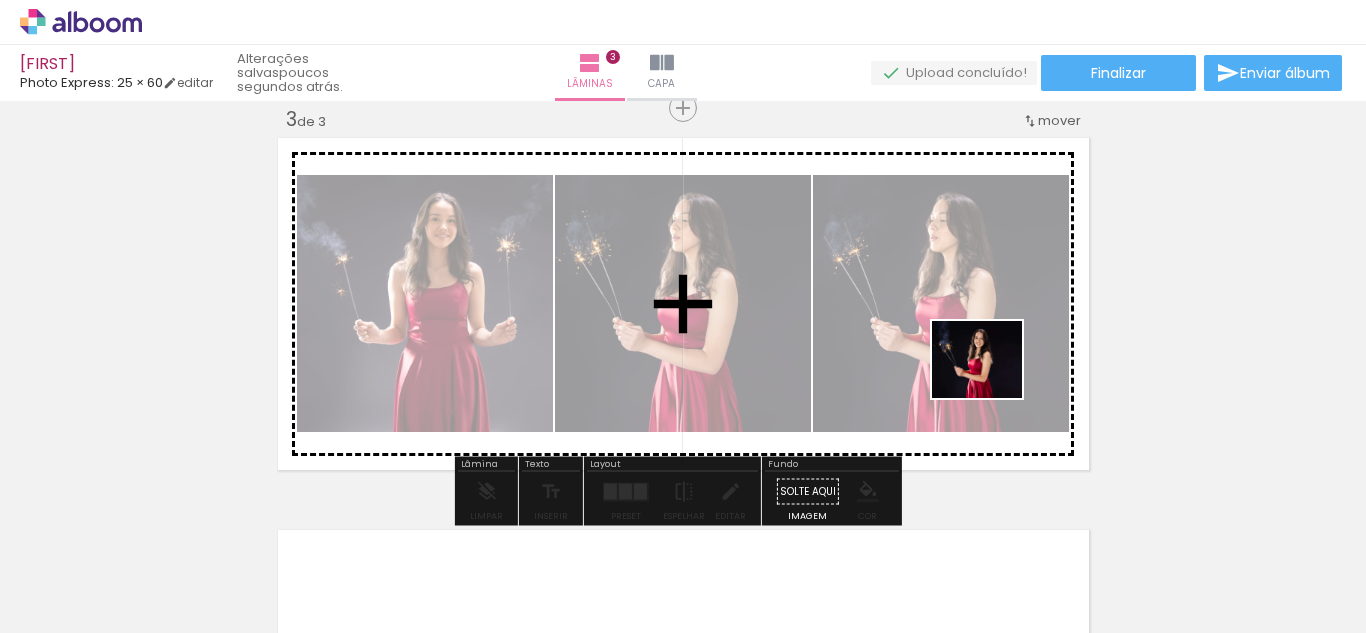 drag, startPoint x: 939, startPoint y: 604, endPoint x: 992, endPoint y: 381, distance: 229.21169 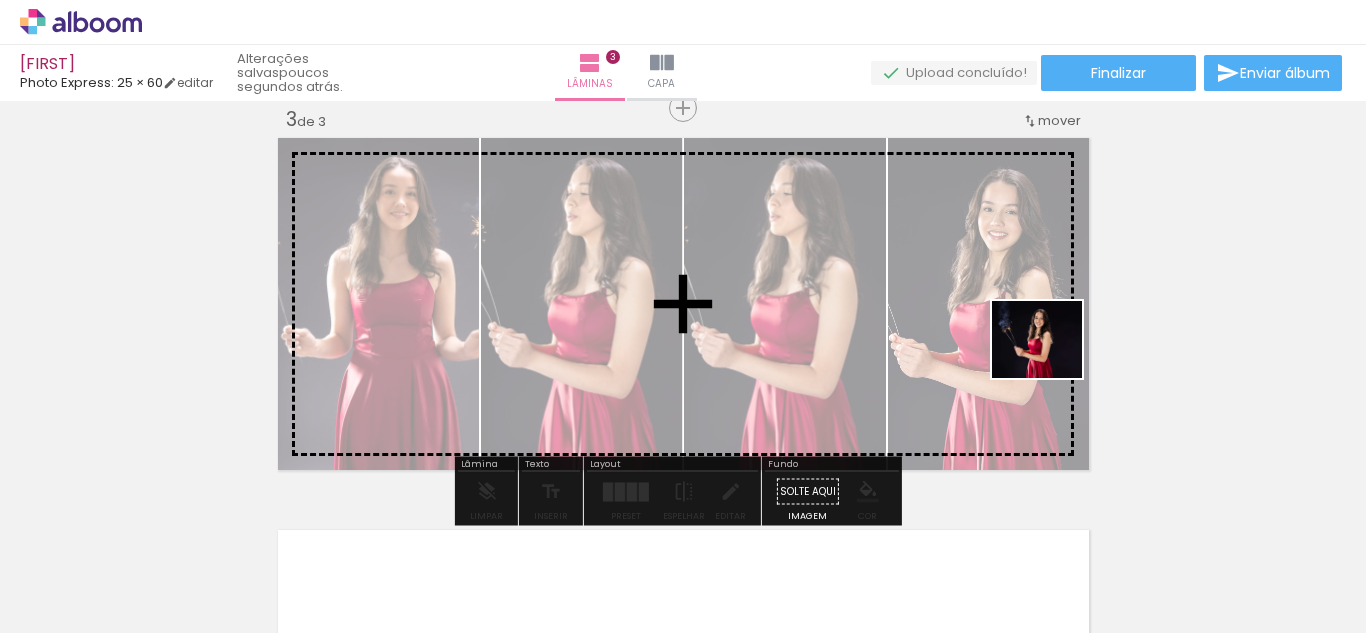 drag, startPoint x: 1045, startPoint y: 577, endPoint x: 1052, endPoint y: 361, distance: 216.1134 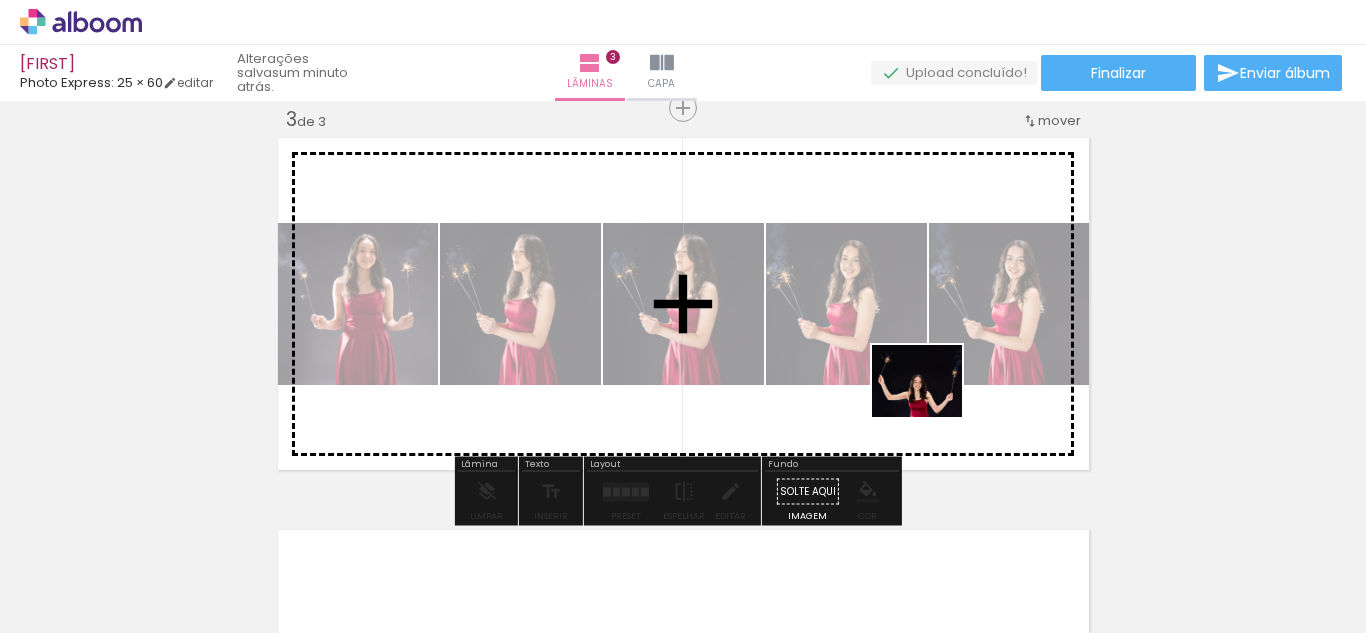 drag, startPoint x: 1157, startPoint y: 596, endPoint x: 932, endPoint y: 404, distance: 295.7854 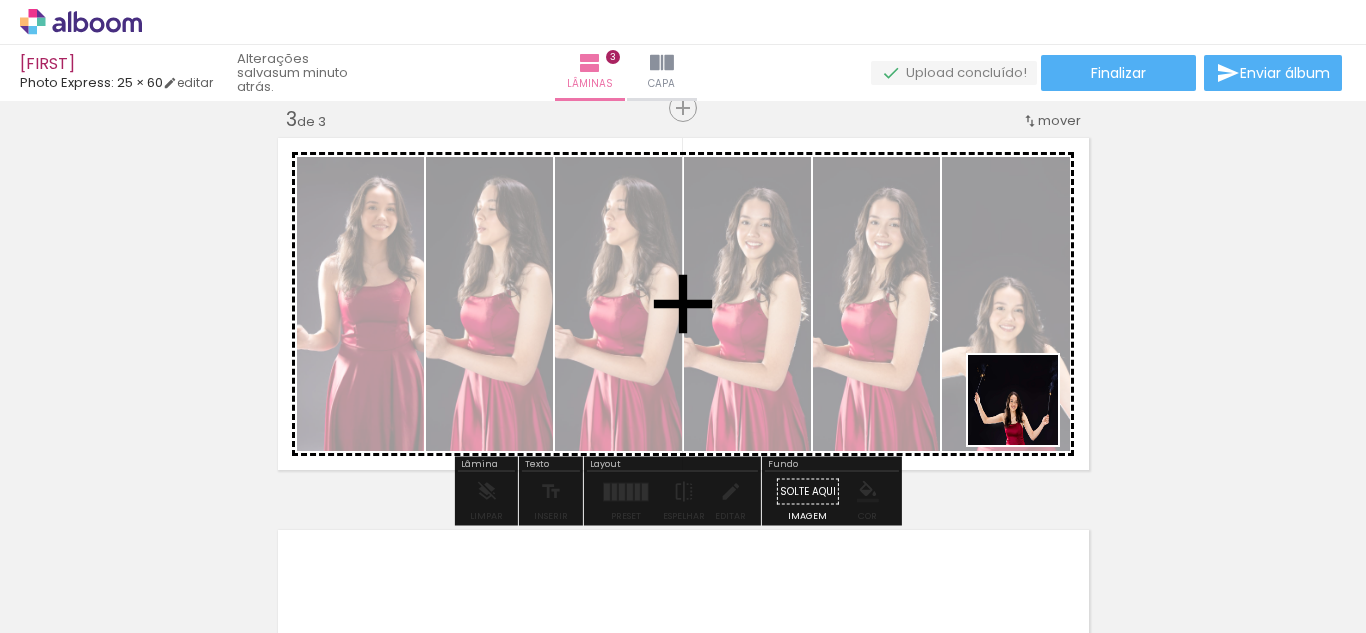 drag, startPoint x: 1289, startPoint y: 576, endPoint x: 980, endPoint y: 395, distance: 358.10892 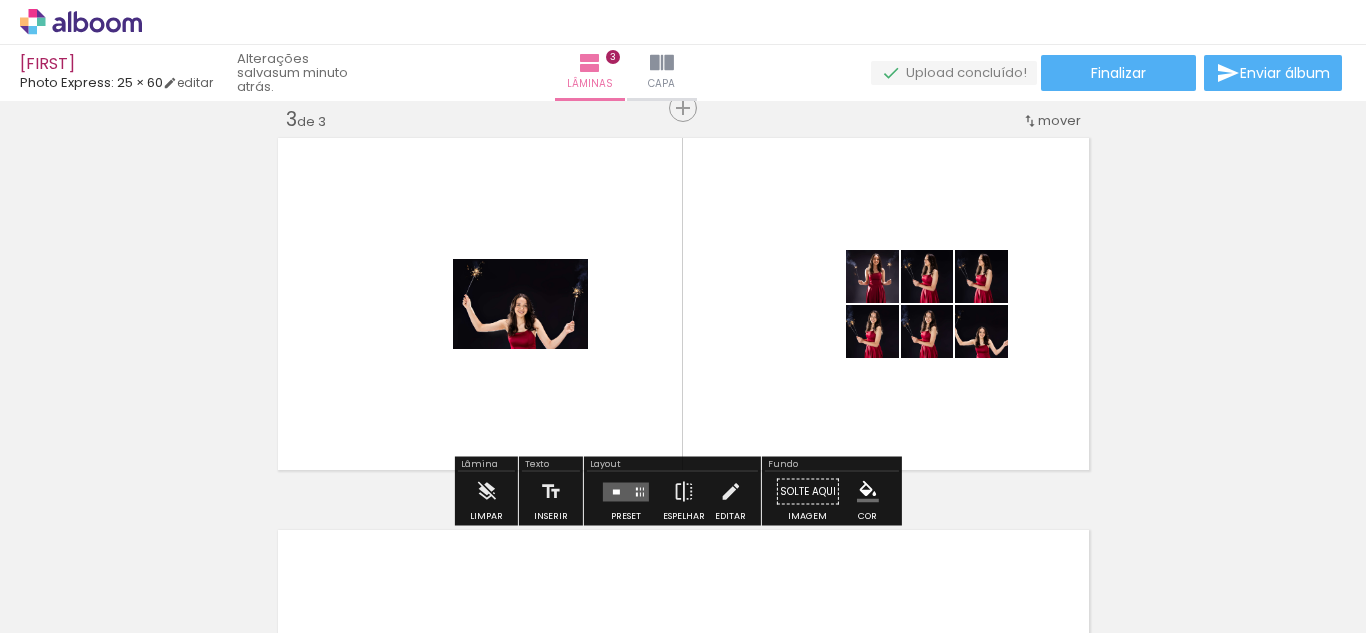 scroll, scrollTop: 0, scrollLeft: 5515, axis: horizontal 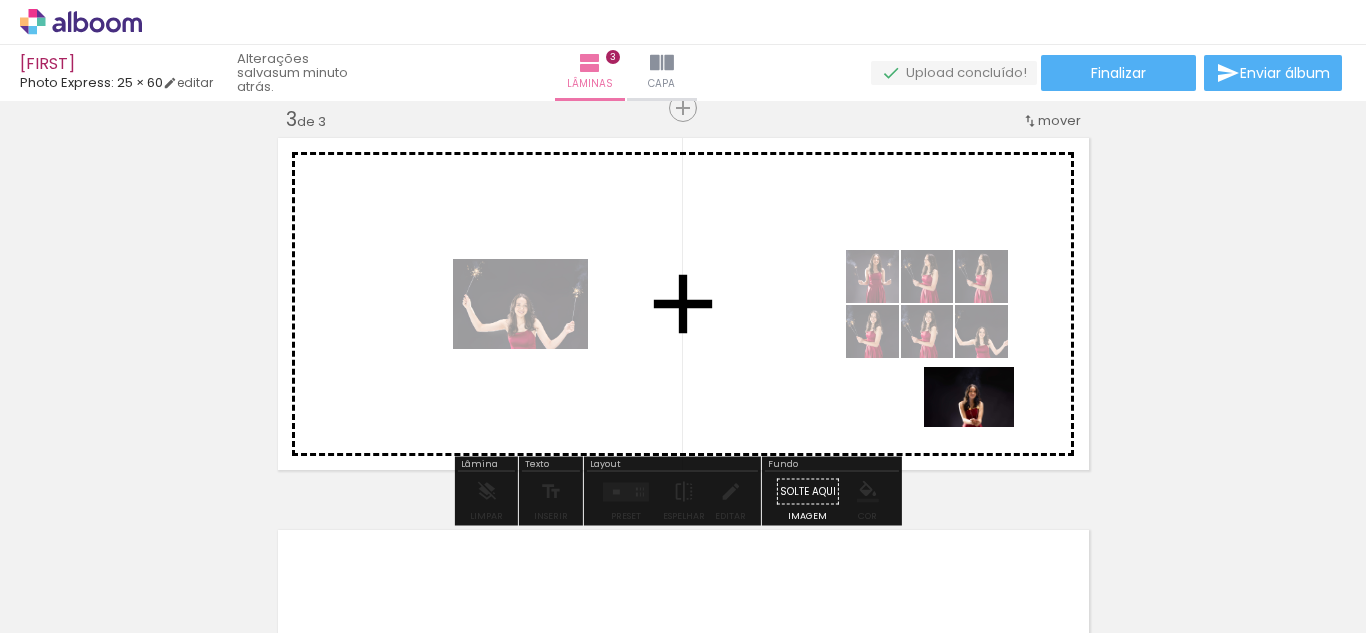 drag, startPoint x: 1074, startPoint y: 587, endPoint x: 984, endPoint y: 427, distance: 183.57559 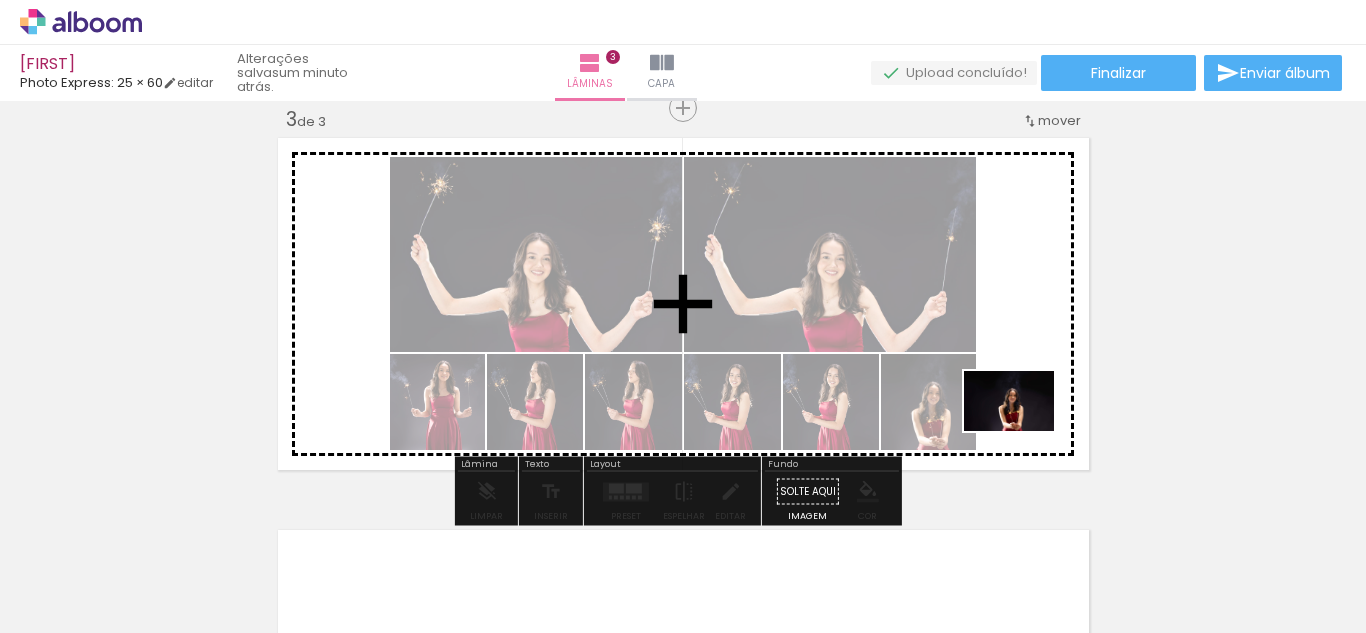 drag, startPoint x: 1160, startPoint y: 591, endPoint x: 1024, endPoint y: 431, distance: 209.99048 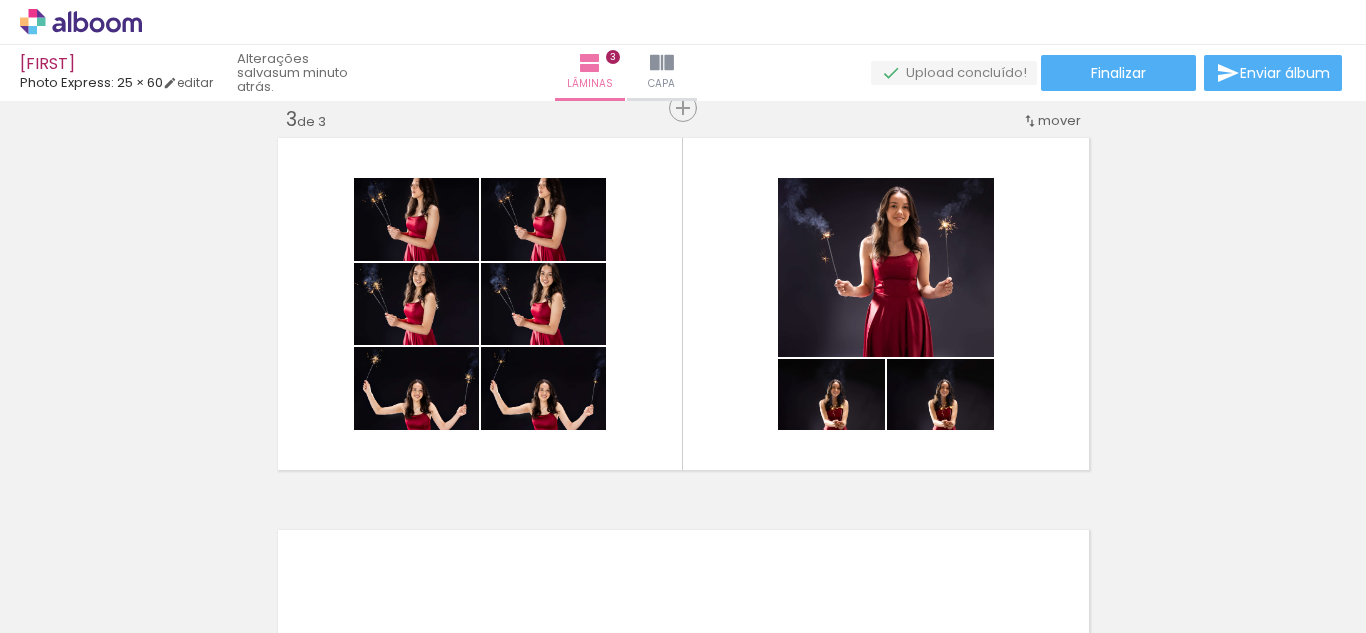 scroll, scrollTop: 0, scrollLeft: 5443, axis: horizontal 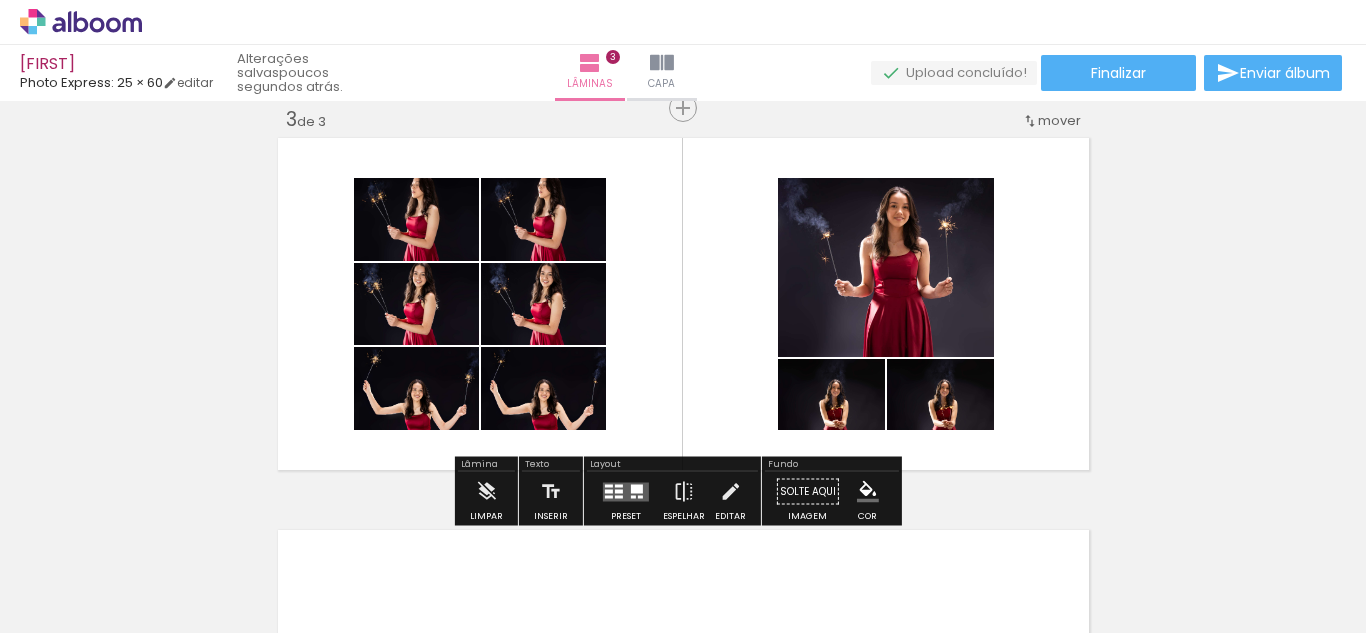 click on "P&B" at bounding box center (0, 0) 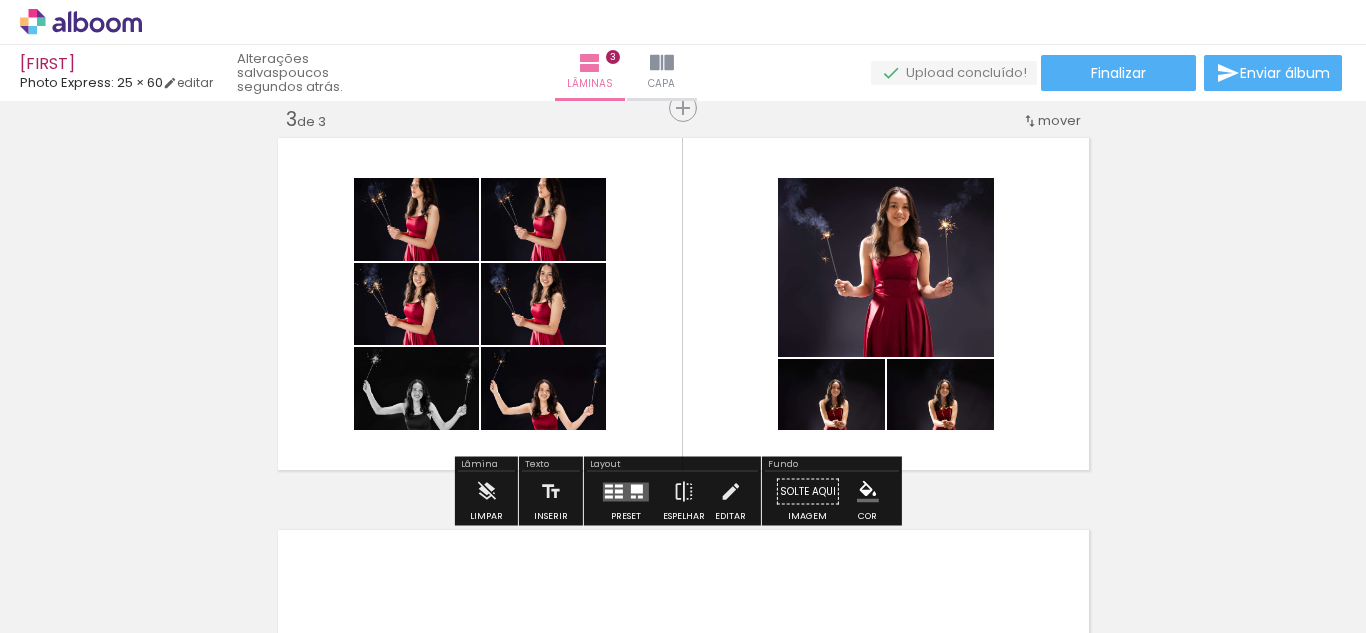 click on "P&B" at bounding box center [0, 0] 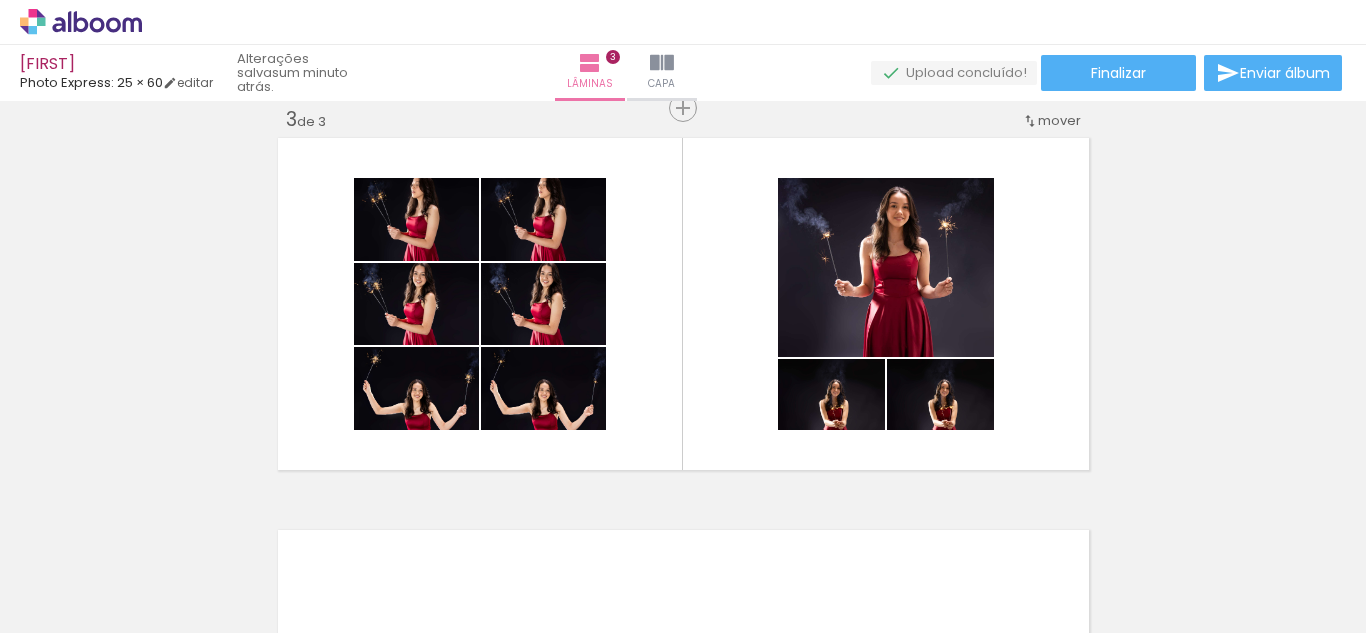 click at bounding box center (425, 525) 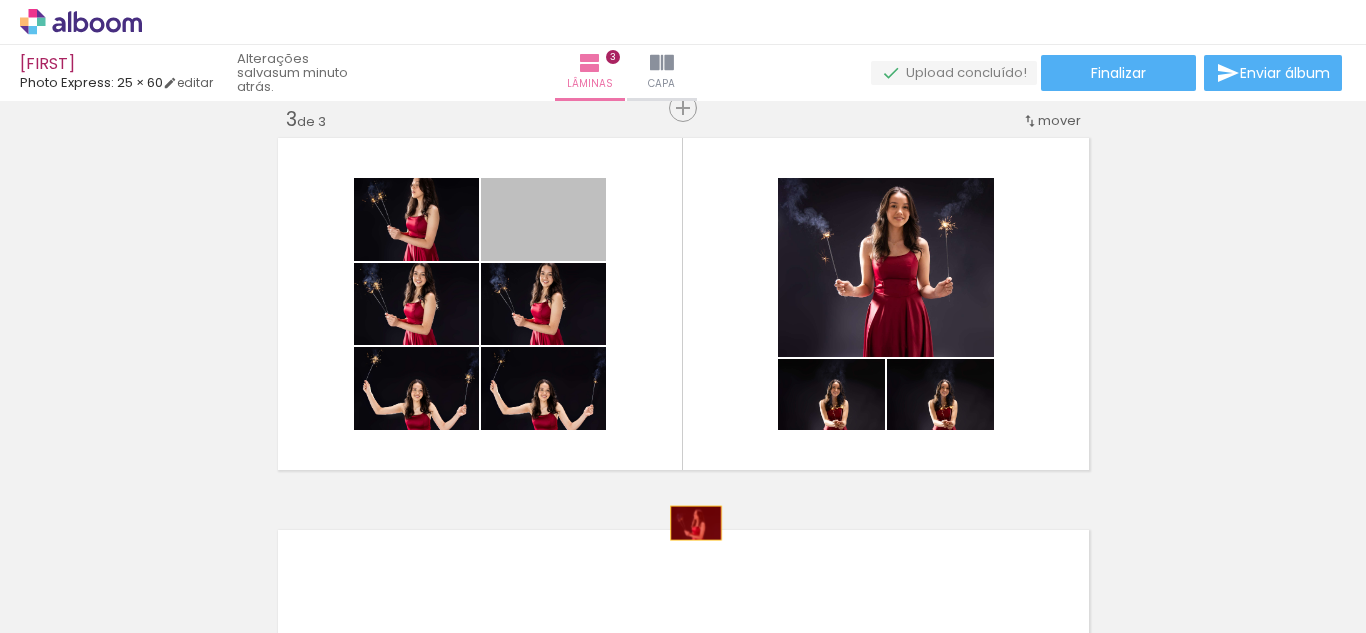 drag, startPoint x: 580, startPoint y: 237, endPoint x: 579, endPoint y: 384, distance: 147.0034 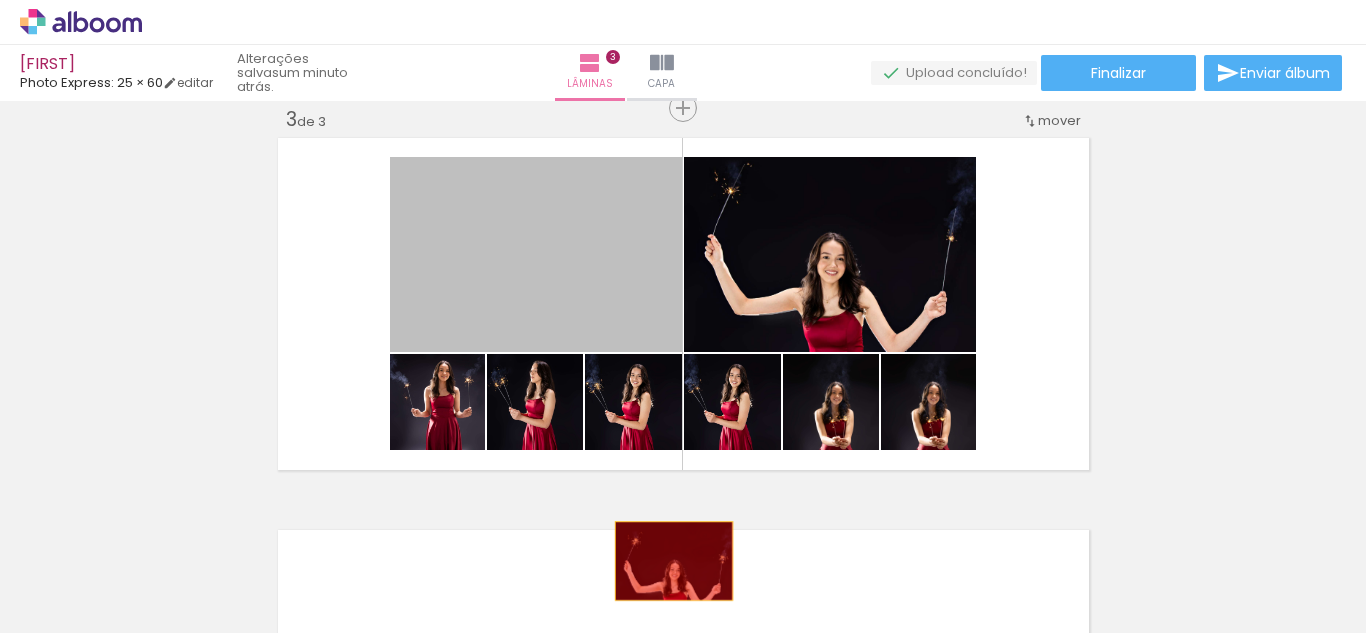 drag, startPoint x: 556, startPoint y: 281, endPoint x: 805, endPoint y: 312, distance: 250.9223 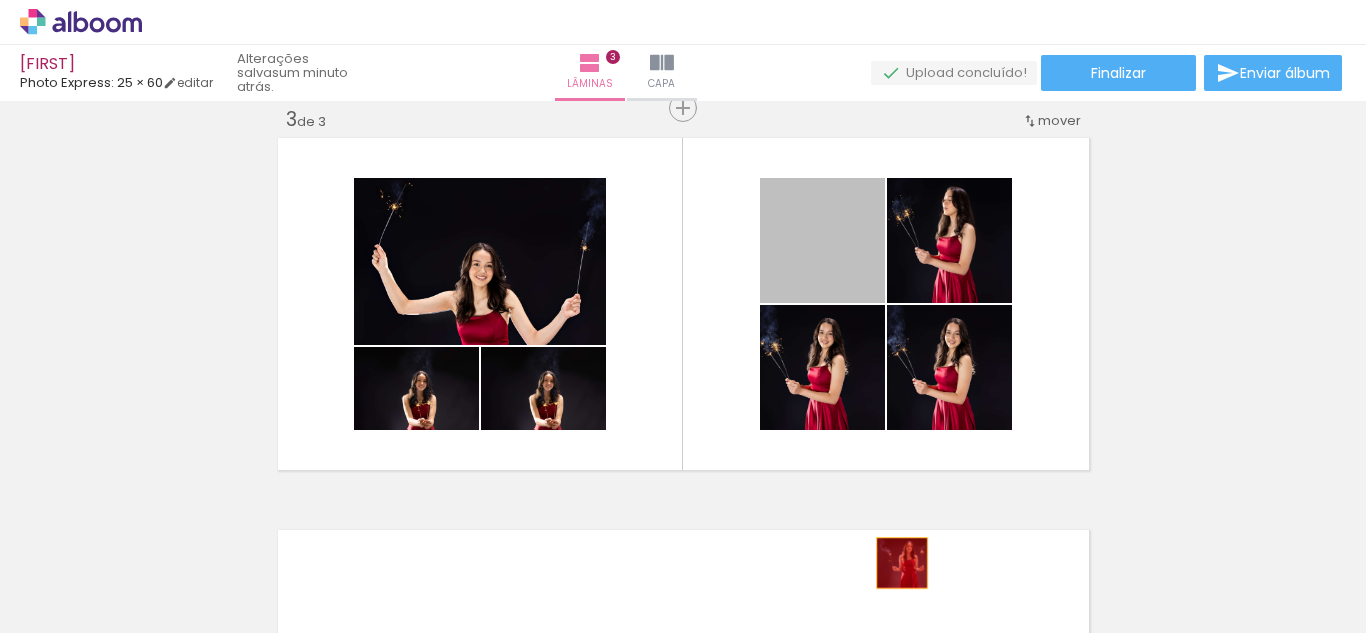 drag, startPoint x: 795, startPoint y: 278, endPoint x: 943, endPoint y: 345, distance: 162.45923 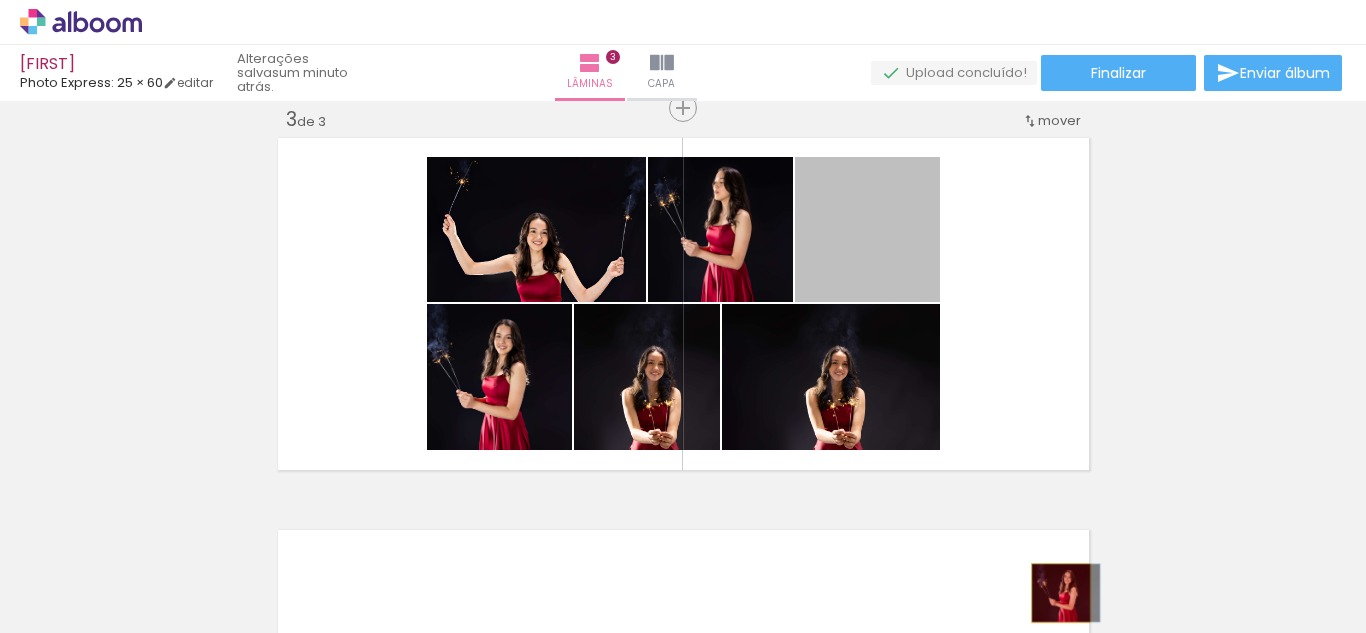 drag, startPoint x: 857, startPoint y: 258, endPoint x: 844, endPoint y: 406, distance: 148.56985 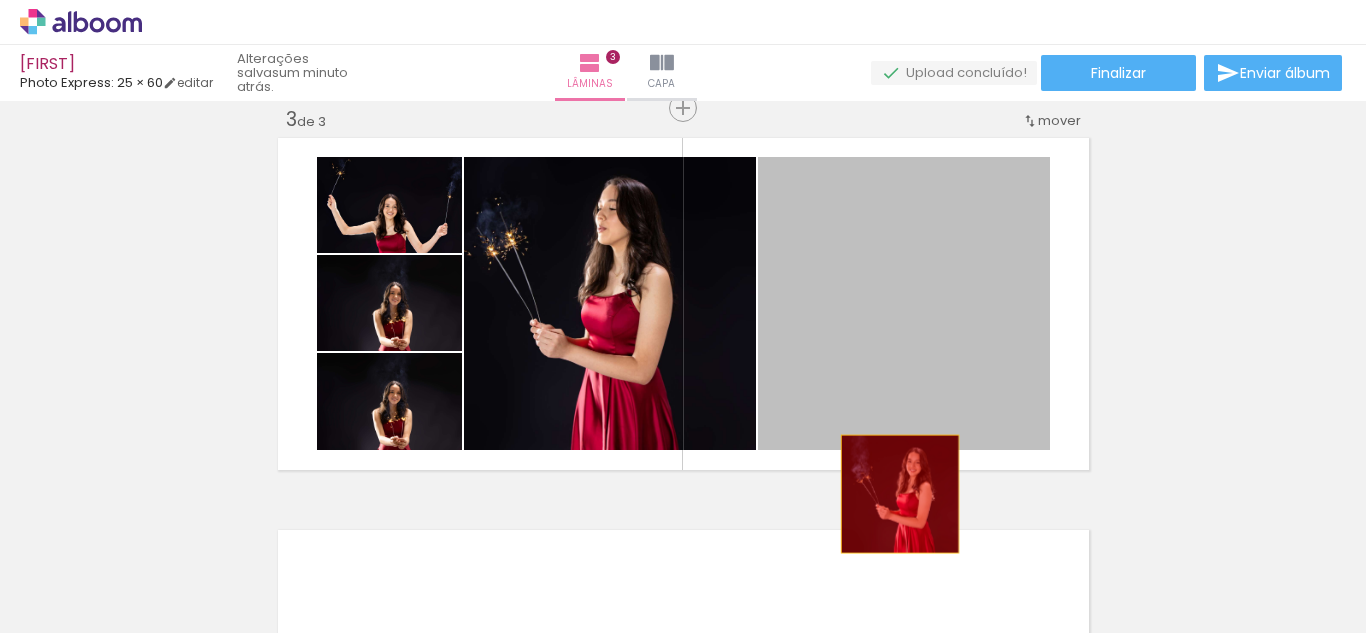 drag, startPoint x: 817, startPoint y: 388, endPoint x: 942, endPoint y: 557, distance: 210.20467 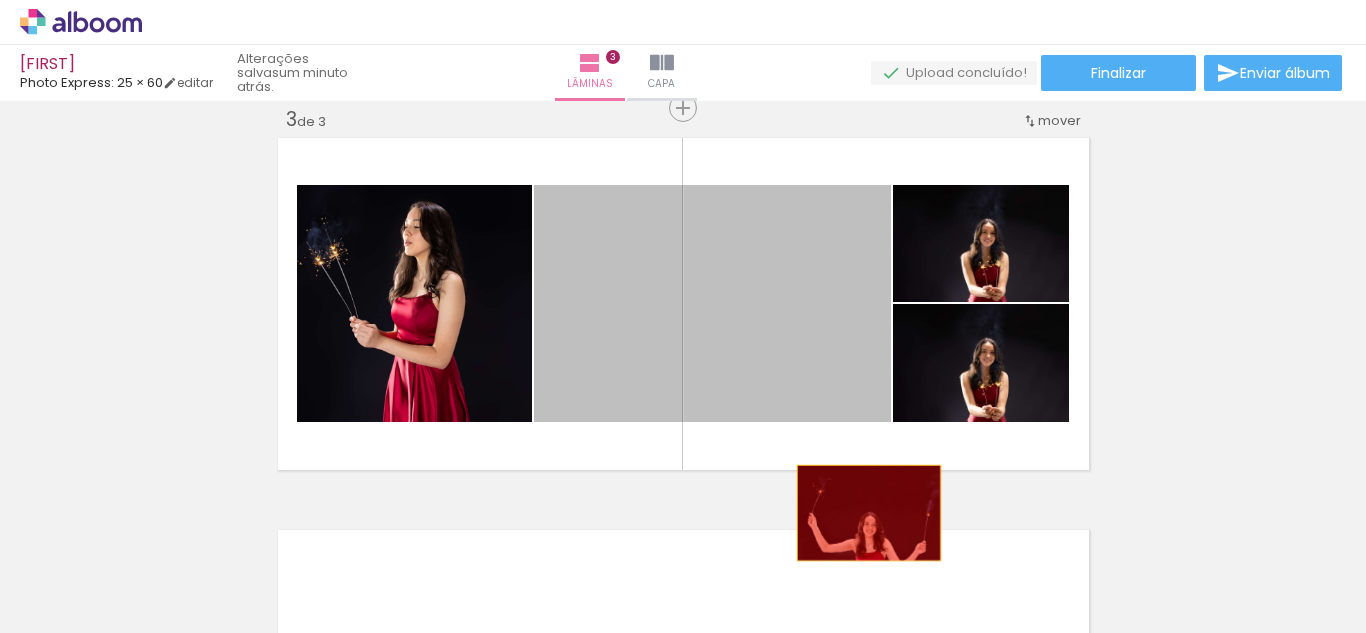 drag, startPoint x: 564, startPoint y: 362, endPoint x: 865, endPoint y: 516, distance: 338.10797 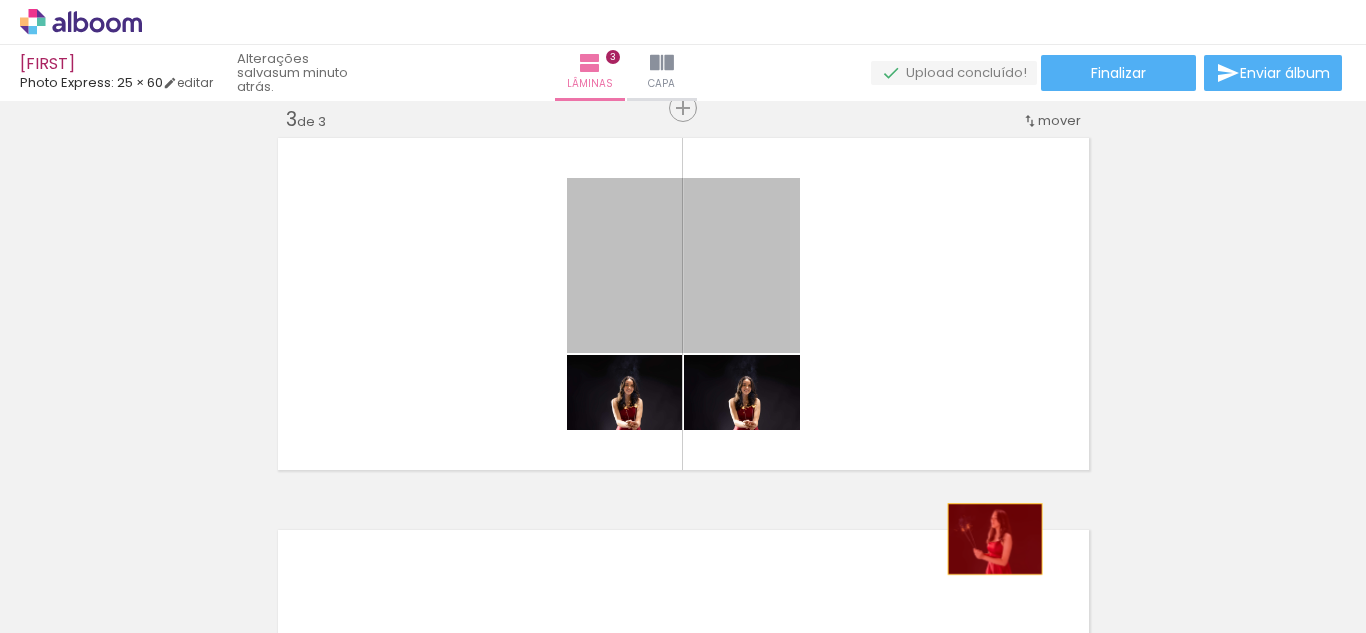 drag, startPoint x: 701, startPoint y: 300, endPoint x: 987, endPoint y: 539, distance: 372.7157 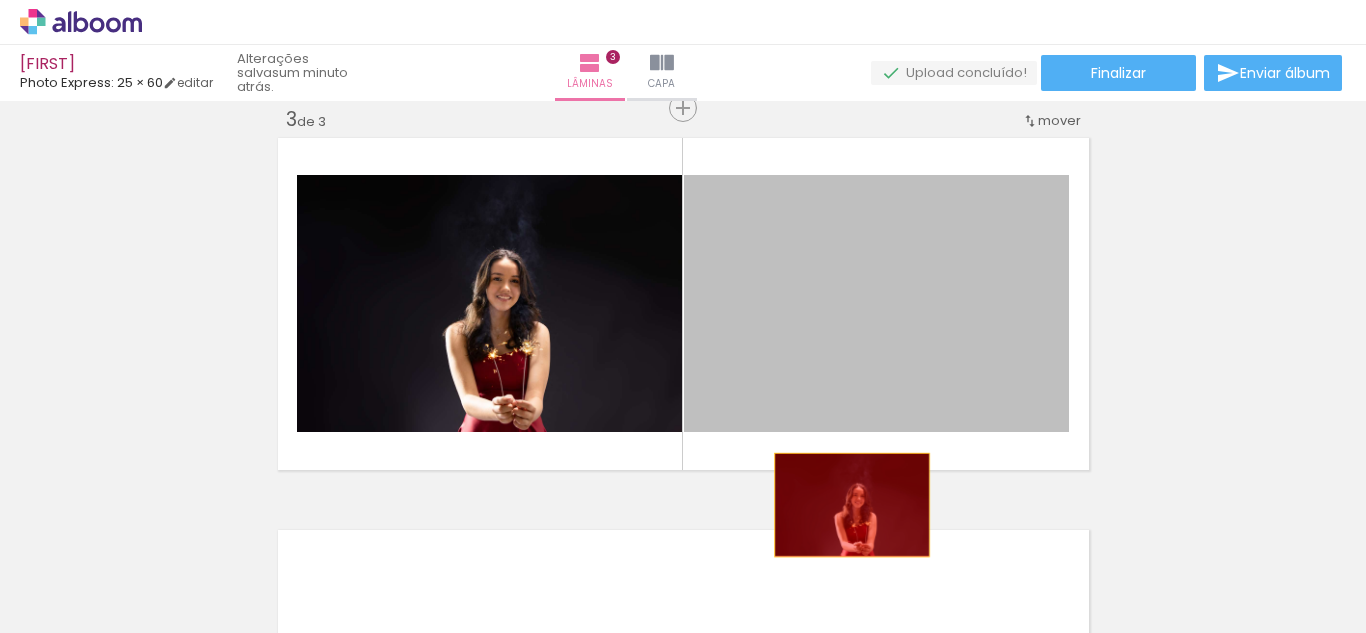 drag, startPoint x: 794, startPoint y: 387, endPoint x: 764, endPoint y: 434, distance: 55.758408 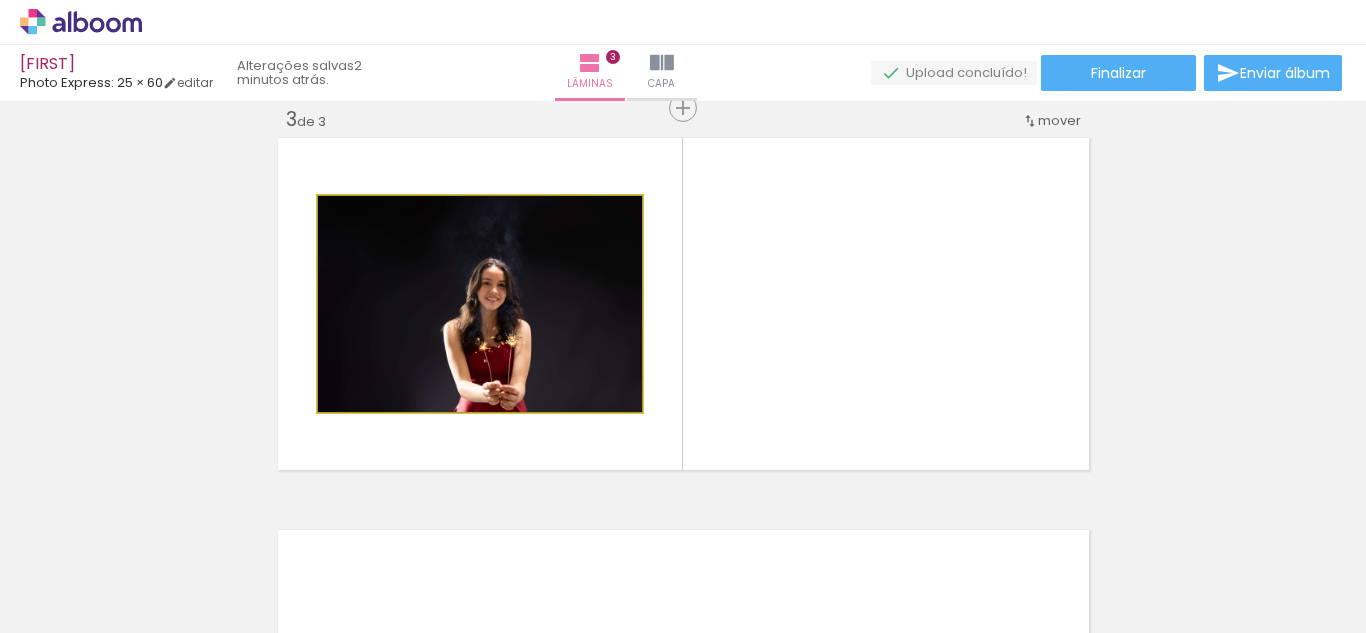 drag, startPoint x: 503, startPoint y: 325, endPoint x: 468, endPoint y: 337, distance: 37 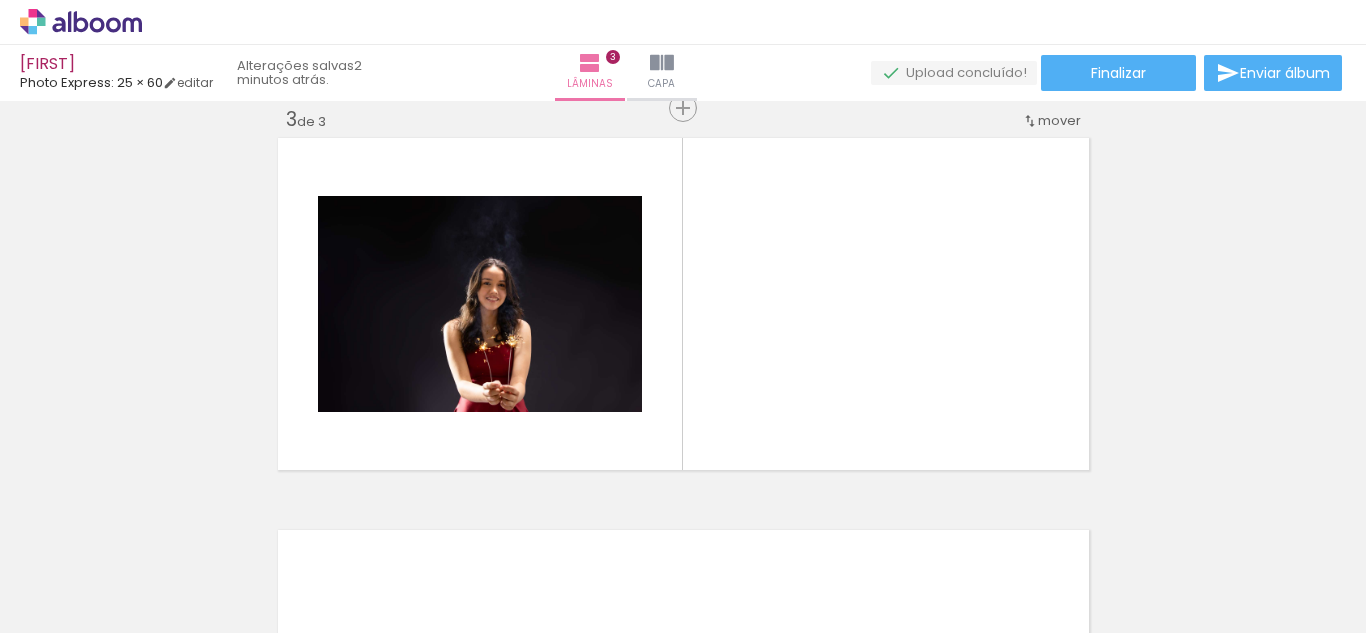 click at bounding box center [-1031, 525] 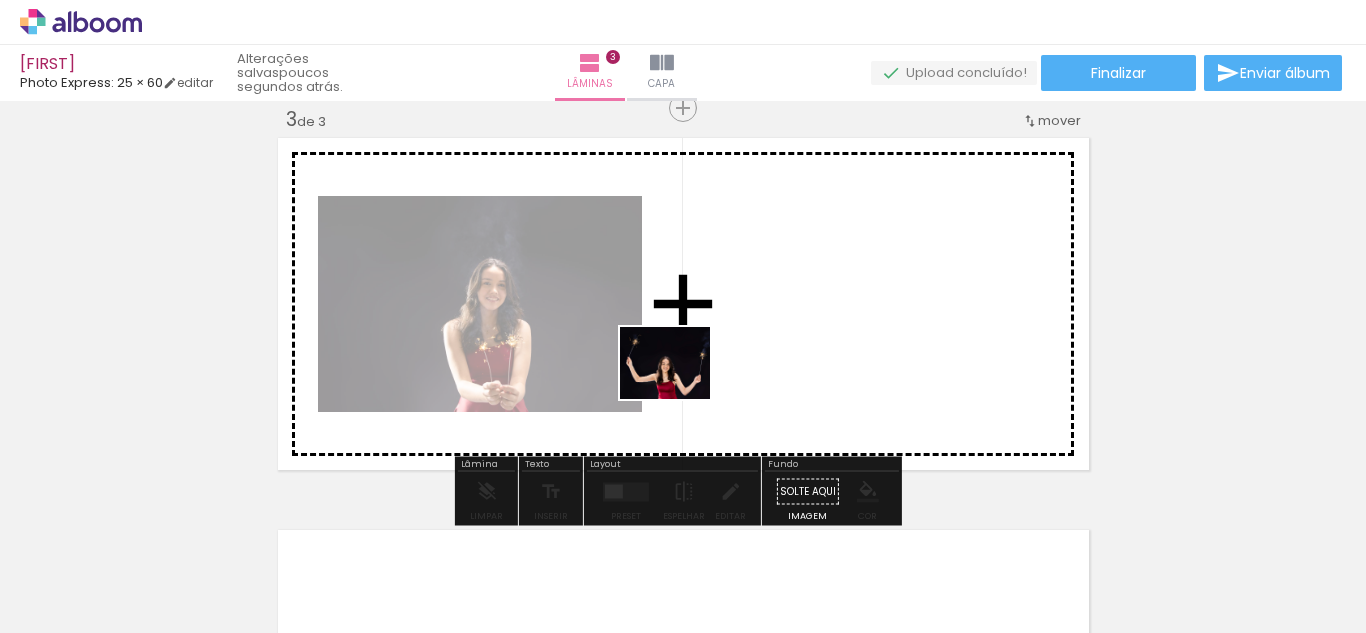 drag, startPoint x: 711, startPoint y: 600, endPoint x: 680, endPoint y: 386, distance: 216.23367 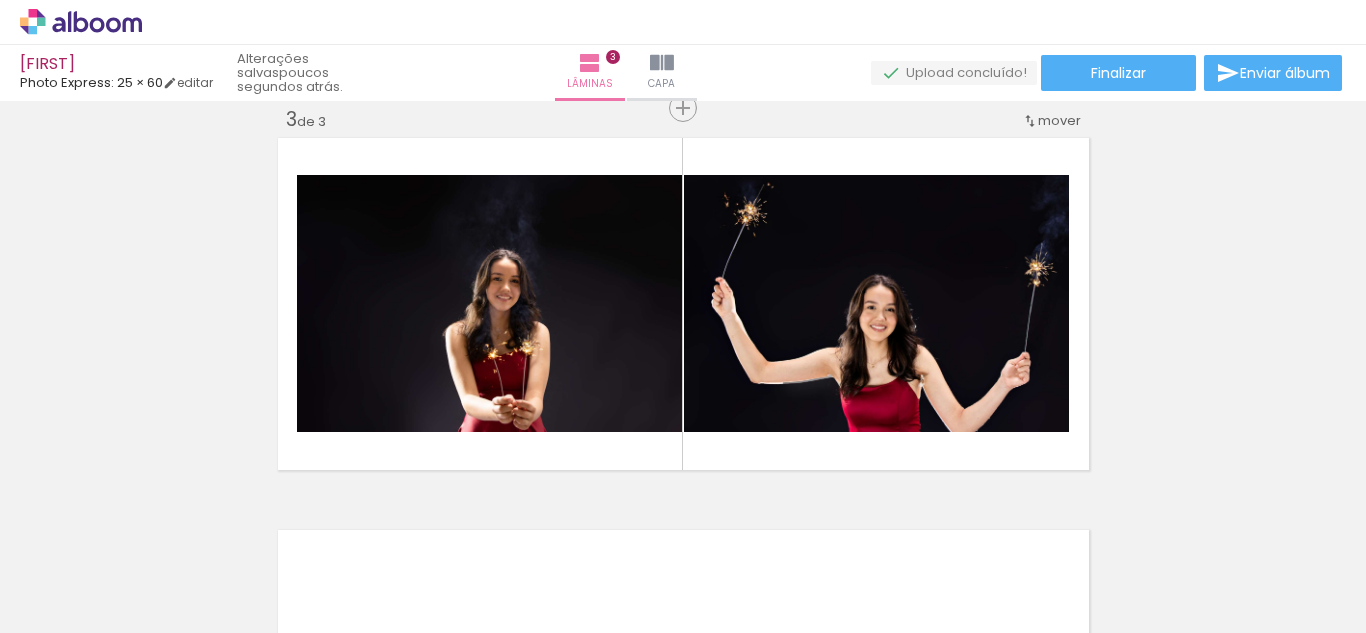 click at bounding box center [-987, 566] 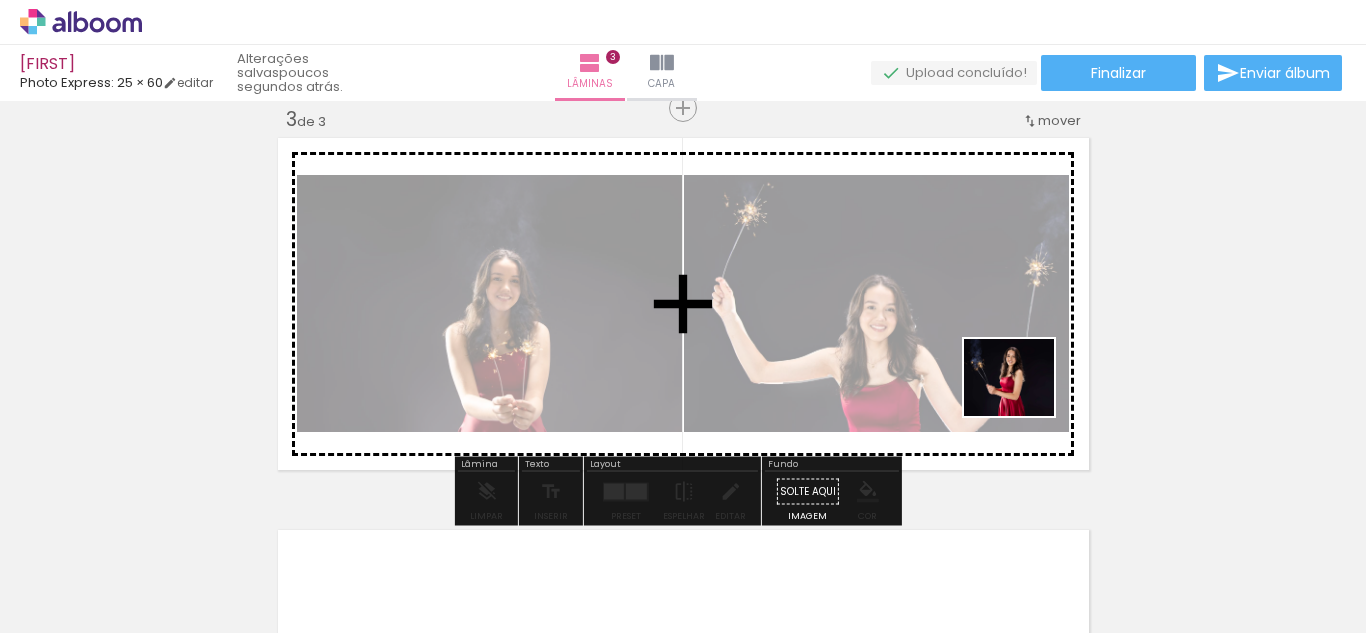 drag, startPoint x: 599, startPoint y: 594, endPoint x: 1024, endPoint y: 399, distance: 467.60025 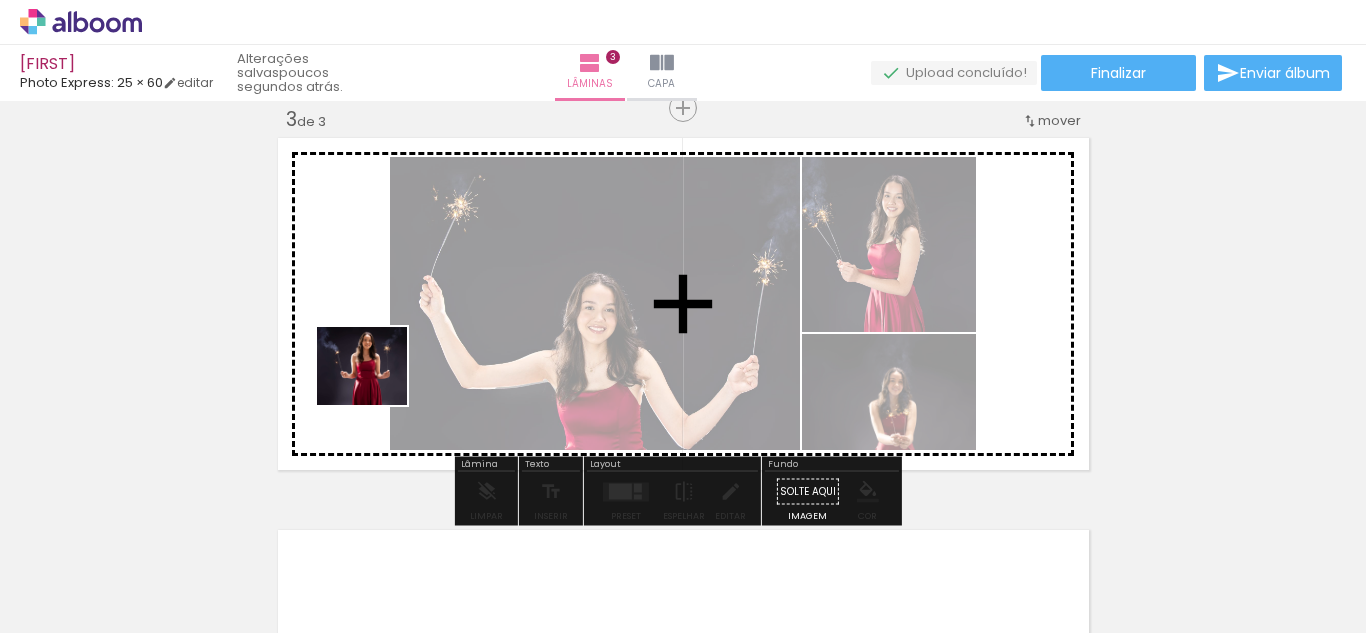 drag, startPoint x: 370, startPoint y: 603, endPoint x: 377, endPoint y: 387, distance: 216.1134 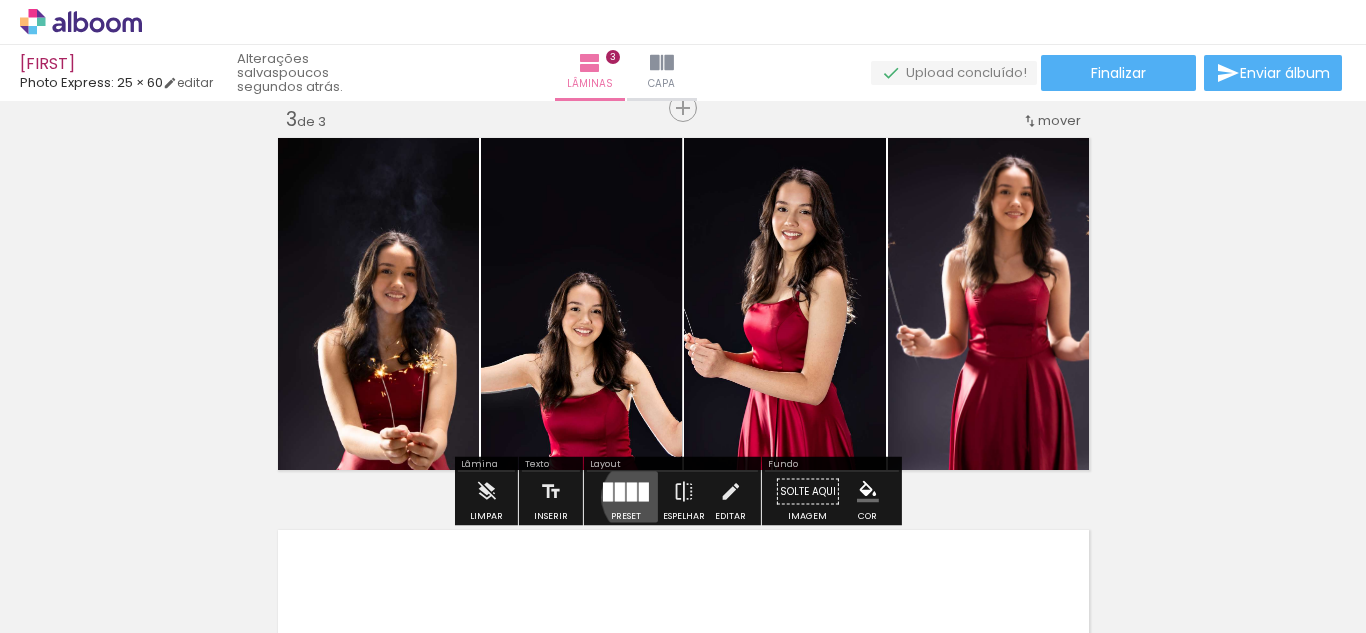 click at bounding box center (644, 491) 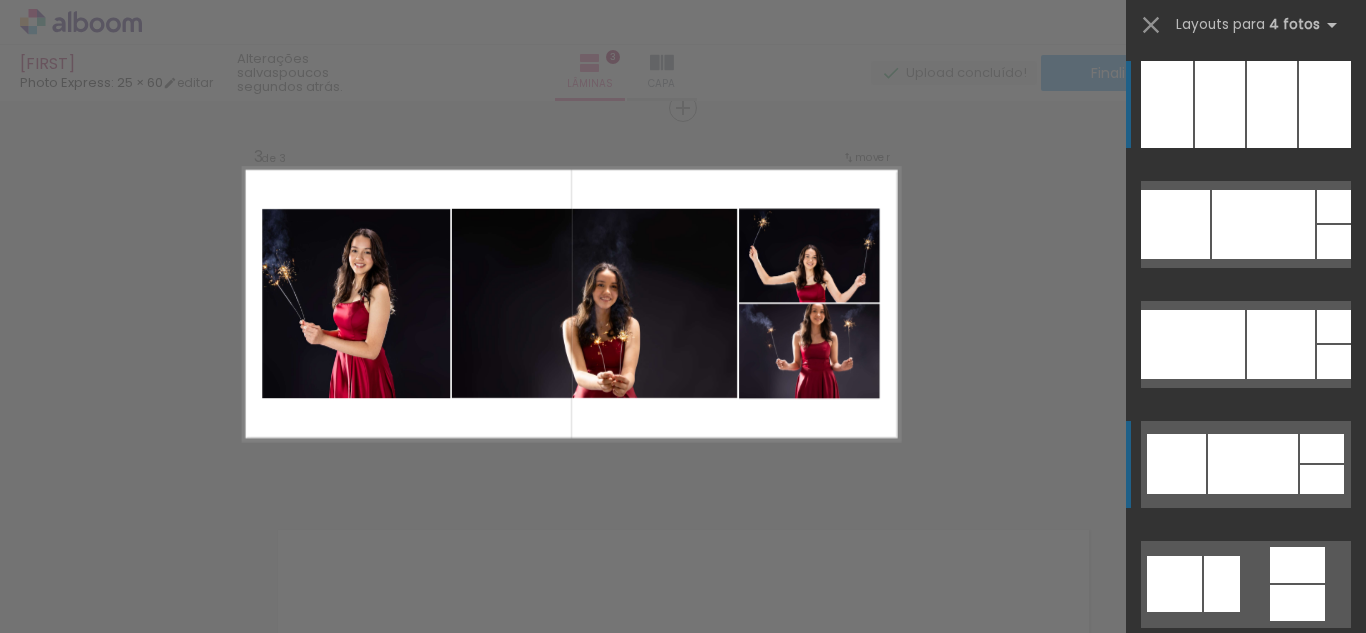click at bounding box center [1263, 224] 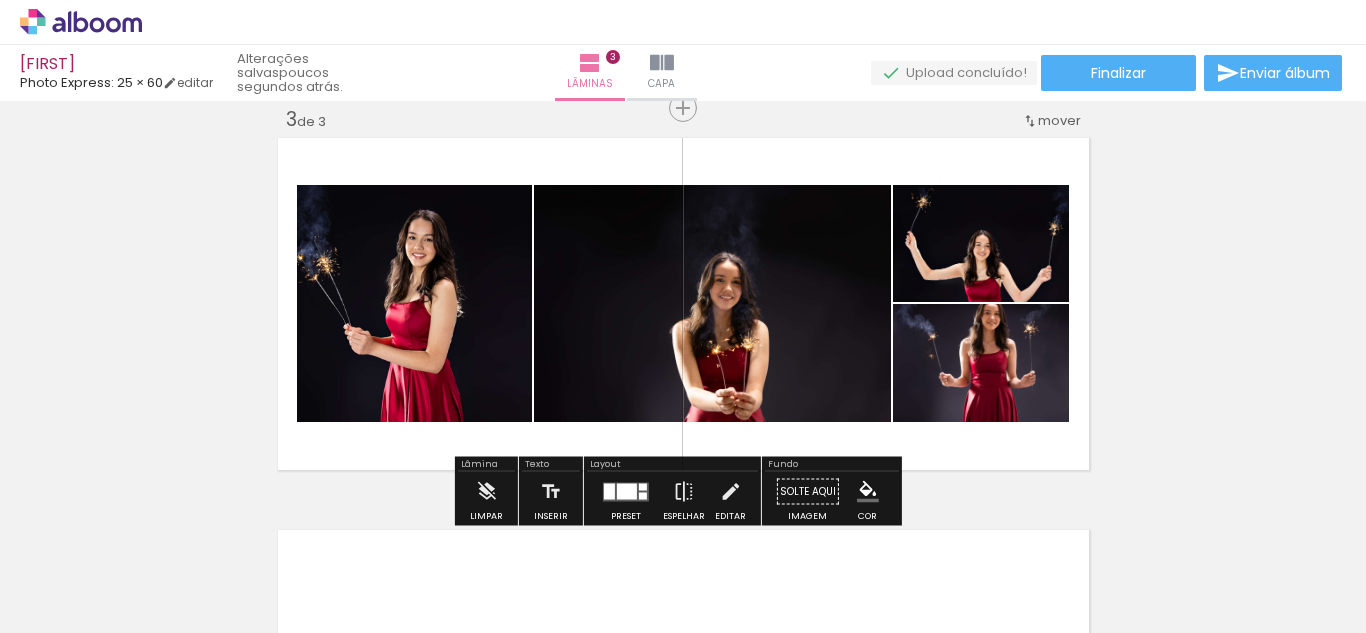 click 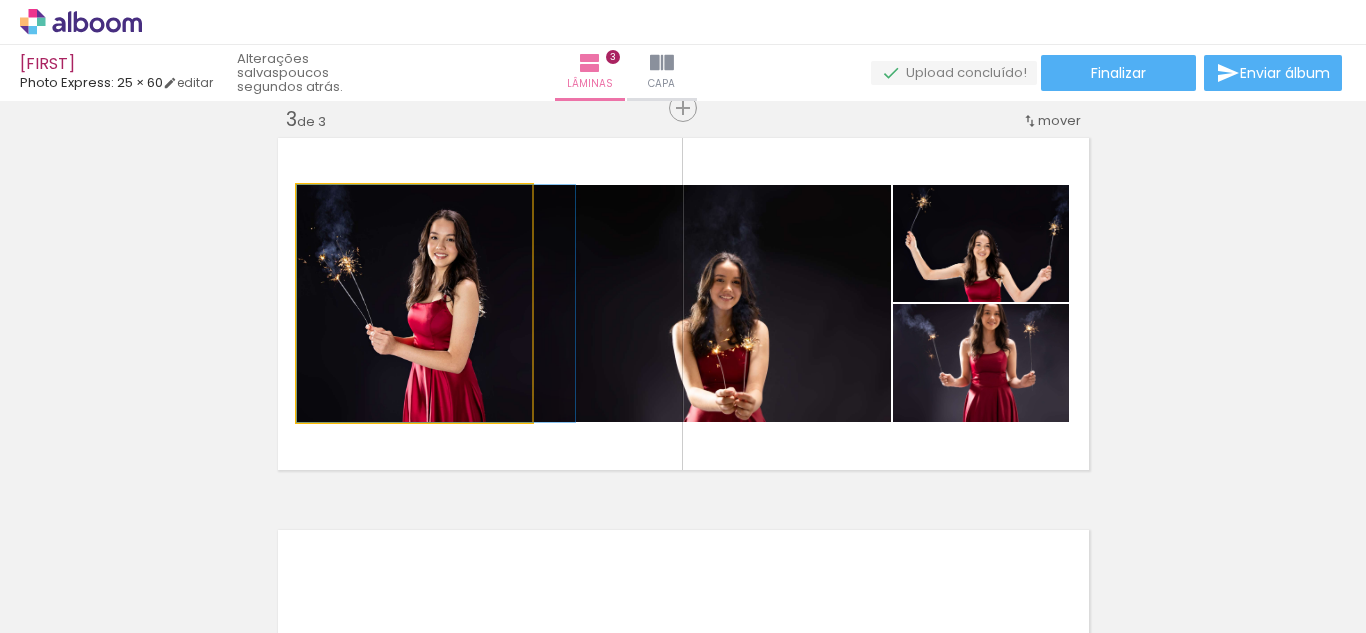 drag, startPoint x: 468, startPoint y: 366, endPoint x: 495, endPoint y: 367, distance: 27.018513 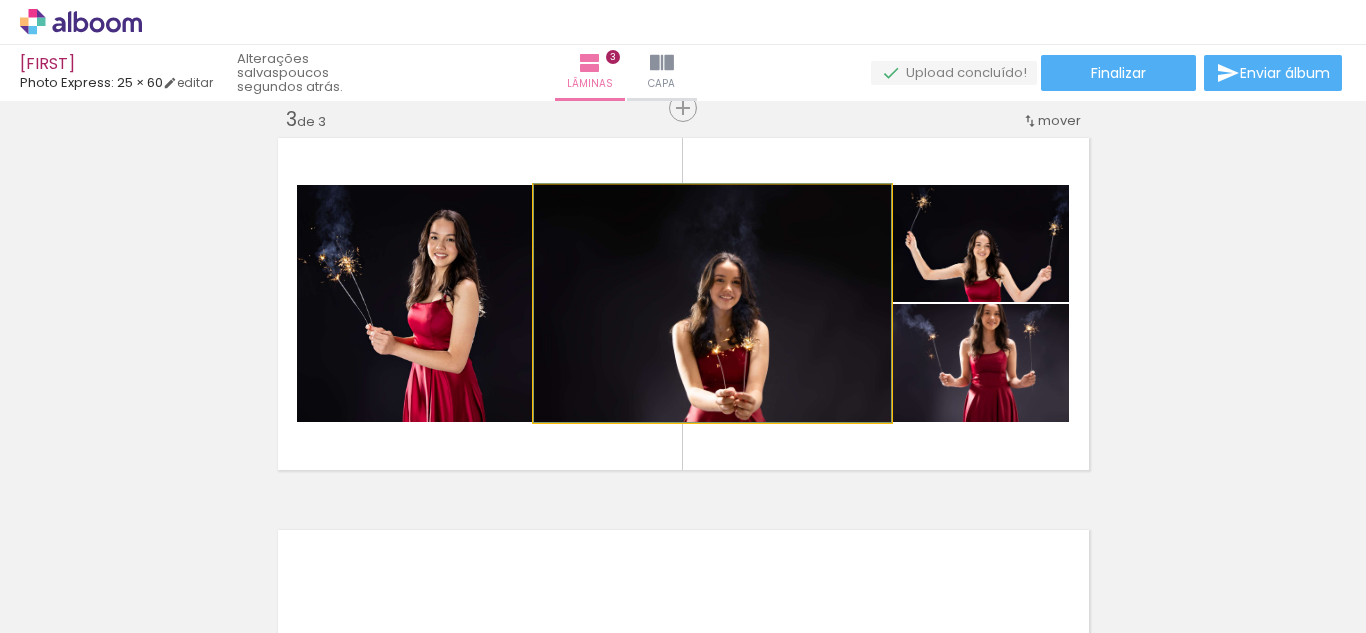 click 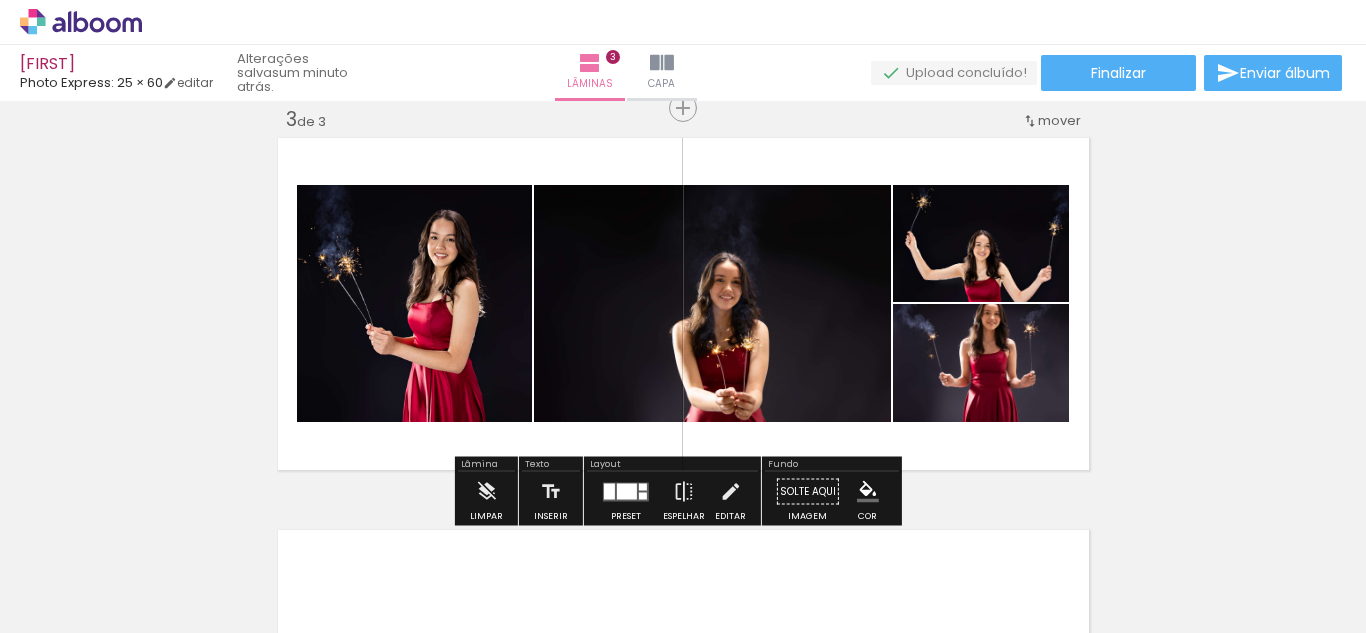 click 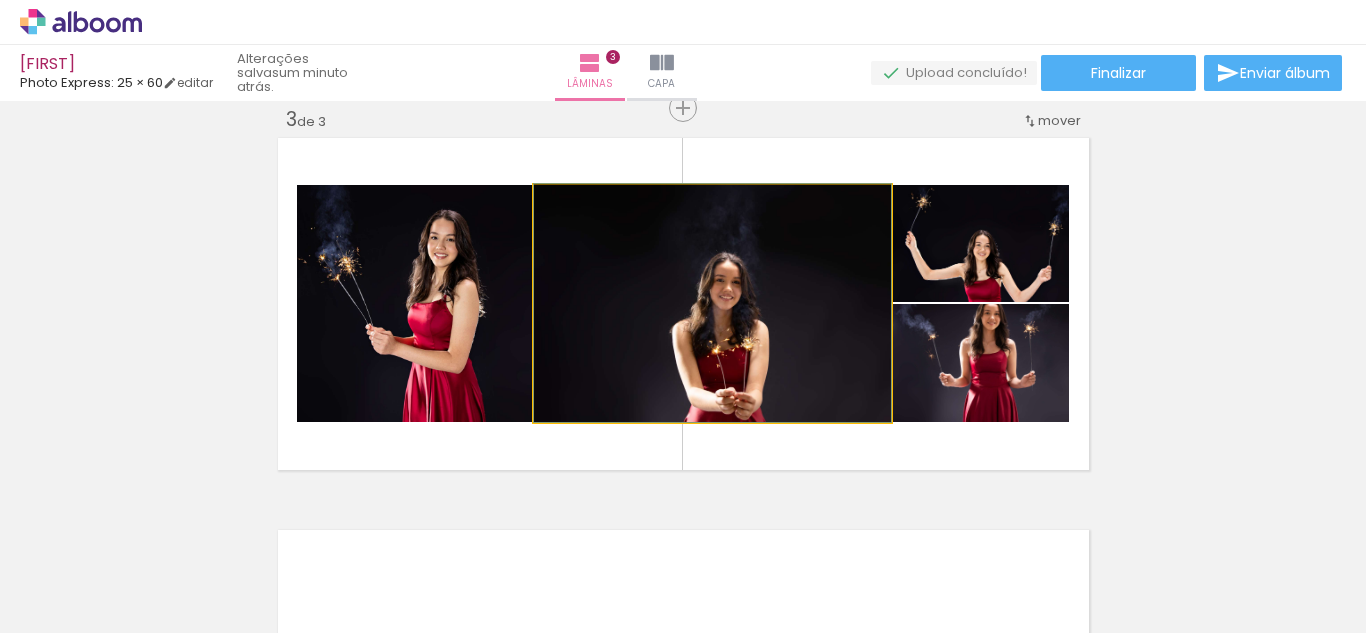 click 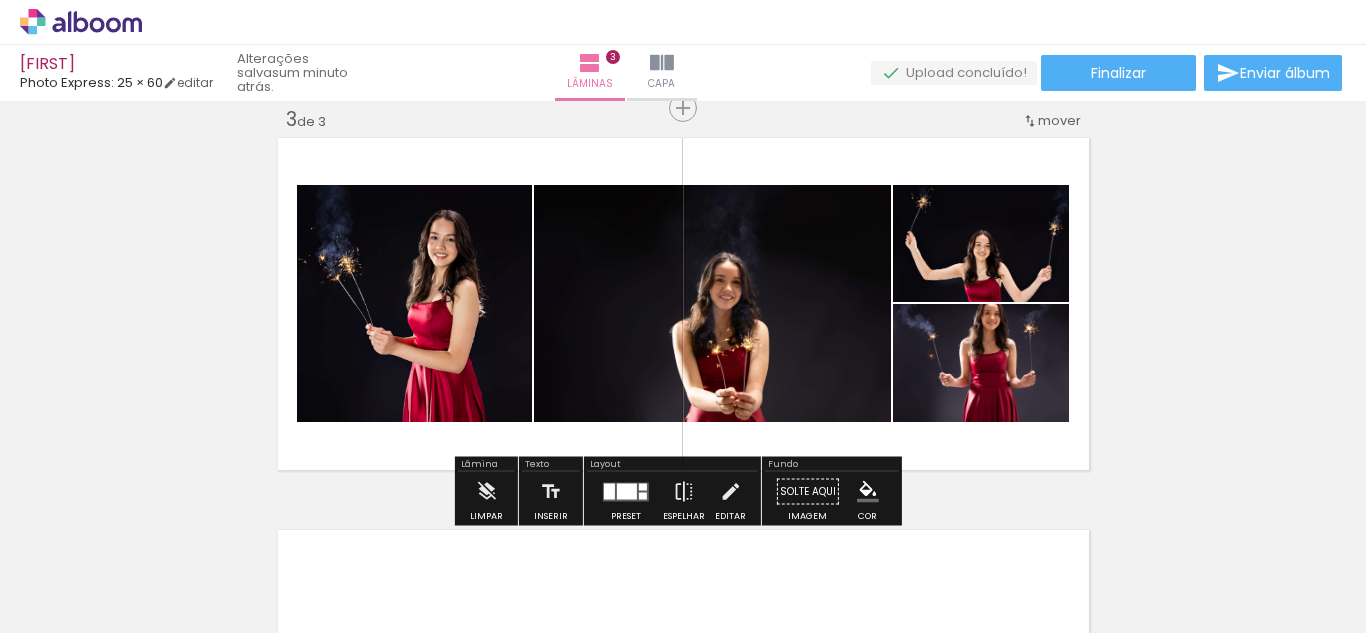scroll, scrollTop: 910, scrollLeft: 0, axis: vertical 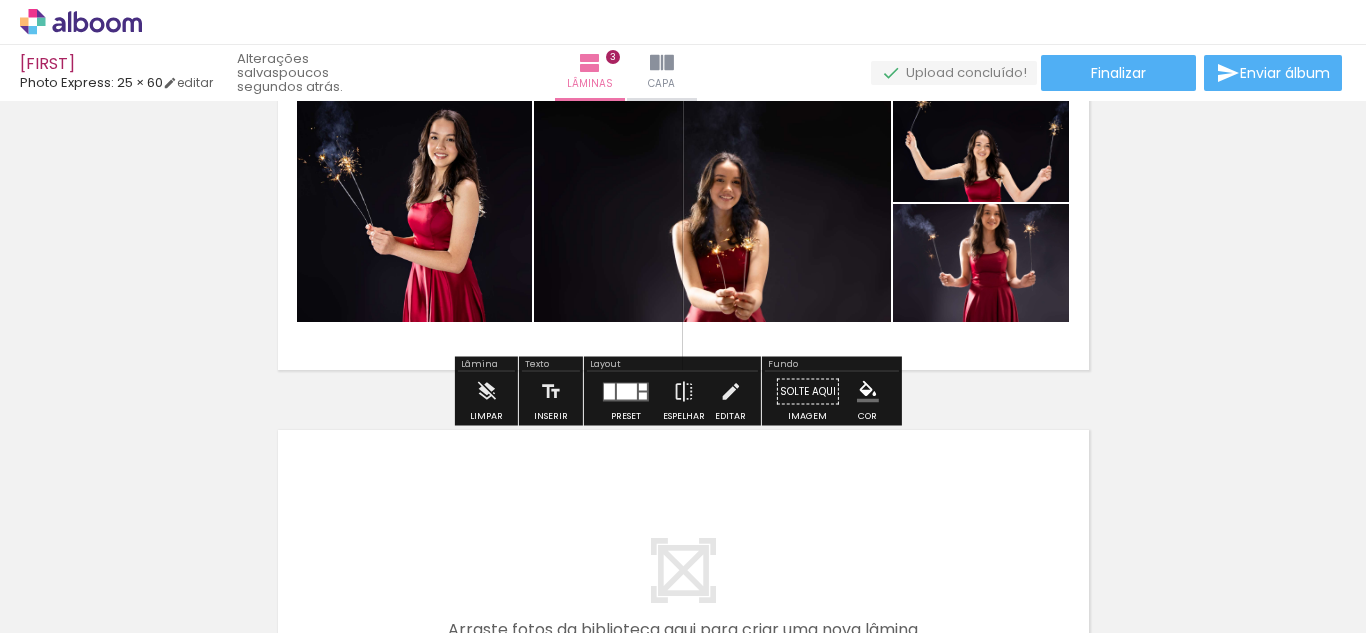 click 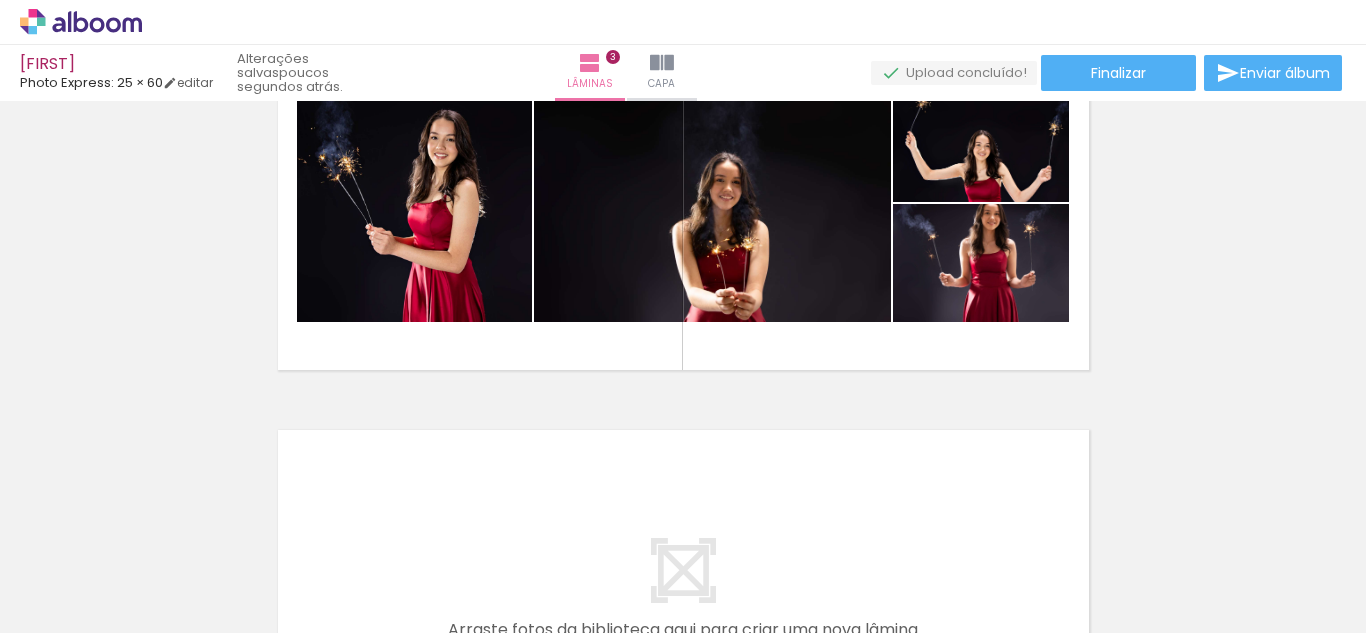 scroll, scrollTop: 0, scrollLeft: 3799, axis: horizontal 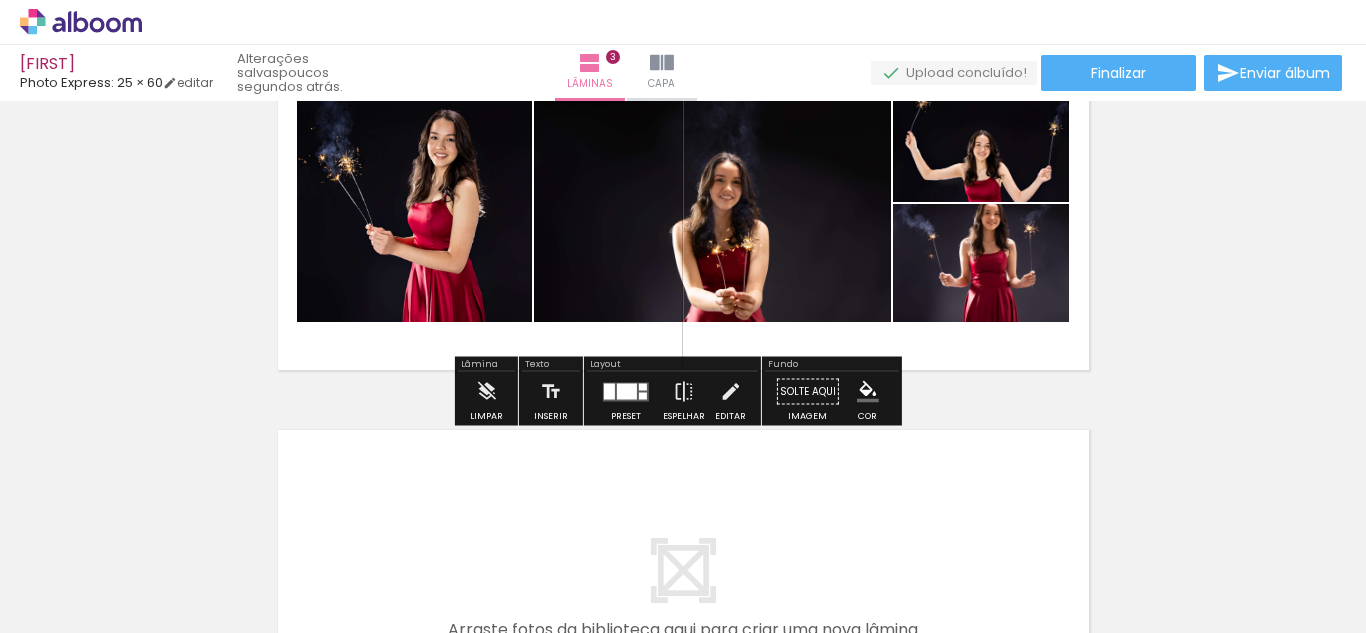 click at bounding box center (683, 596) 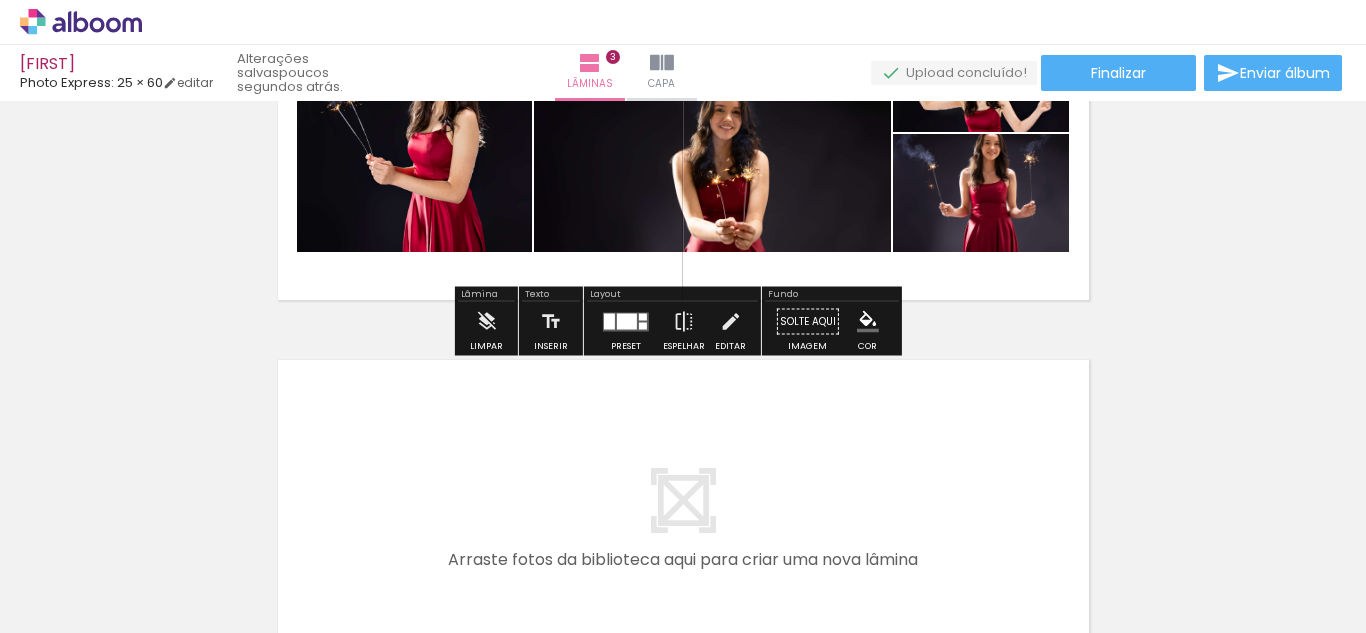 scroll, scrollTop: 1010, scrollLeft: 0, axis: vertical 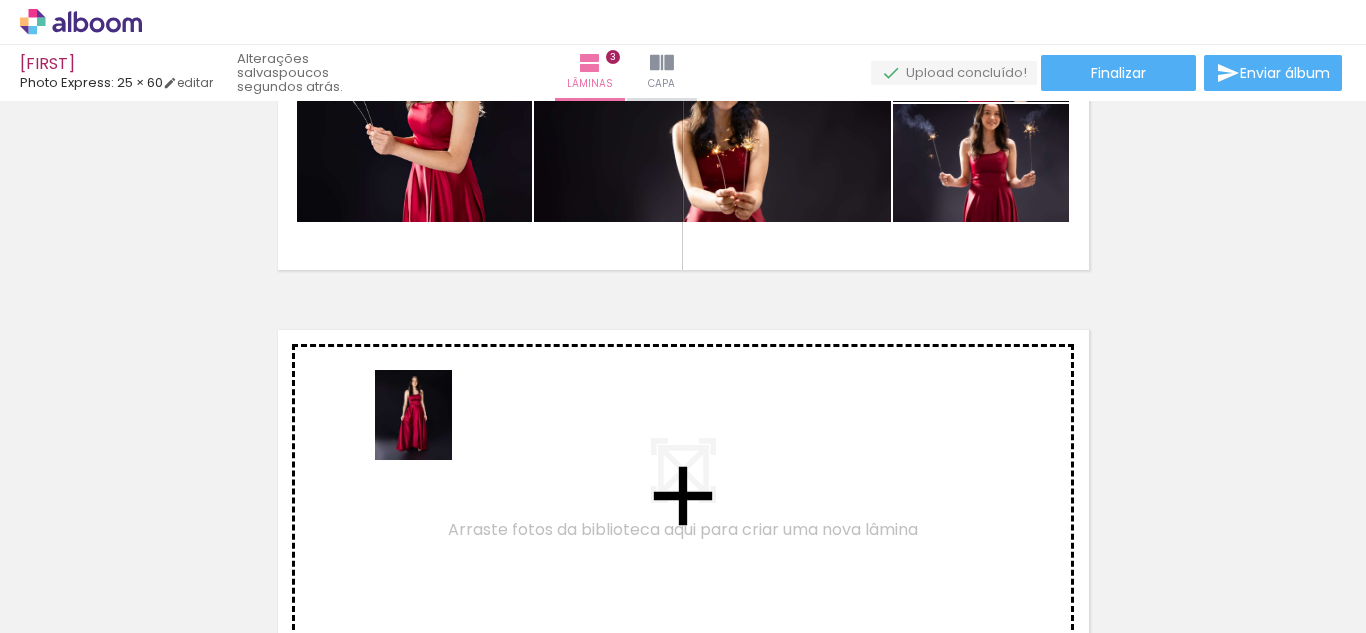 drag, startPoint x: 809, startPoint y: 590, endPoint x: 435, endPoint y: 430, distance: 406.7874 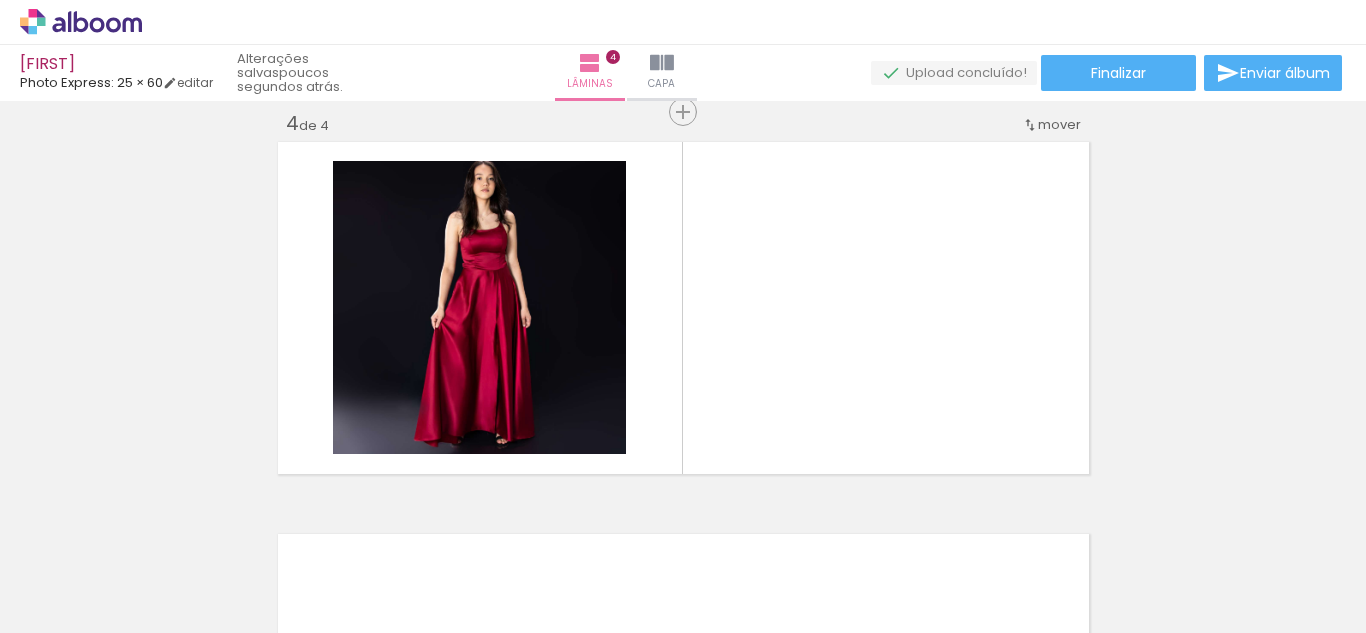 scroll, scrollTop: 1202, scrollLeft: 0, axis: vertical 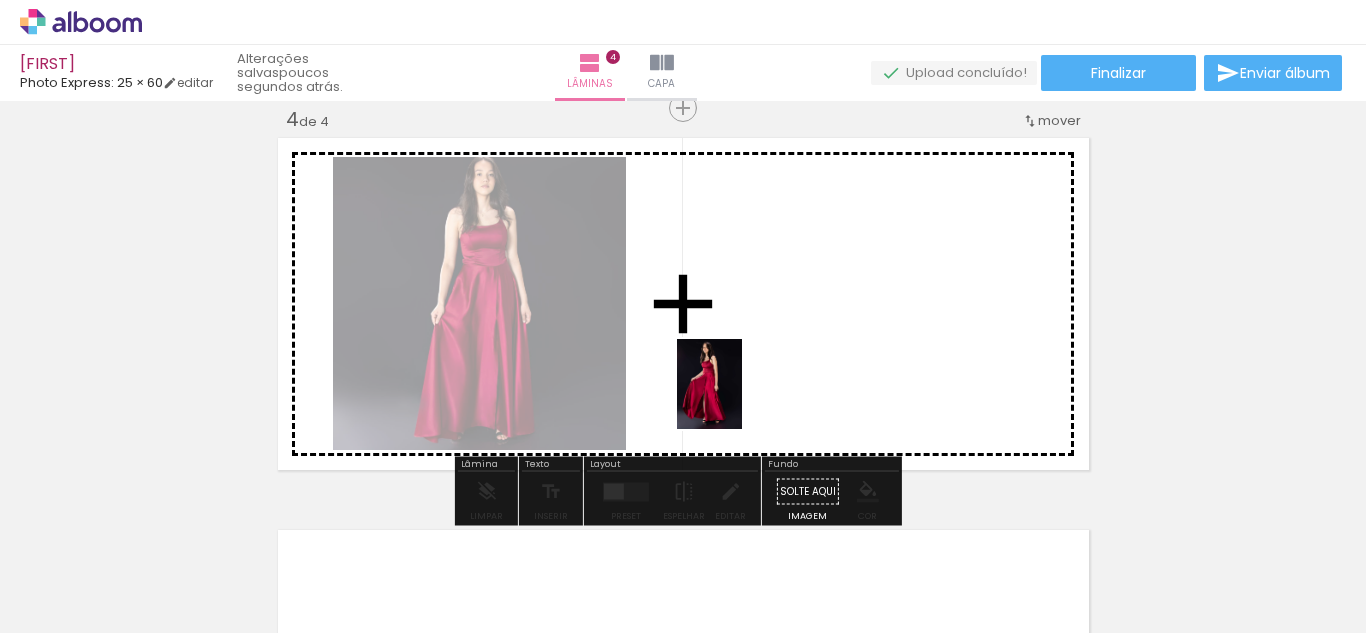 drag, startPoint x: 923, startPoint y: 570, endPoint x: 732, endPoint y: 379, distance: 270.11478 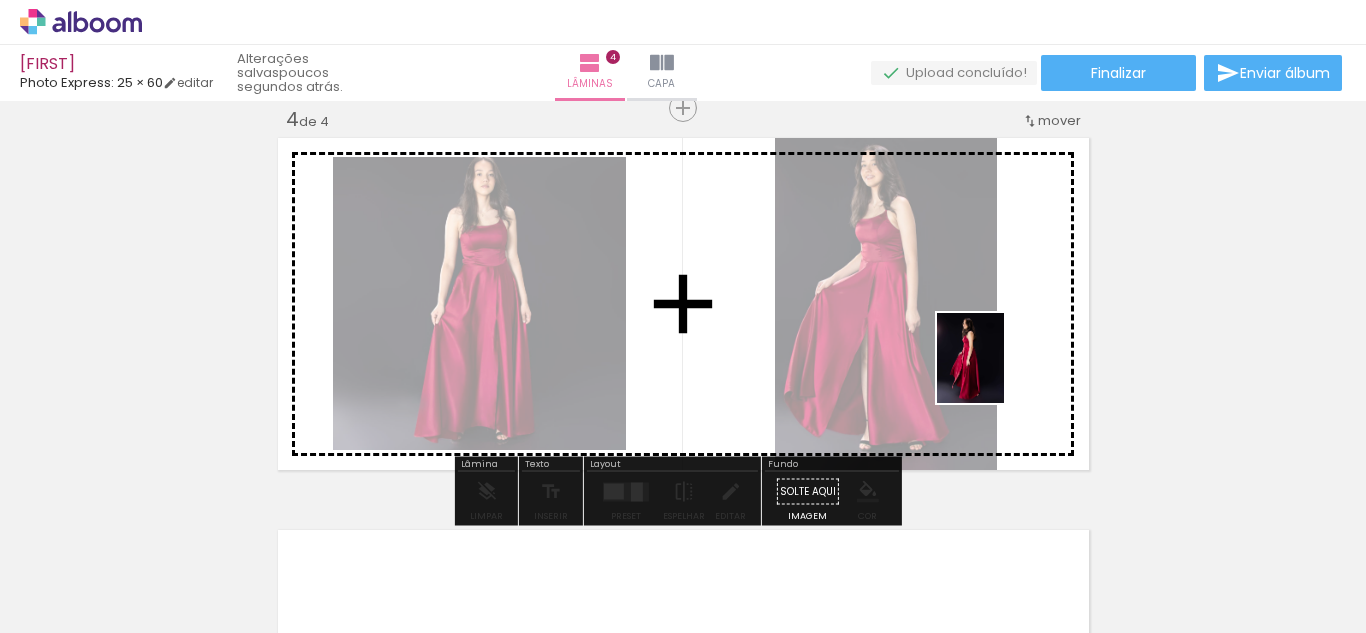drag, startPoint x: 1034, startPoint y: 595, endPoint x: 997, endPoint y: 373, distance: 225.06221 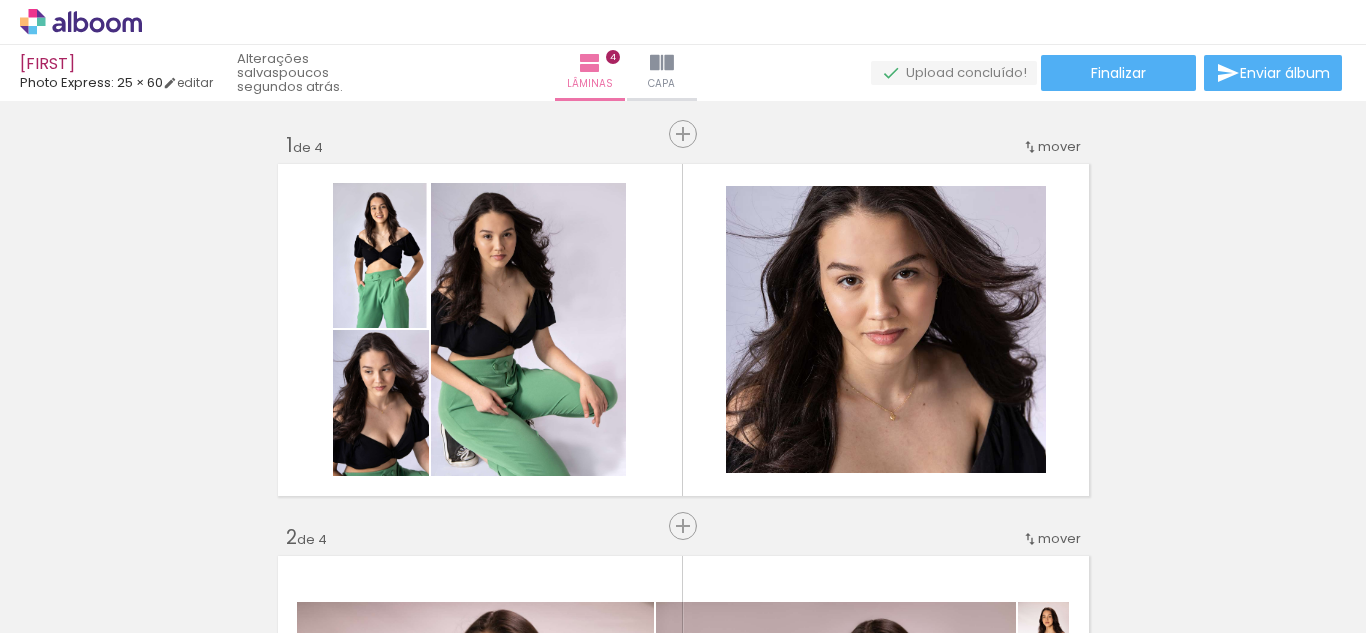 scroll, scrollTop: 0, scrollLeft: 0, axis: both 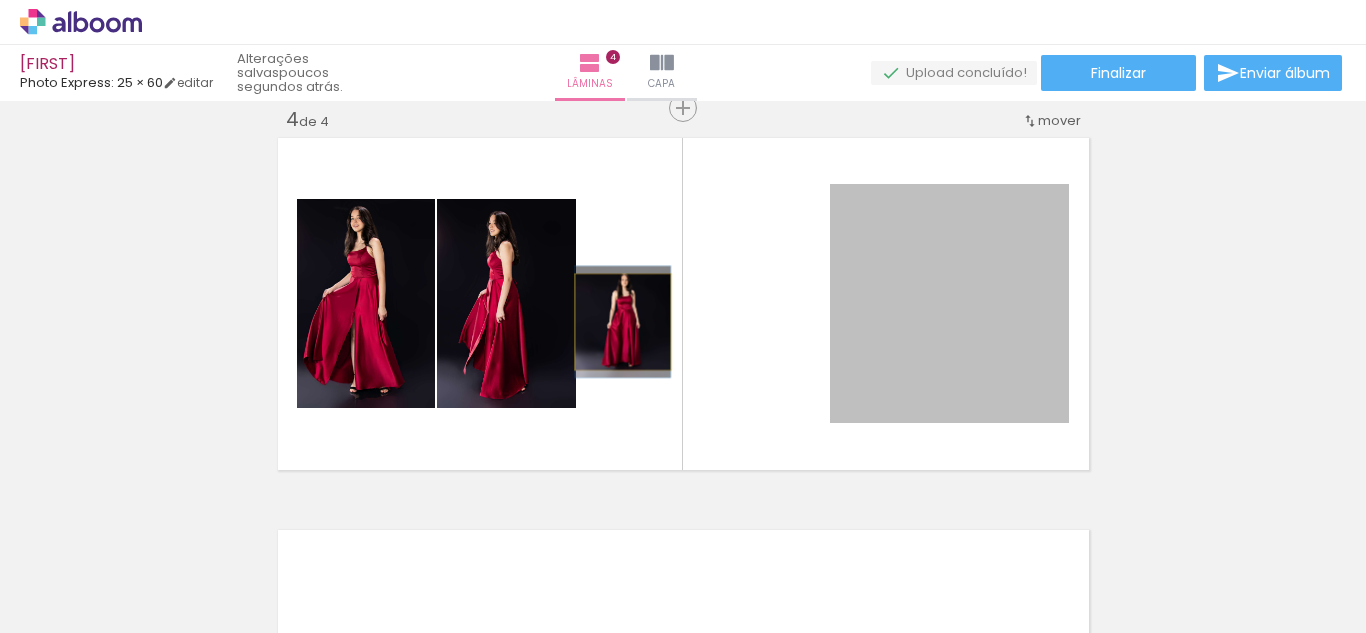 drag, startPoint x: 847, startPoint y: 322, endPoint x: 615, endPoint y: 322, distance: 232 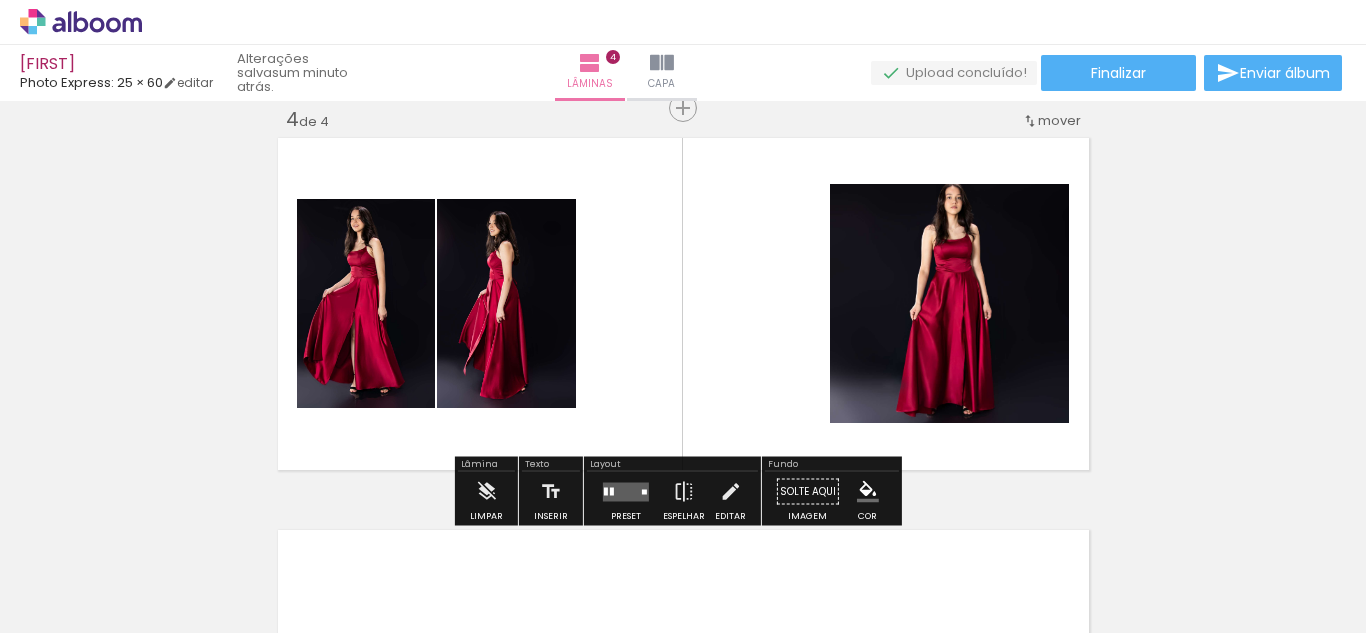 click at bounding box center (683, 304) 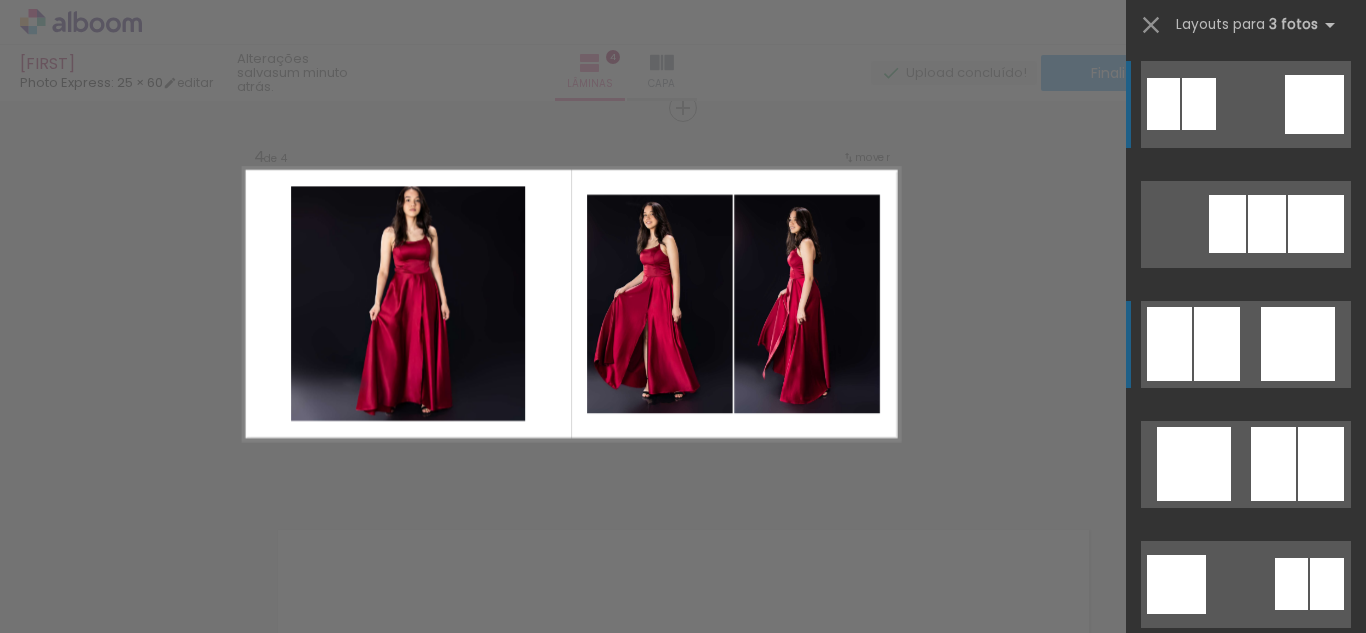 drag, startPoint x: 1274, startPoint y: 459, endPoint x: 1228, endPoint y: 358, distance: 110.98198 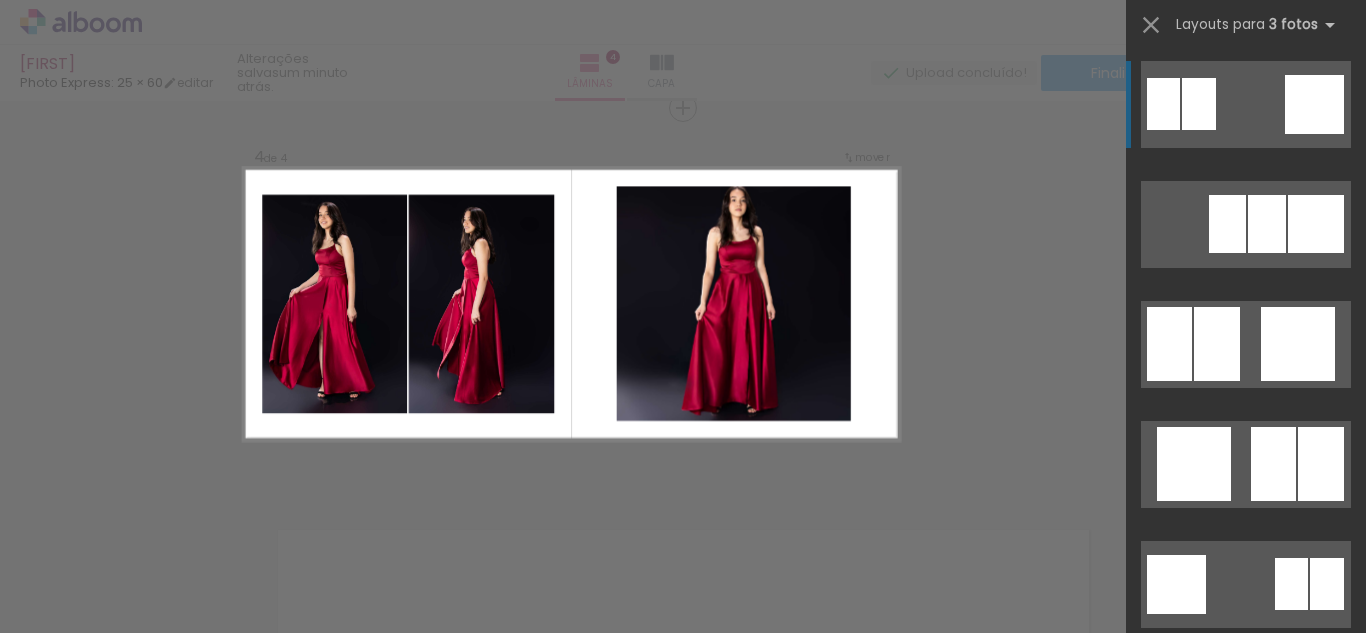 click at bounding box center [571, 304] 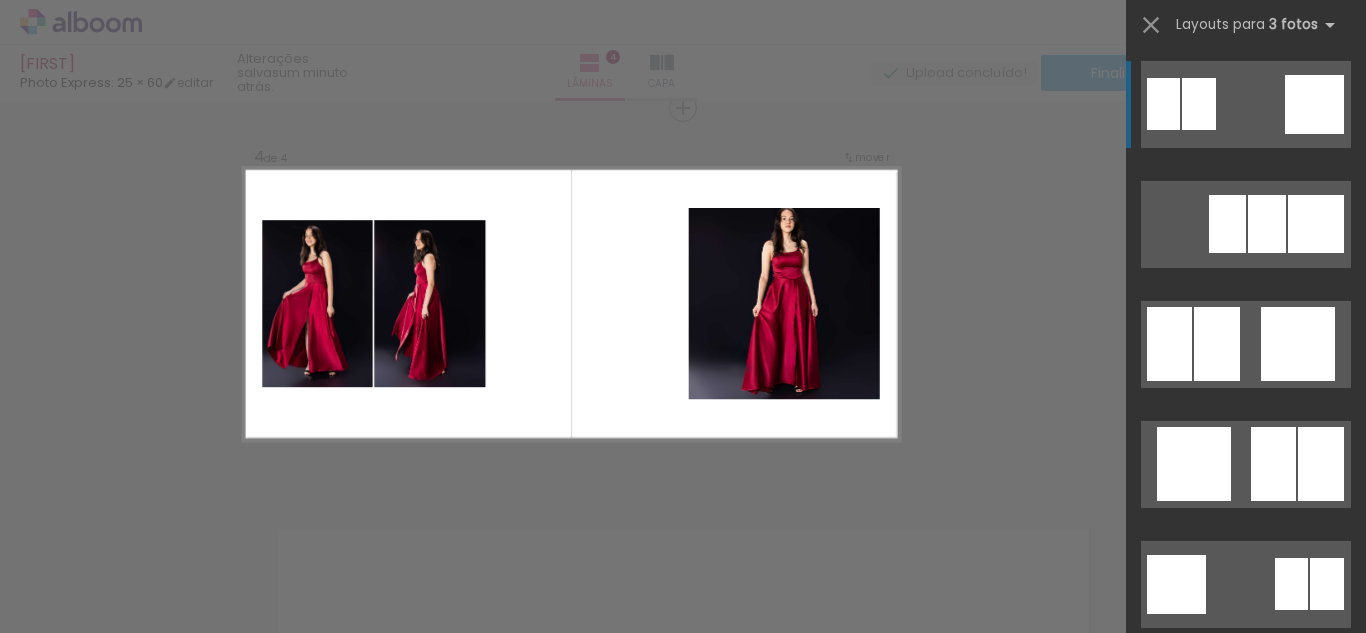 scroll, scrollTop: 0, scrollLeft: 5293, axis: horizontal 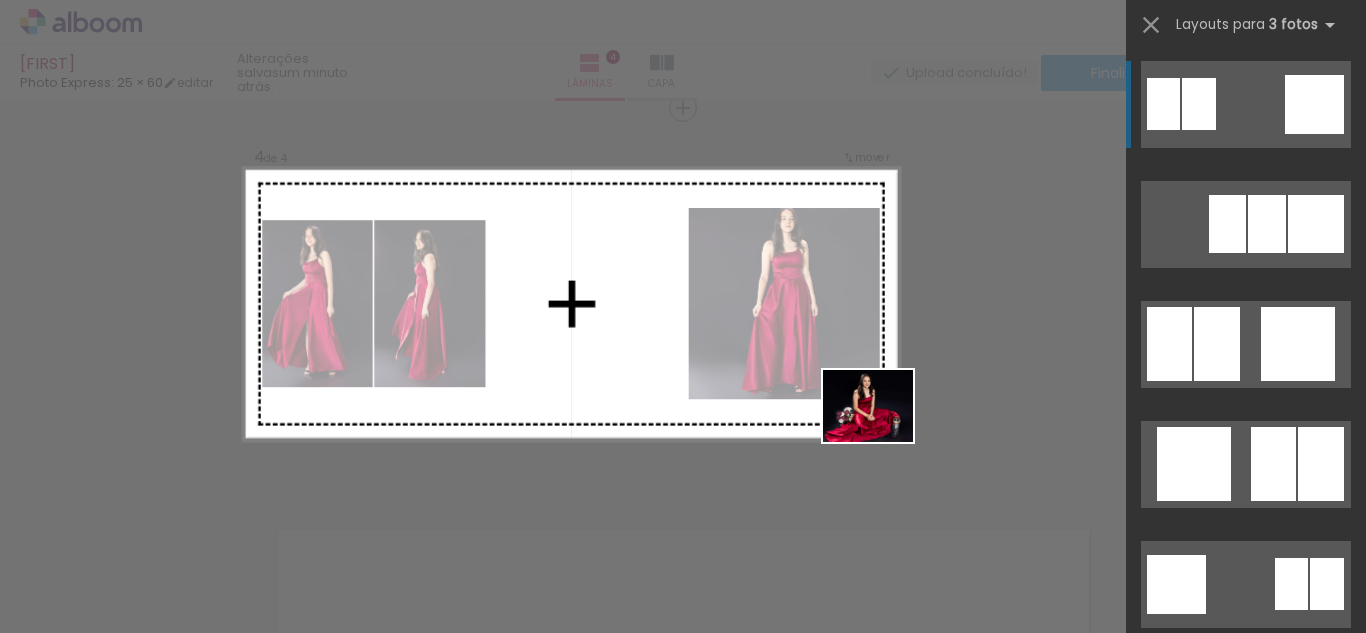 drag, startPoint x: 1026, startPoint y: 581, endPoint x: 883, endPoint y: 427, distance: 210.15471 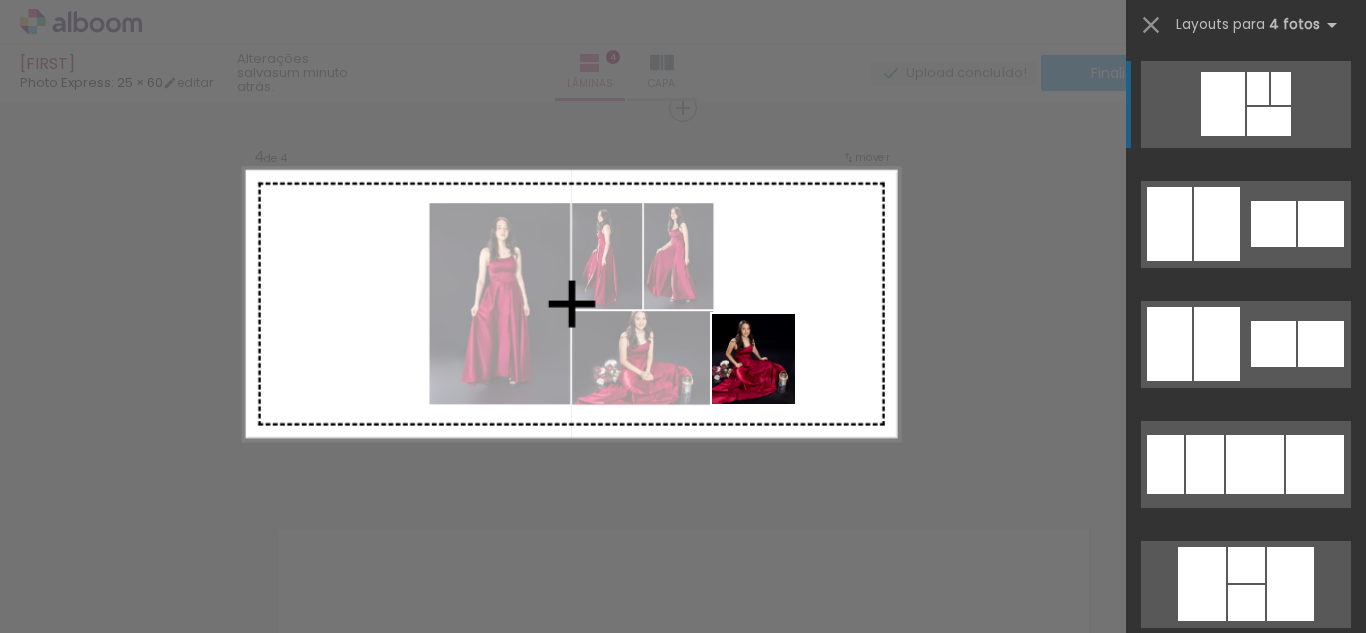 drag, startPoint x: 1117, startPoint y: 591, endPoint x: 777, endPoint y: 376, distance: 402.27478 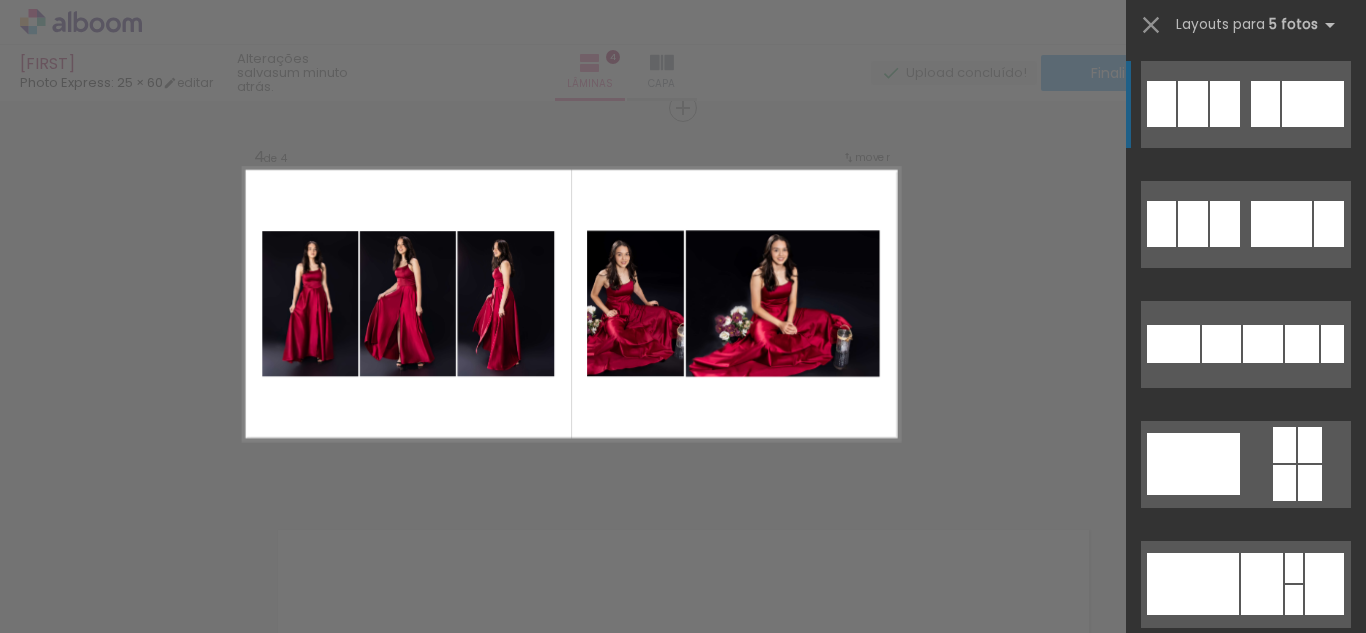 scroll, scrollTop: 0, scrollLeft: 5524, axis: horizontal 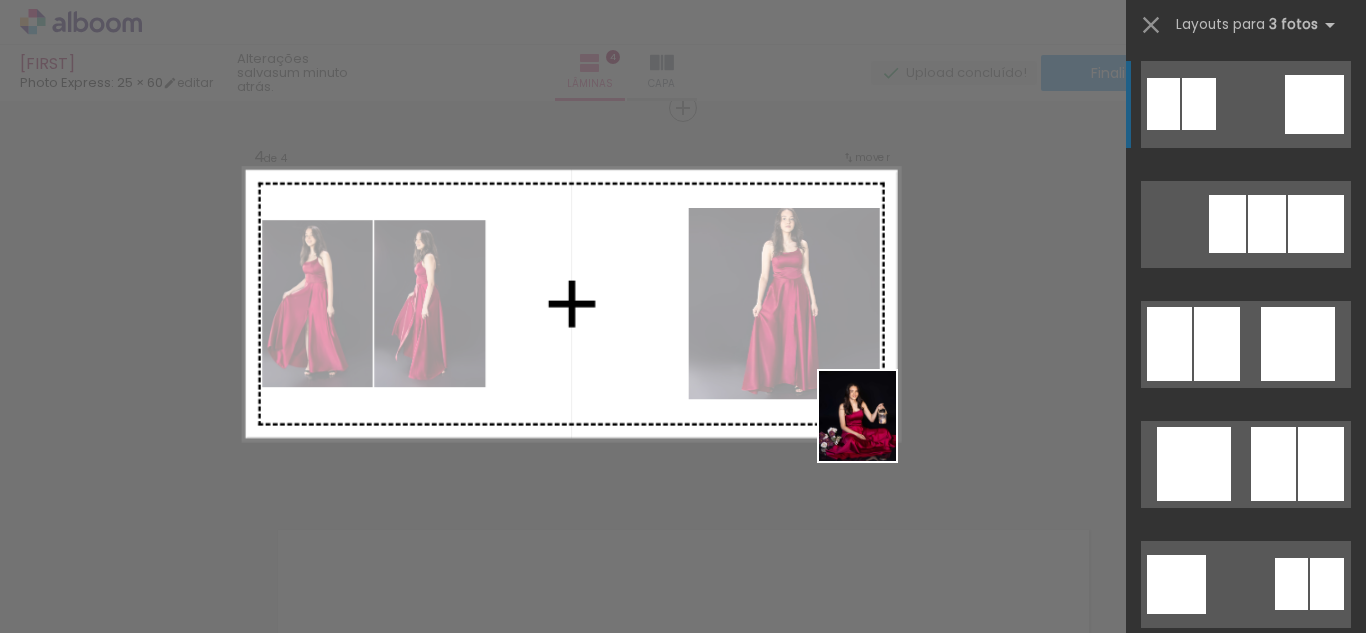 drag, startPoint x: 1061, startPoint y: 589, endPoint x: 879, endPoint y: 429, distance: 242.33035 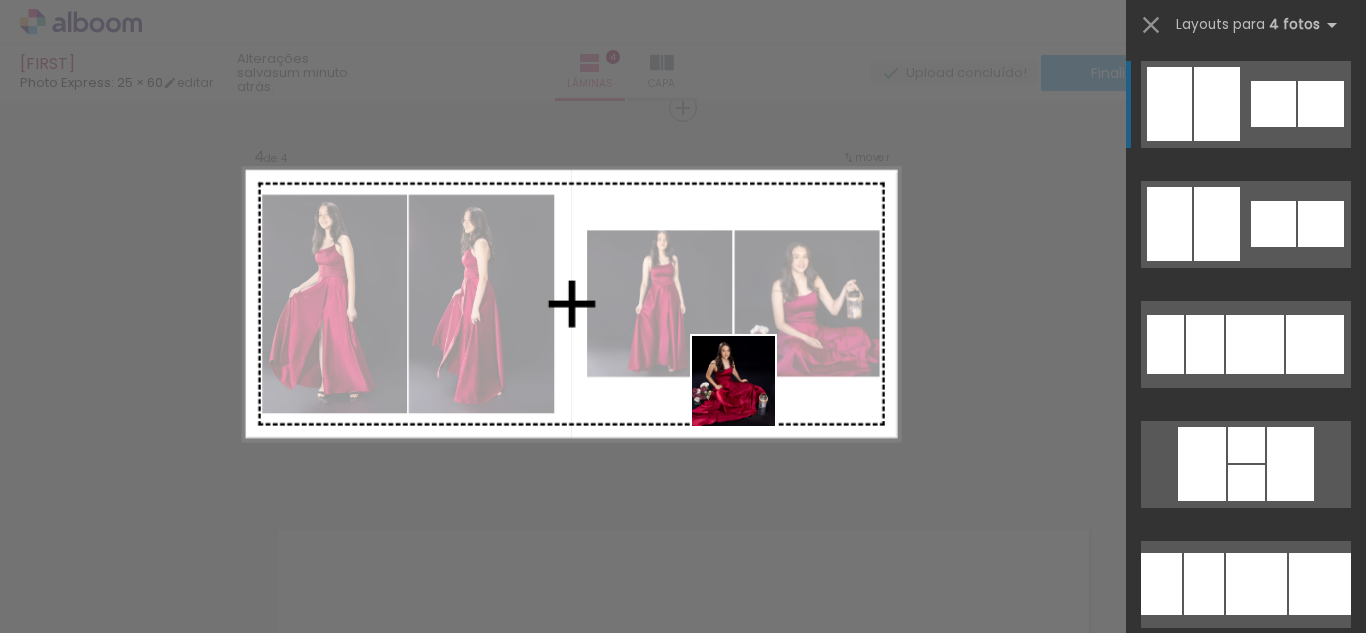 drag, startPoint x: 957, startPoint y: 584, endPoint x: 752, endPoint y: 396, distance: 278.15283 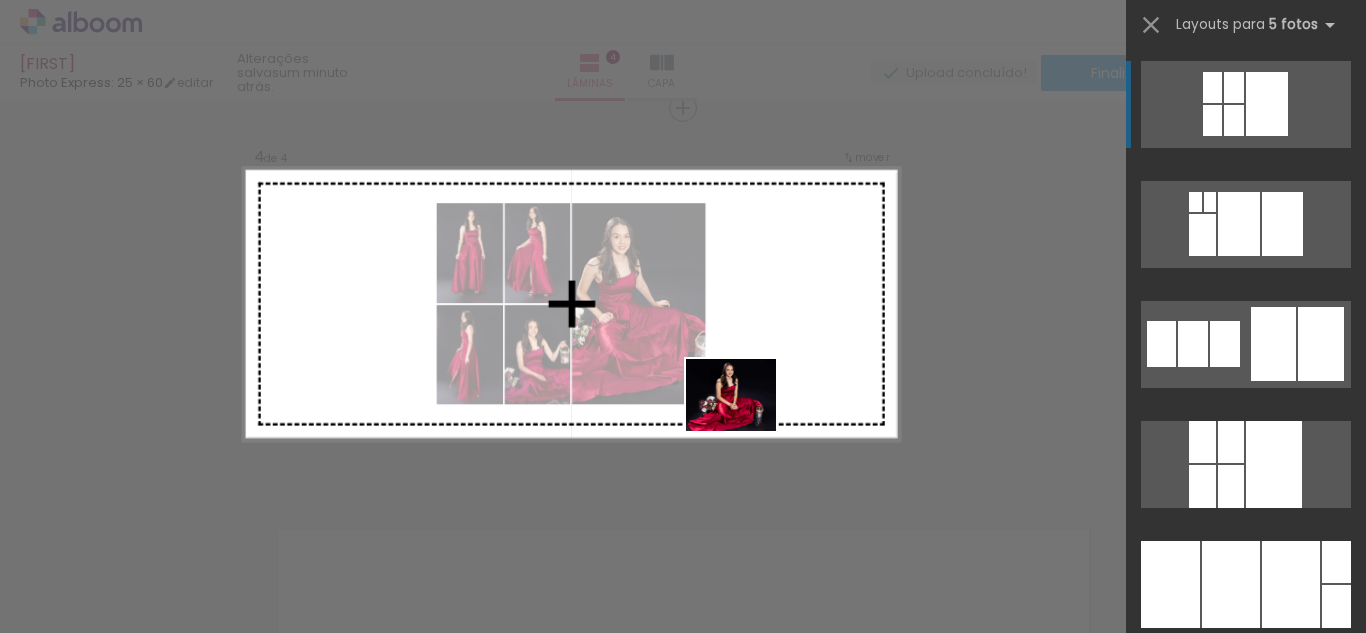drag, startPoint x: 854, startPoint y: 593, endPoint x: 748, endPoint y: 382, distance: 236.1292 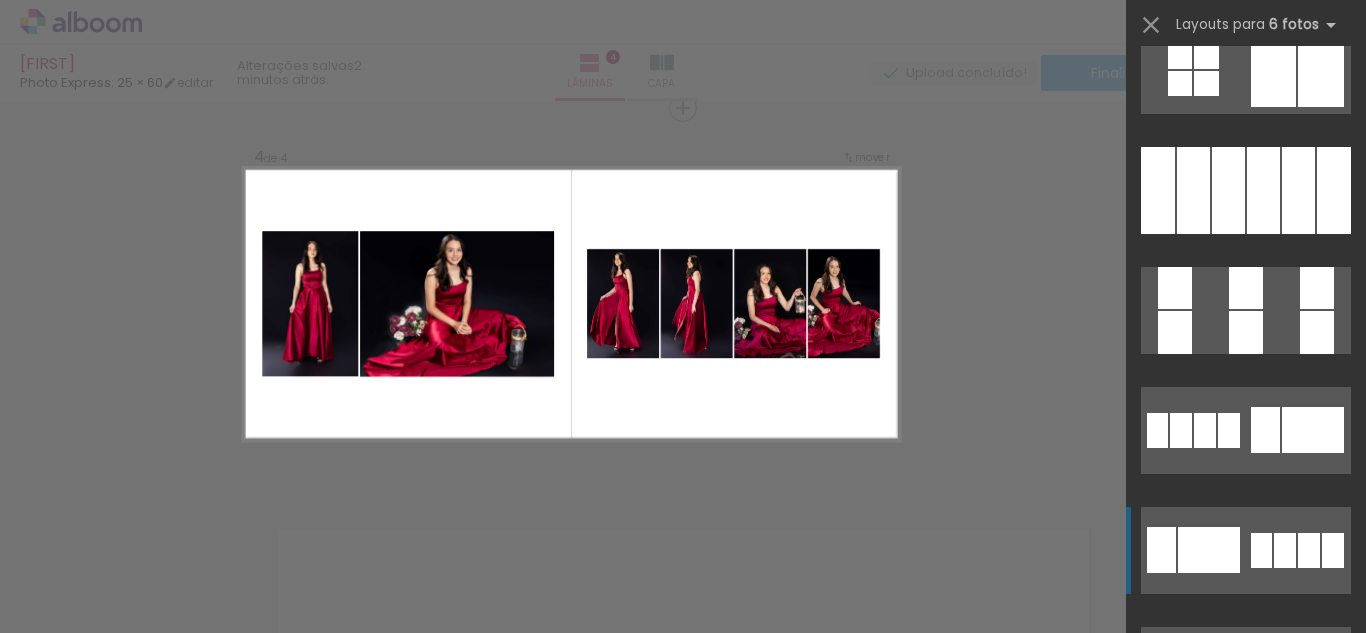 scroll, scrollTop: 300, scrollLeft: 0, axis: vertical 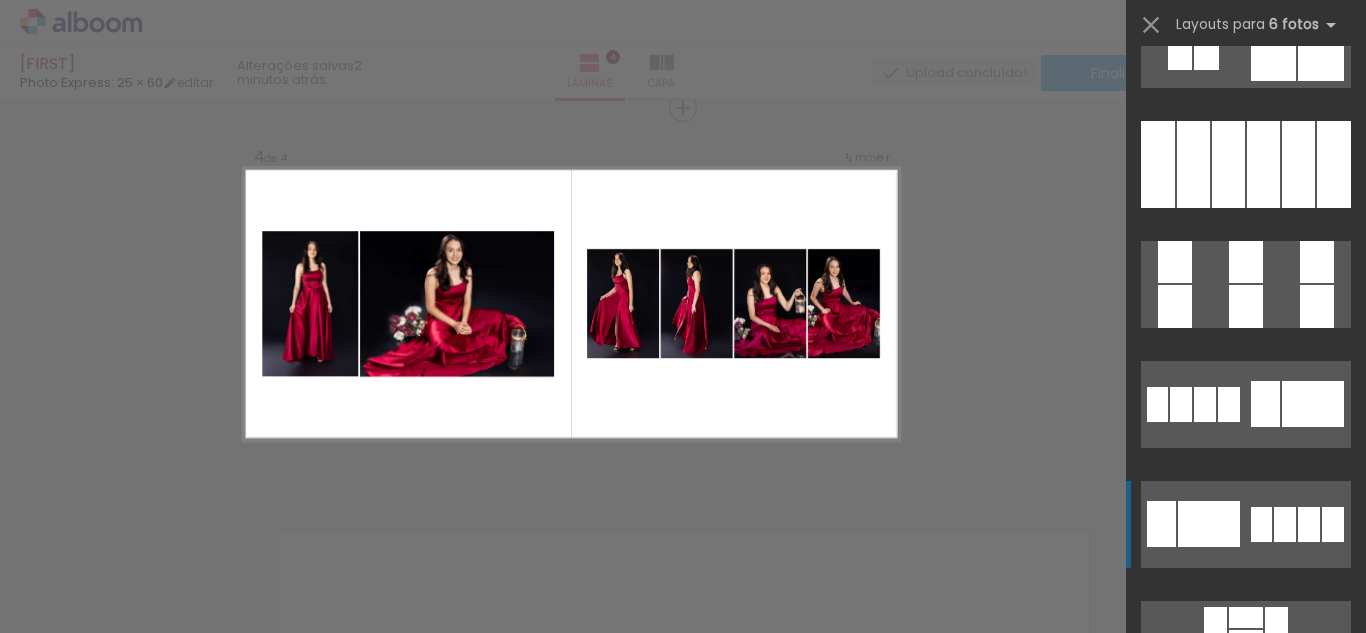 click at bounding box center (1310, -89) 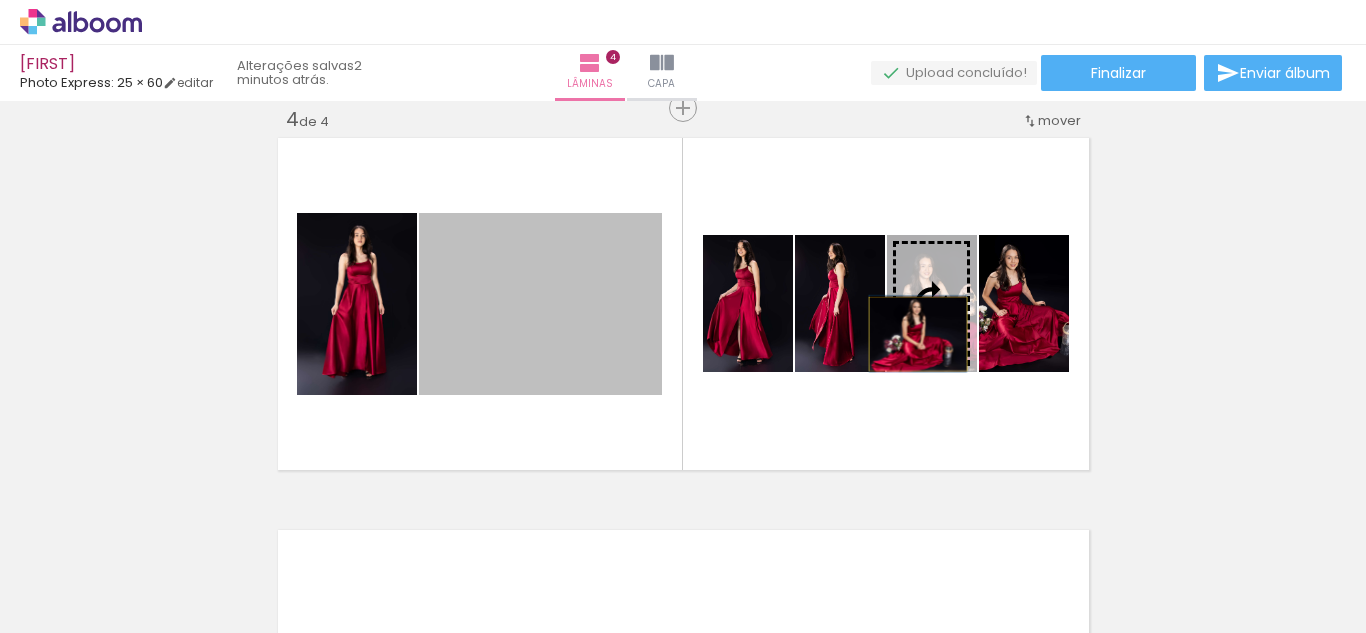 drag, startPoint x: 615, startPoint y: 338, endPoint x: 910, endPoint y: 334, distance: 295.02713 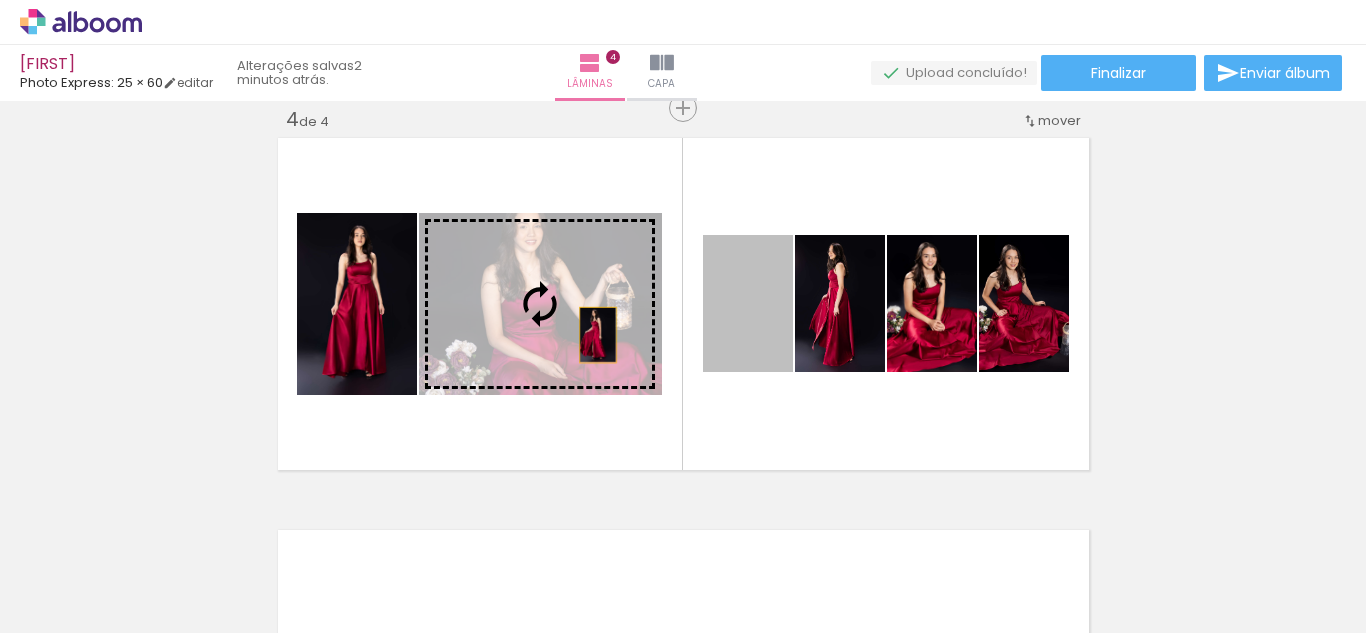 drag, startPoint x: 744, startPoint y: 326, endPoint x: 538, endPoint y: 337, distance: 206.29349 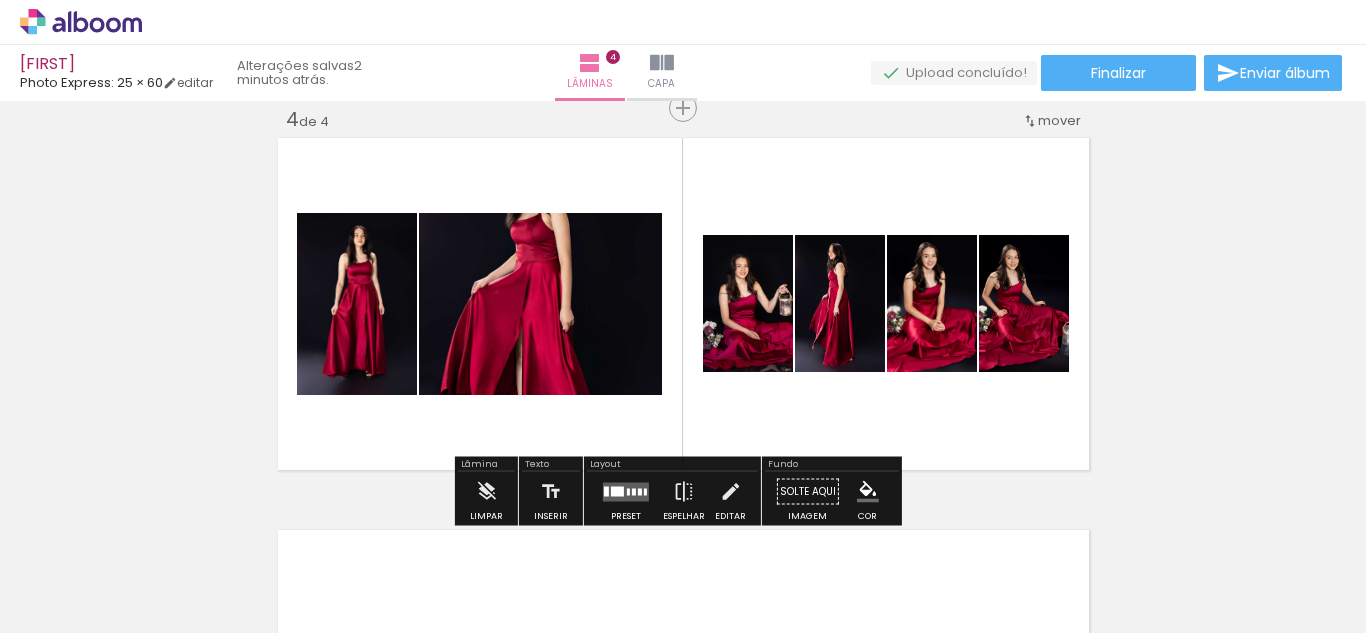 click 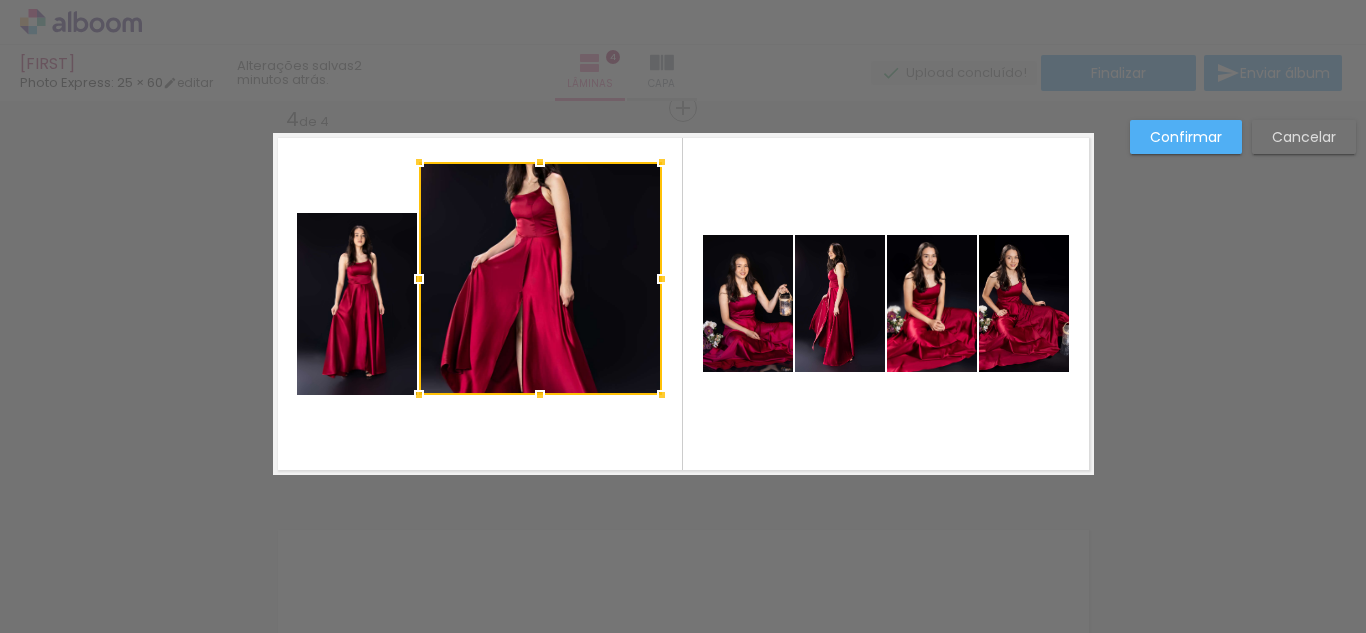 drag, startPoint x: 526, startPoint y: 214, endPoint x: 536, endPoint y: 157, distance: 57.870544 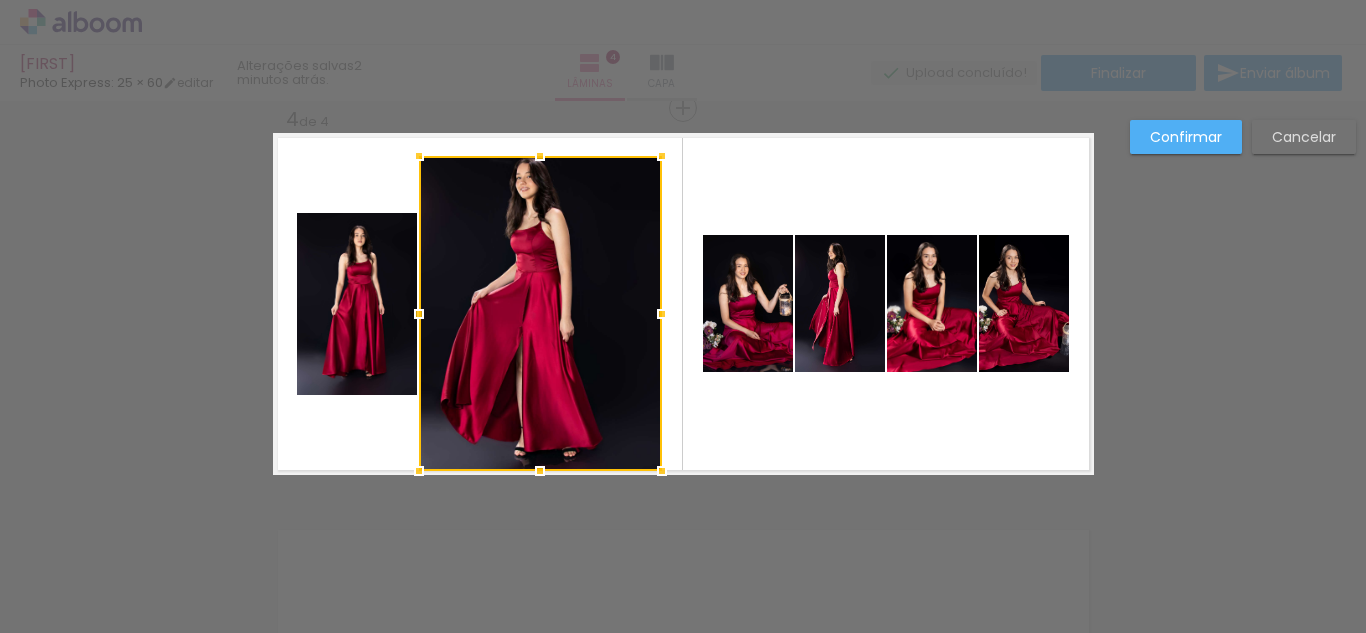 drag, startPoint x: 532, startPoint y: 387, endPoint x: 541, endPoint y: 438, distance: 51.78803 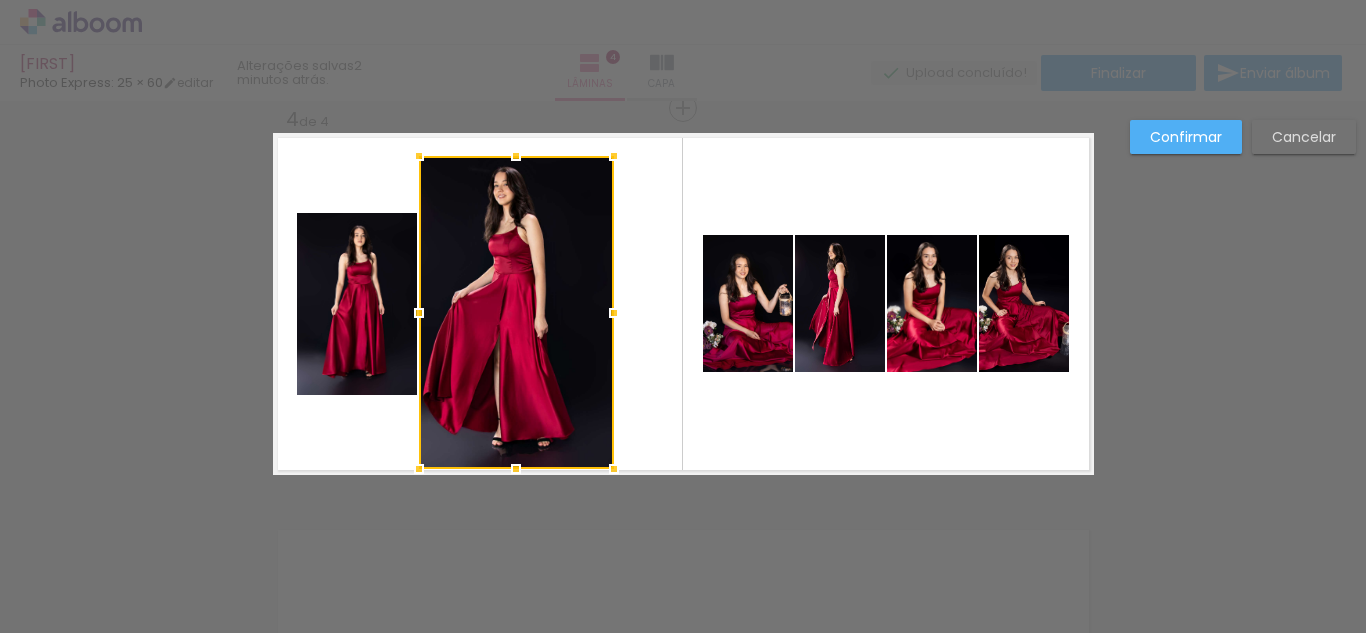 drag, startPoint x: 659, startPoint y: 308, endPoint x: 608, endPoint y: 311, distance: 51.088158 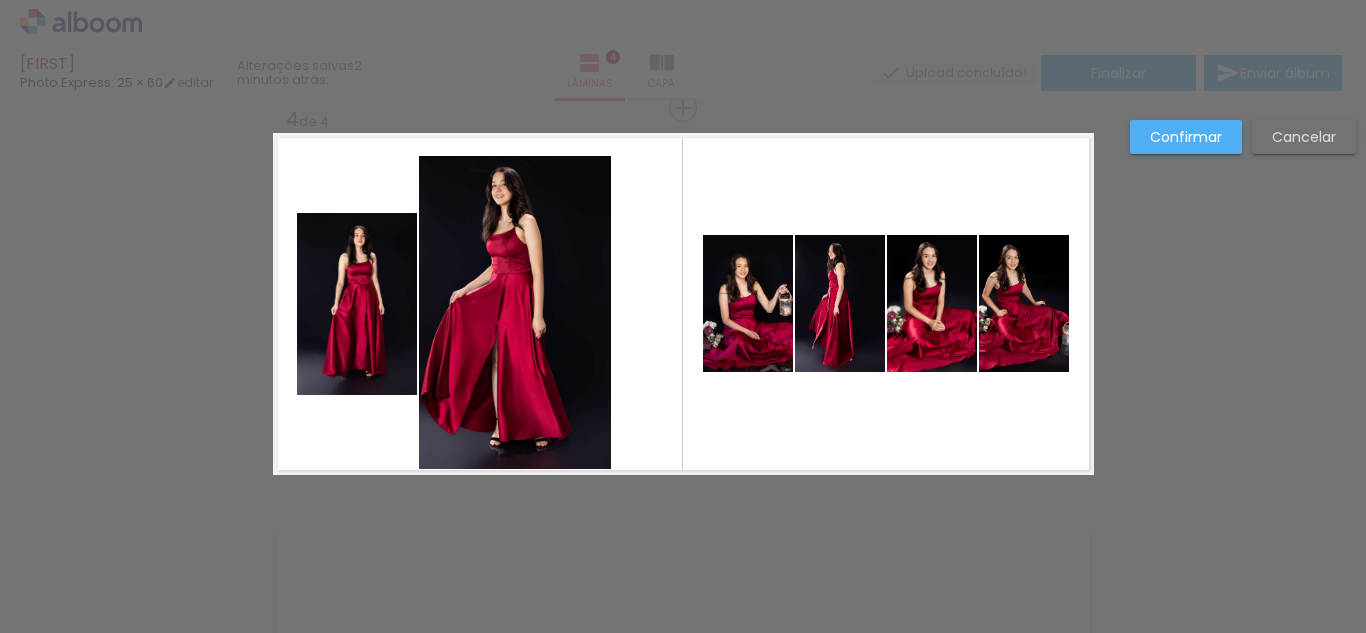 click 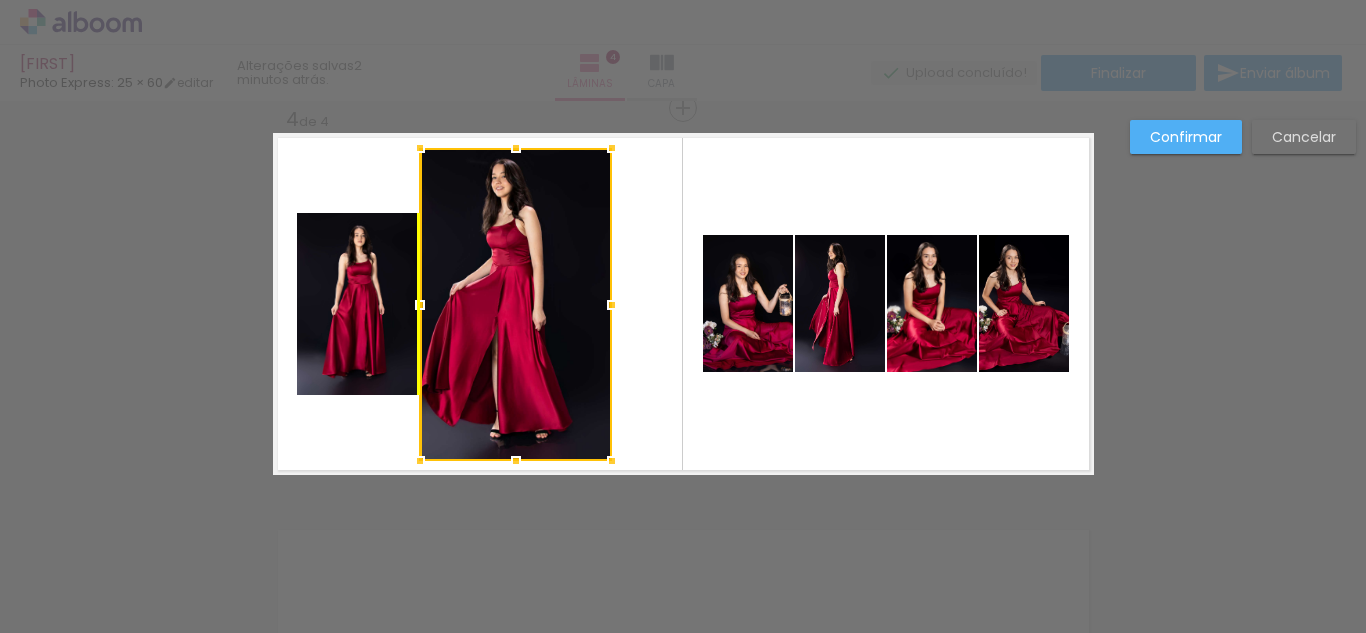 drag, startPoint x: 517, startPoint y: 330, endPoint x: 536, endPoint y: 330, distance: 19 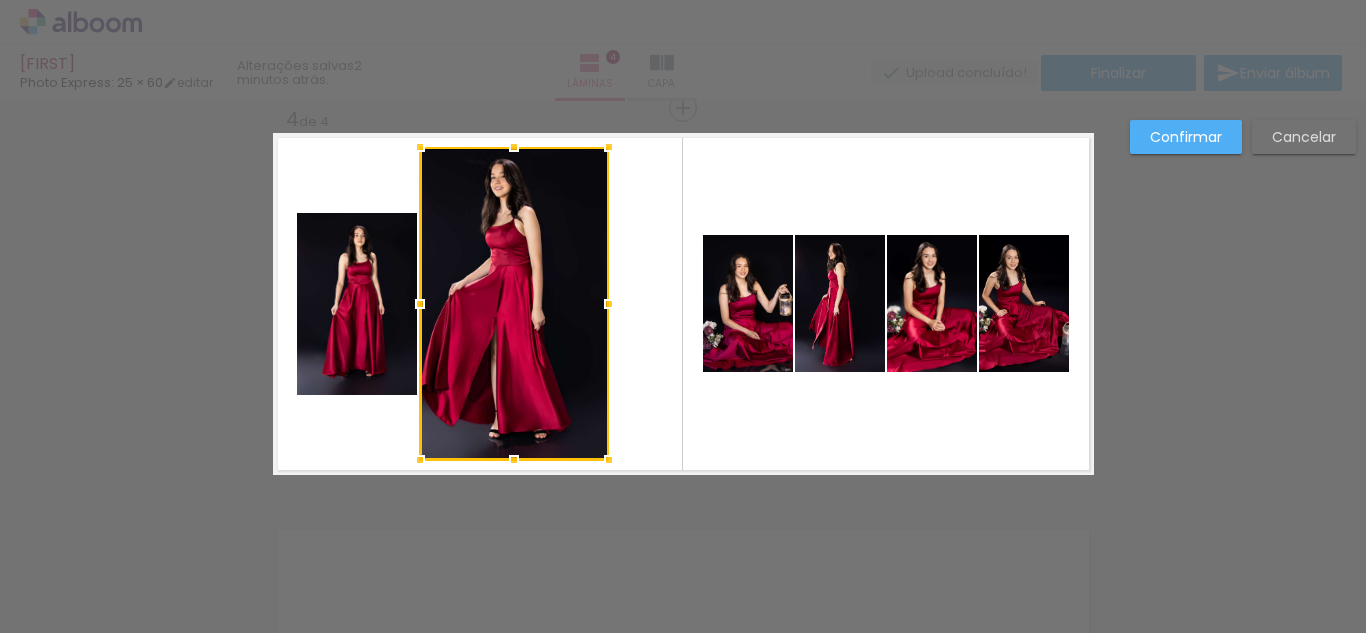 drag, startPoint x: 599, startPoint y: 307, endPoint x: 576, endPoint y: 311, distance: 23.345236 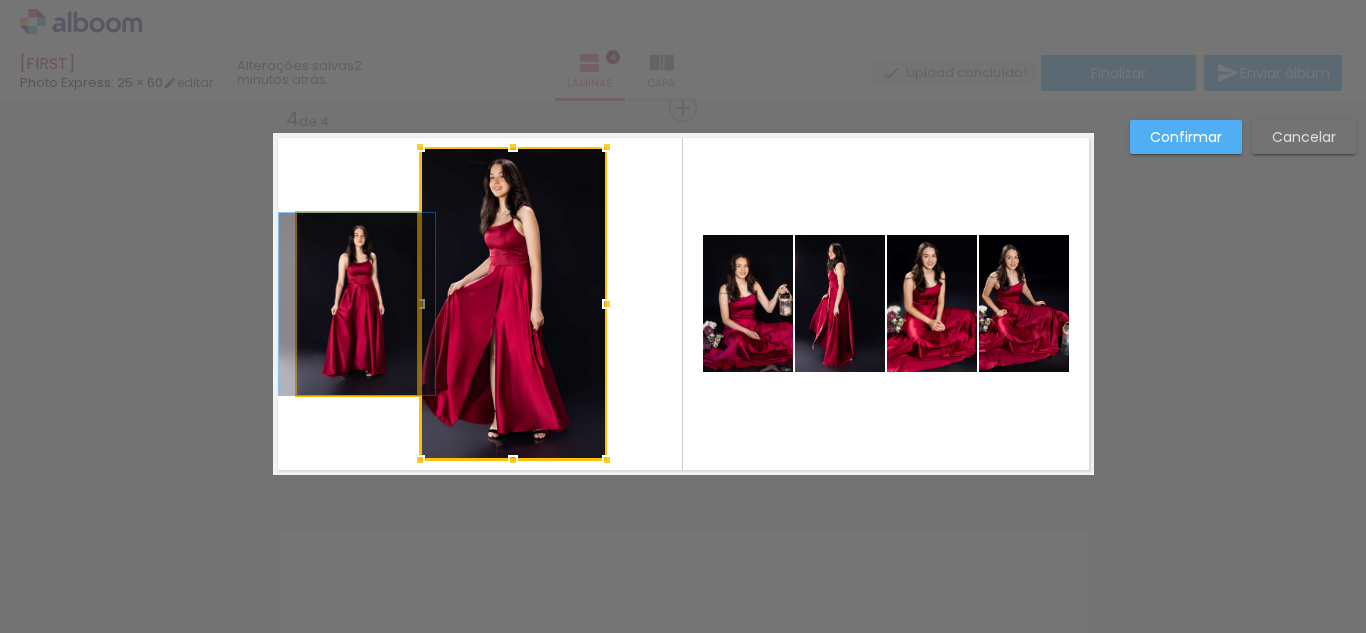 click 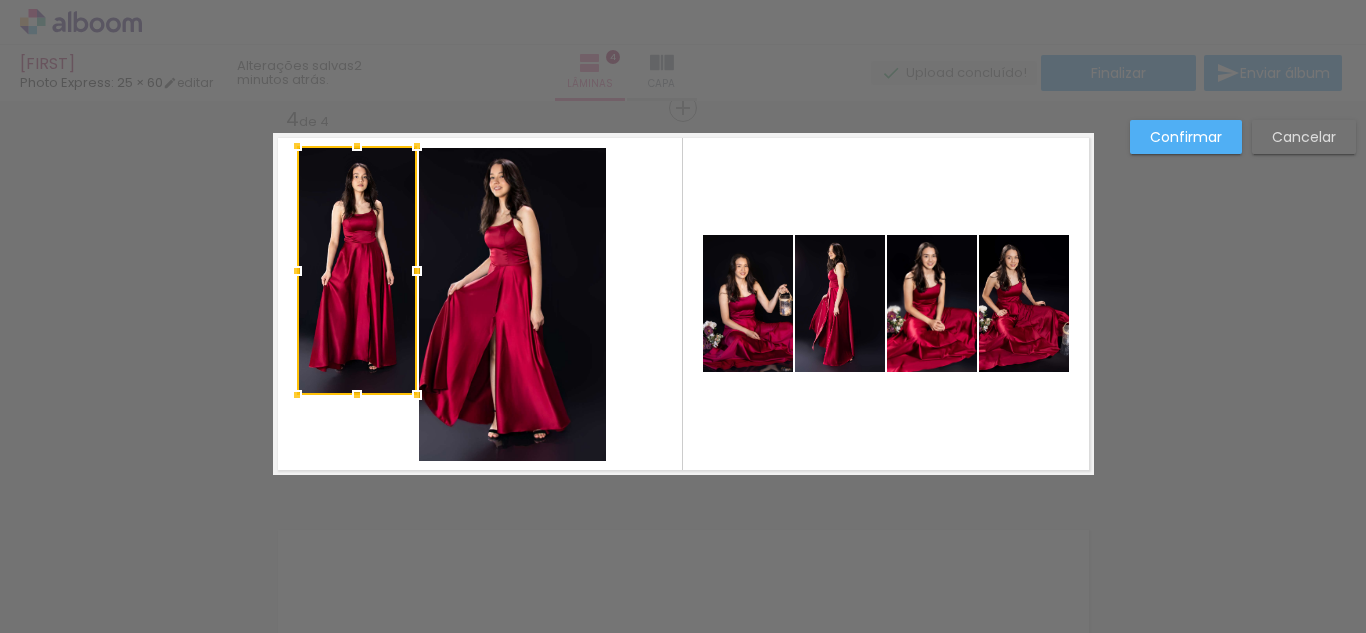 drag, startPoint x: 348, startPoint y: 207, endPoint x: 349, endPoint y: 147, distance: 60.00833 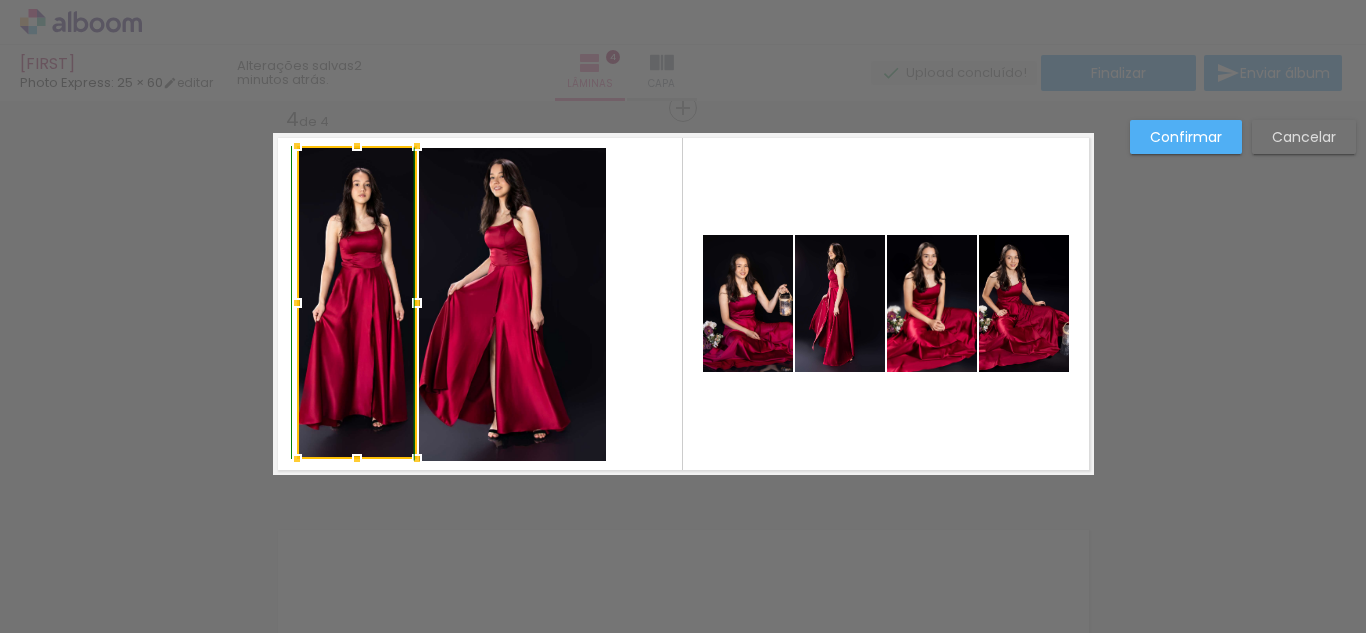 drag, startPoint x: 349, startPoint y: 386, endPoint x: 350, endPoint y: 446, distance: 60.00833 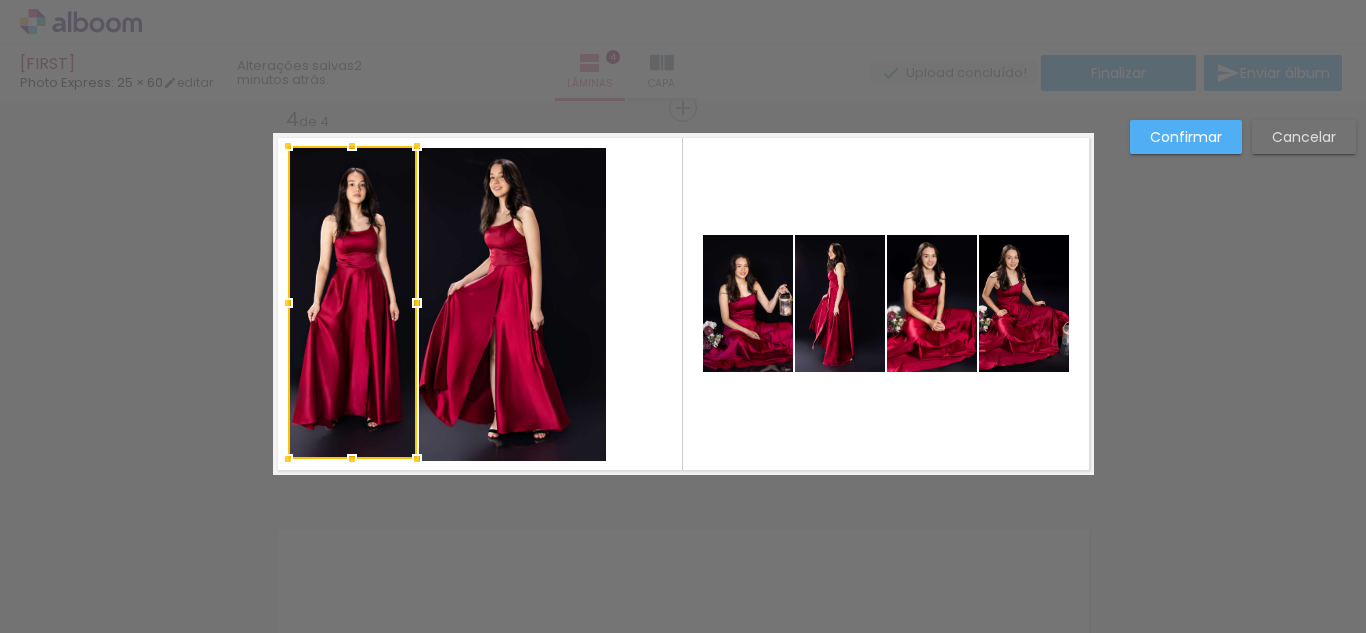 click at bounding box center (288, 303) 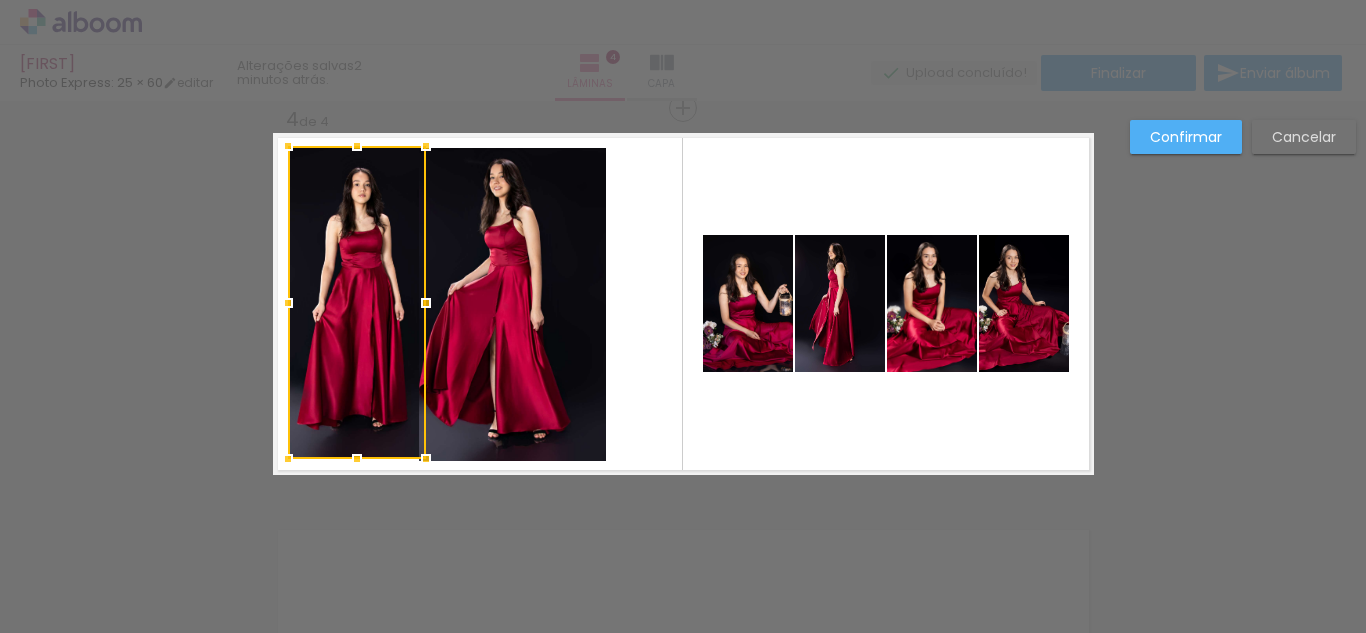 click at bounding box center (426, 303) 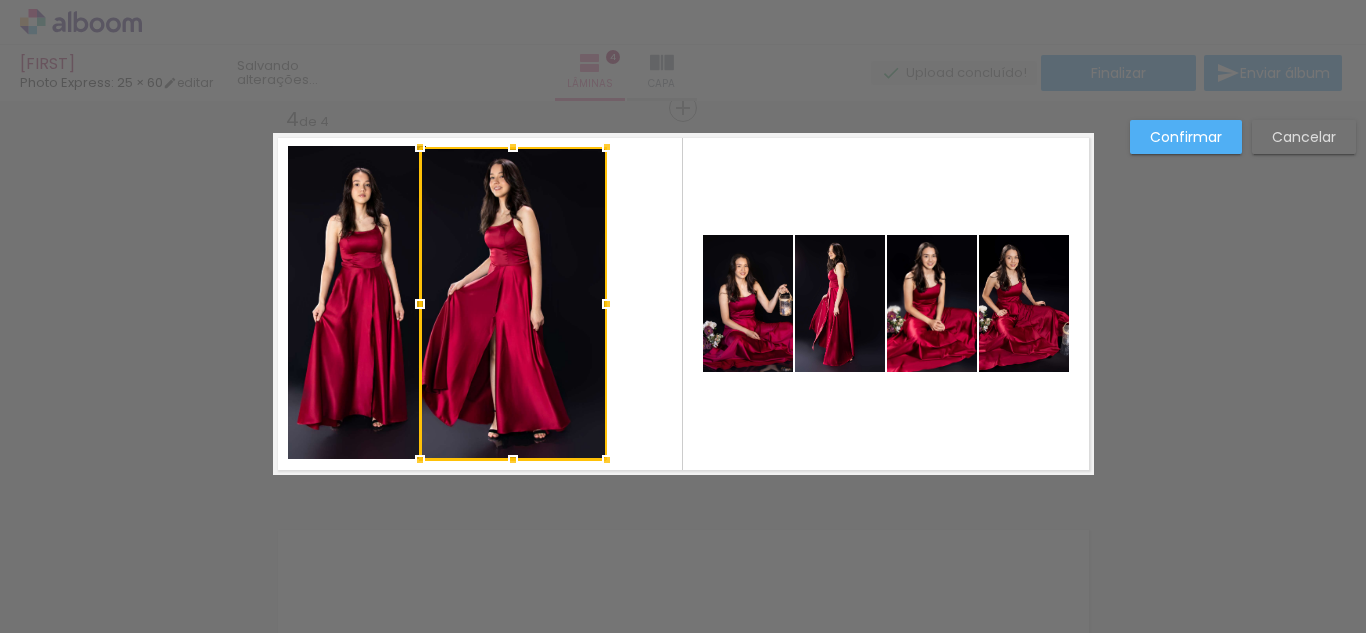 click at bounding box center (513, 303) 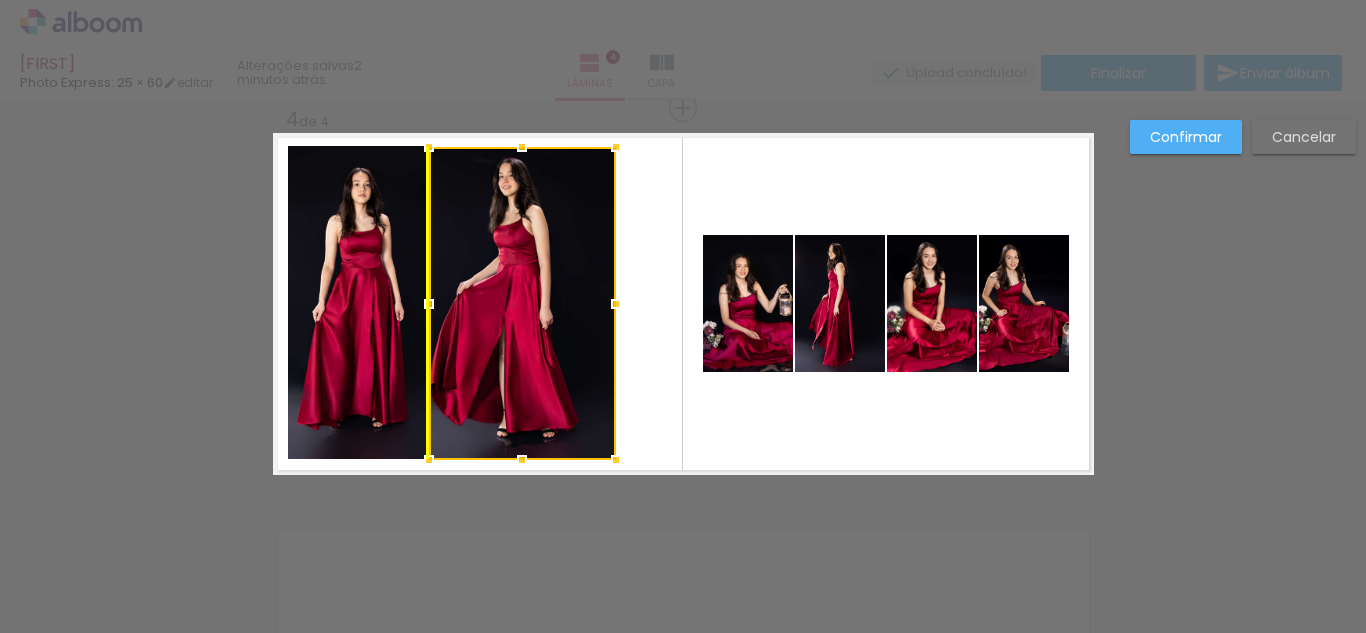 drag, startPoint x: 510, startPoint y: 292, endPoint x: 537, endPoint y: 282, distance: 28.79236 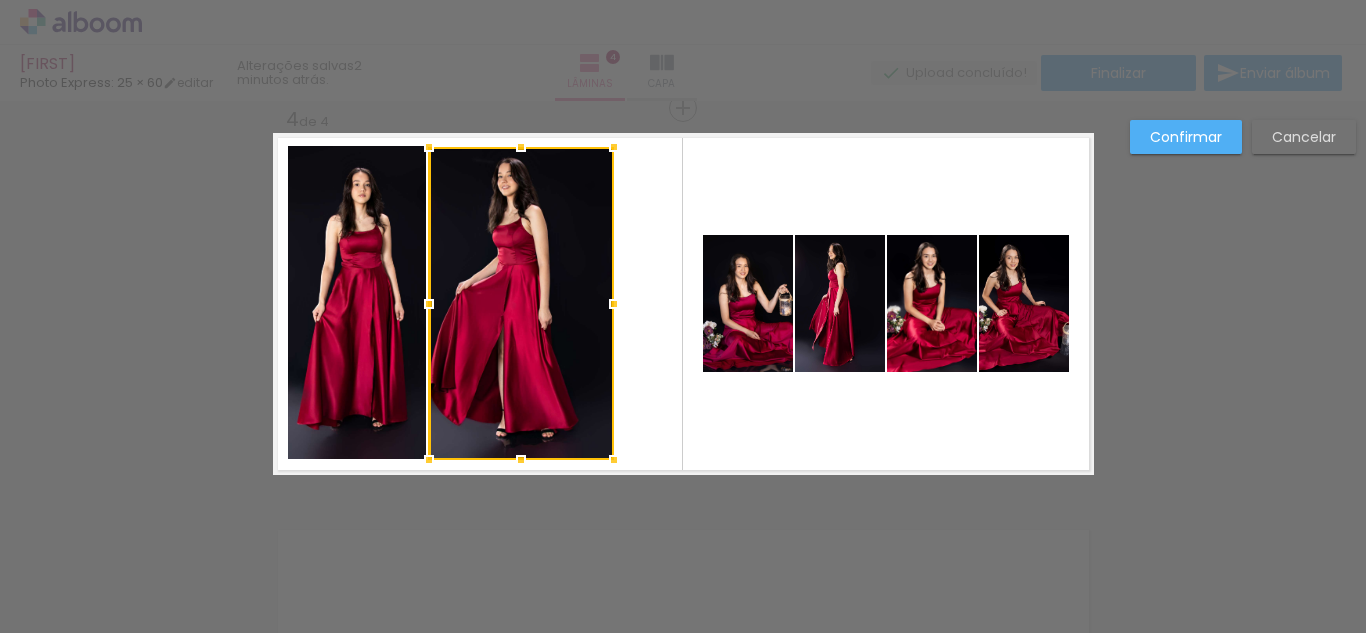 drag, startPoint x: 606, startPoint y: 301, endPoint x: 583, endPoint y: 298, distance: 23.194826 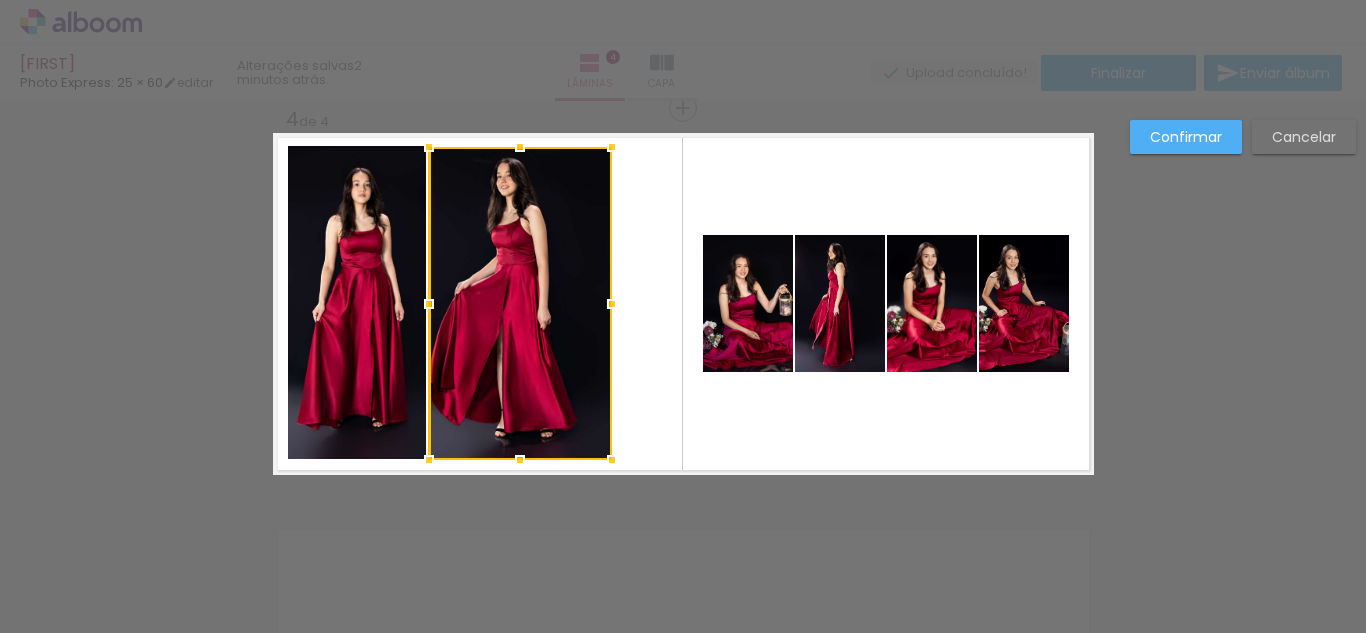 click at bounding box center (520, 303) 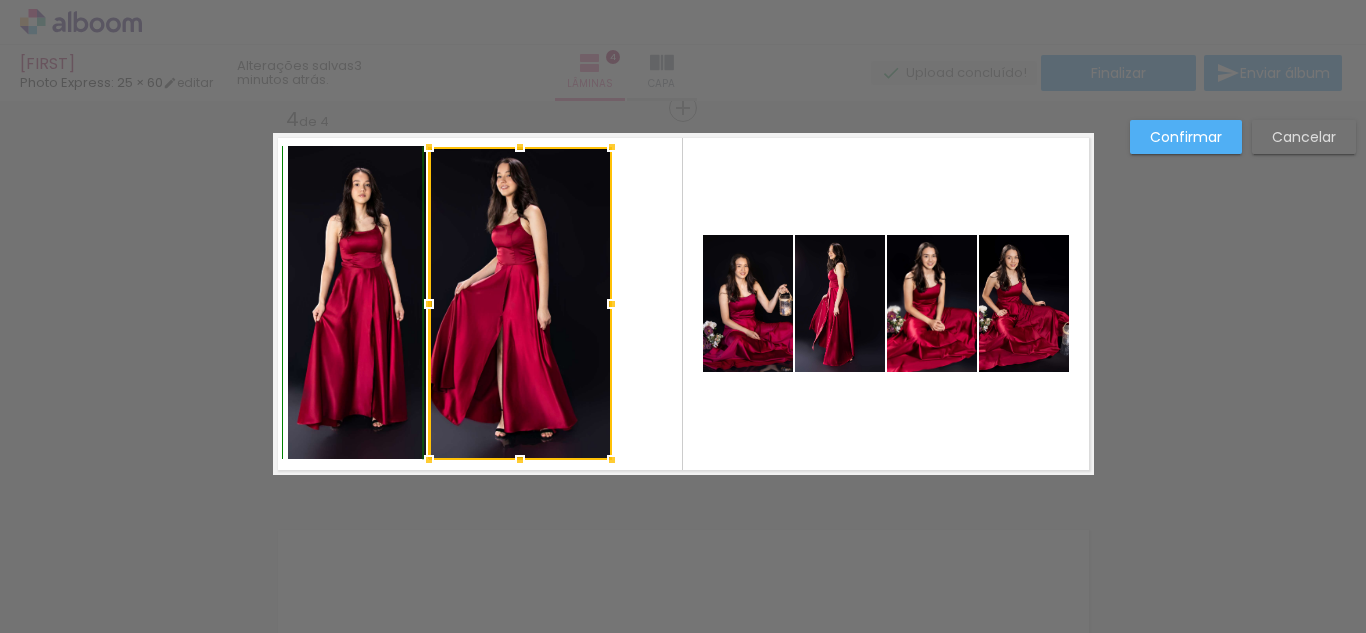 click at bounding box center [520, 460] 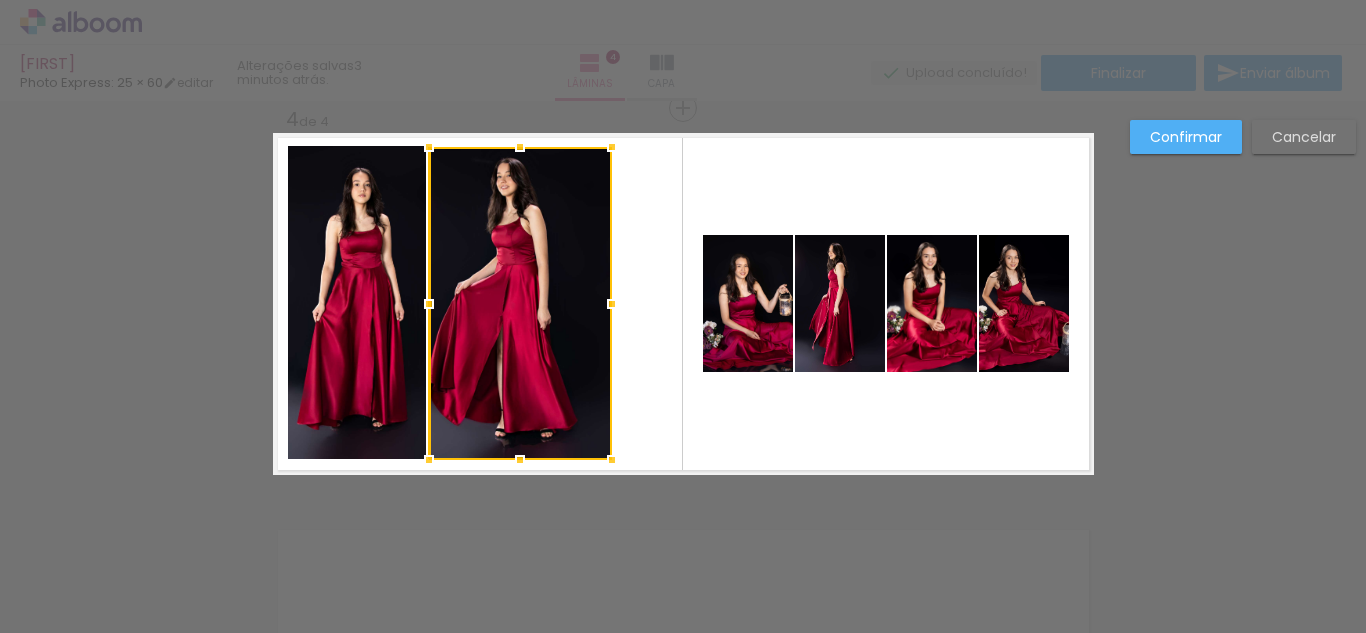 click at bounding box center (520, 303) 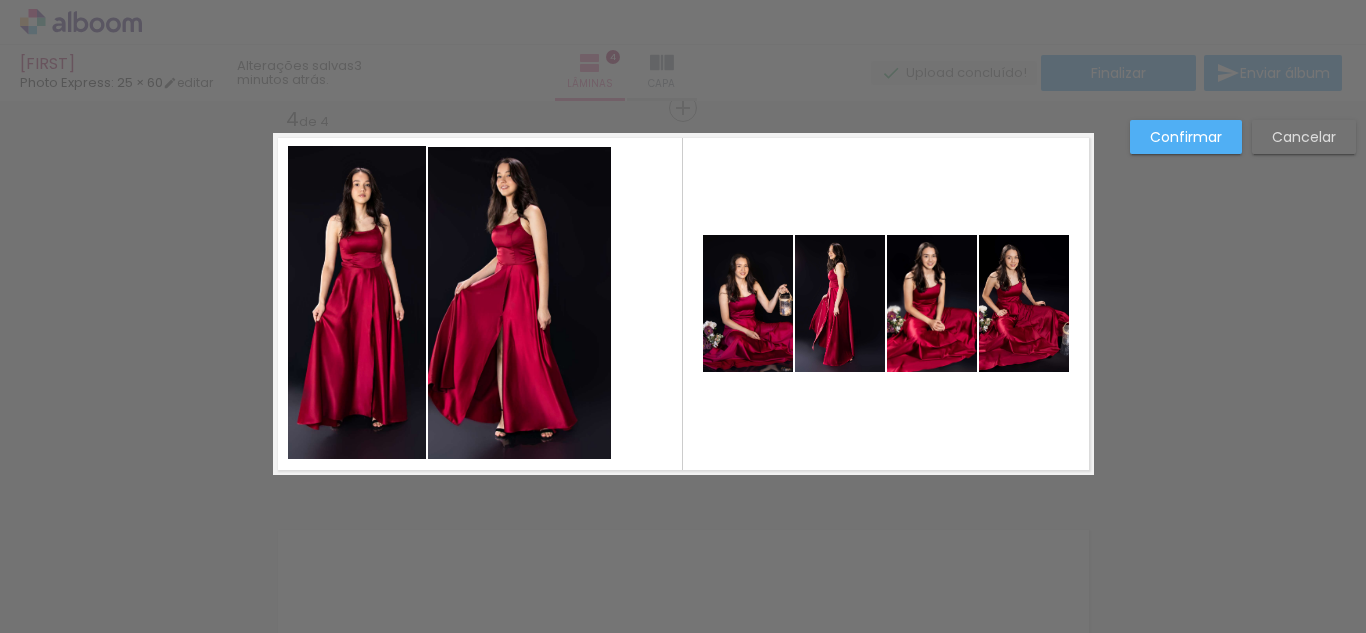 click 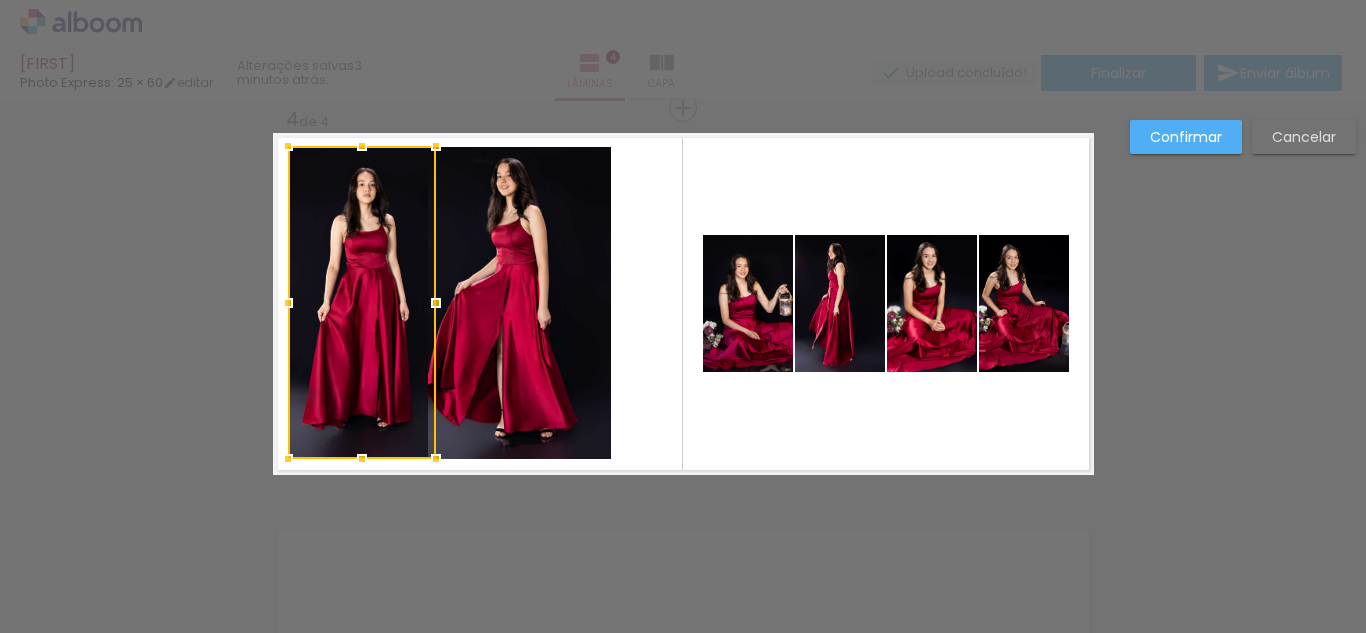 click at bounding box center (436, 303) 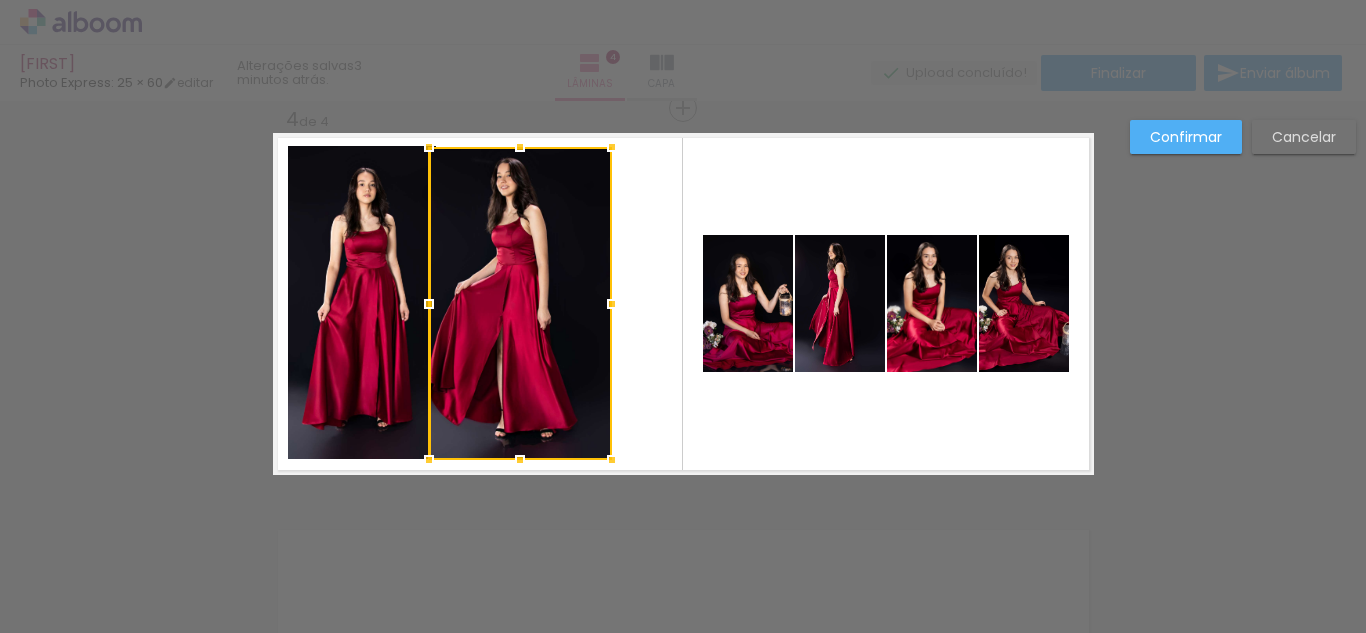 click at bounding box center (683, 304) 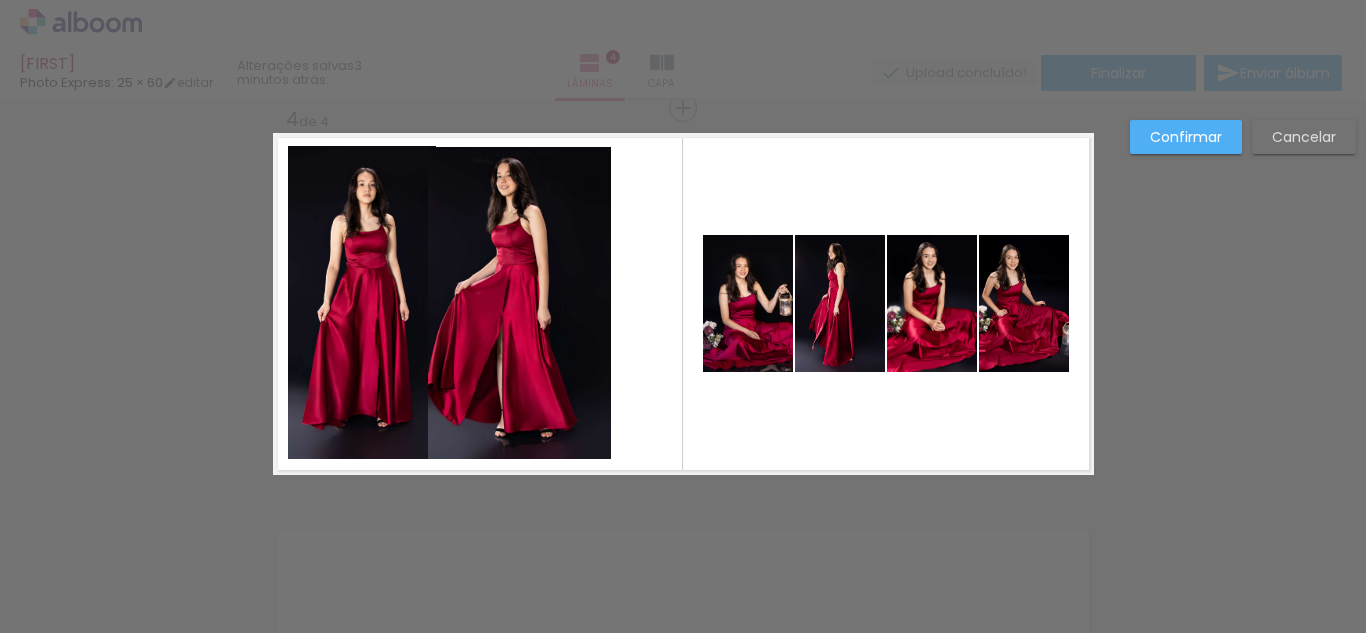 click 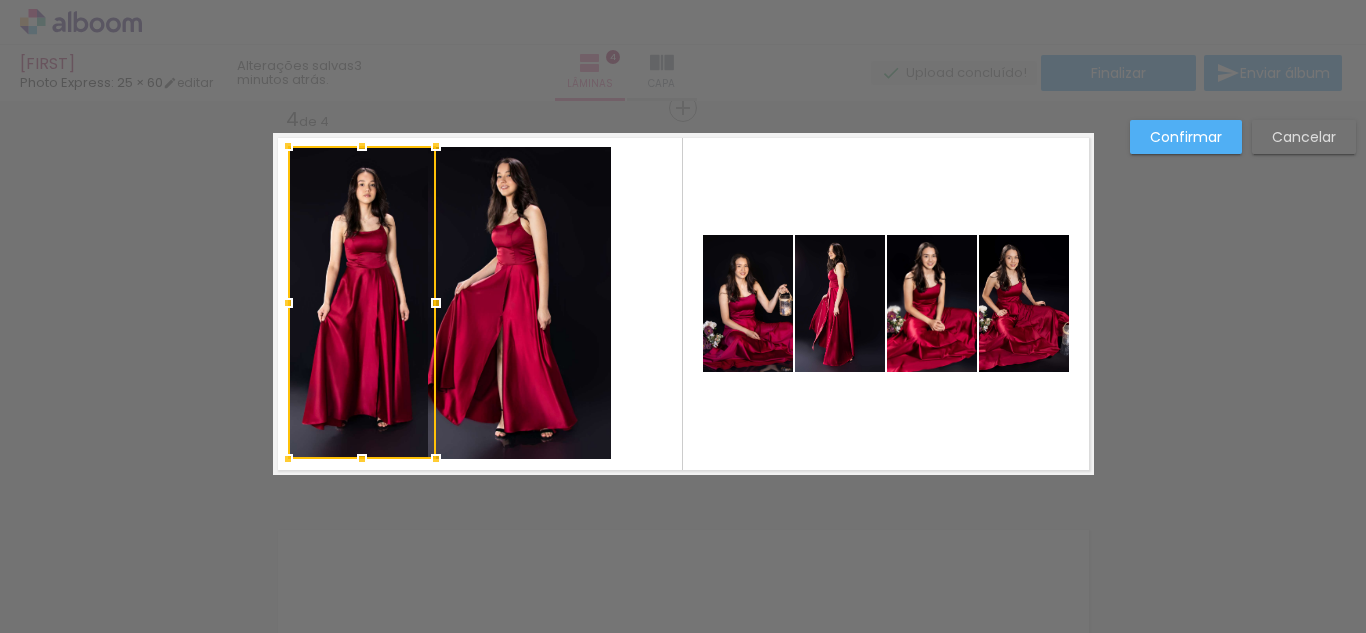 click at bounding box center [362, 302] 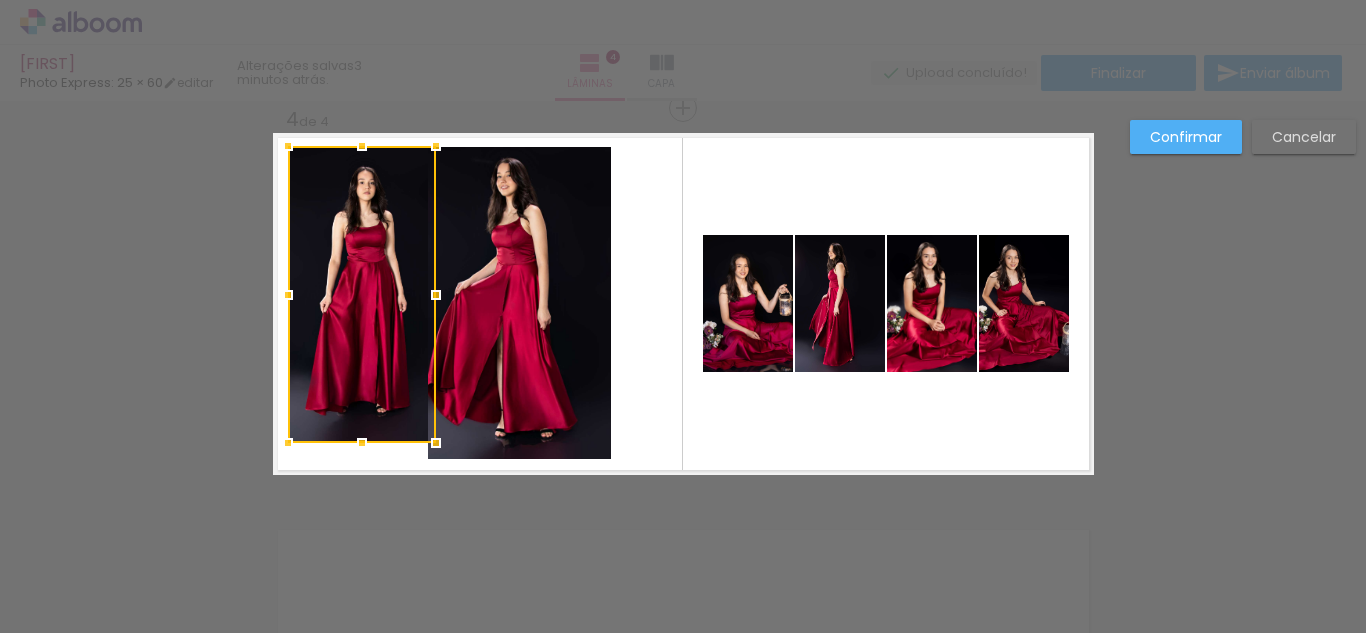 drag, startPoint x: 360, startPoint y: 457, endPoint x: 369, endPoint y: 437, distance: 21.931713 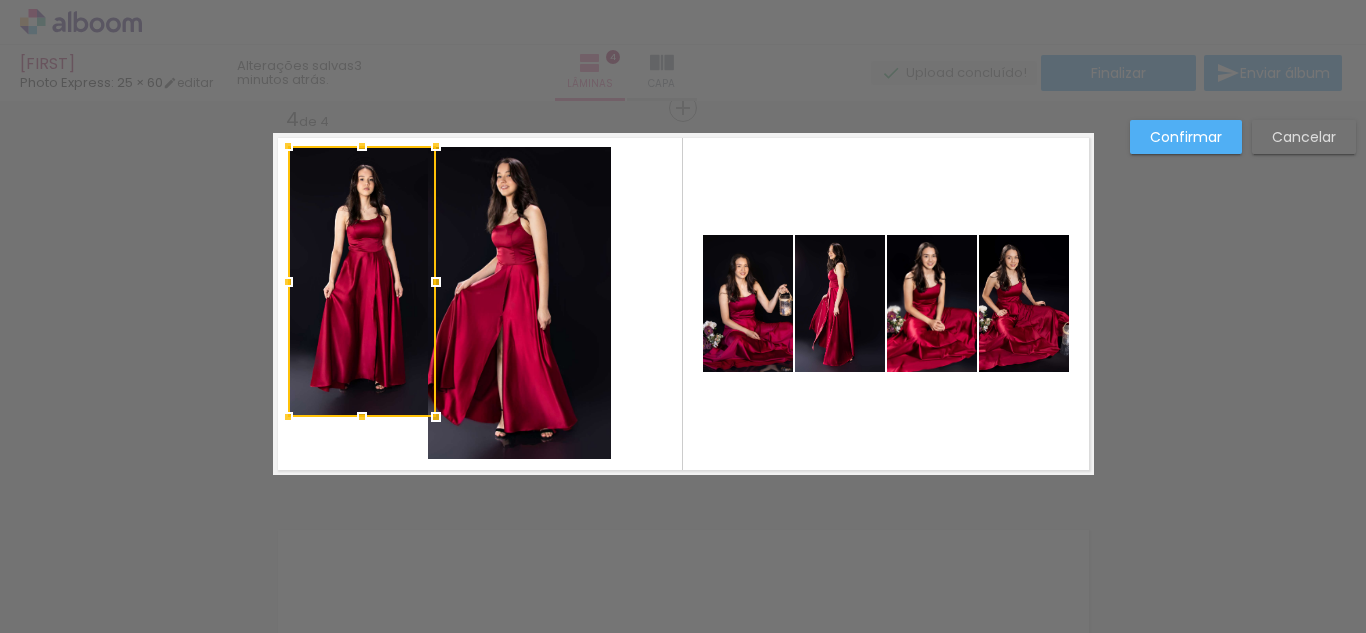 drag, startPoint x: 360, startPoint y: 431, endPoint x: 364, endPoint y: 408, distance: 23.345236 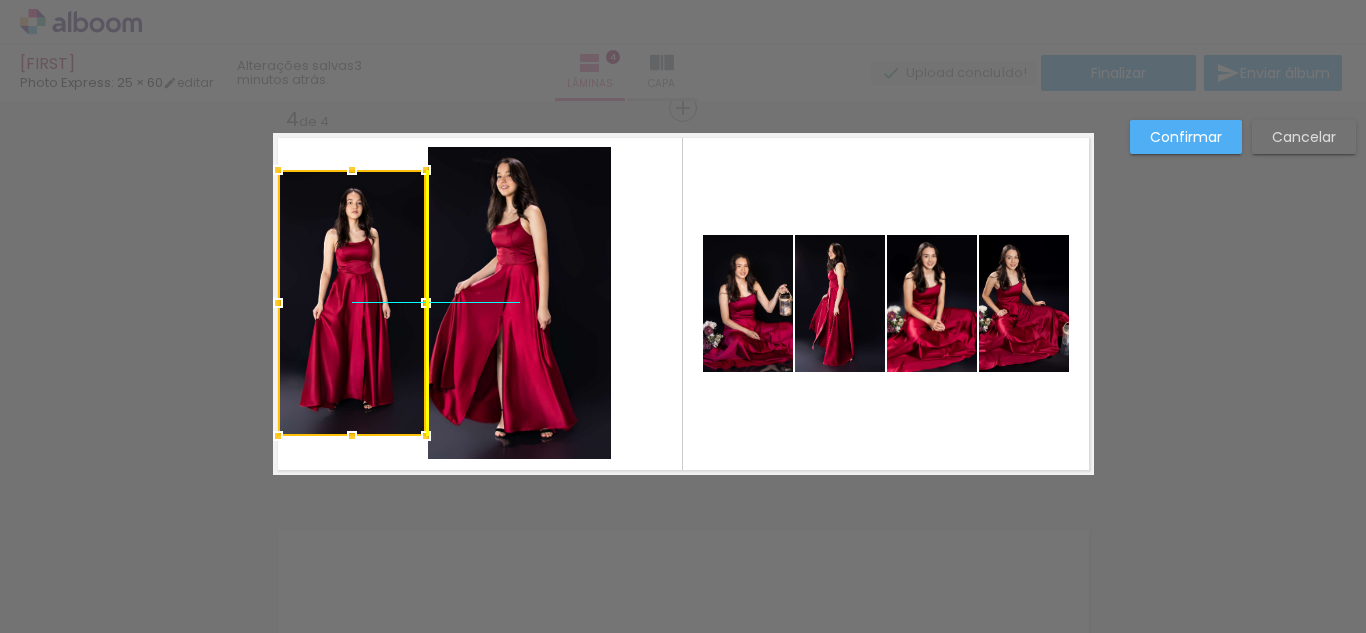 drag, startPoint x: 360, startPoint y: 350, endPoint x: 353, endPoint y: 370, distance: 21.189621 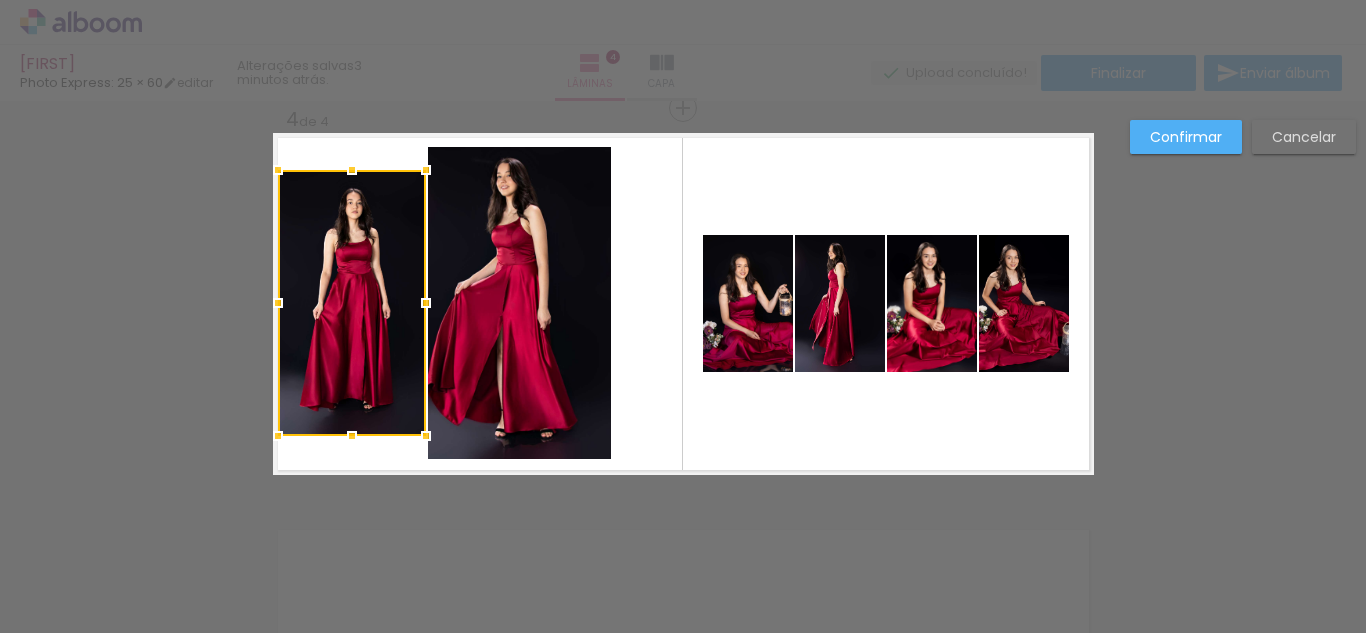 click 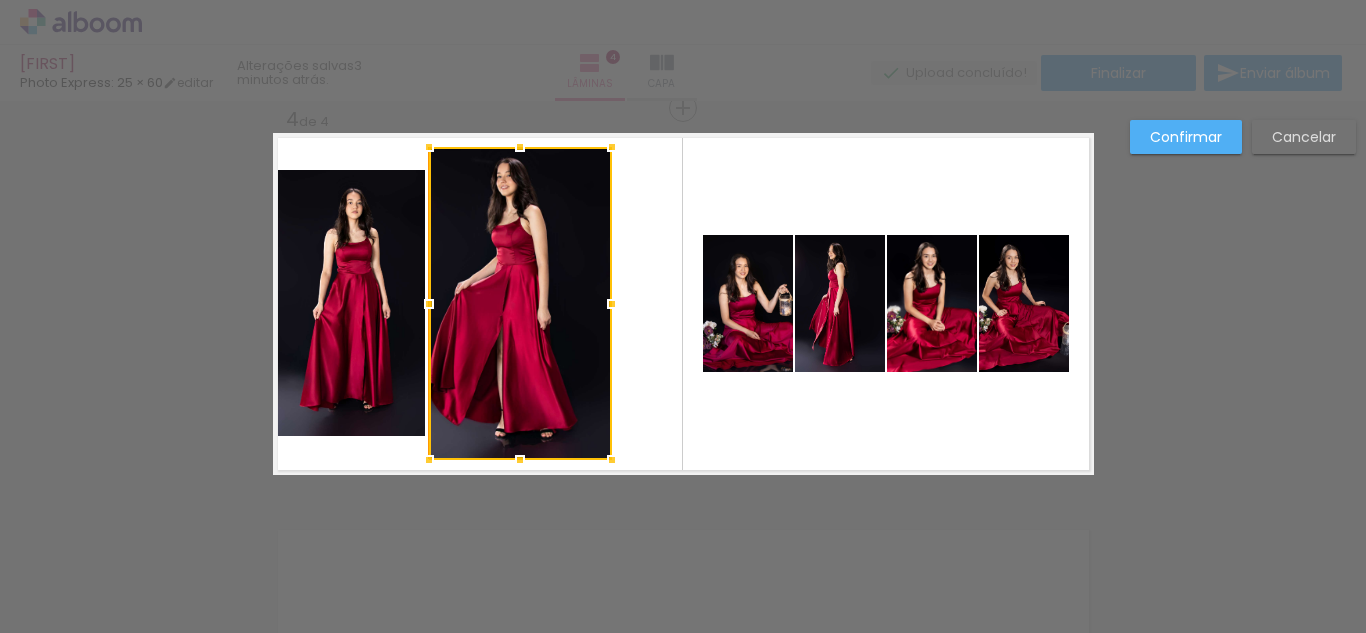 click at bounding box center [520, 303] 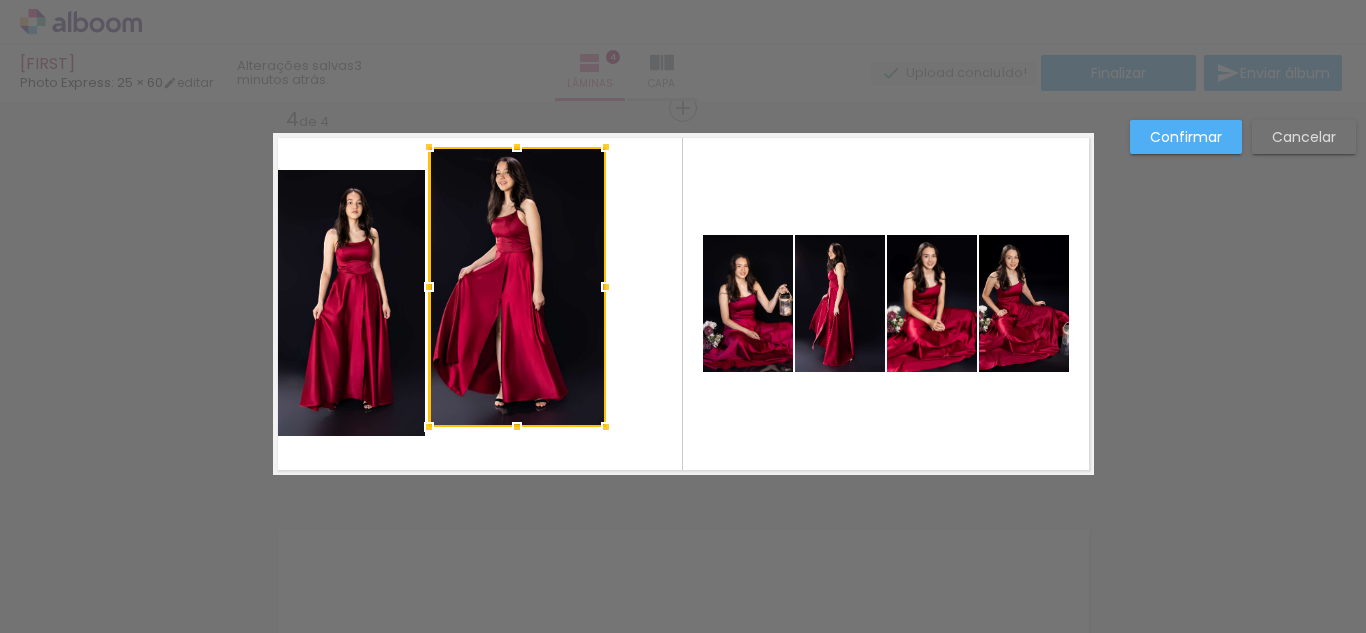 drag, startPoint x: 602, startPoint y: 456, endPoint x: 592, endPoint y: 427, distance: 30.675724 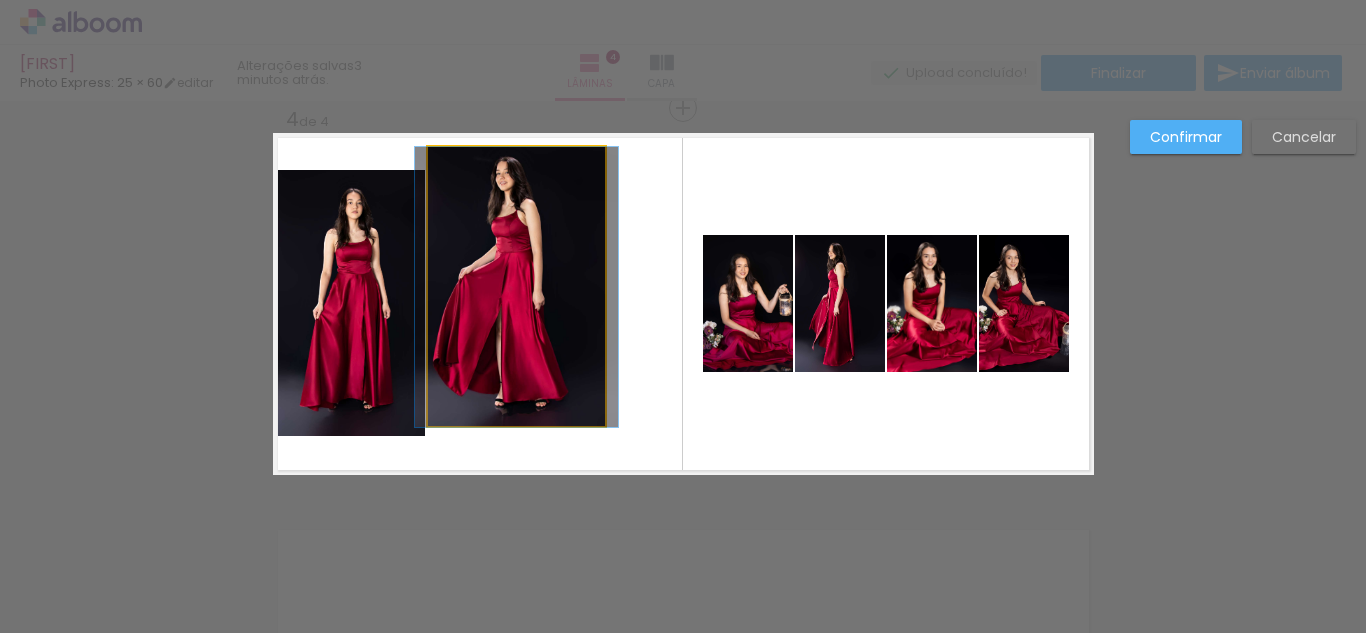 click 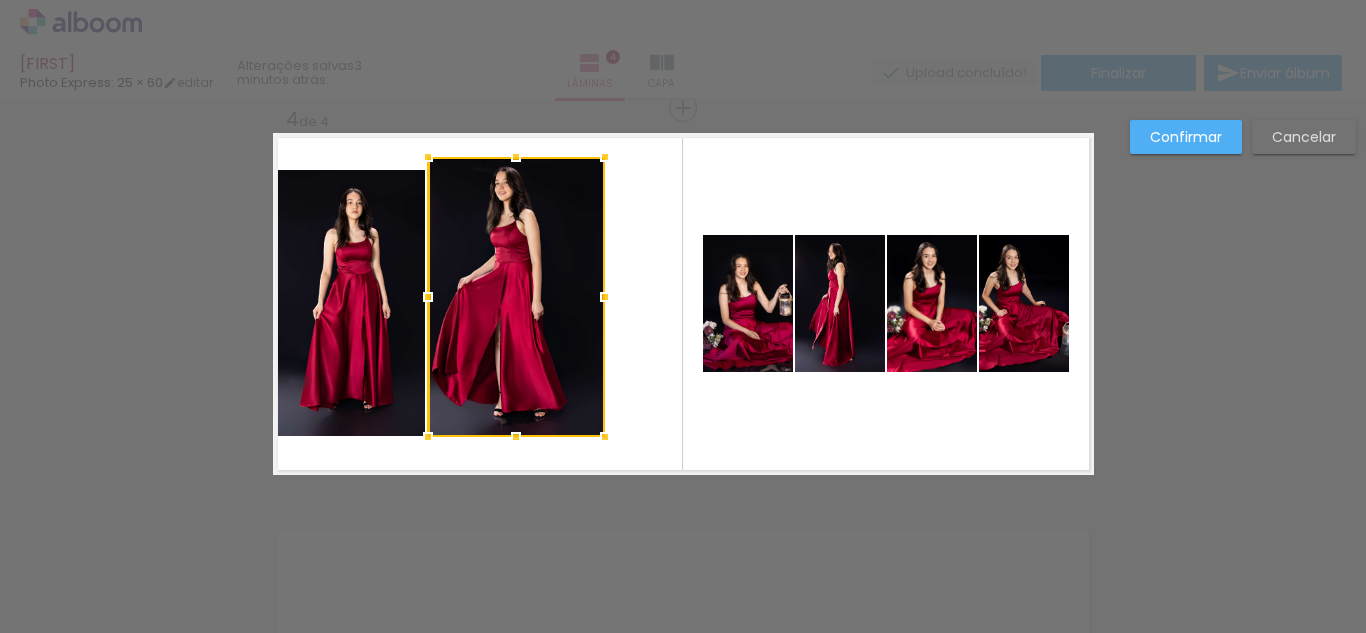click at bounding box center (516, 297) 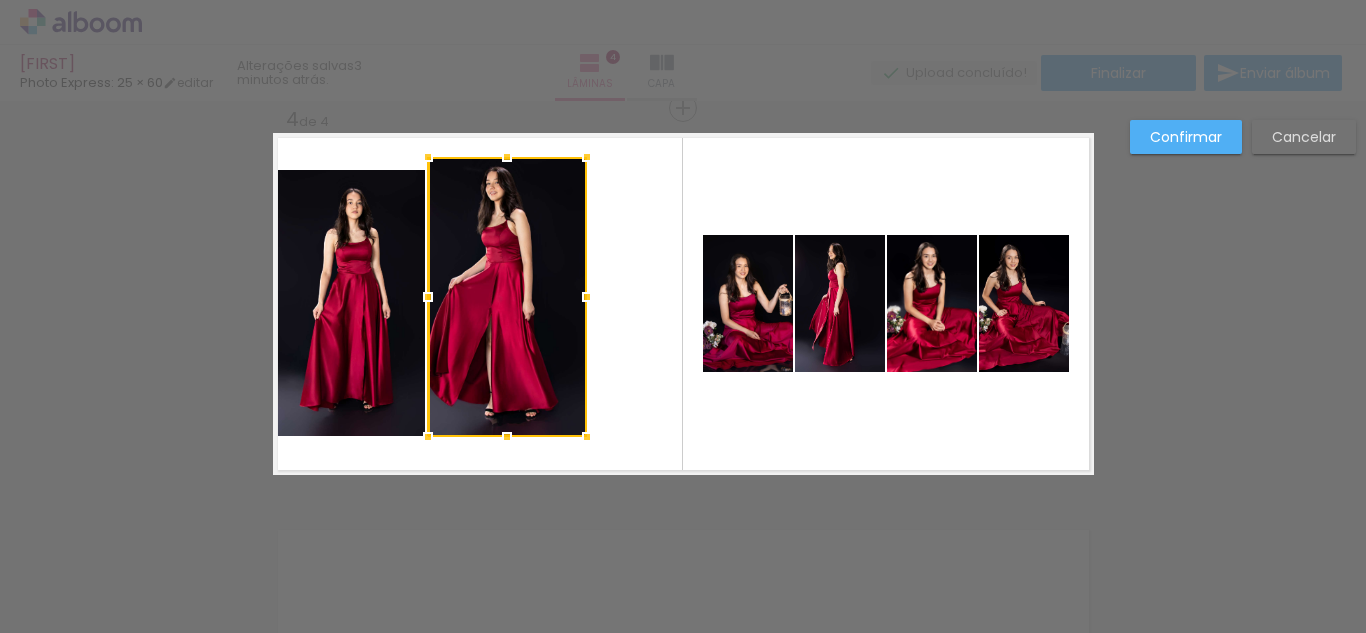 drag, startPoint x: 595, startPoint y: 300, endPoint x: 577, endPoint y: 300, distance: 18 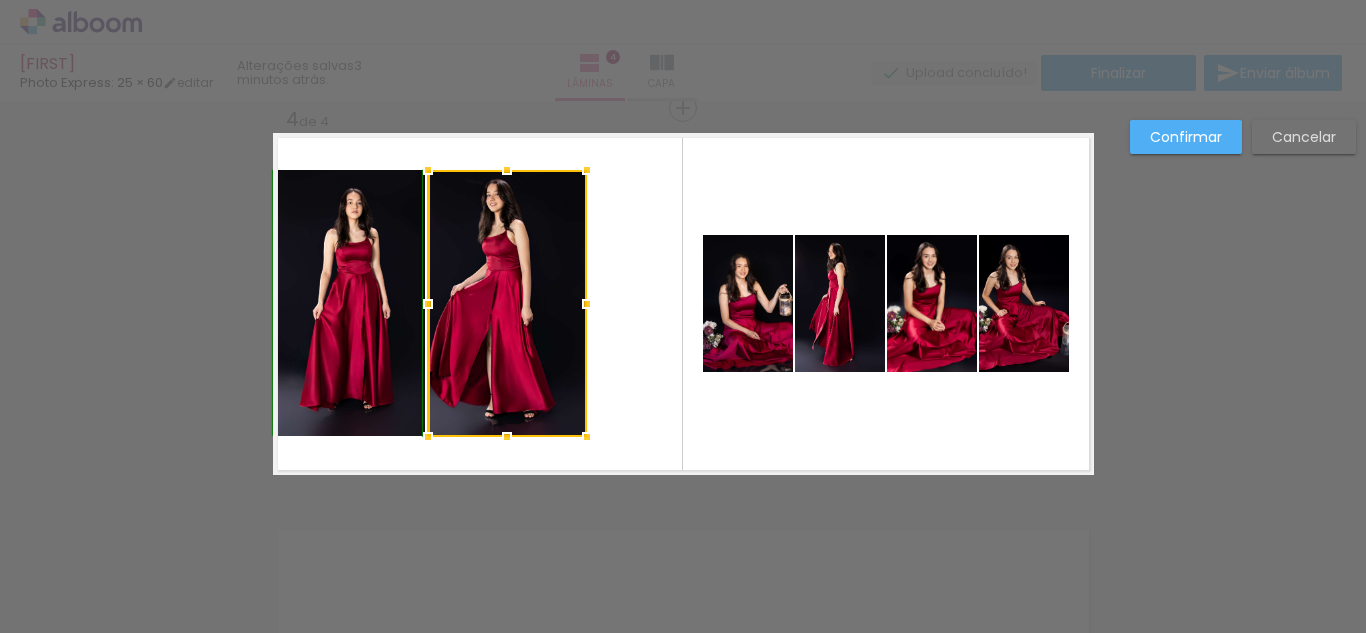 drag, startPoint x: 493, startPoint y: 160, endPoint x: 494, endPoint y: 170, distance: 10.049875 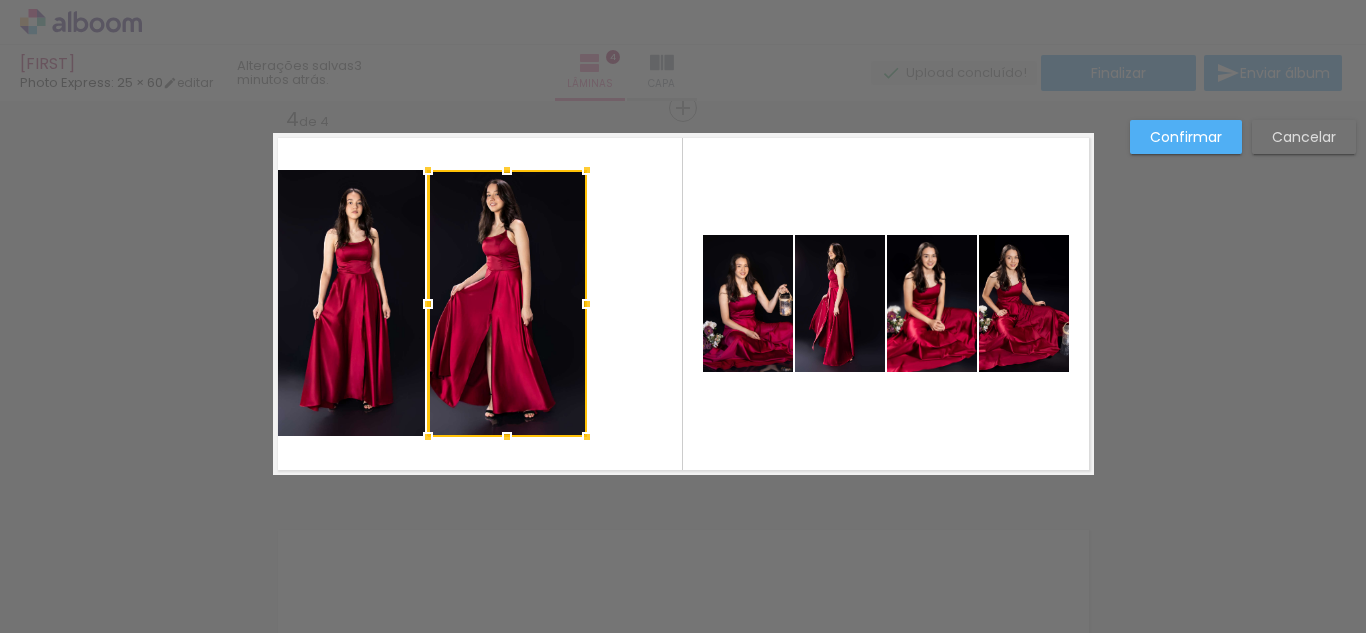 click at bounding box center (507, 303) 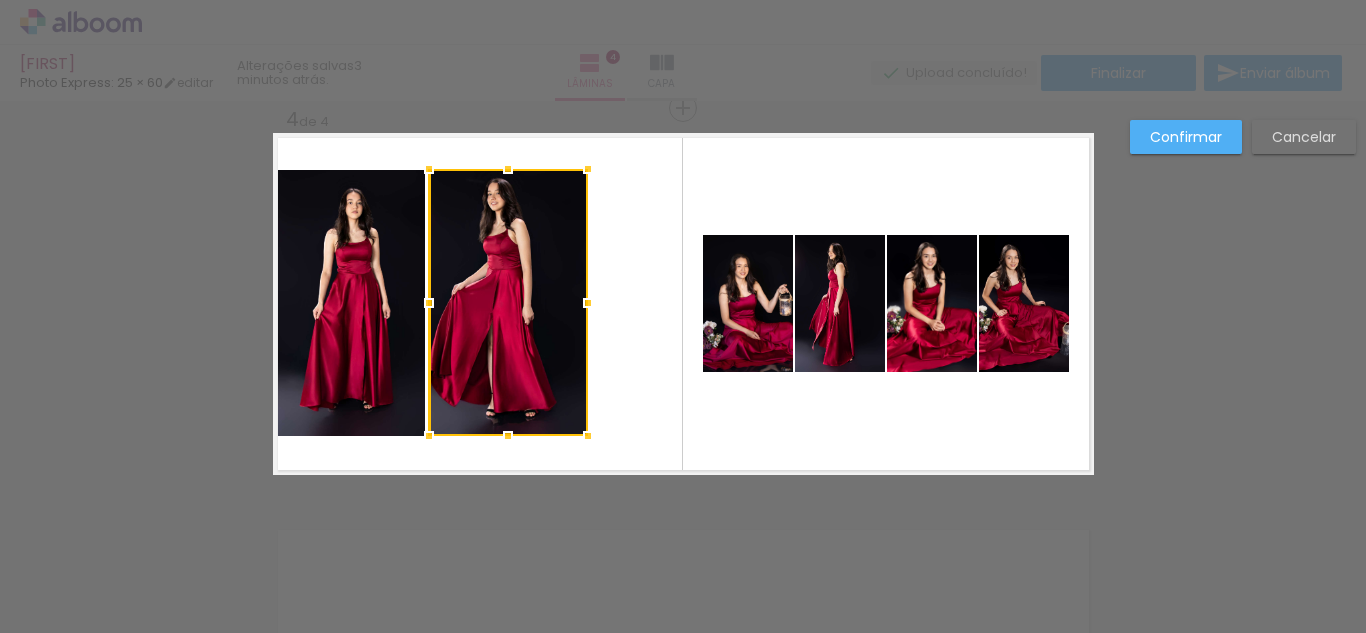 click at bounding box center [508, 302] 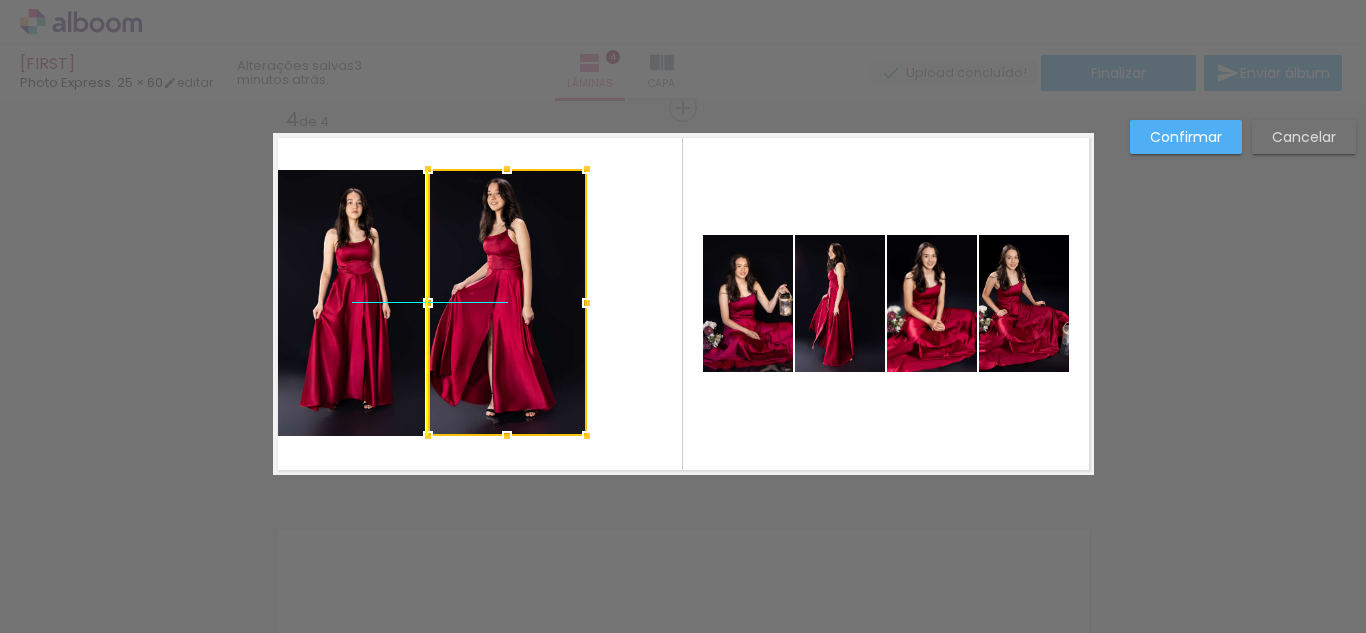 click at bounding box center (507, 302) 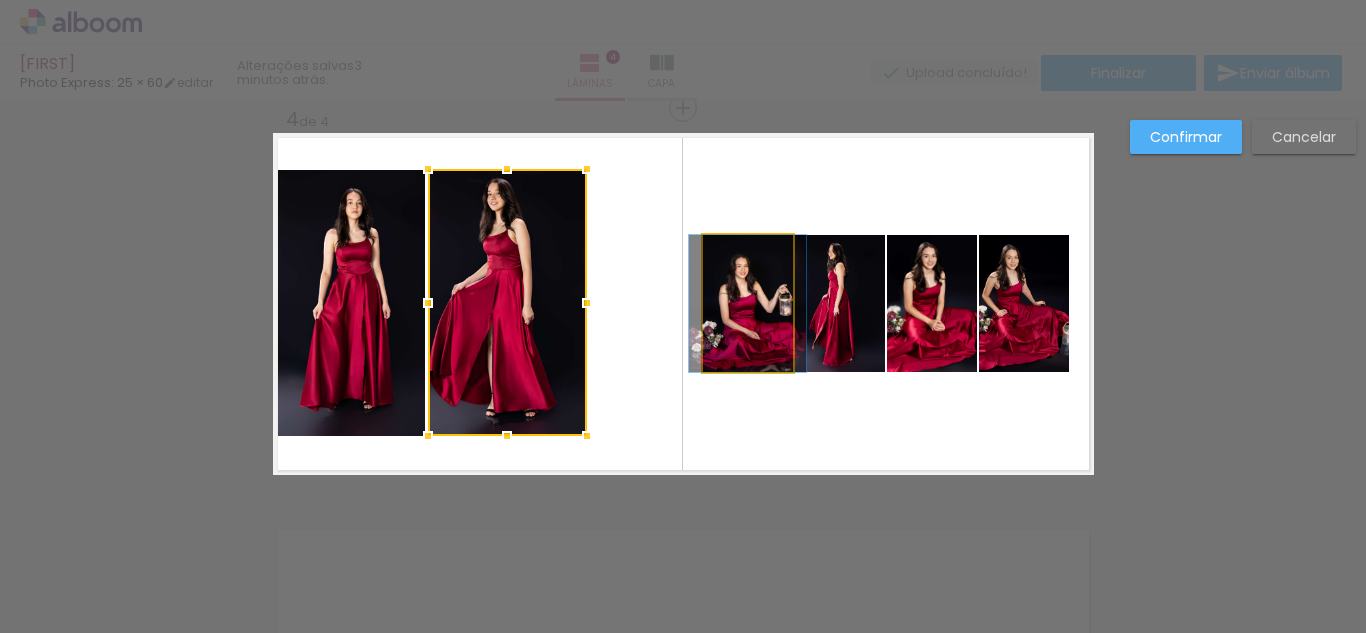 click 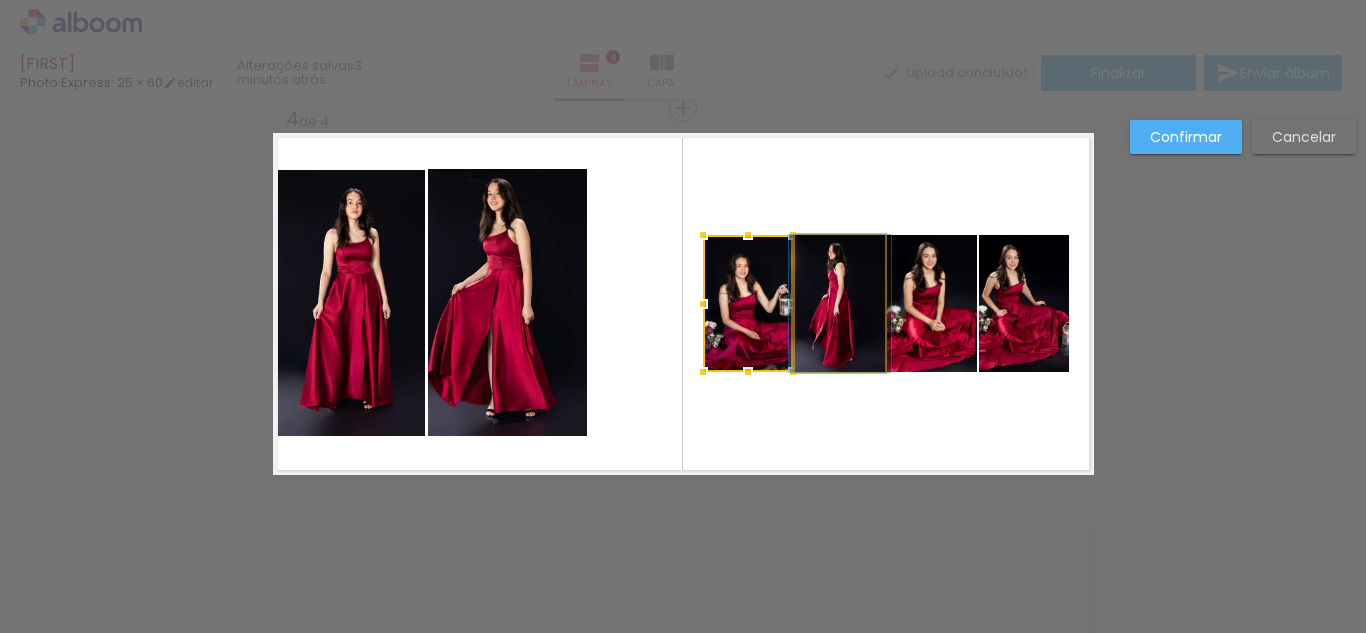 click 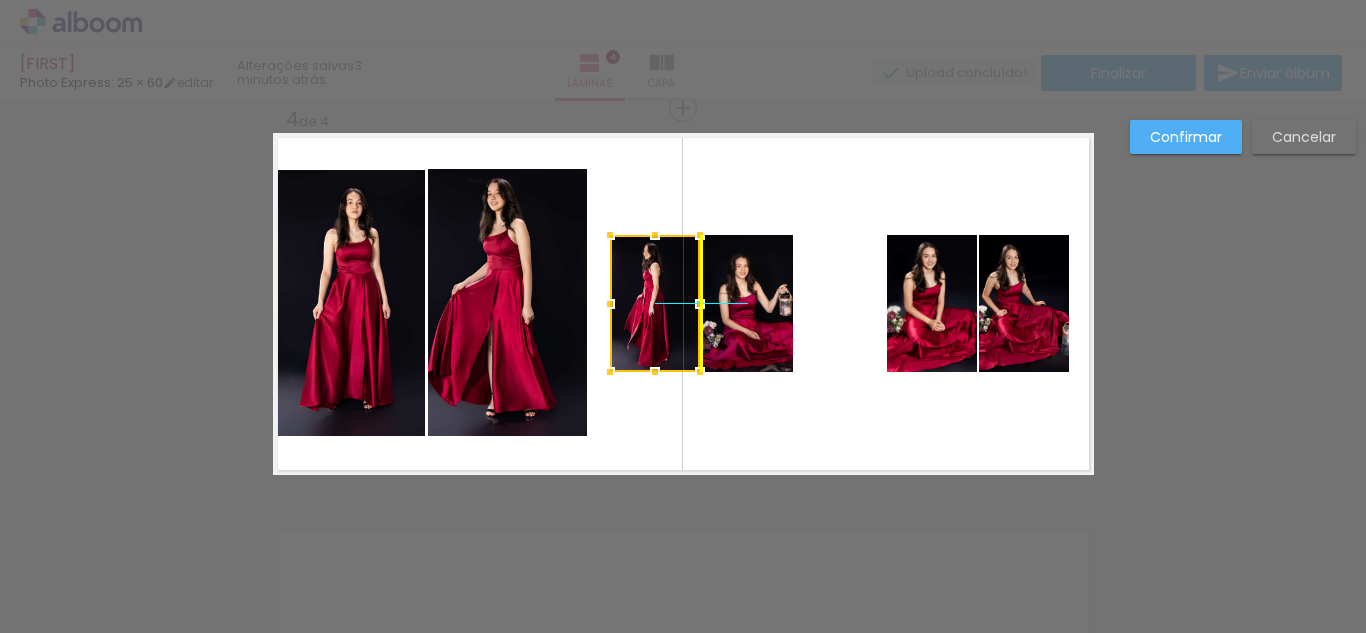 drag, startPoint x: 840, startPoint y: 338, endPoint x: 649, endPoint y: 344, distance: 191.09422 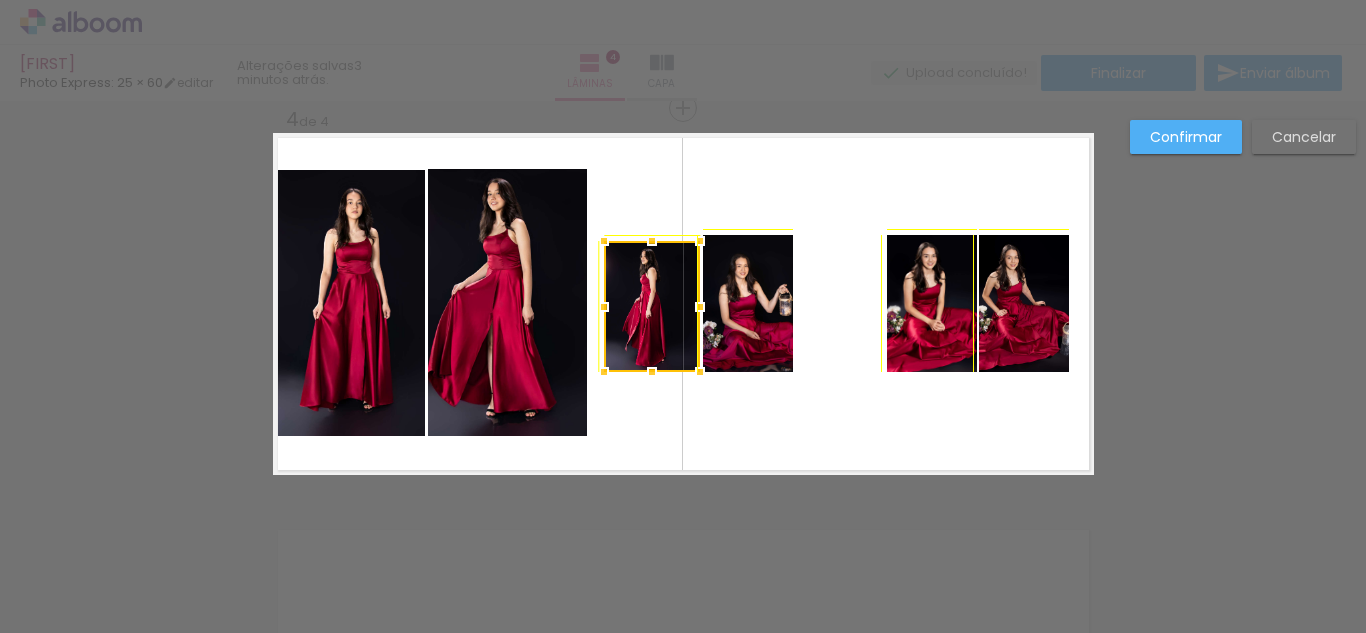 drag, startPoint x: 599, startPoint y: 239, endPoint x: 592, endPoint y: 230, distance: 11.401754 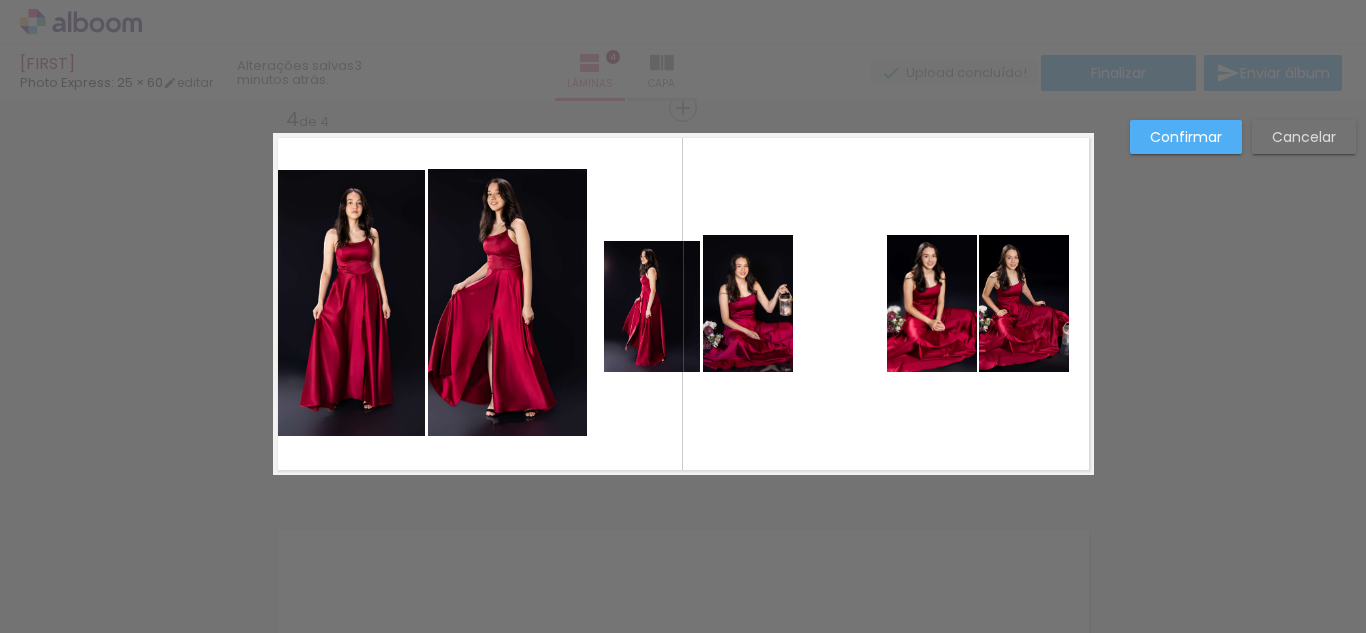 click 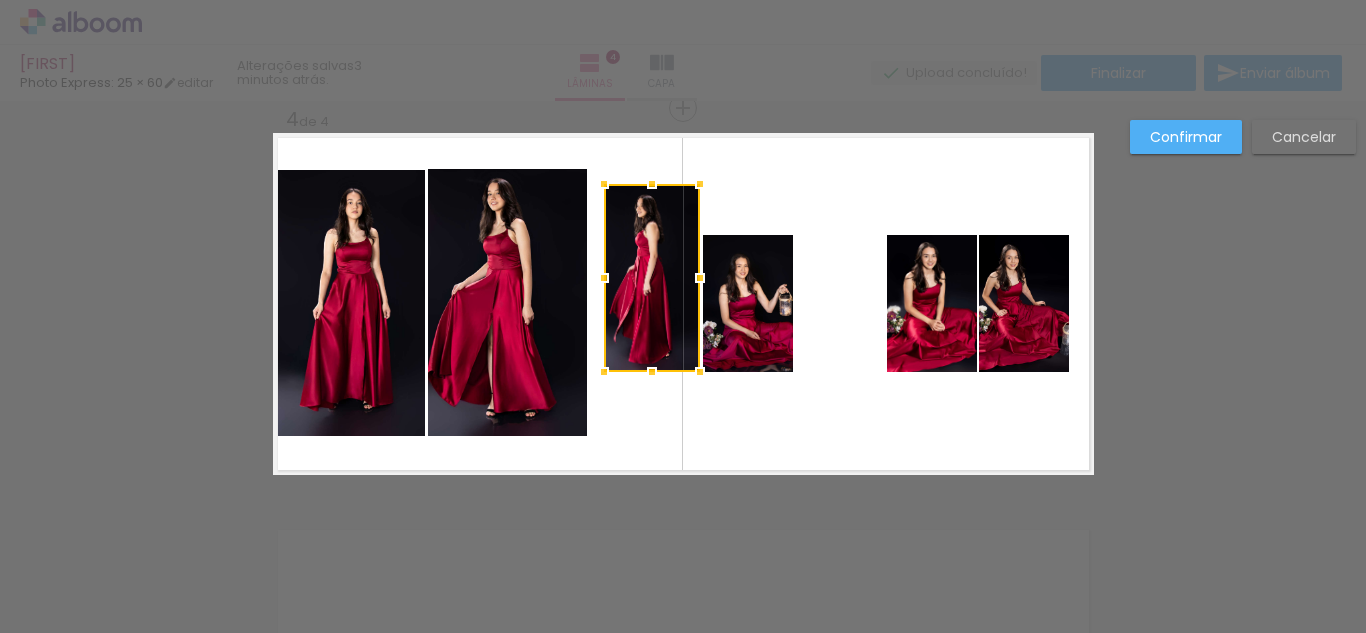 drag, startPoint x: 647, startPoint y: 245, endPoint x: 643, endPoint y: 197, distance: 48.166378 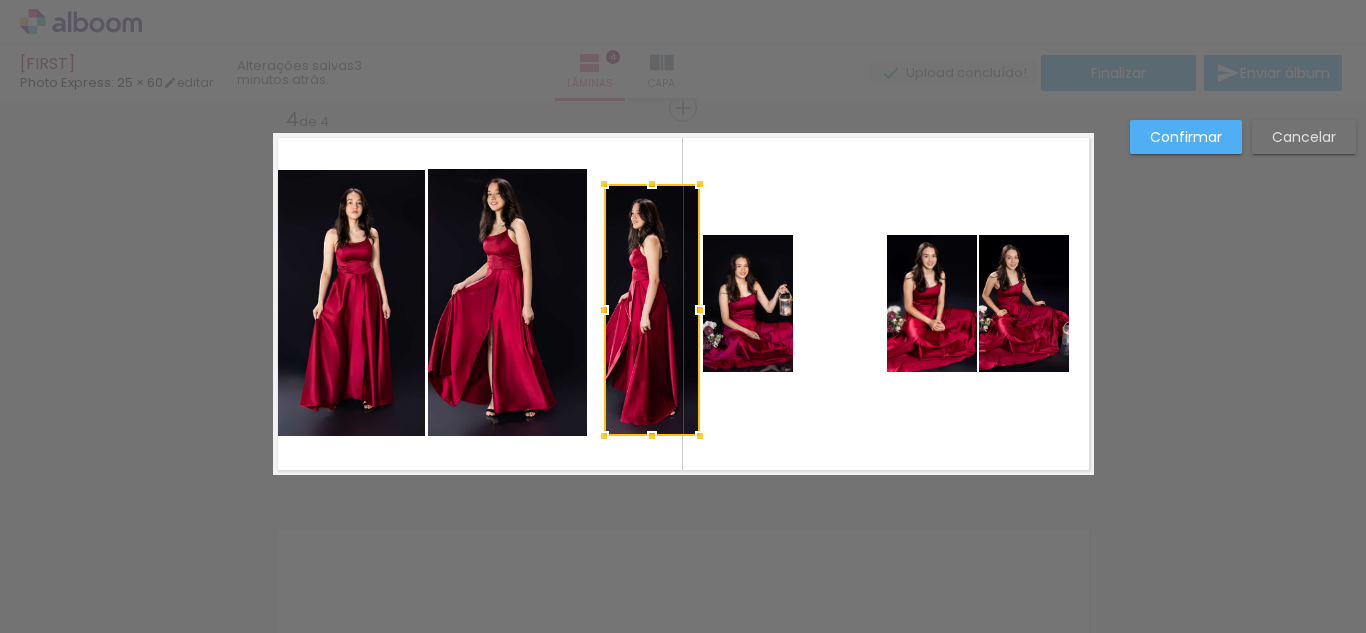 drag, startPoint x: 645, startPoint y: 369, endPoint x: 648, endPoint y: 431, distance: 62.072536 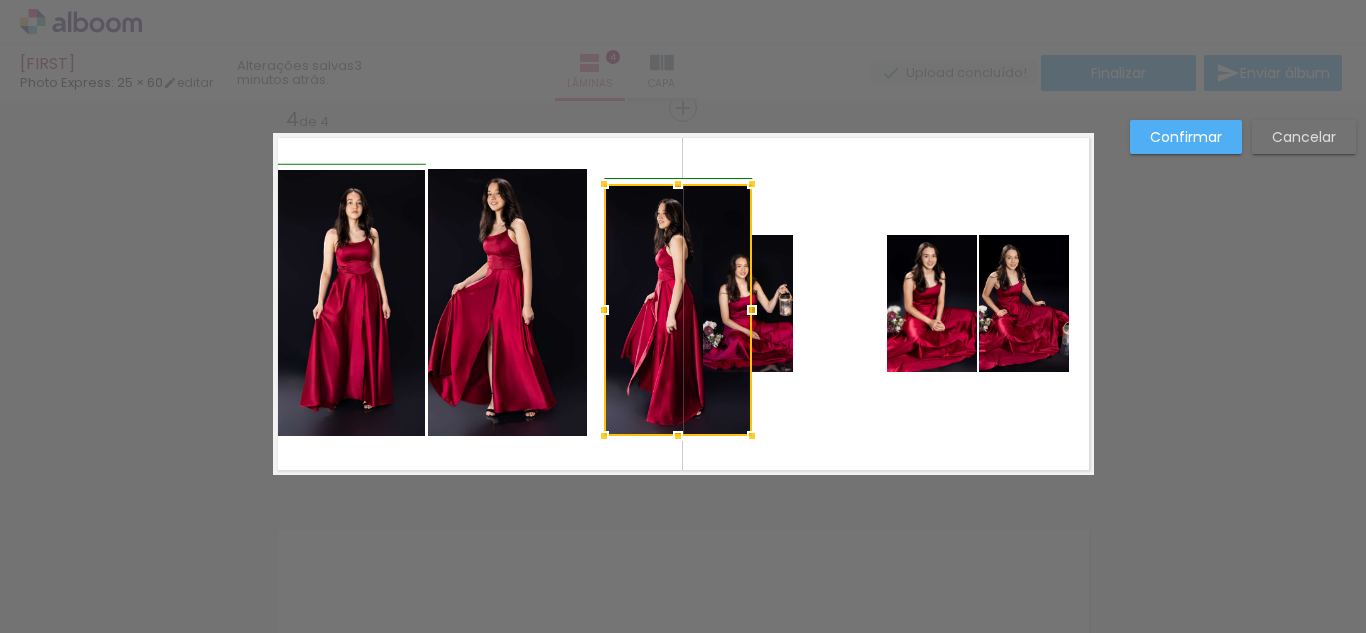 drag, startPoint x: 703, startPoint y: 307, endPoint x: 744, endPoint y: 305, distance: 41.04875 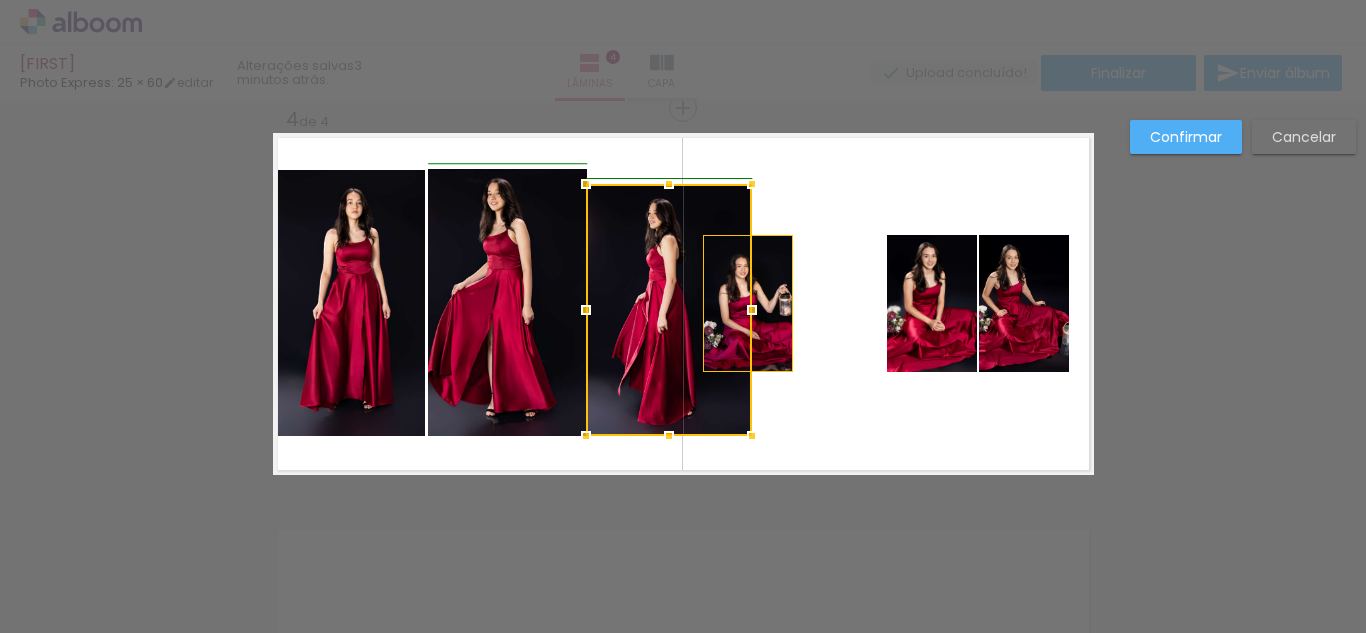 click at bounding box center [586, 310] 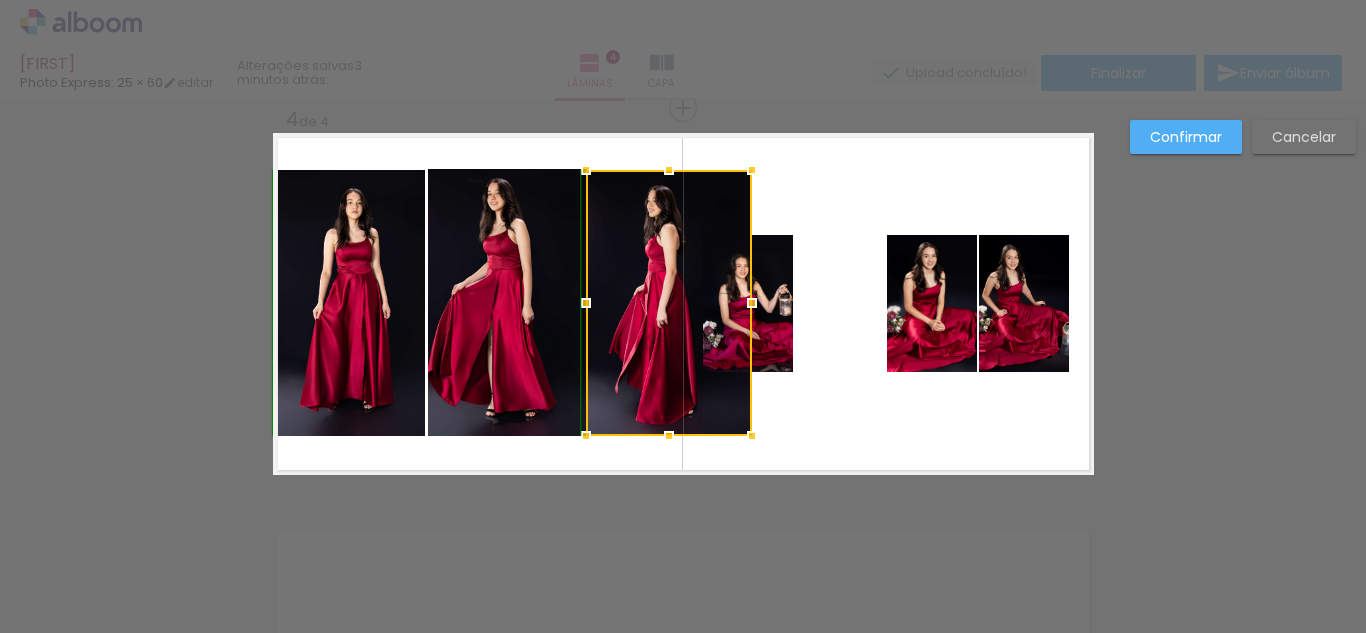 drag, startPoint x: 658, startPoint y: 188, endPoint x: 656, endPoint y: 178, distance: 10.198039 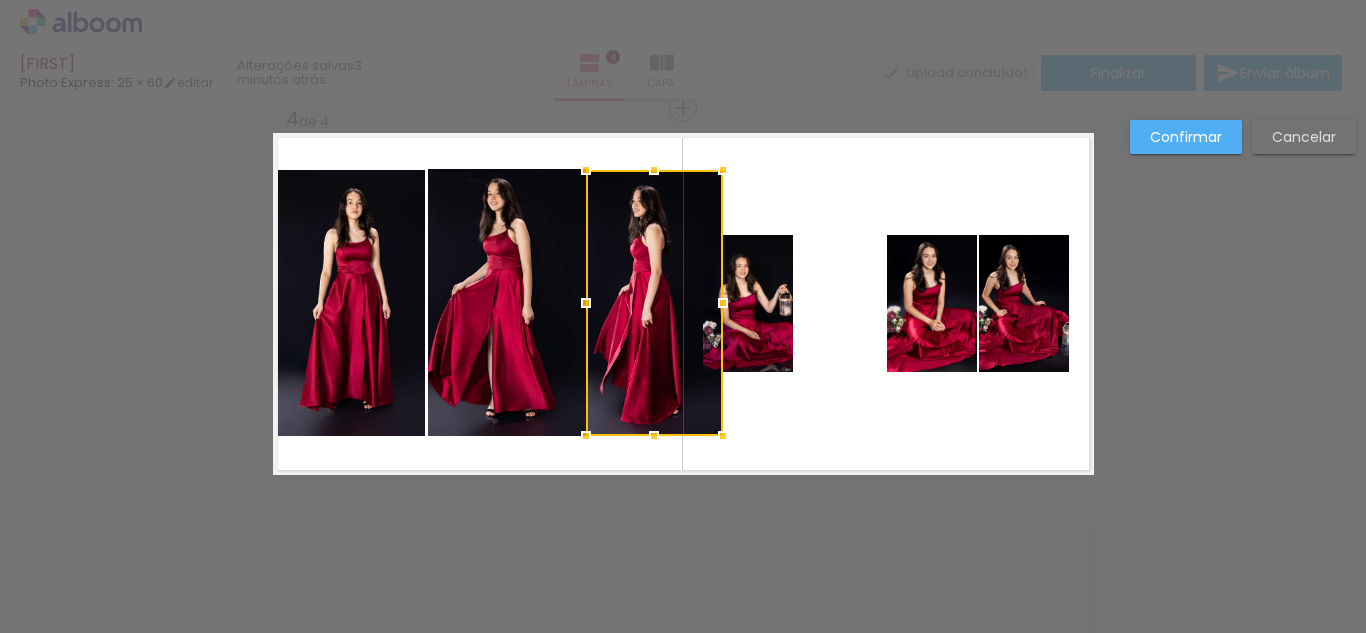 drag, startPoint x: 751, startPoint y: 306, endPoint x: 722, endPoint y: 309, distance: 29.15476 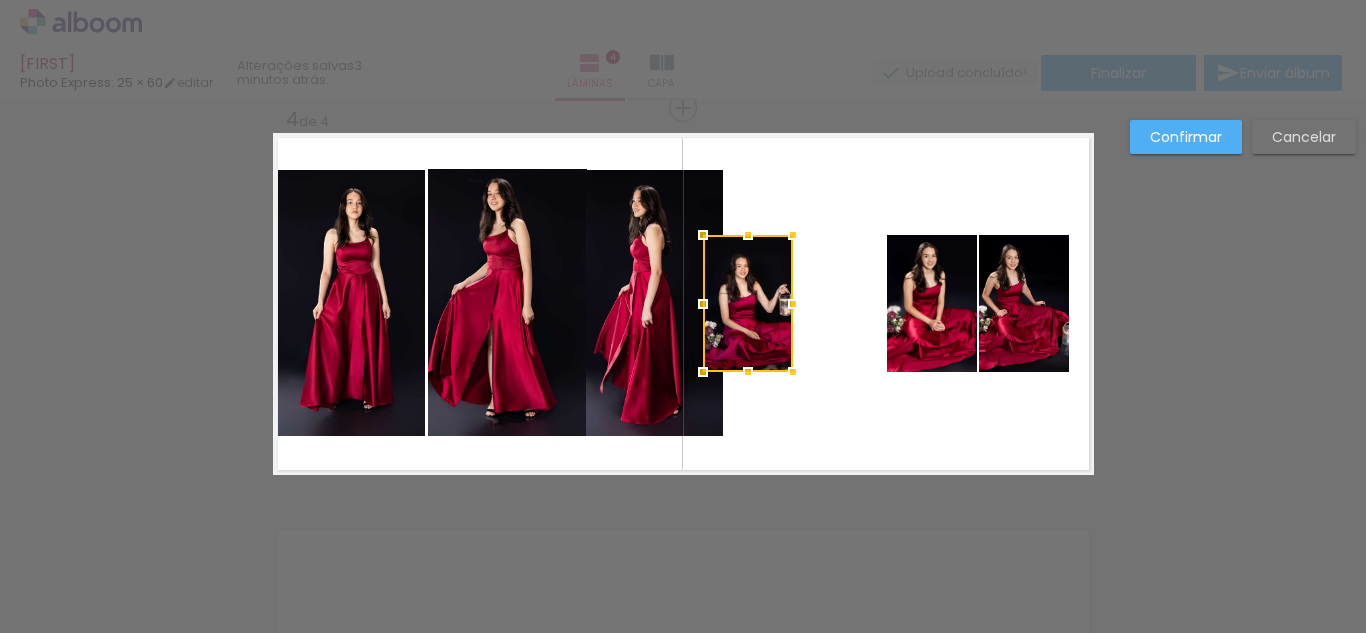 click at bounding box center [748, 303] 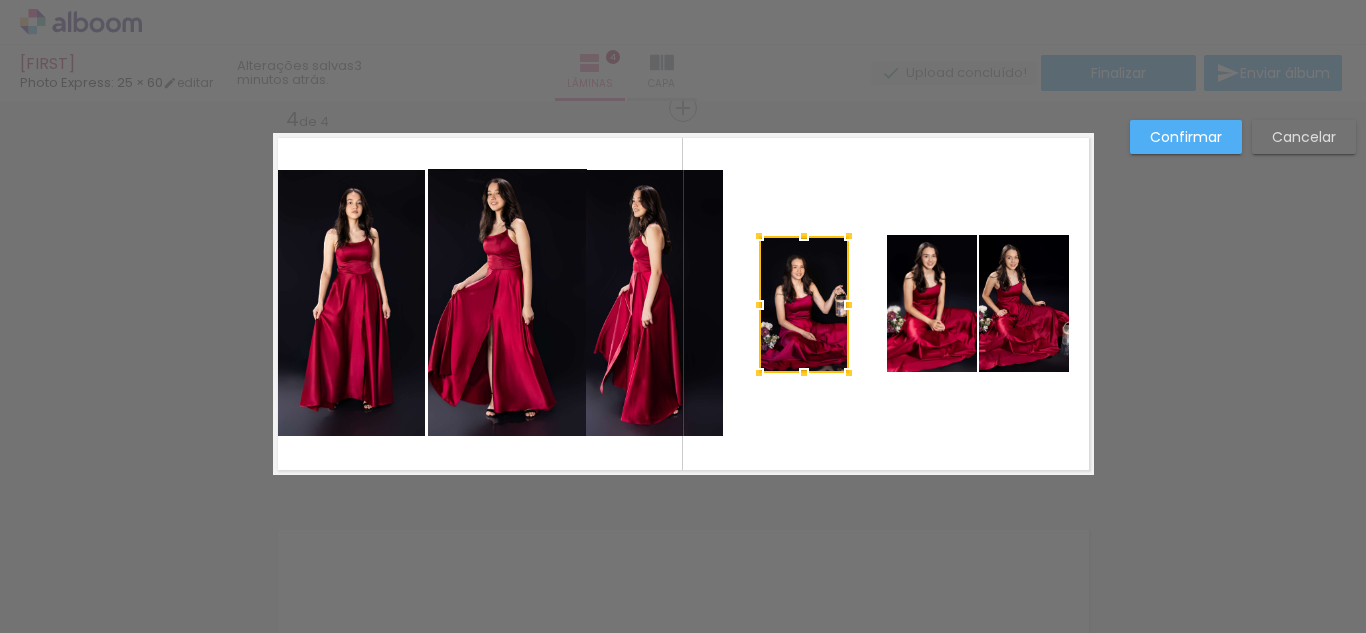 drag, startPoint x: 755, startPoint y: 303, endPoint x: 796, endPoint y: 305, distance: 41.04875 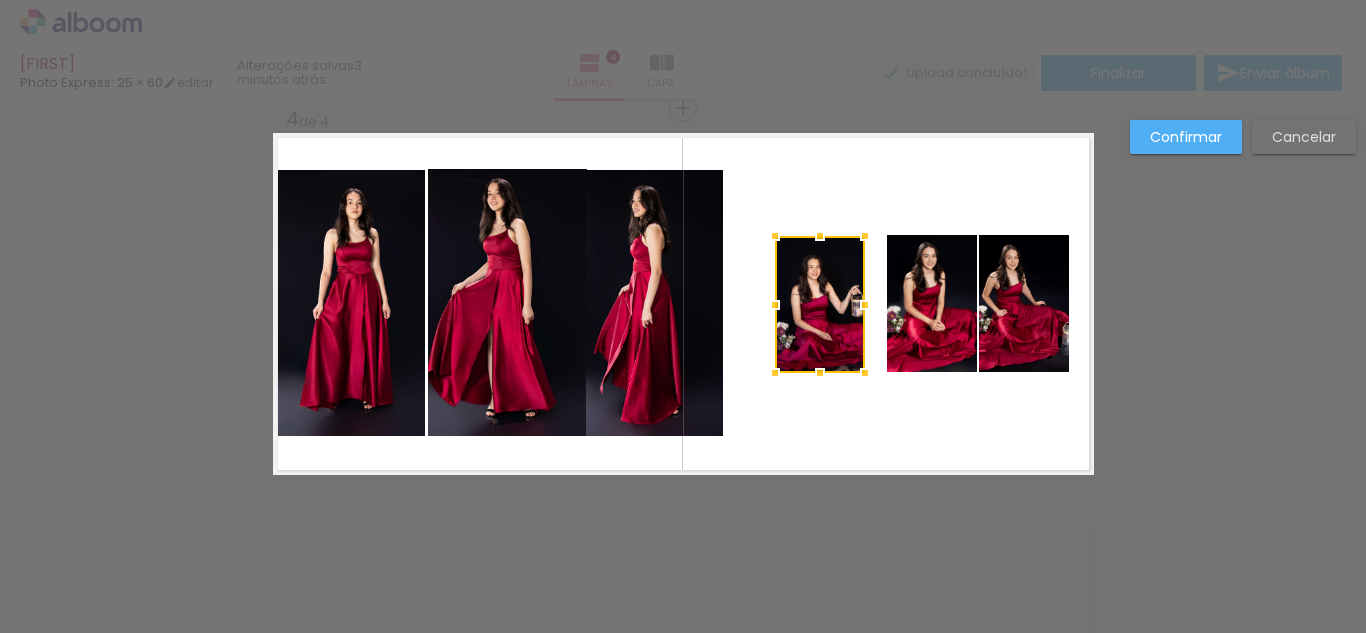 click 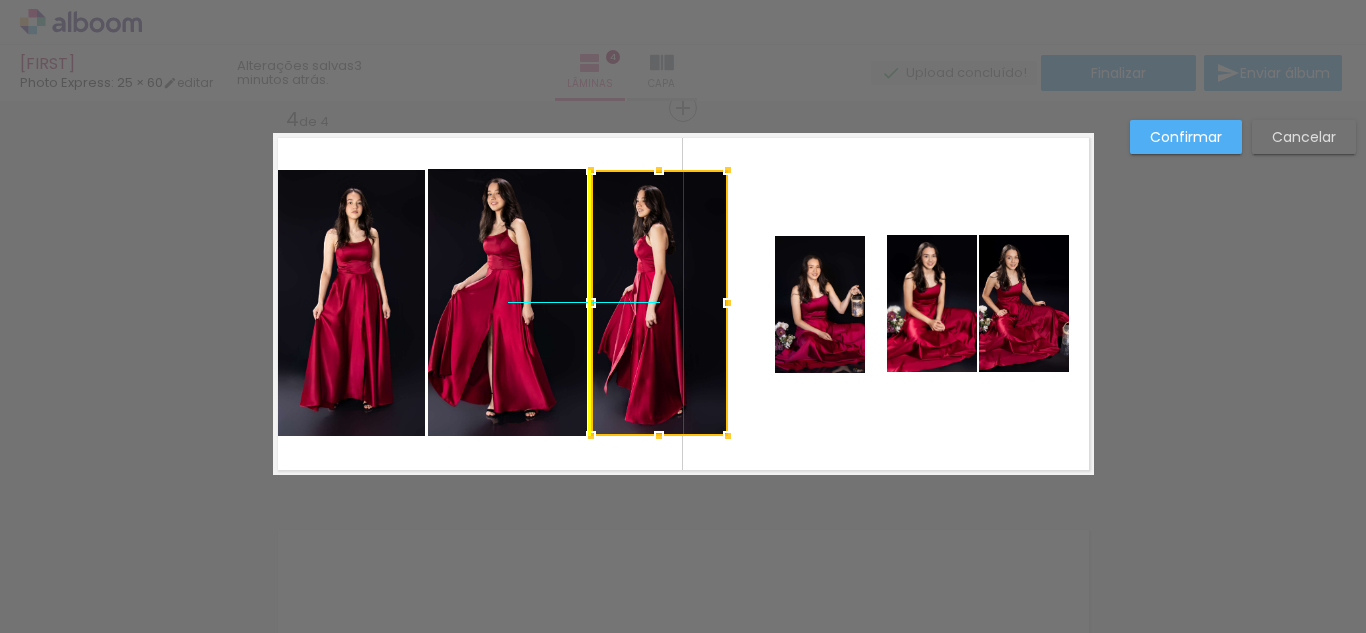 click at bounding box center (659, 303) 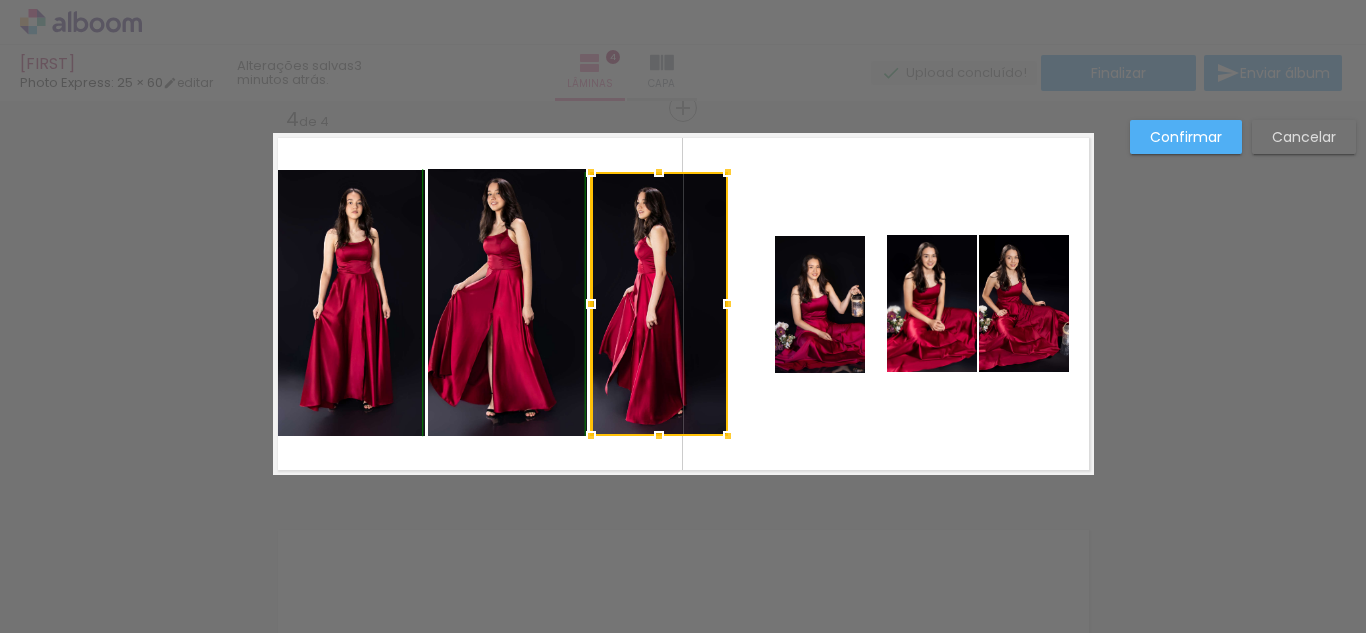 drag, startPoint x: 667, startPoint y: 172, endPoint x: 675, endPoint y: 163, distance: 12.0415945 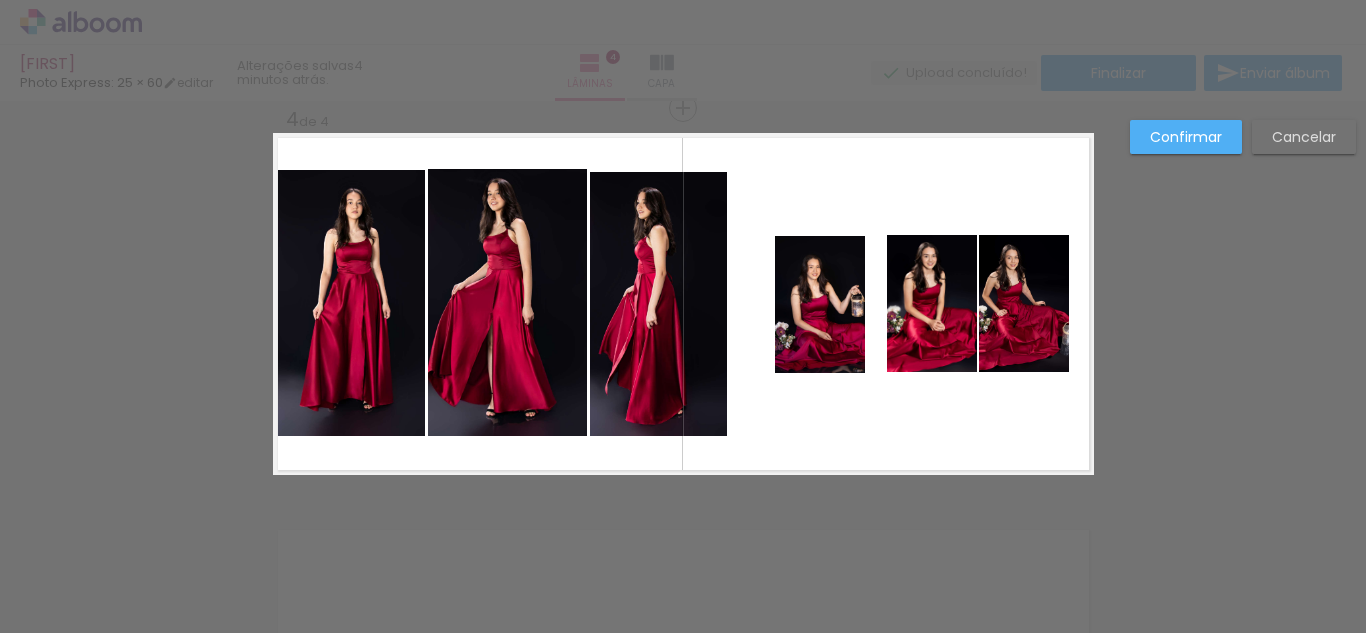 click 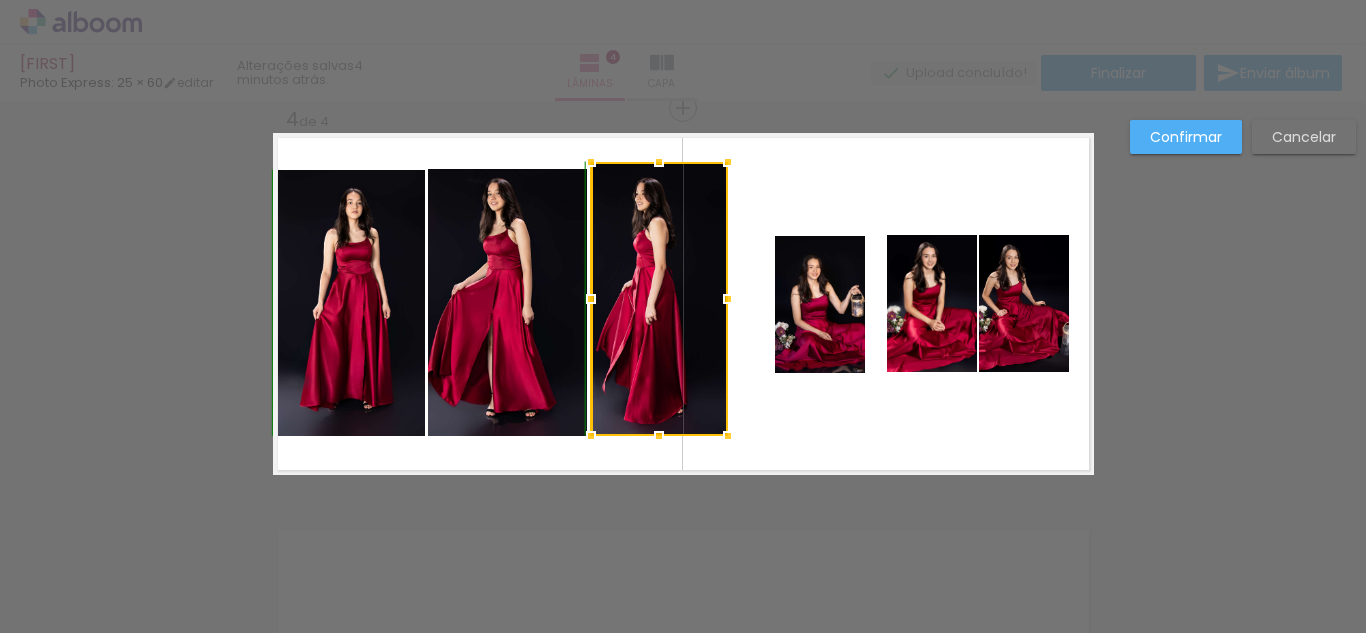 click at bounding box center [659, 162] 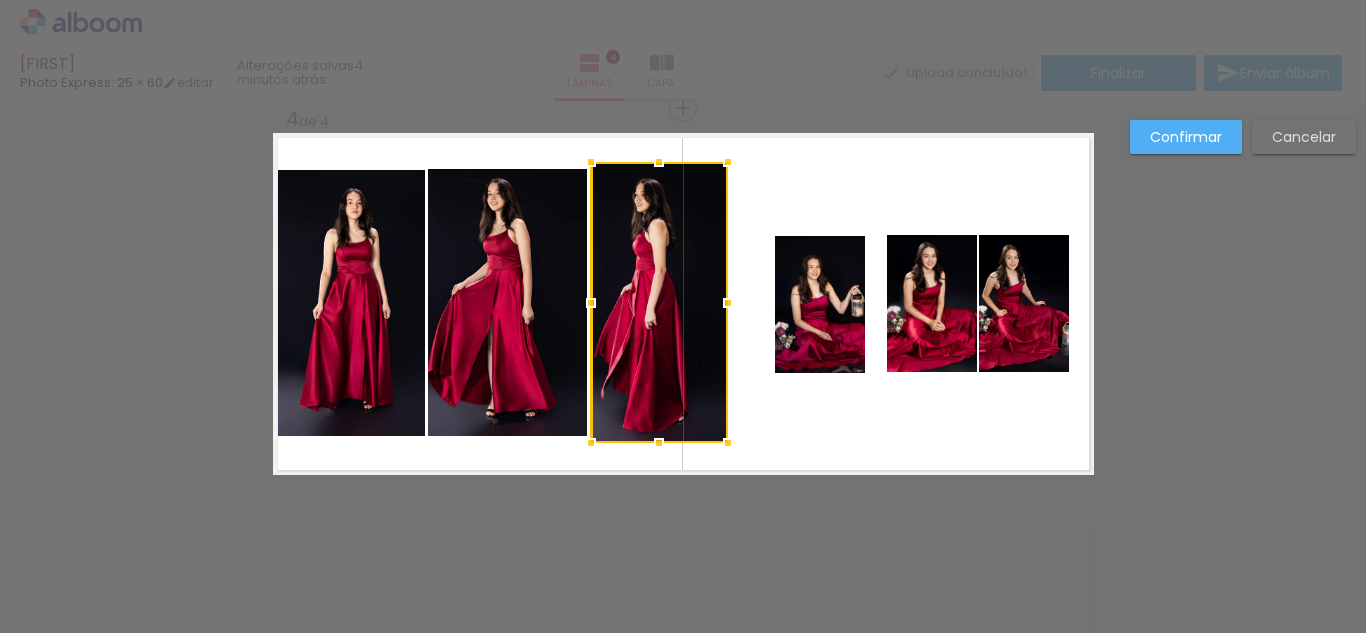 click at bounding box center (659, 443) 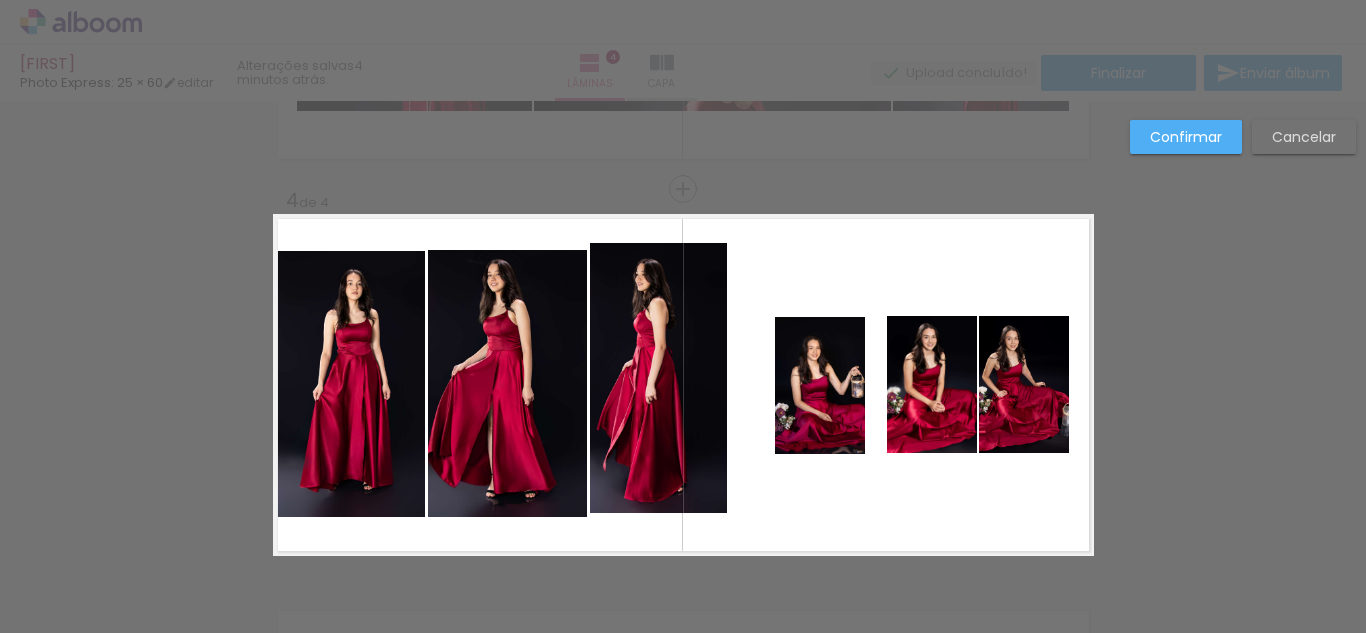 scroll, scrollTop: 1102, scrollLeft: 0, axis: vertical 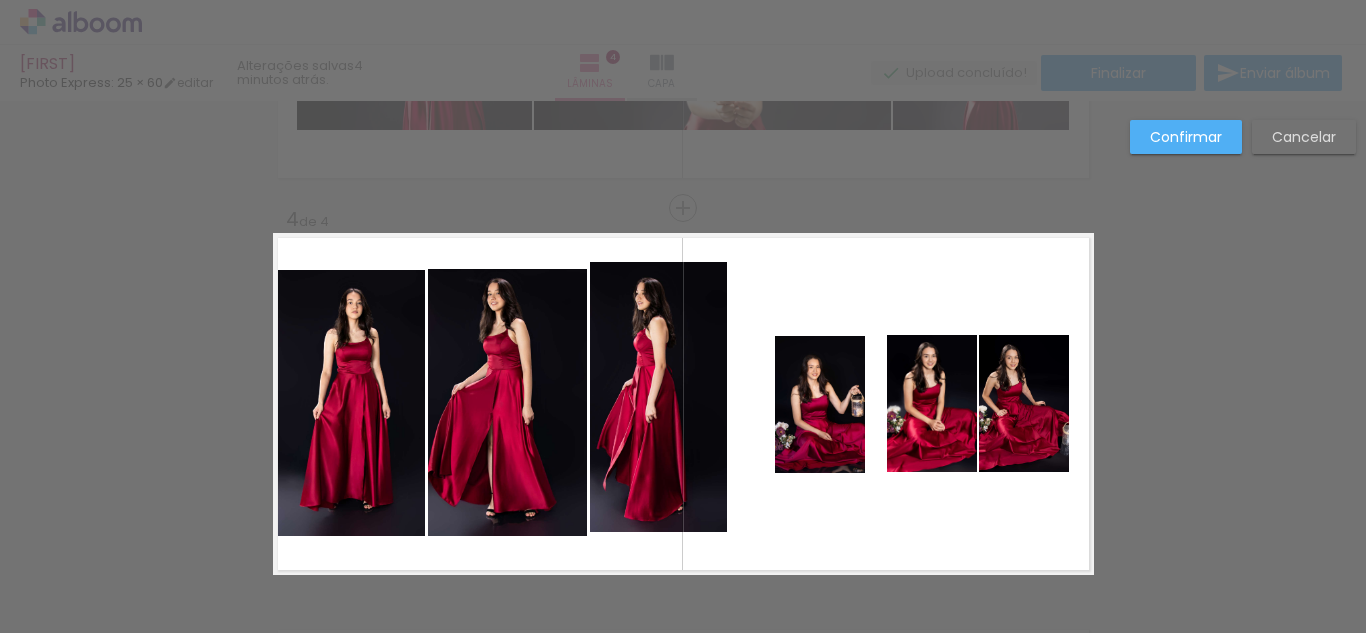 click 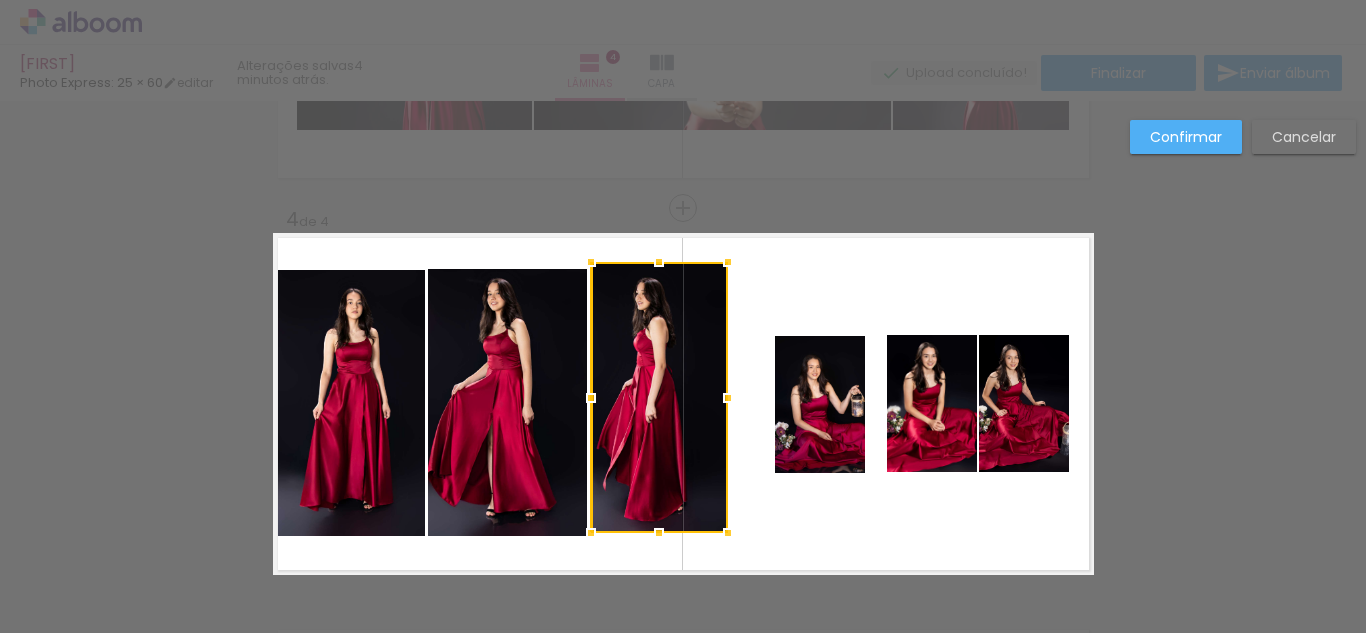 click at bounding box center (659, 262) 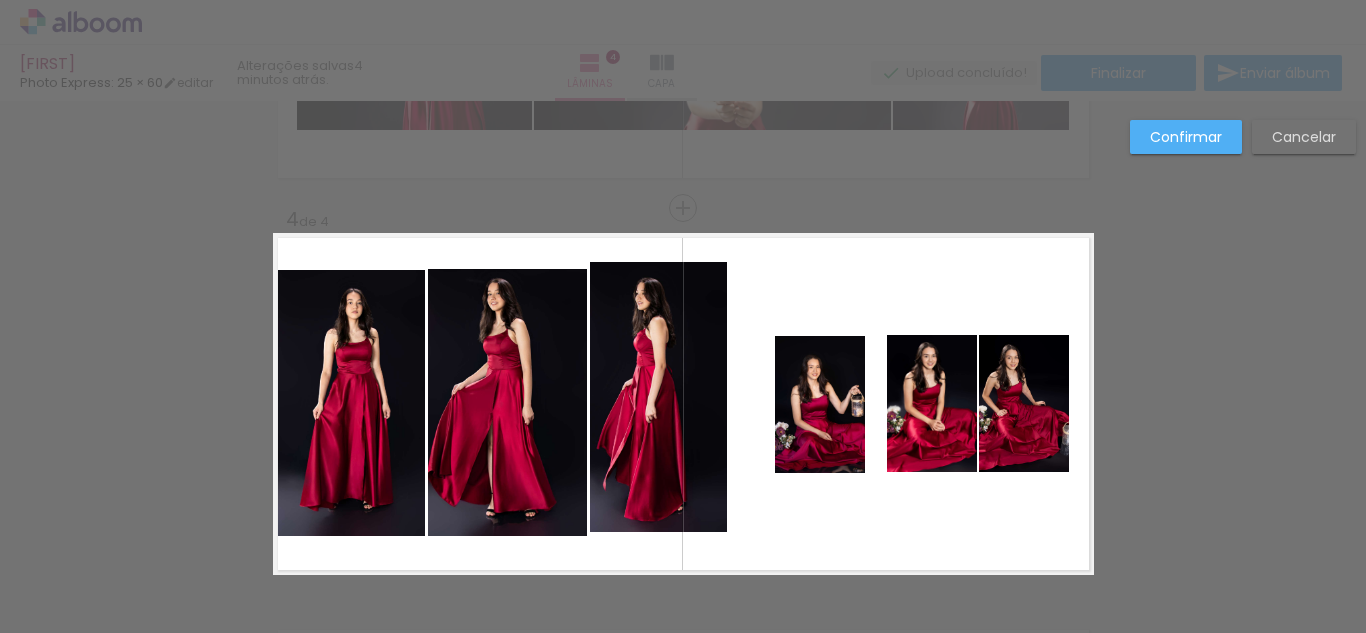click 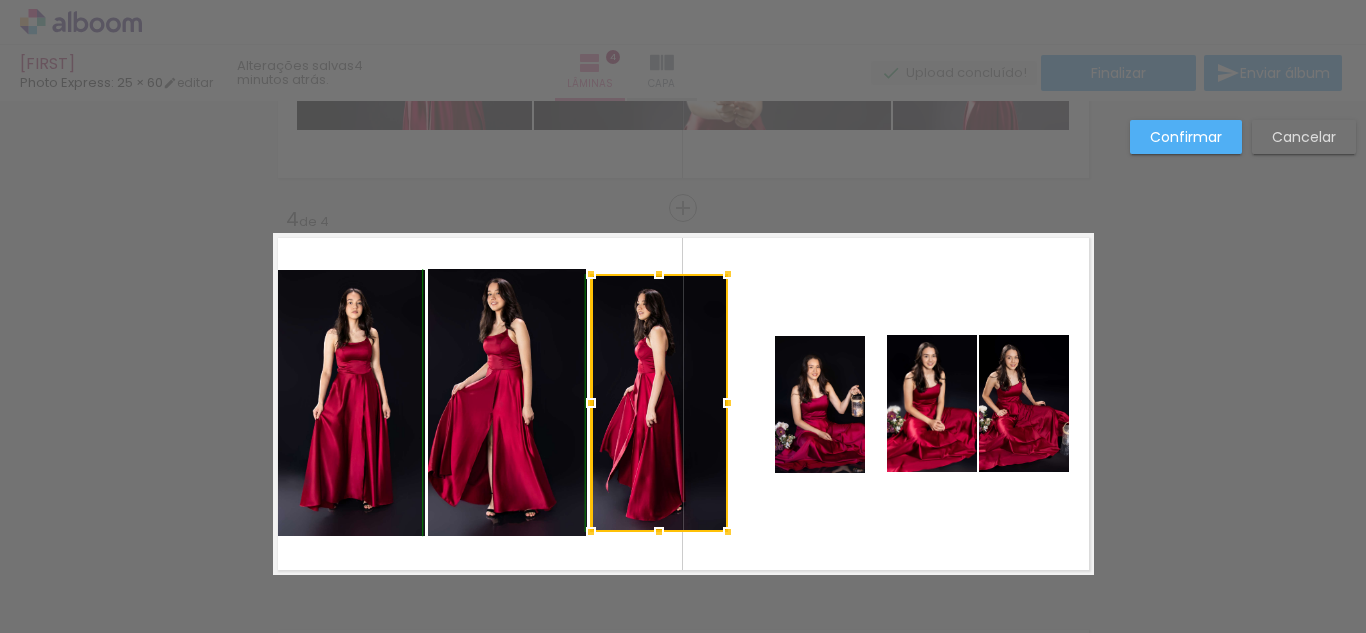 click at bounding box center (659, 274) 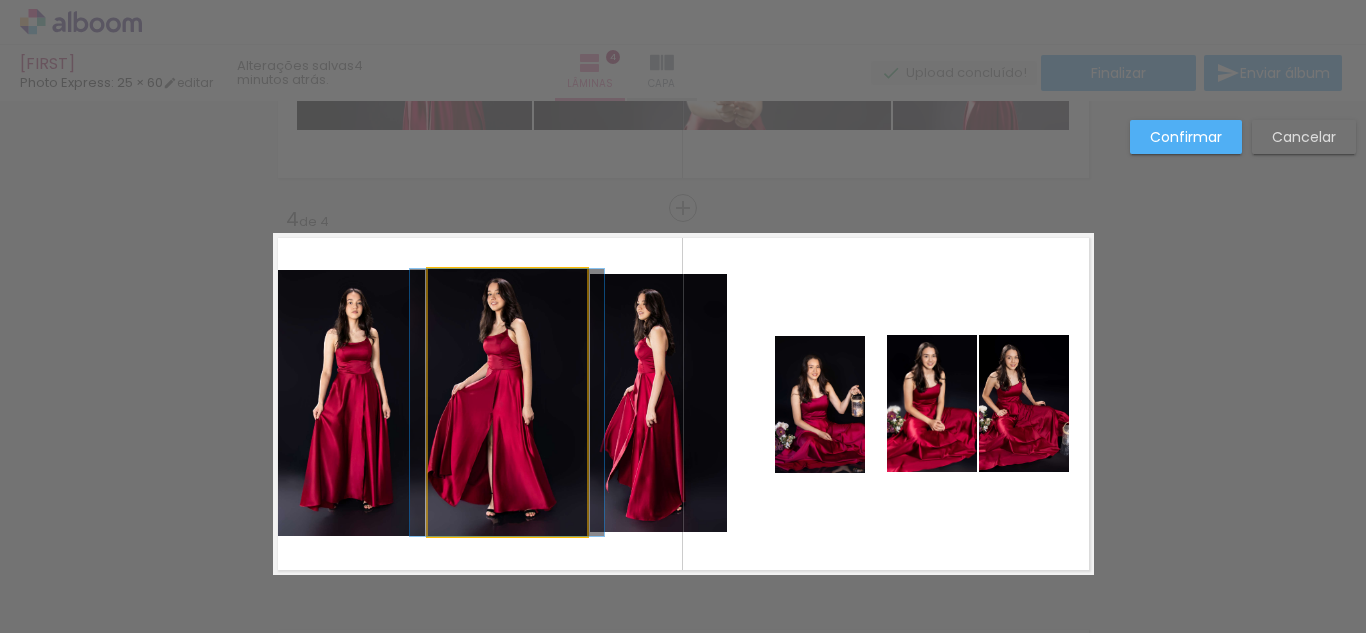 click 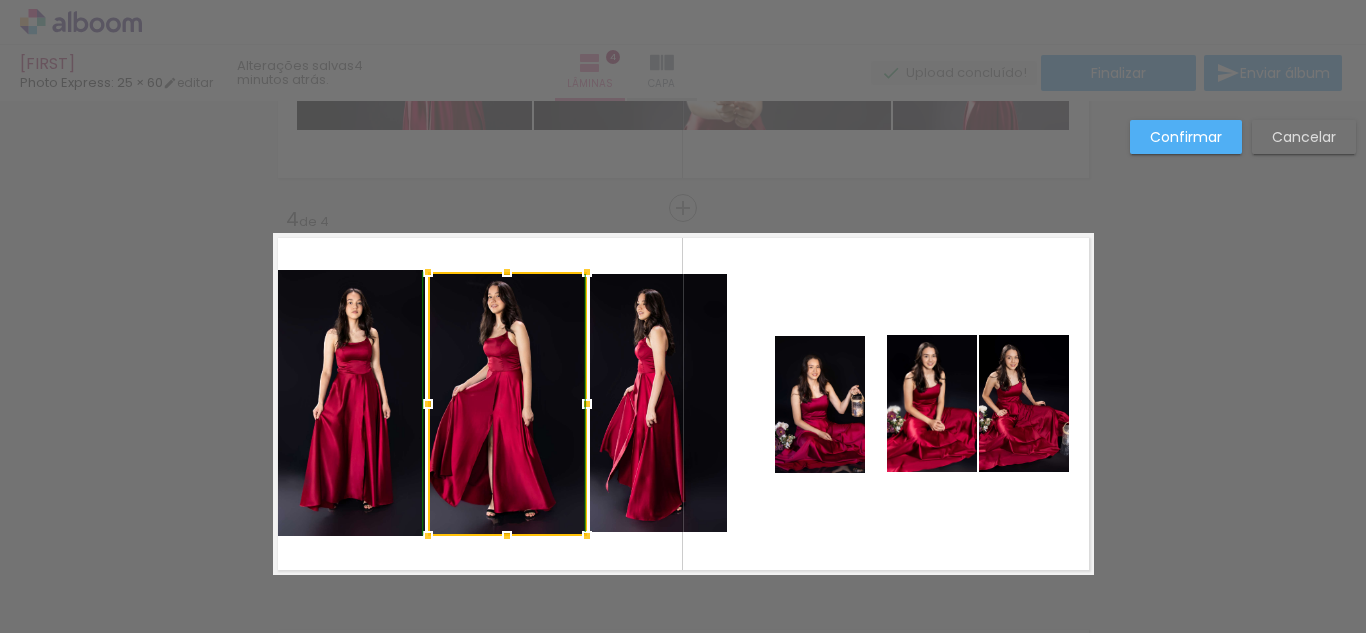 click at bounding box center (507, 272) 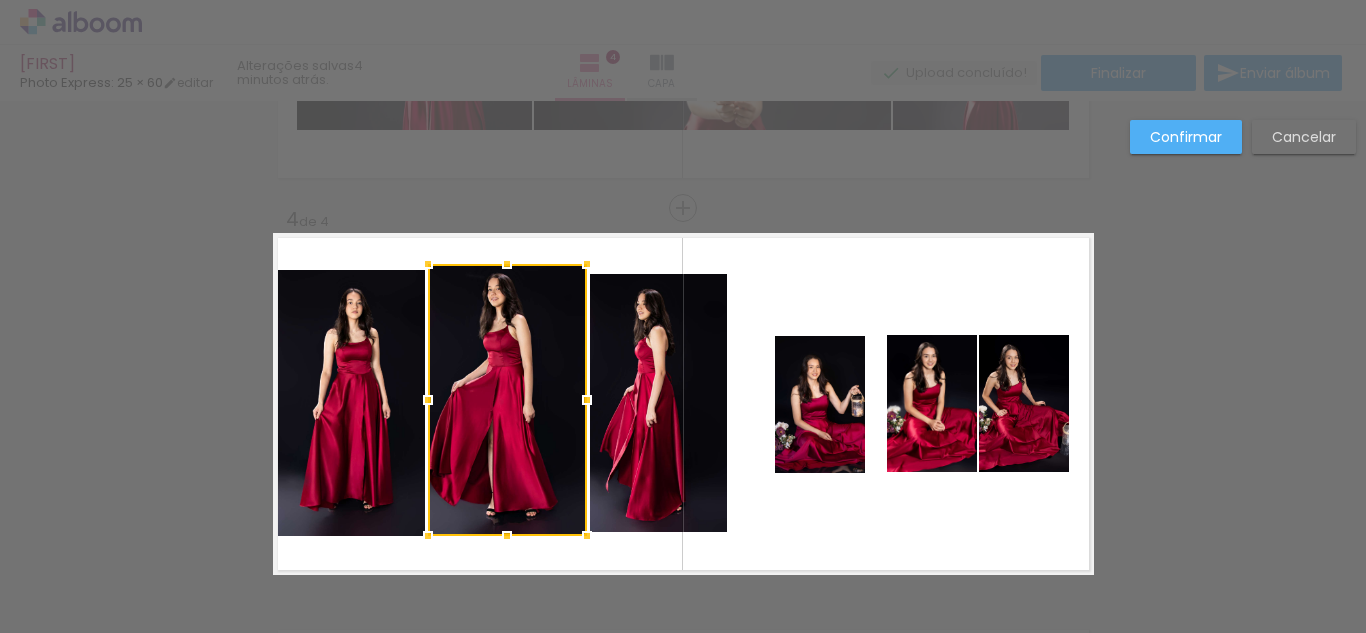 click at bounding box center [683, 404] 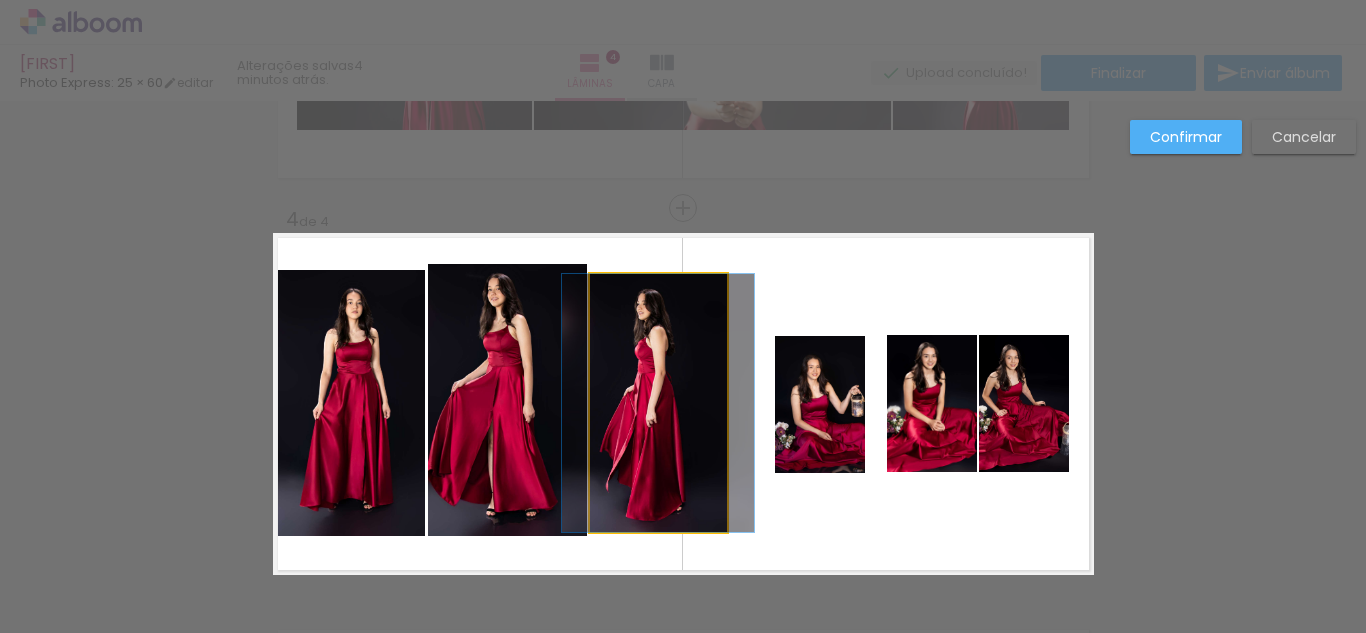click 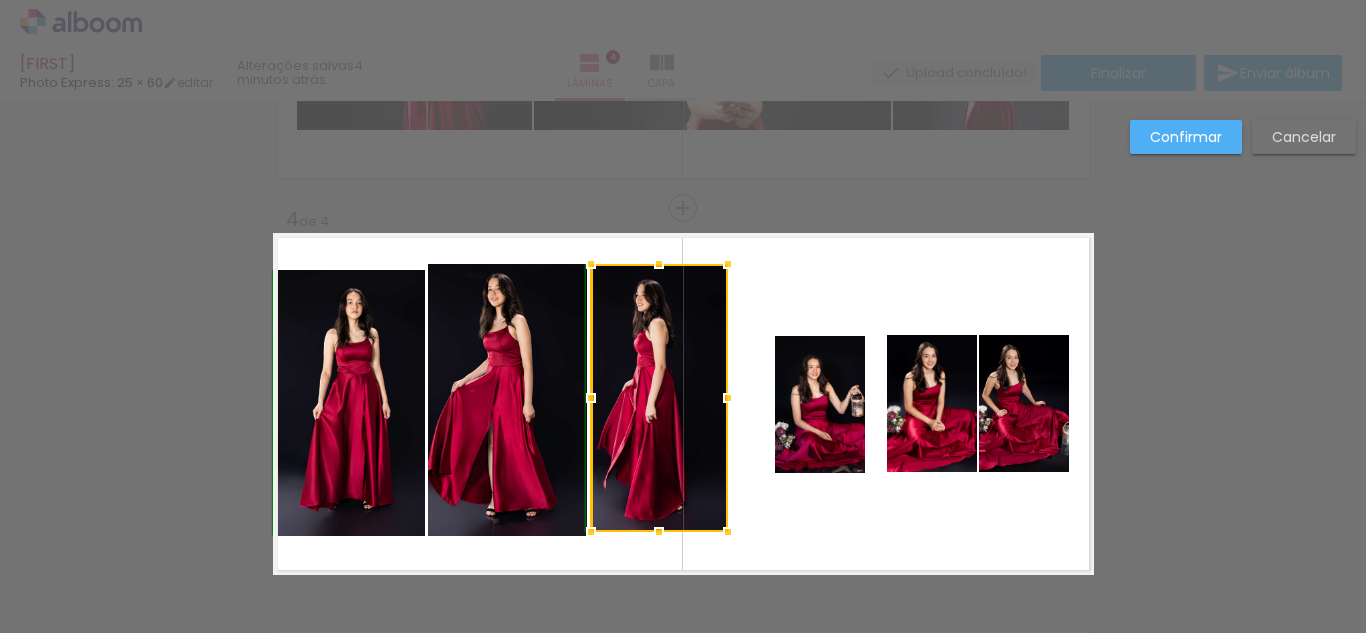 click at bounding box center [659, 264] 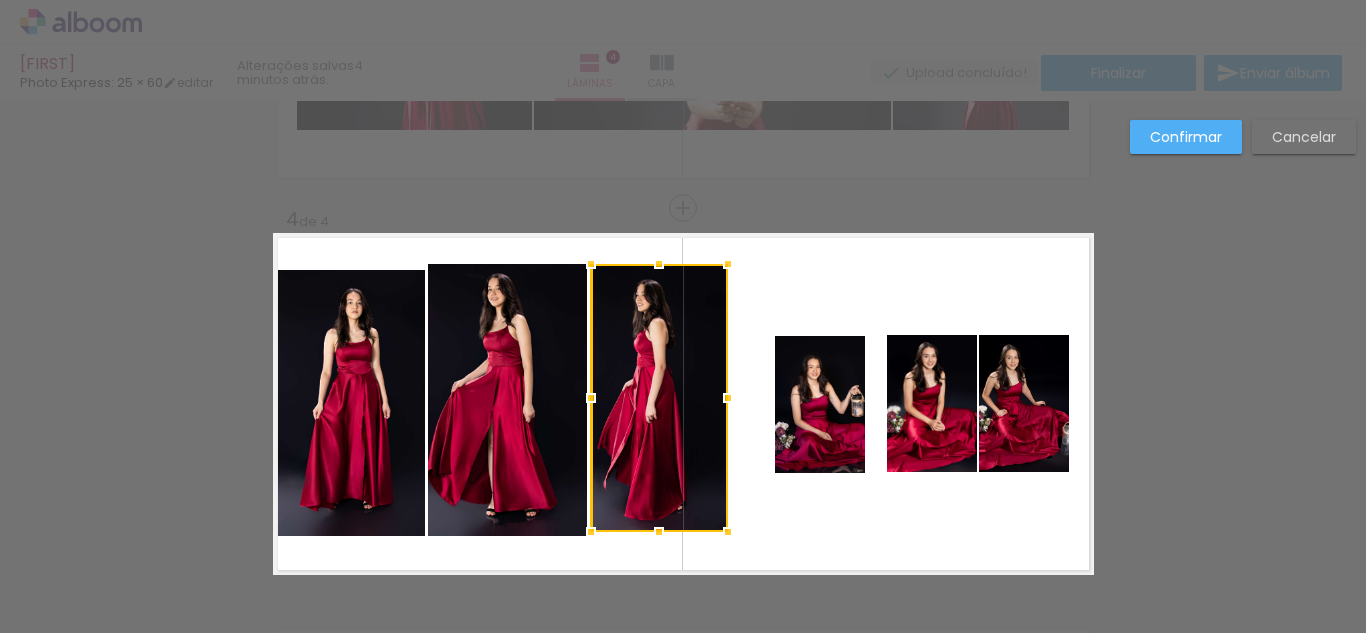 click at bounding box center (683, 404) 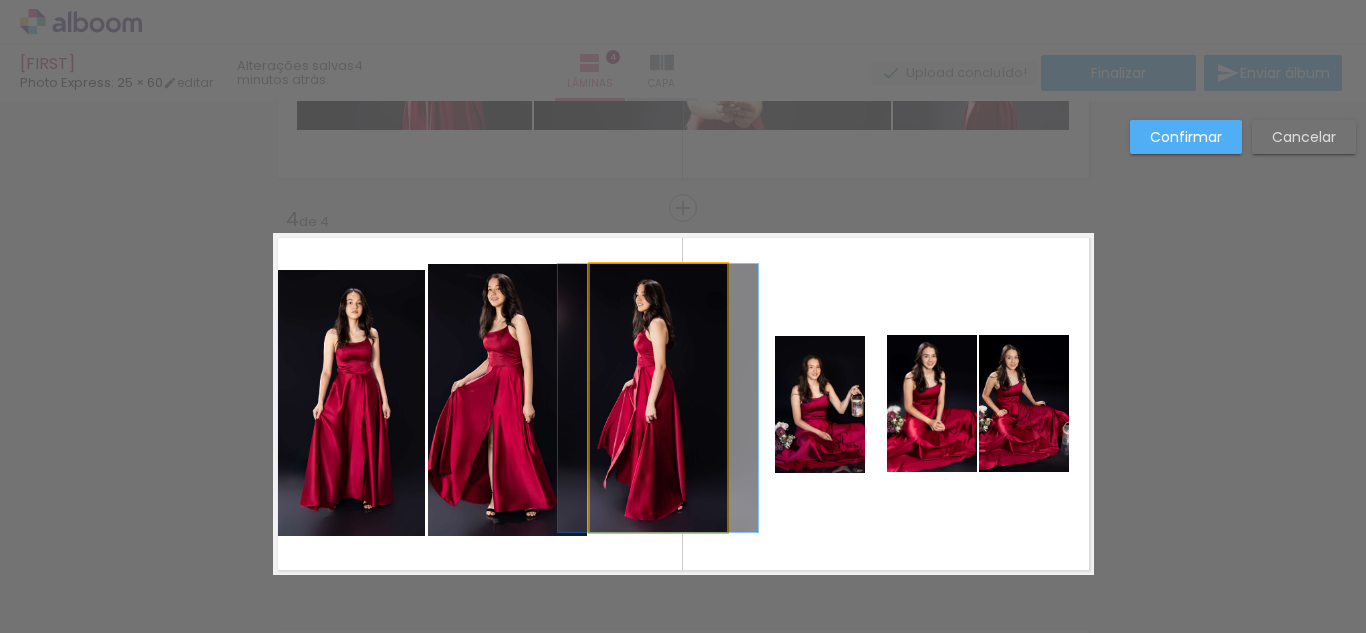 drag, startPoint x: 611, startPoint y: 505, endPoint x: 608, endPoint y: 520, distance: 15.297058 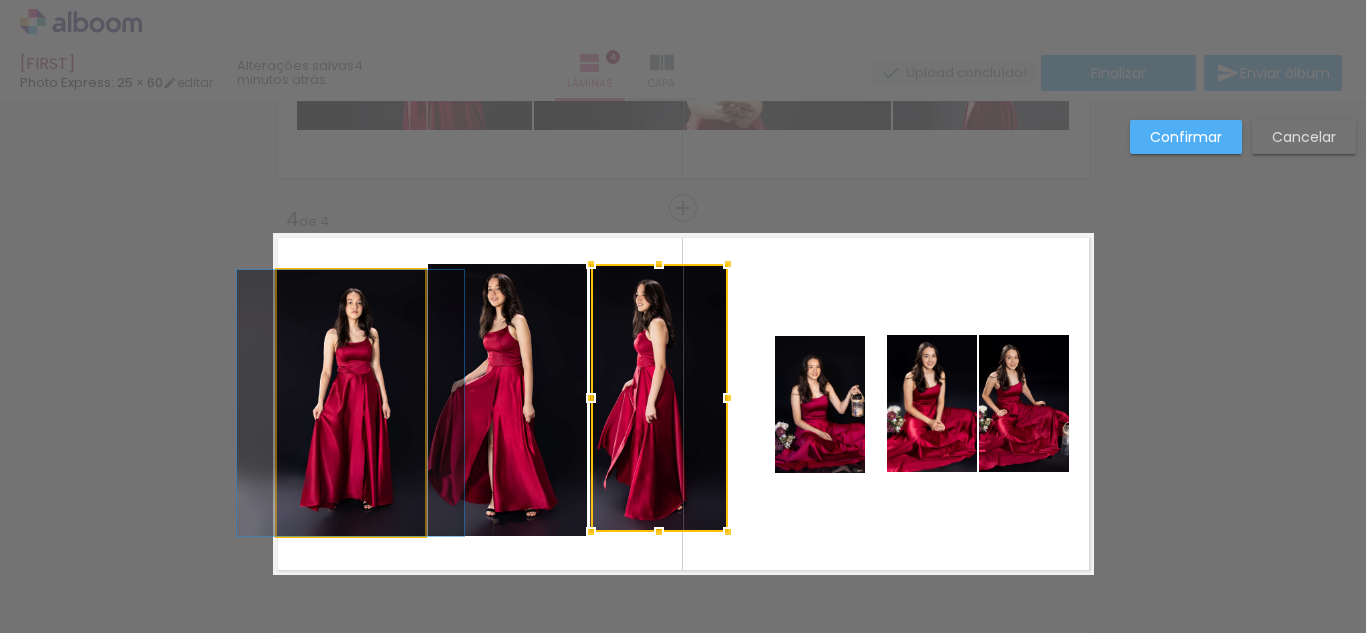 click 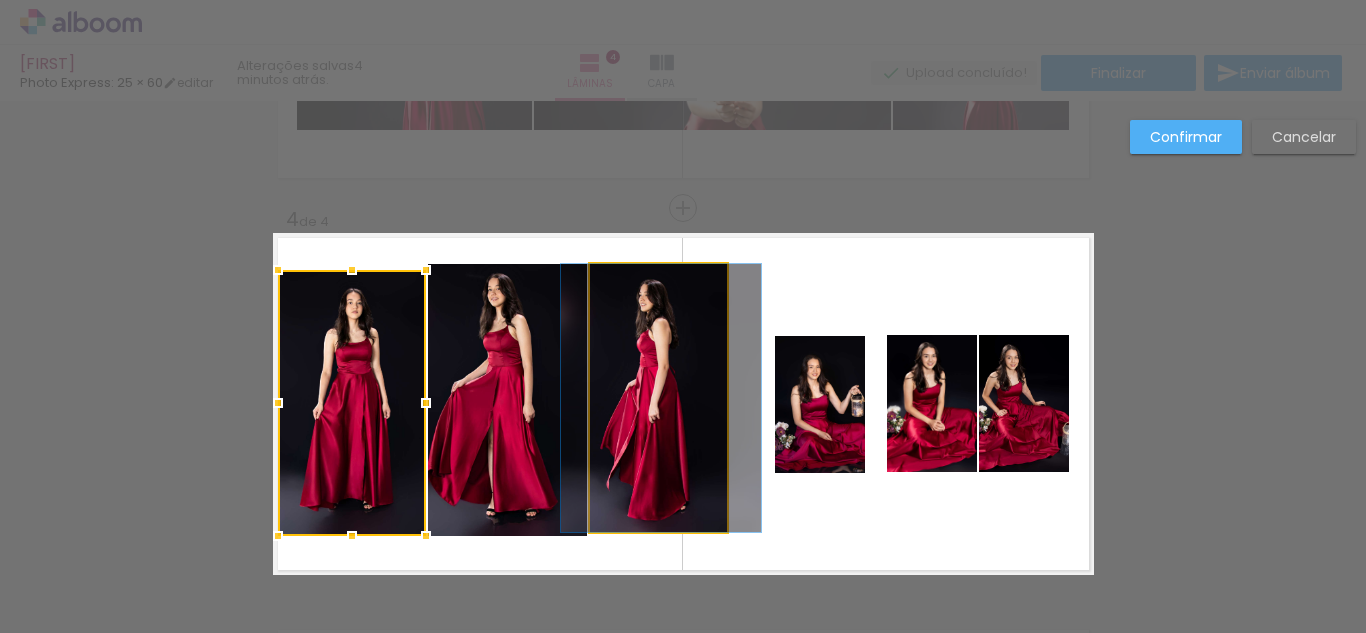drag, startPoint x: 683, startPoint y: 471, endPoint x: 686, endPoint y: 512, distance: 41.109608 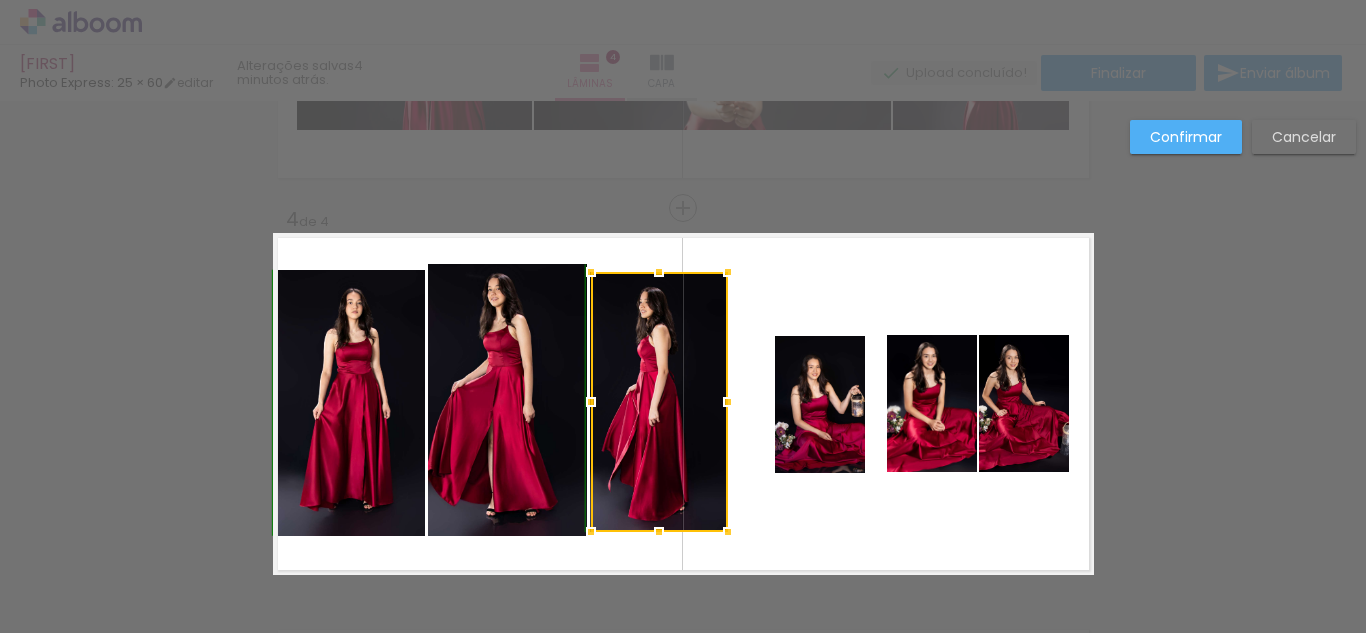 click at bounding box center (659, 272) 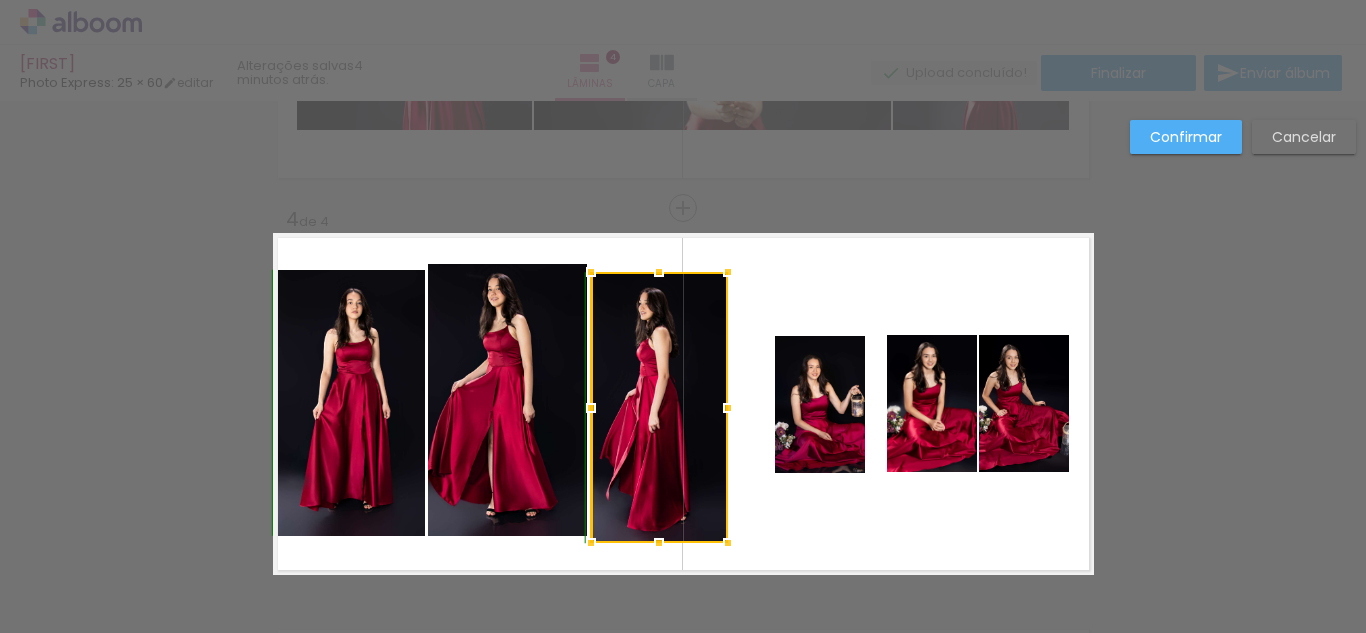click at bounding box center [659, 543] 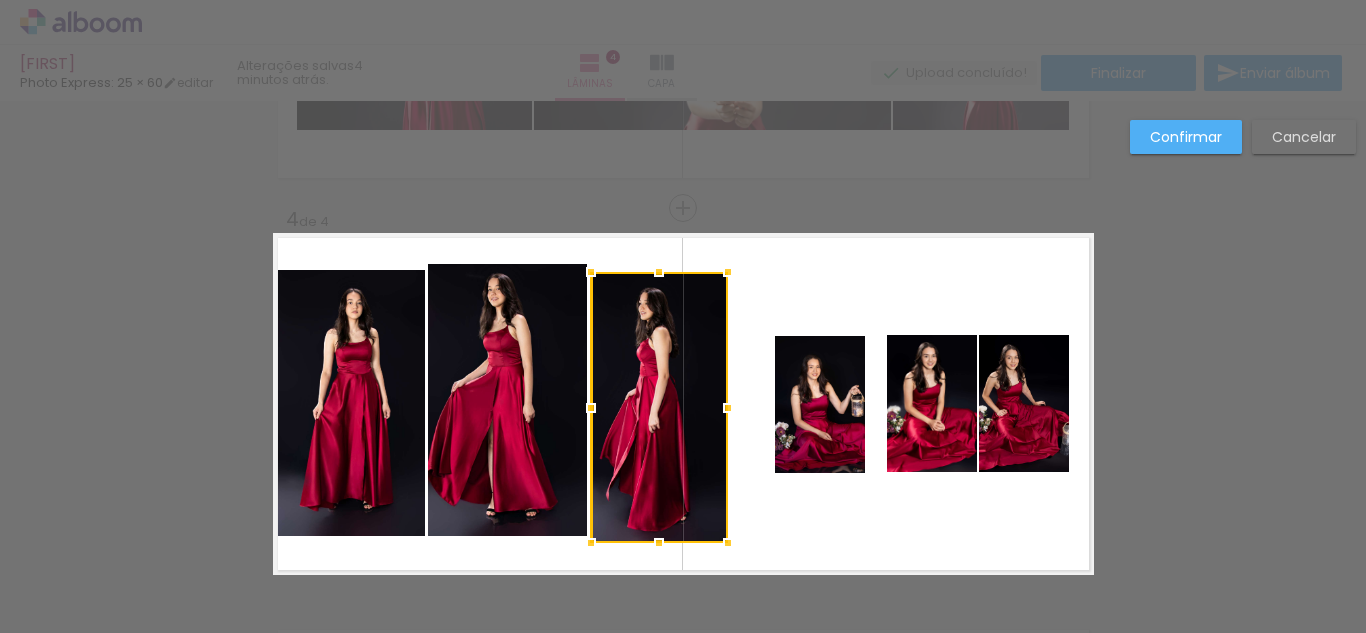 click 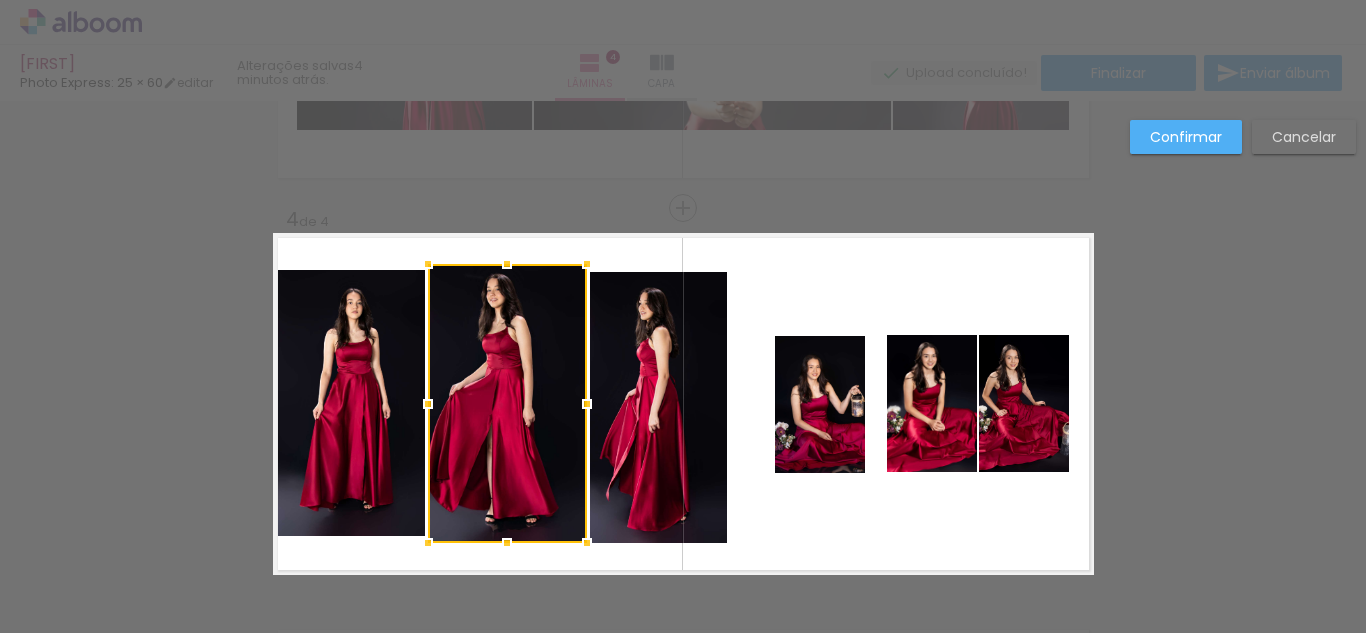 drag, startPoint x: 502, startPoint y: 537, endPoint x: 499, endPoint y: 551, distance: 14.3178215 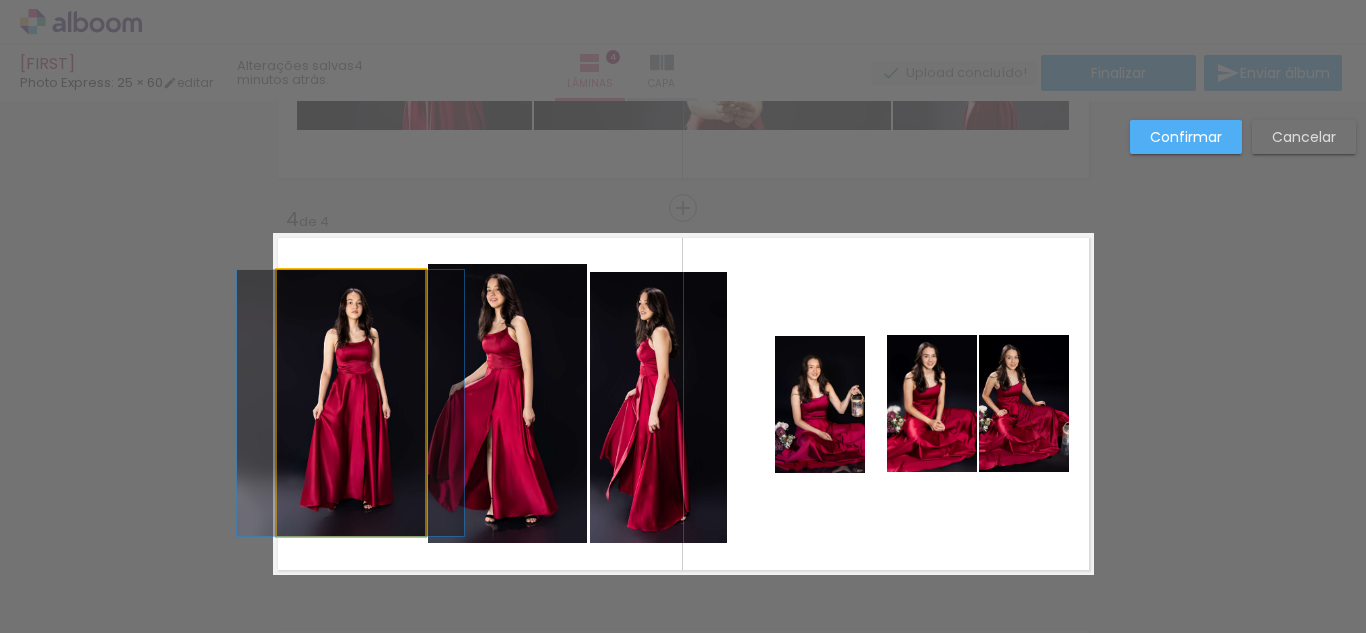 click 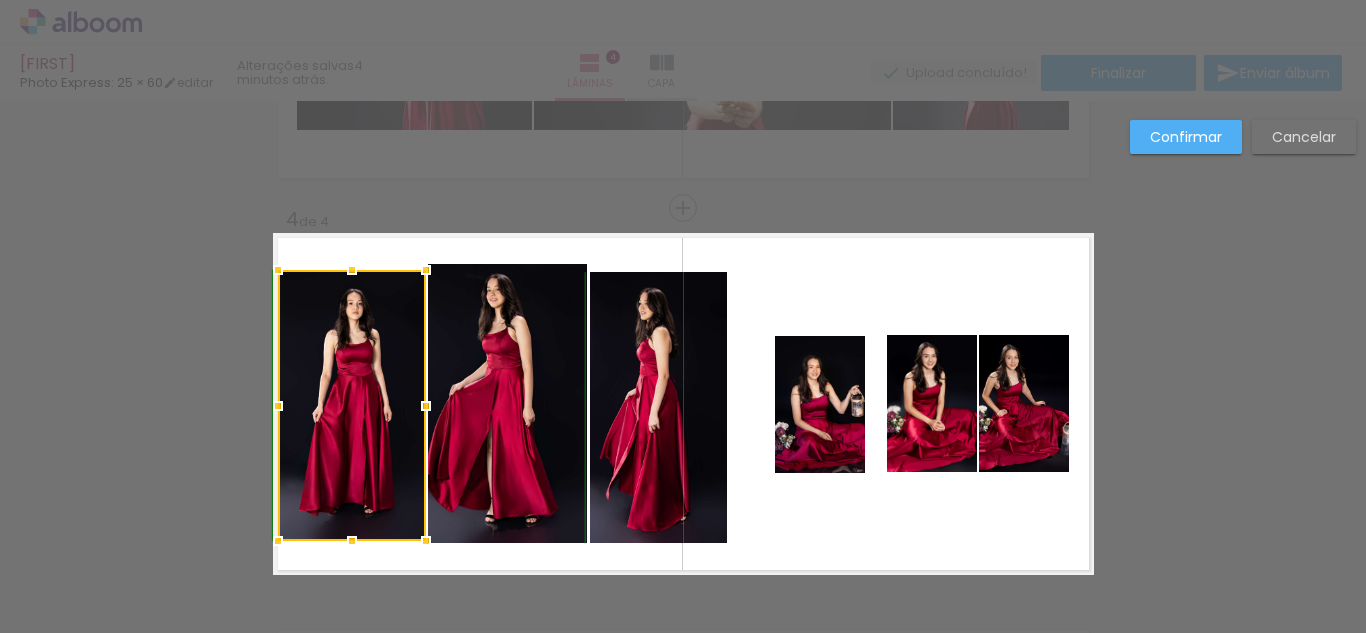 click at bounding box center [352, 541] 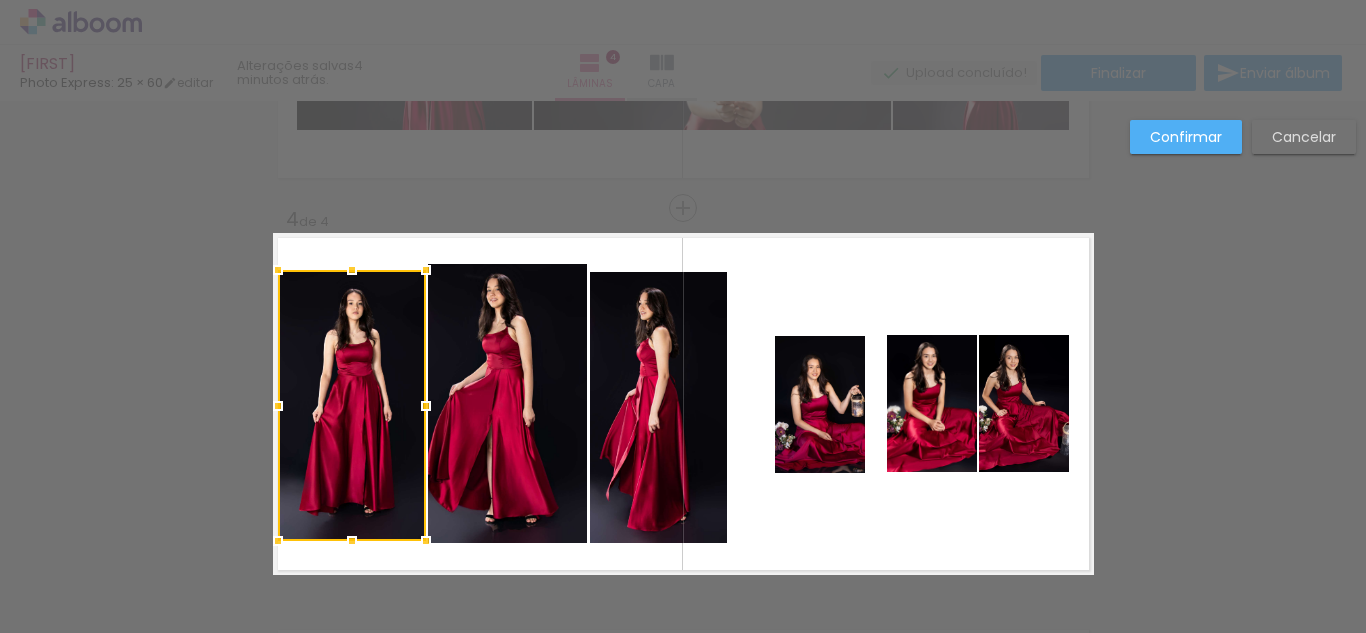 click 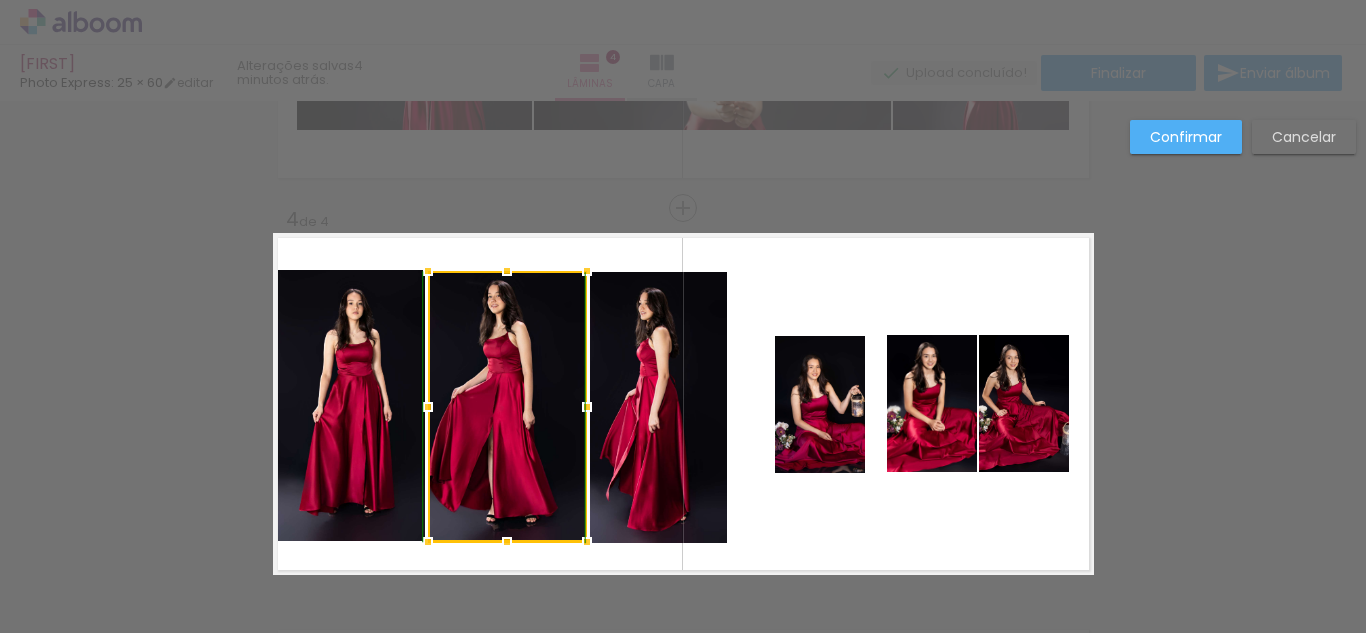 click at bounding box center (507, 271) 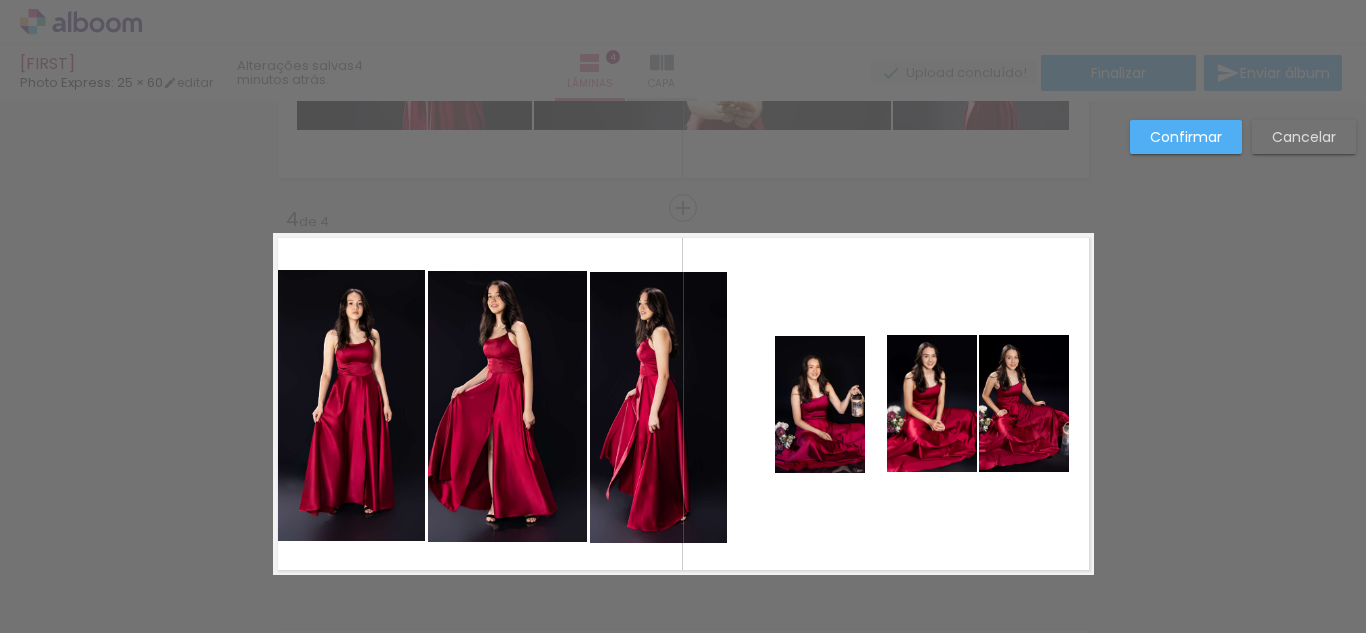 click 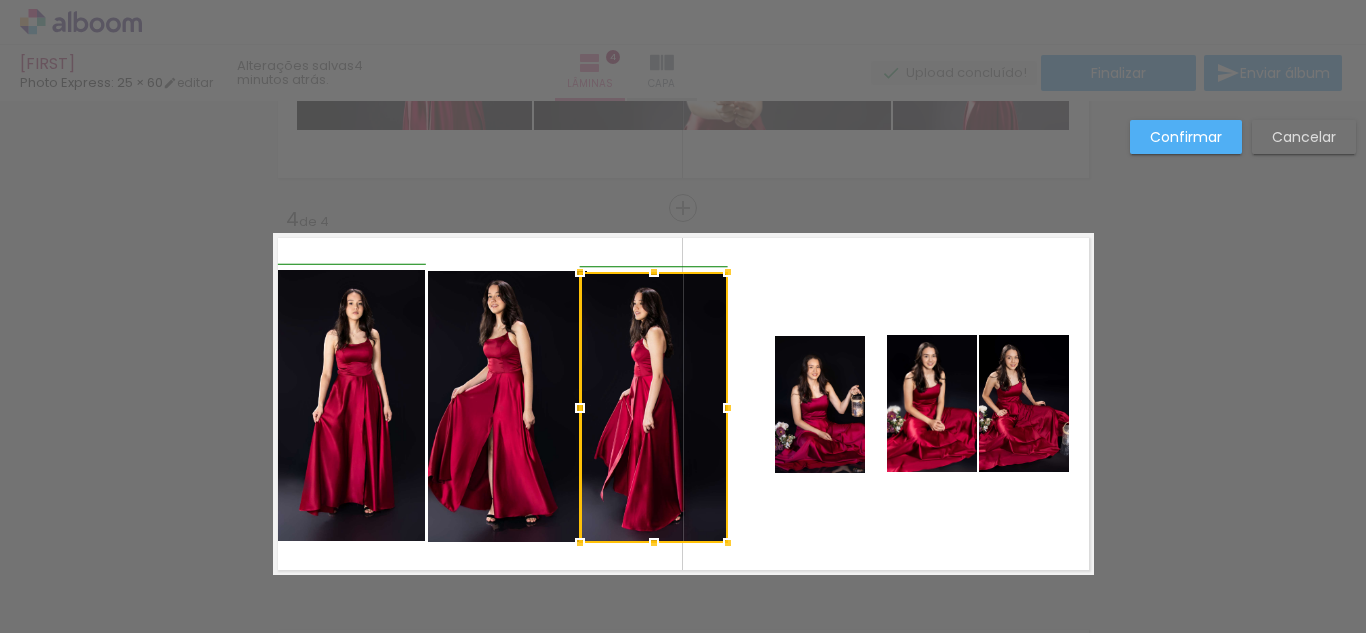 click at bounding box center (580, 408) 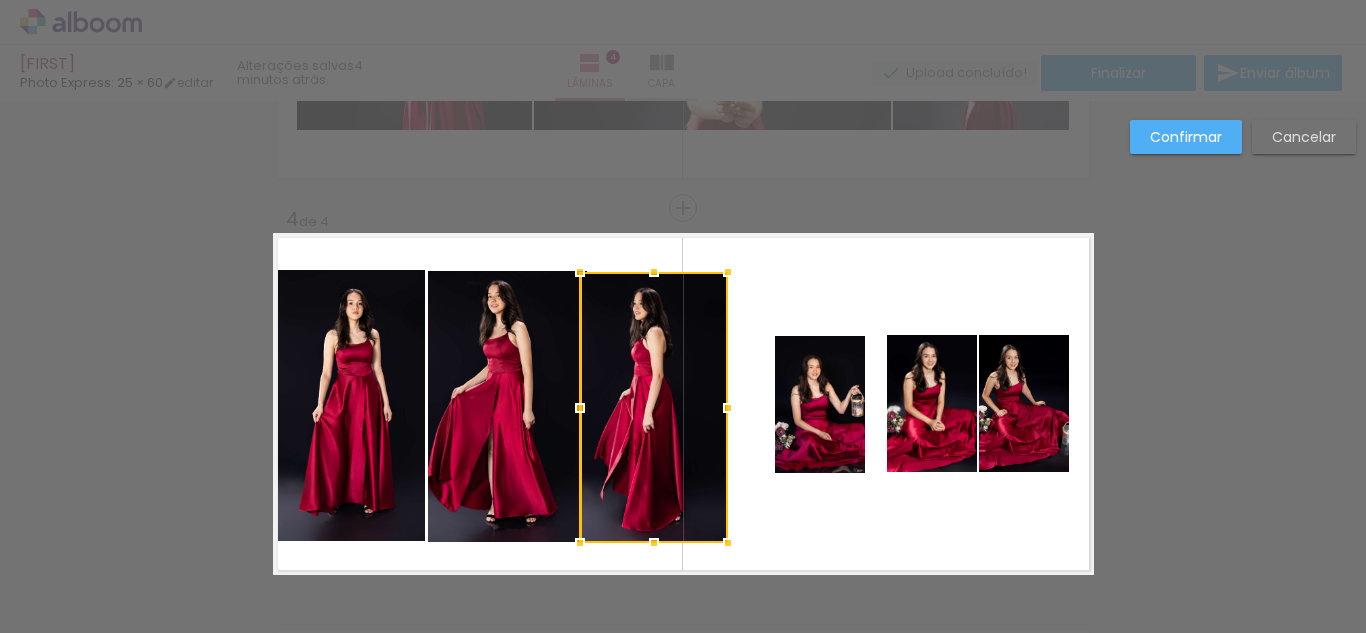 click at bounding box center (683, 404) 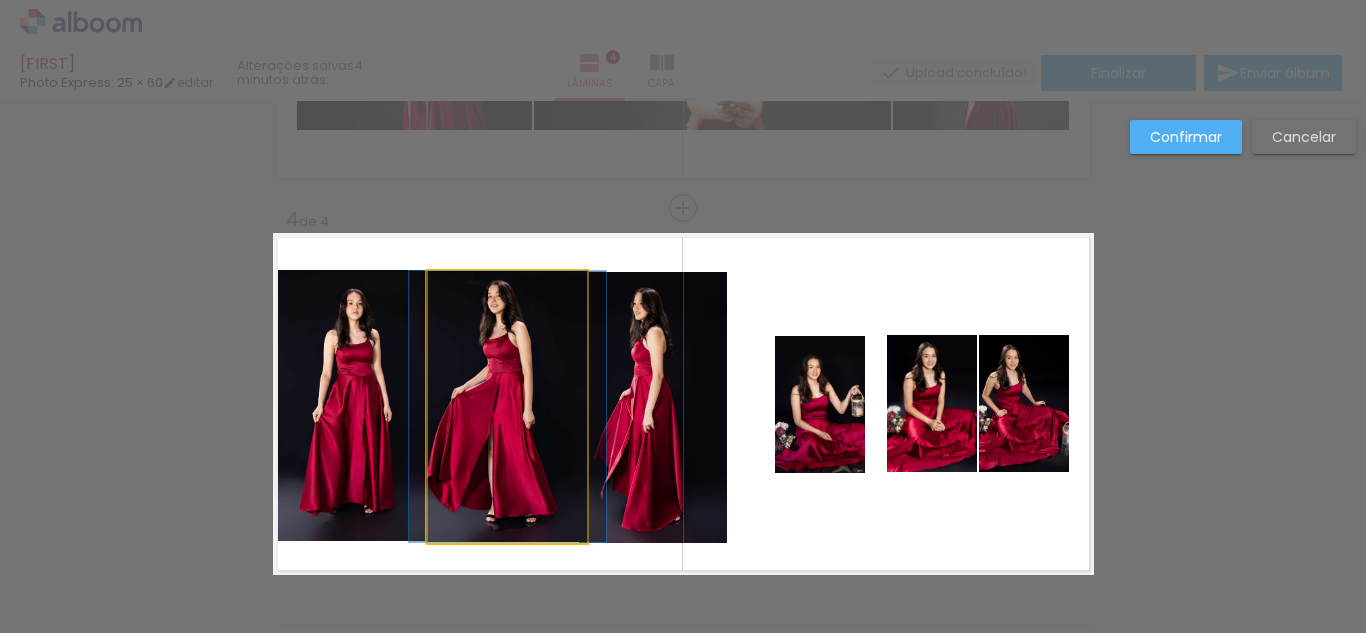 click 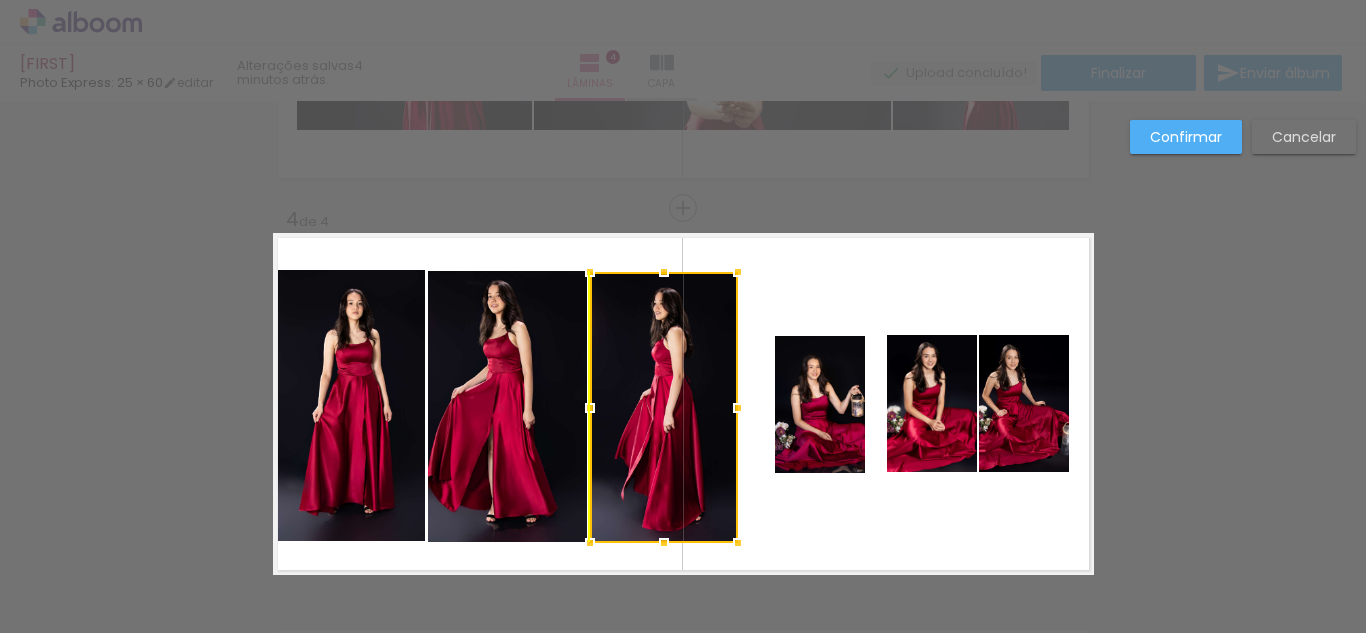 click at bounding box center [664, 407] 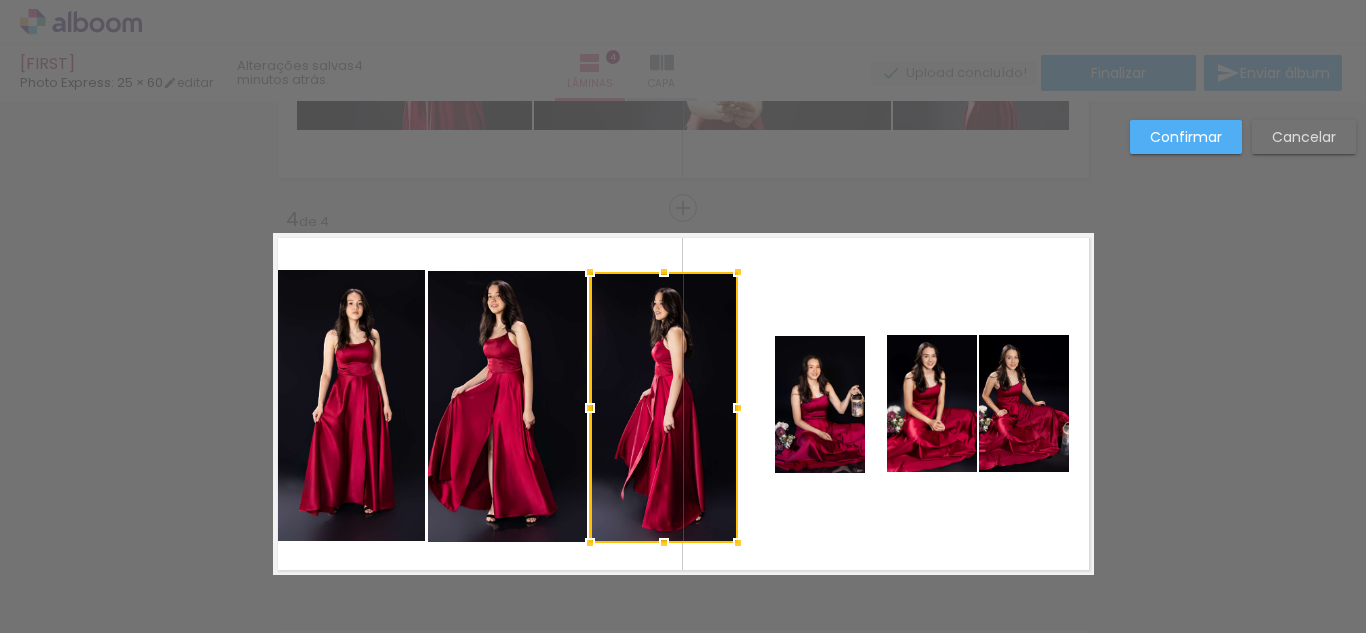 click 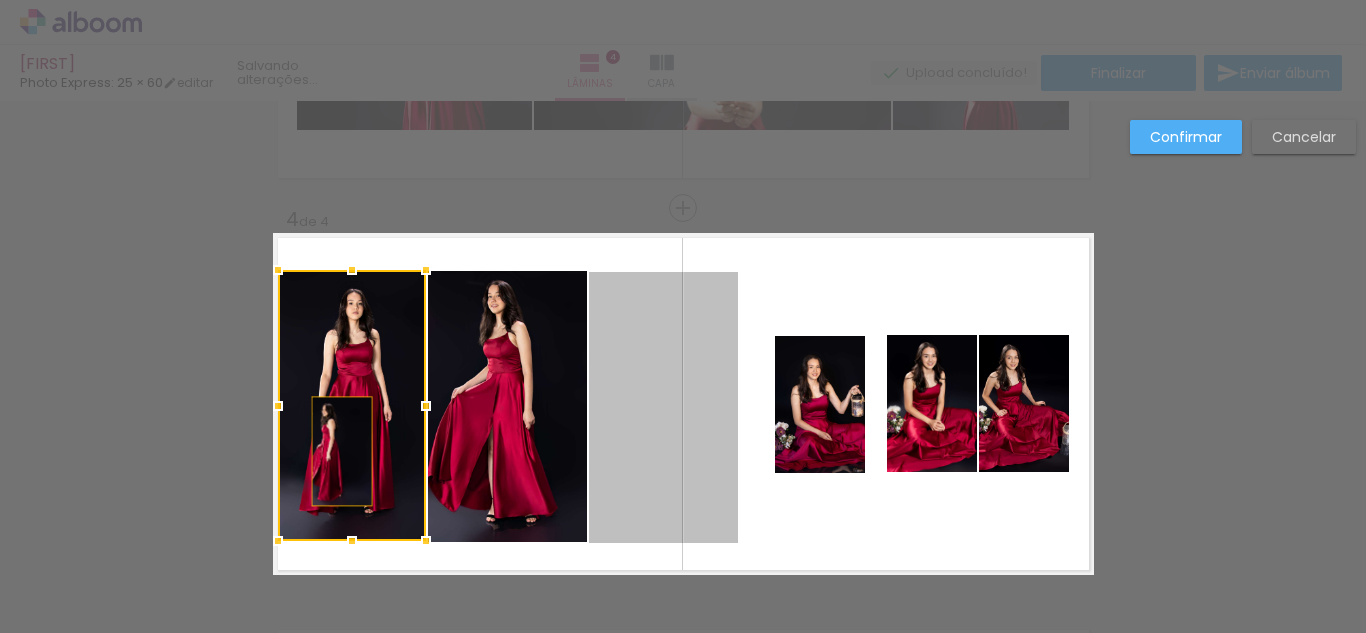 drag, startPoint x: 650, startPoint y: 462, endPoint x: 335, endPoint y: 451, distance: 315.19202 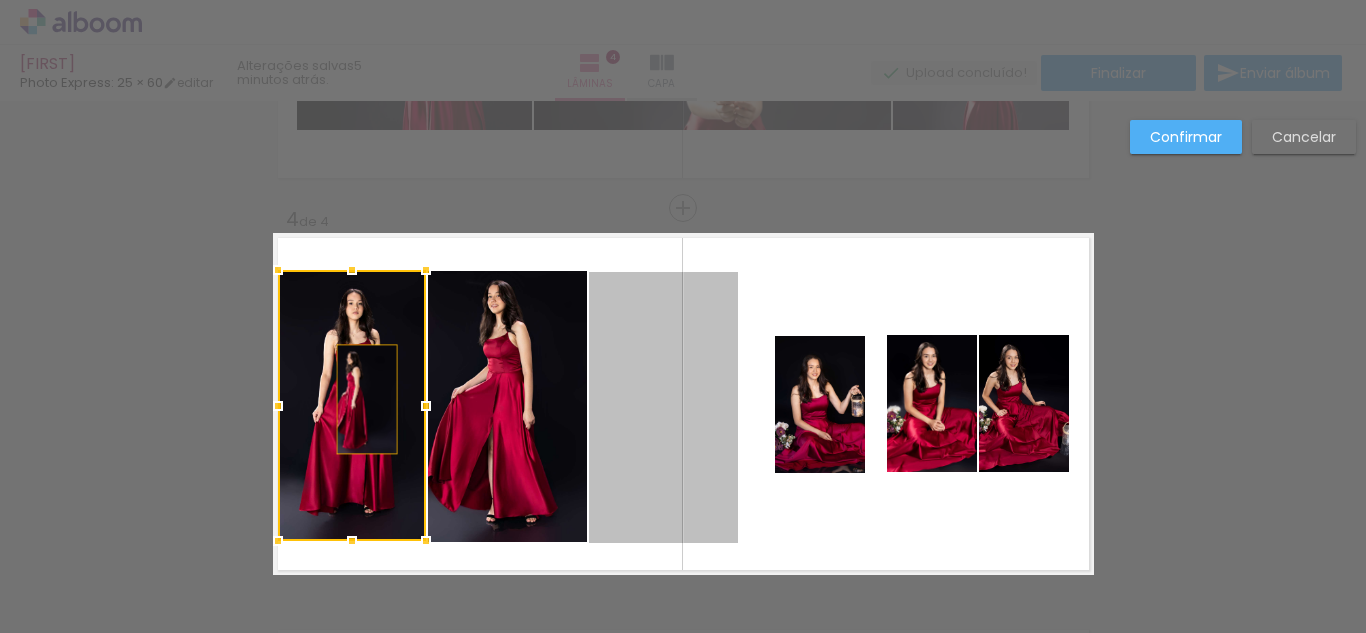 drag, startPoint x: 645, startPoint y: 410, endPoint x: 359, endPoint y: 394, distance: 286.4472 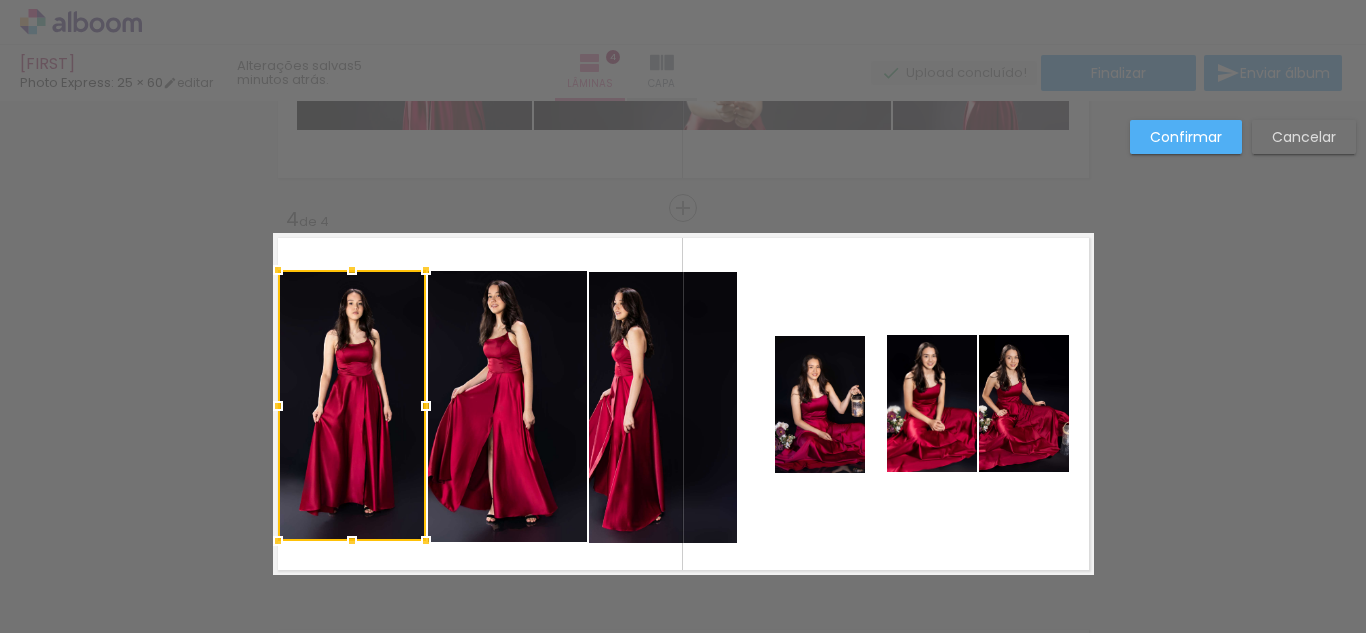 click on "Confirmar Cancelar" at bounding box center [683, 3] 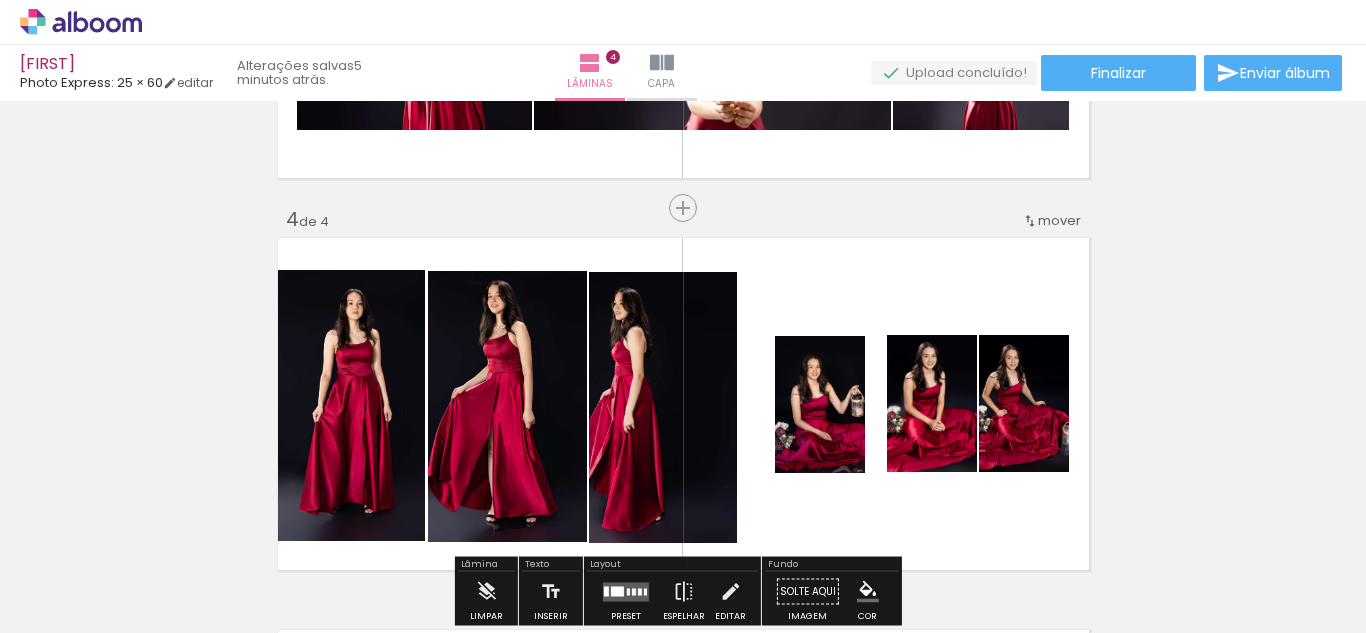click at bounding box center [-60, 566] 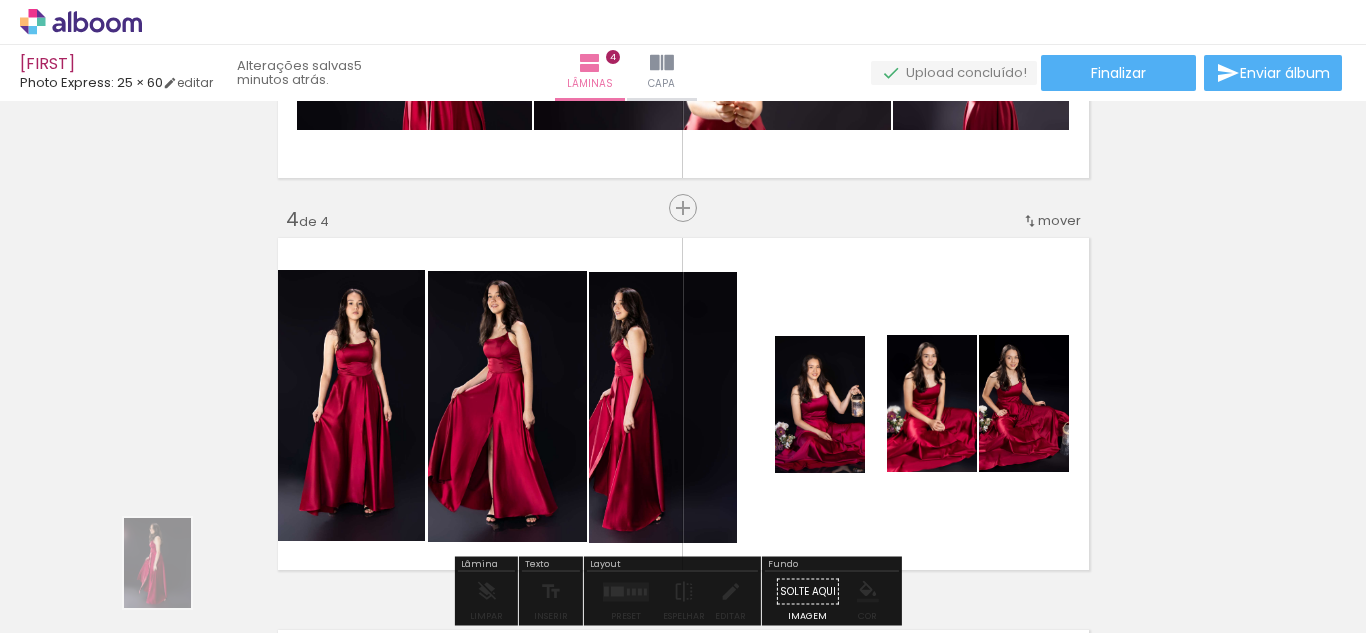 drag, startPoint x: 163, startPoint y: 590, endPoint x: 199, endPoint y: 559, distance: 47.507893 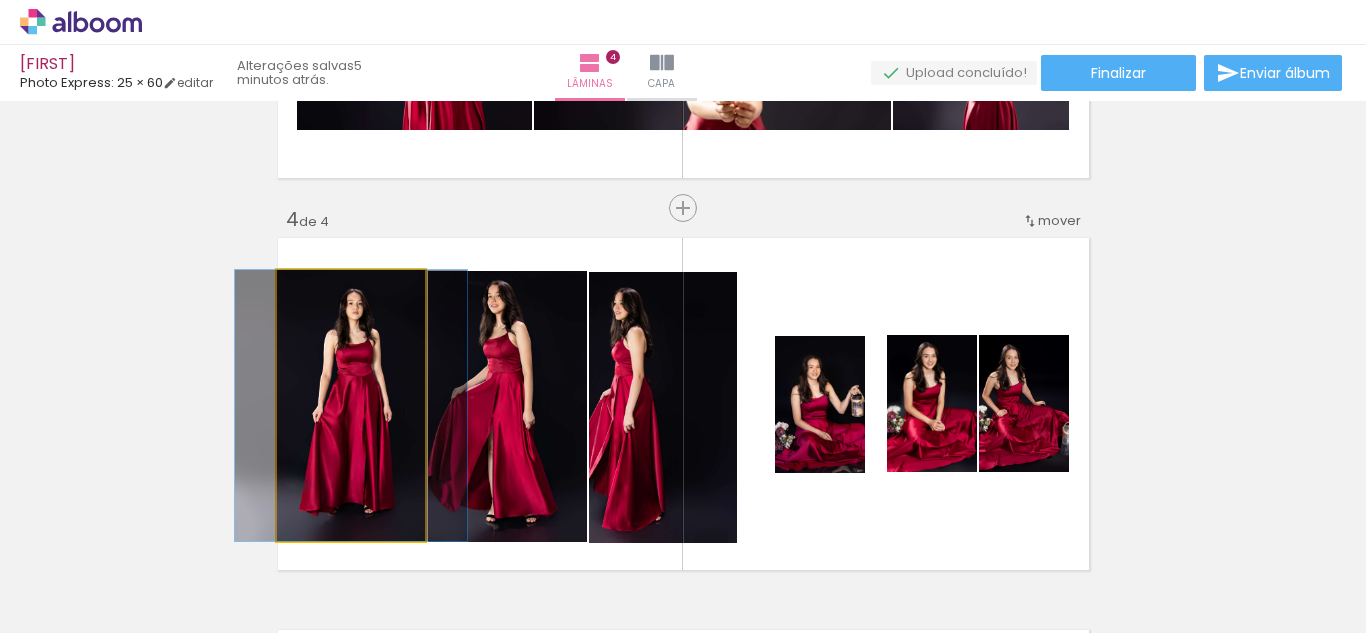 click 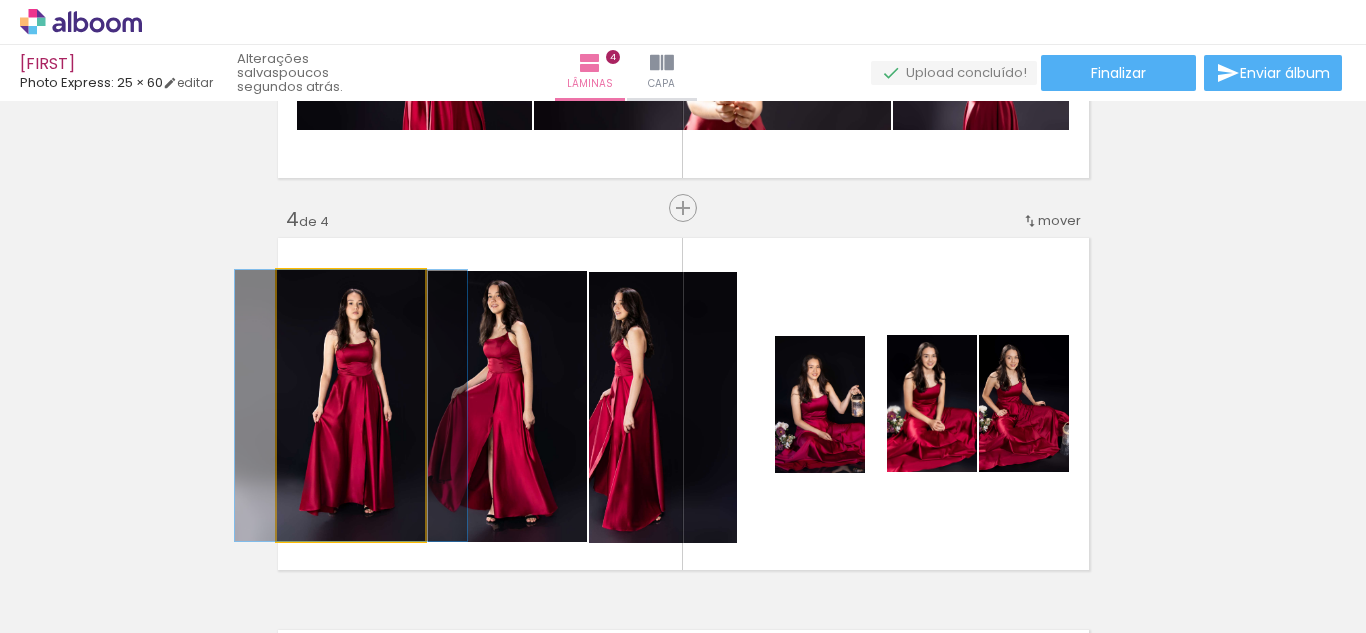 click 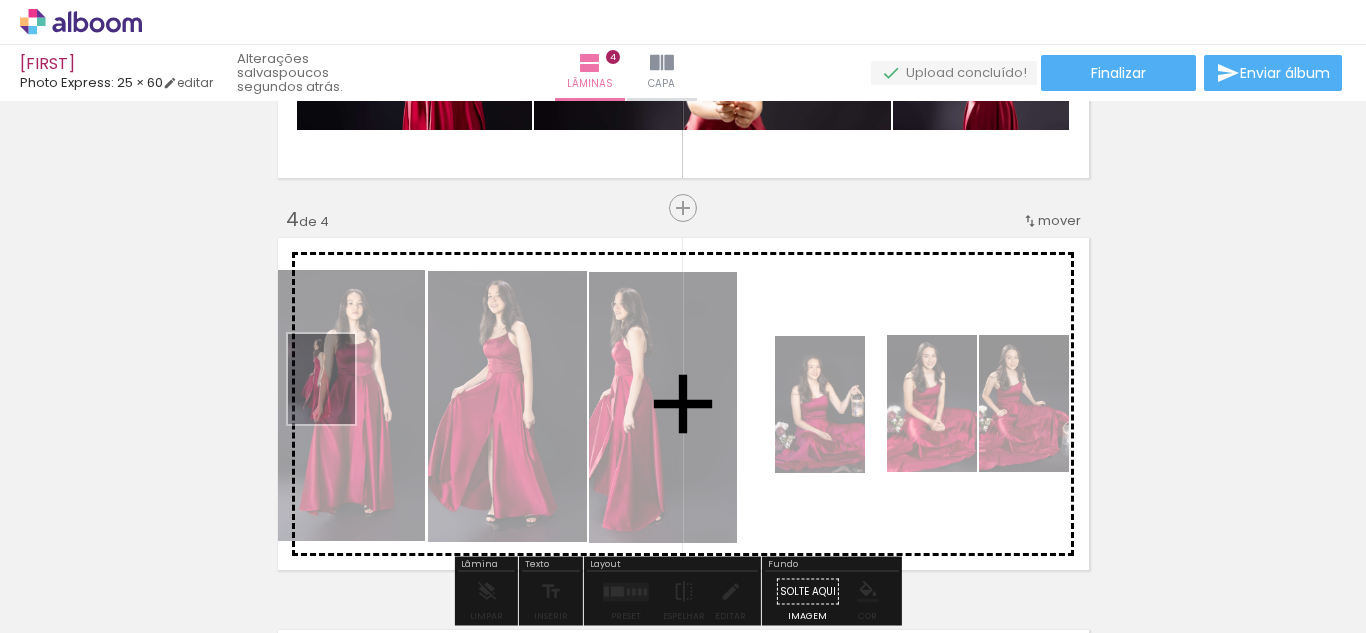 drag, startPoint x: 162, startPoint y: 563, endPoint x: 348, endPoint y: 394, distance: 251.31056 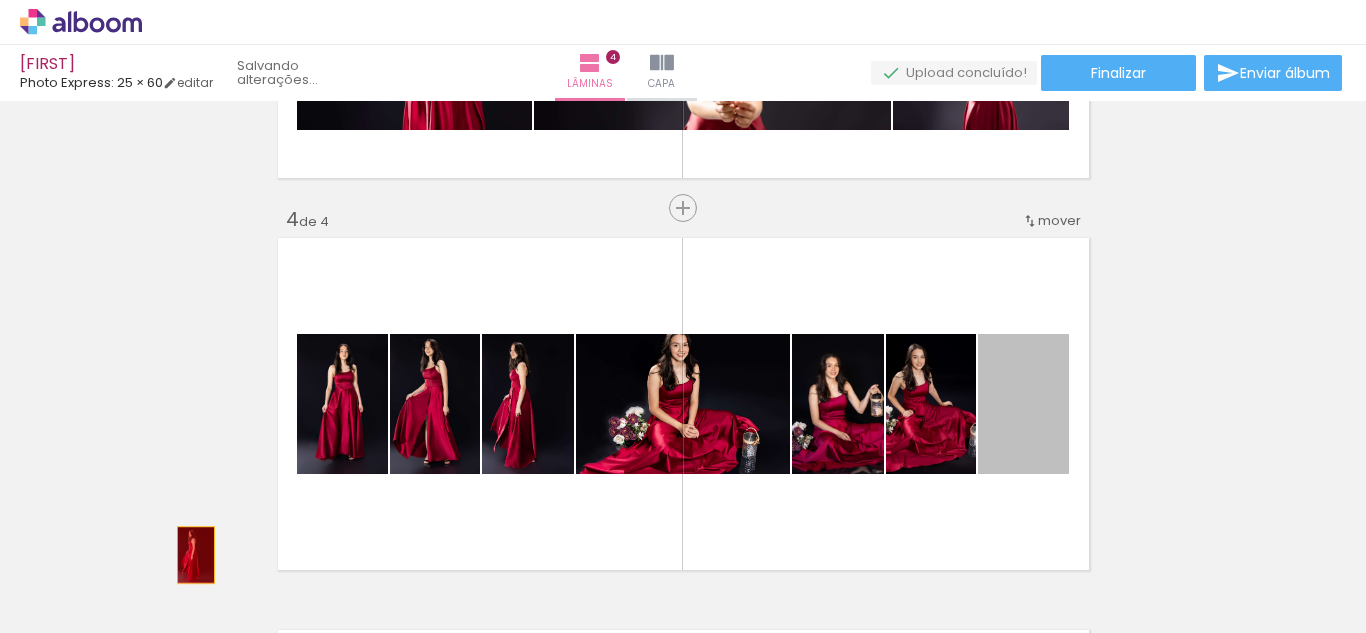 drag, startPoint x: 1013, startPoint y: 442, endPoint x: 188, endPoint y: 555, distance: 832.7028 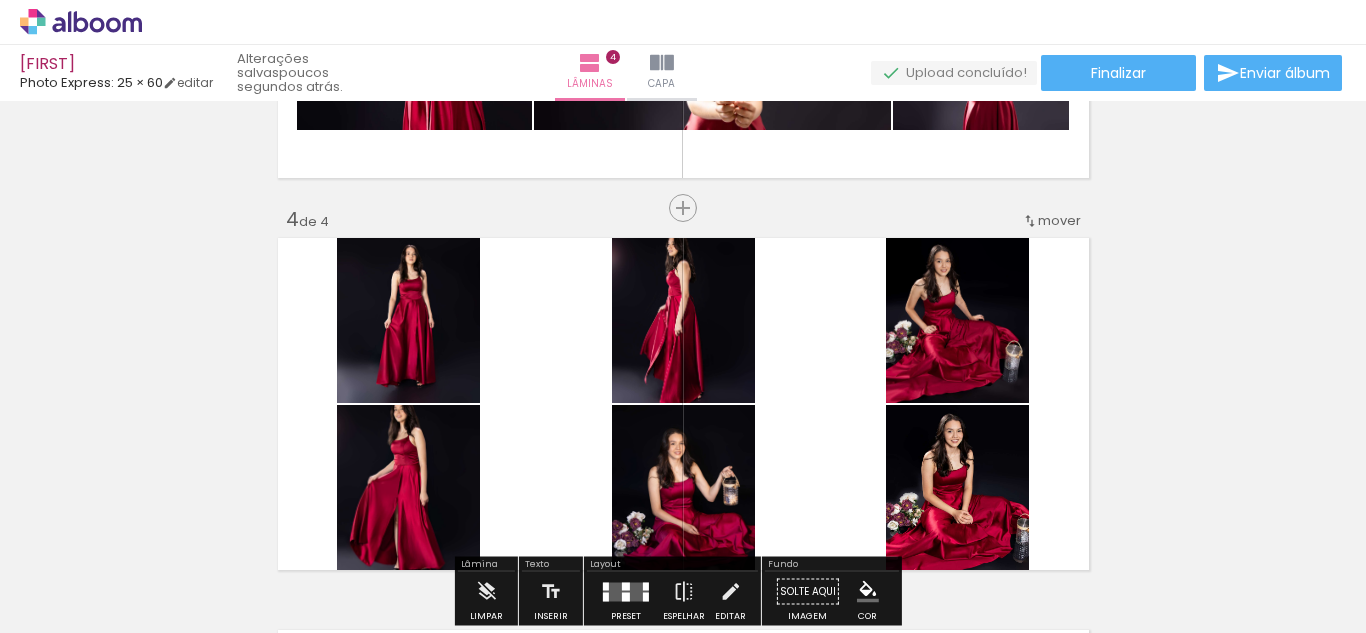 click on "Inserir lâmina 1  de 4  Inserir lâmina 2  de 4  Inserir lâmina 3  de 4  Inserir lâmina 4  de 4" at bounding box center [683, -14] 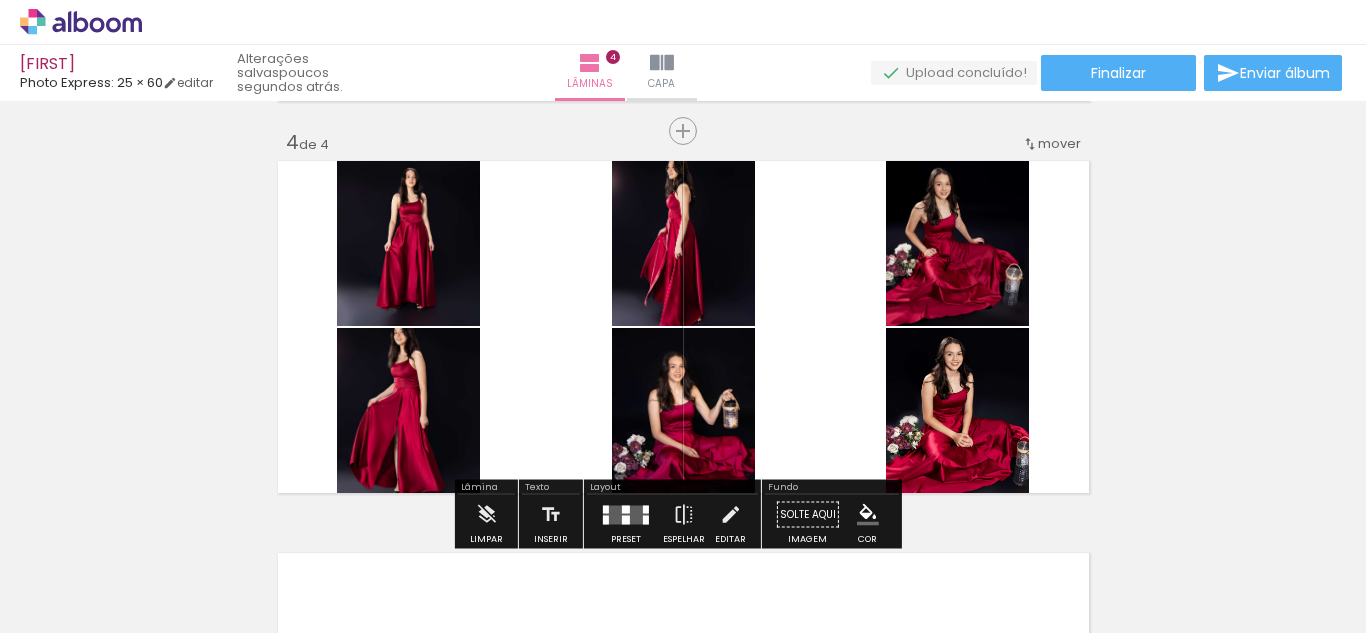 scroll, scrollTop: 1302, scrollLeft: 0, axis: vertical 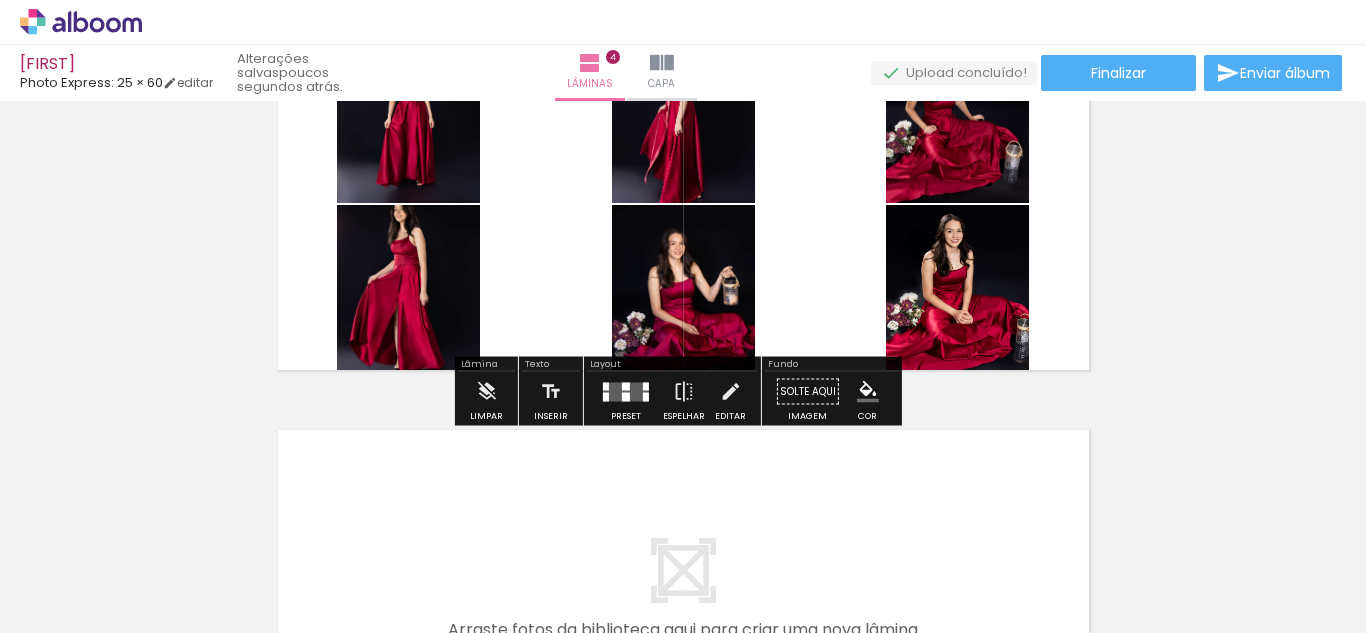 drag, startPoint x: 607, startPoint y: 392, endPoint x: 1365, endPoint y: 322, distance: 761.22534 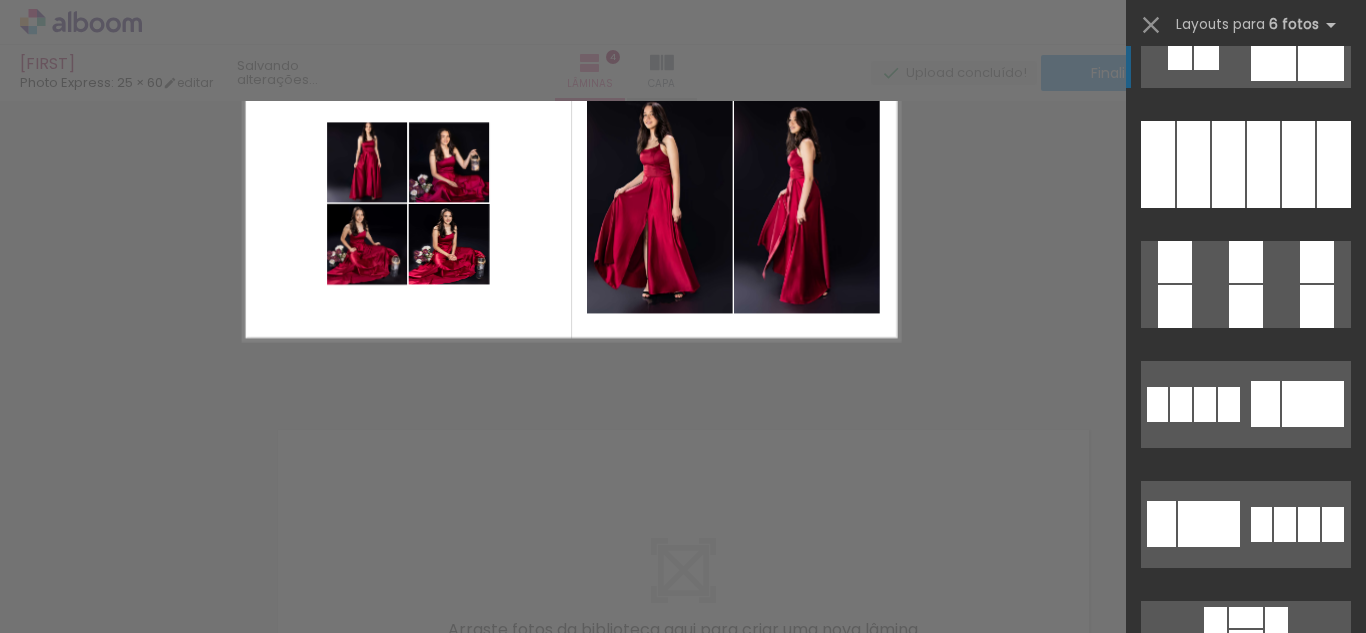 scroll, scrollTop: 0, scrollLeft: 0, axis: both 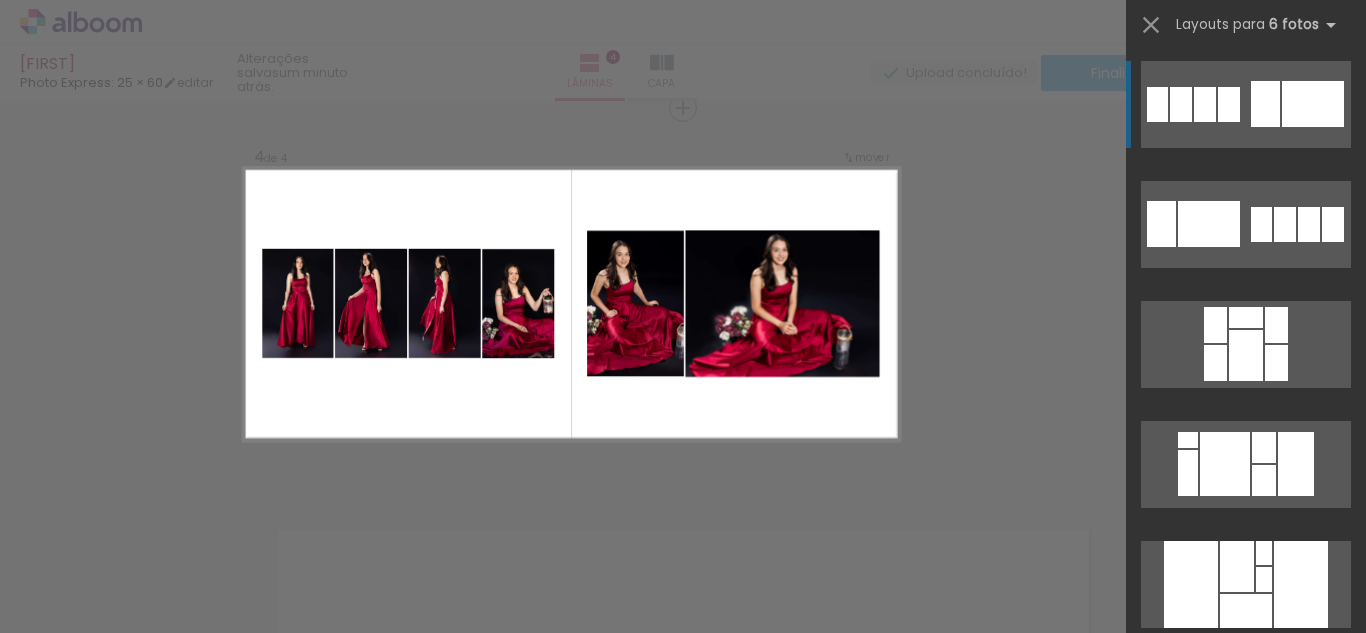 click at bounding box center [1299, 1040] 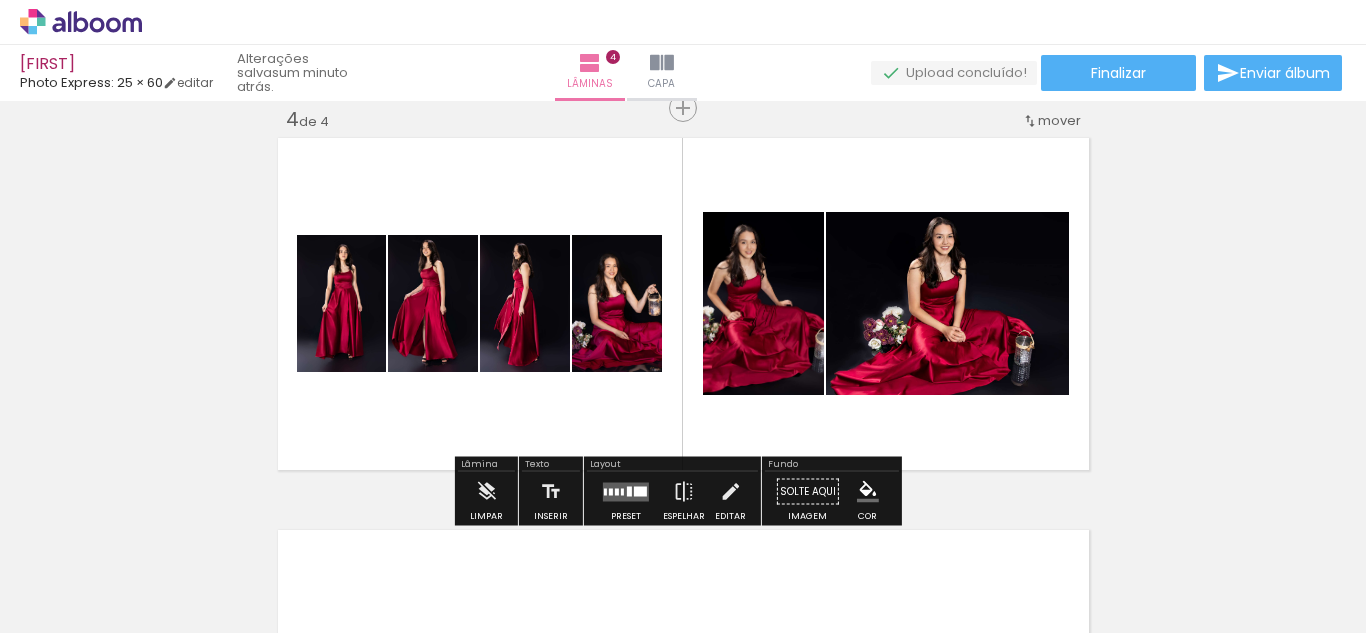 click 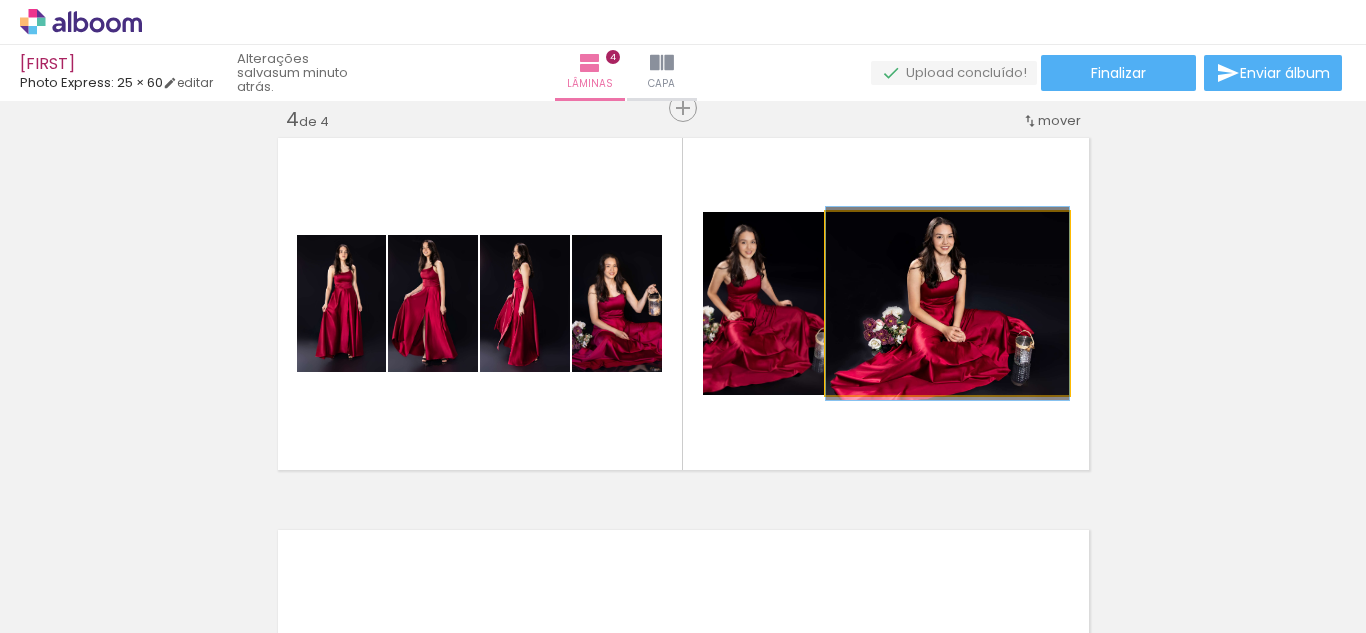 click 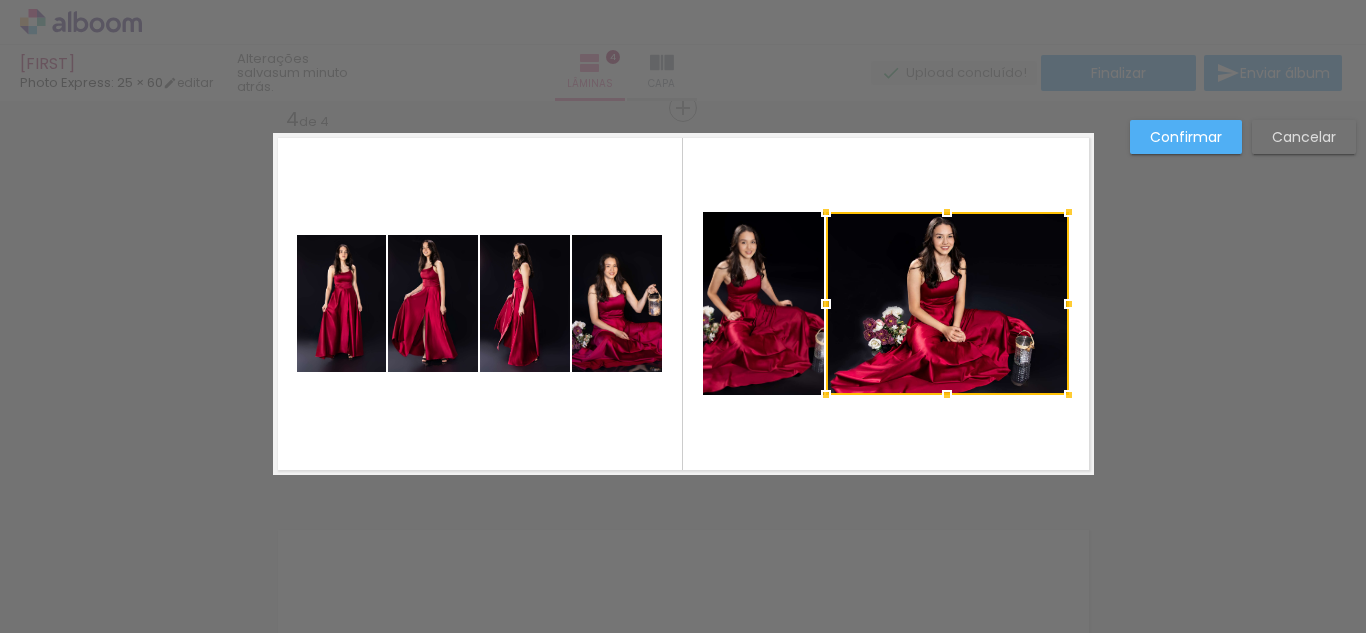 click at bounding box center (947, 303) 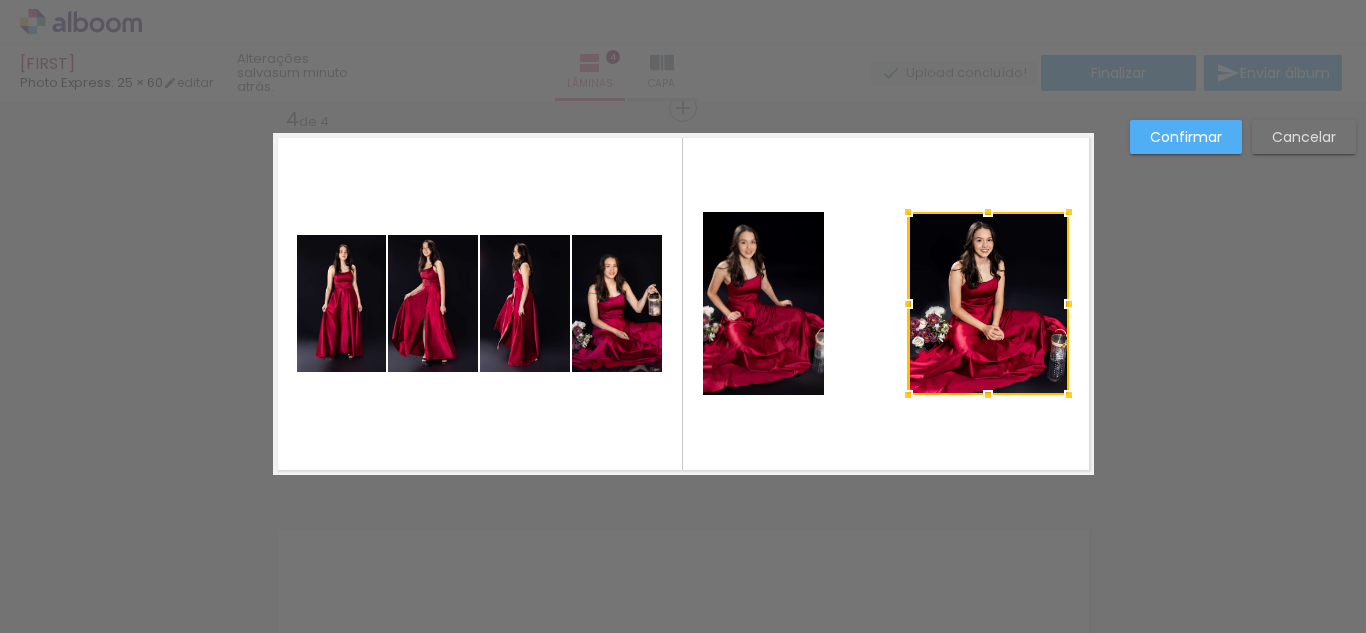 drag, startPoint x: 818, startPoint y: 304, endPoint x: 900, endPoint y: 304, distance: 82 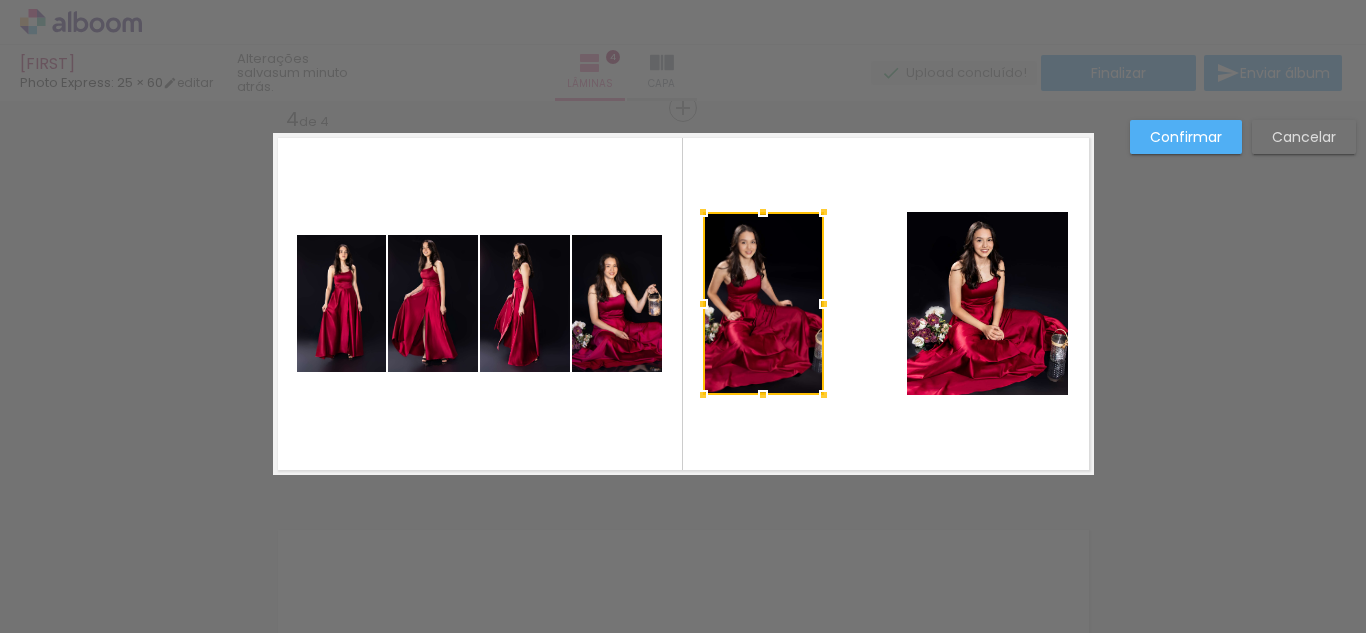 click at bounding box center (763, 303) 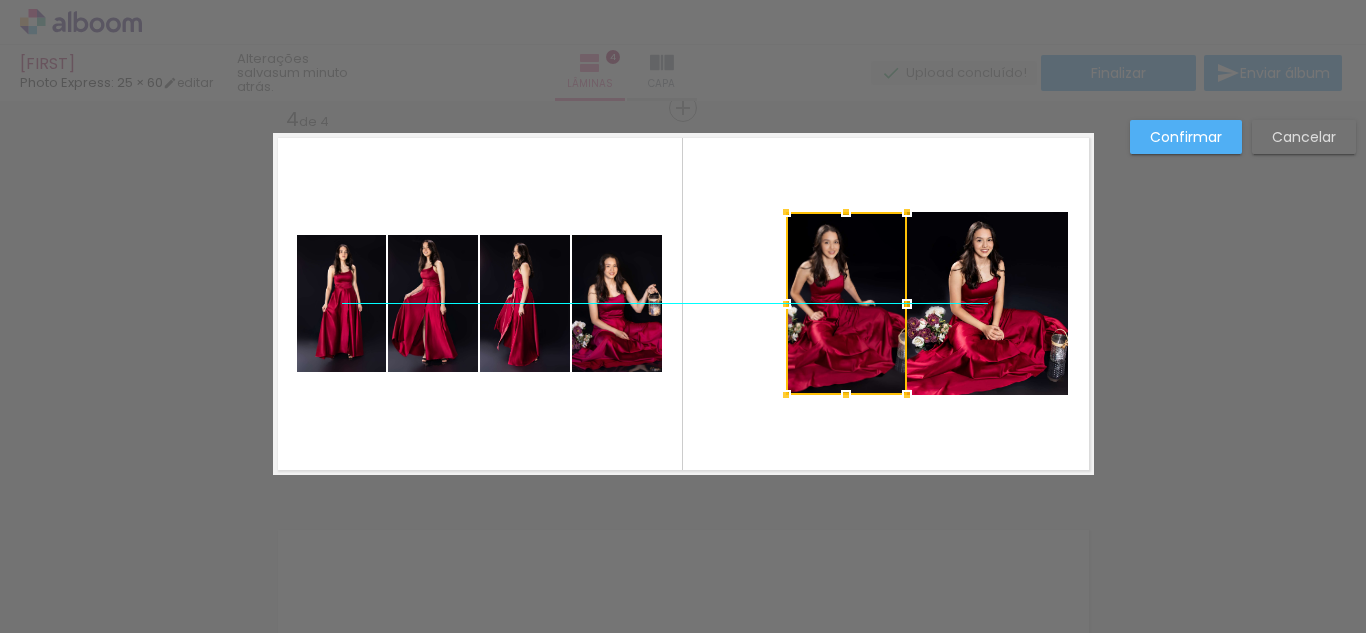 drag, startPoint x: 752, startPoint y: 309, endPoint x: 784, endPoint y: 309, distance: 32 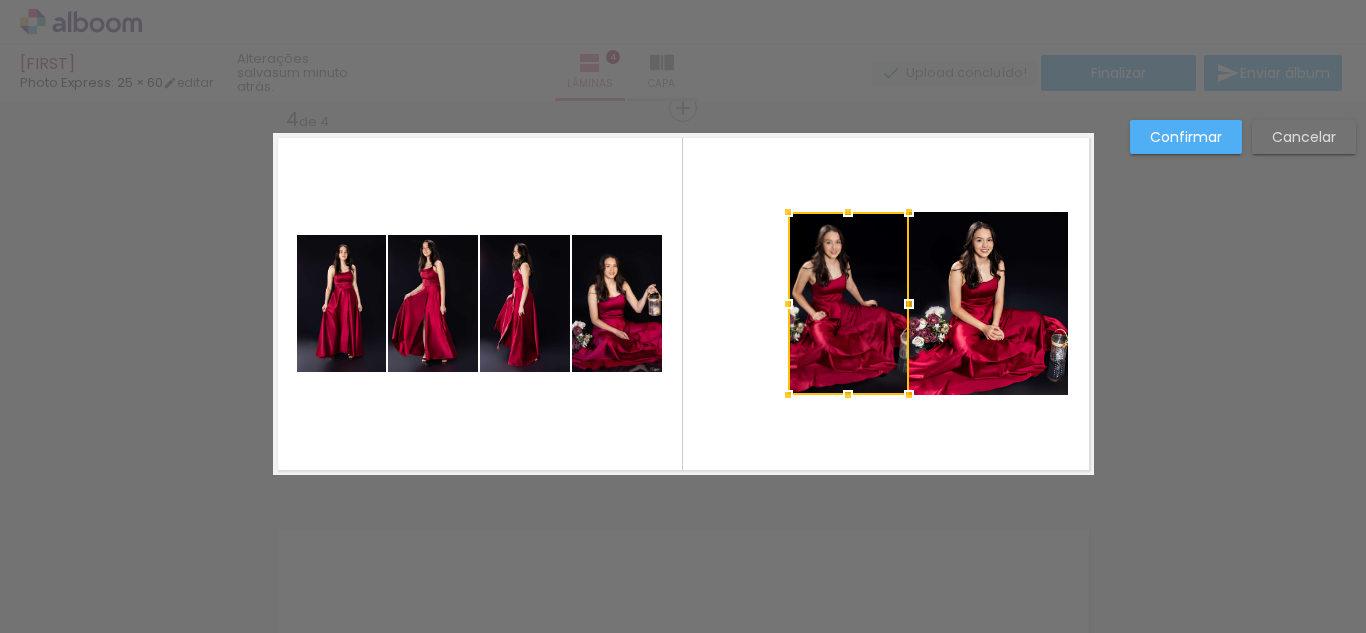click 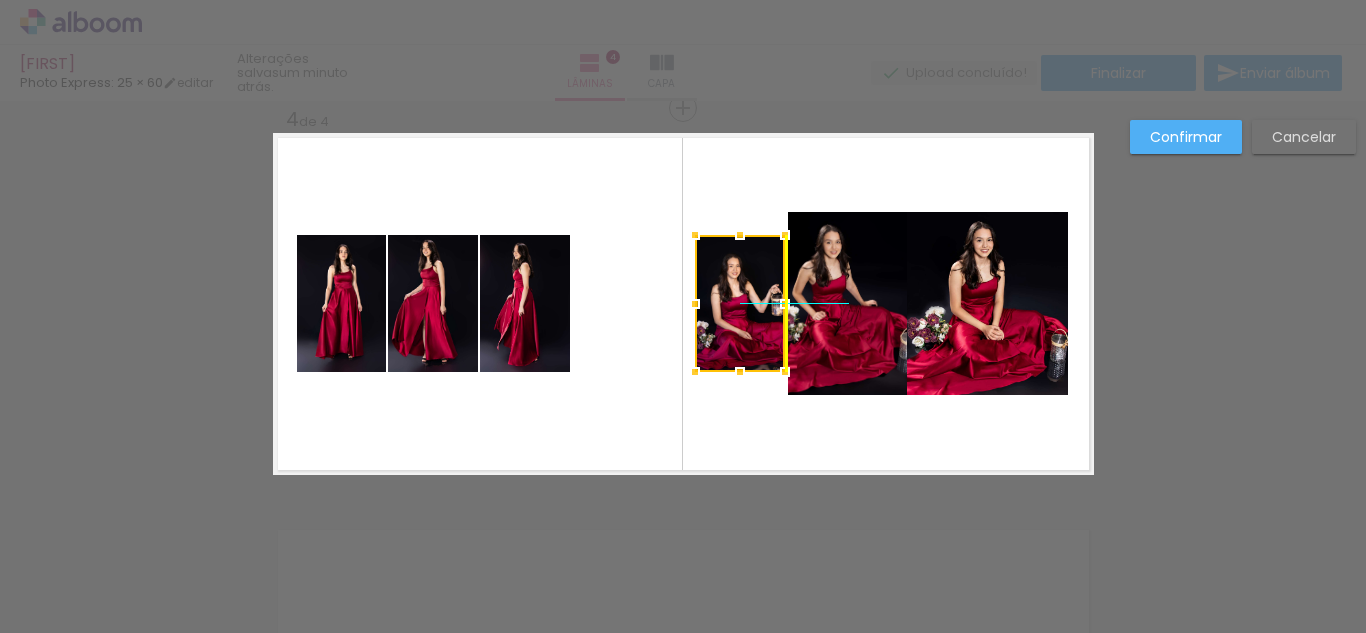 drag, startPoint x: 602, startPoint y: 323, endPoint x: 725, endPoint y: 328, distance: 123.101585 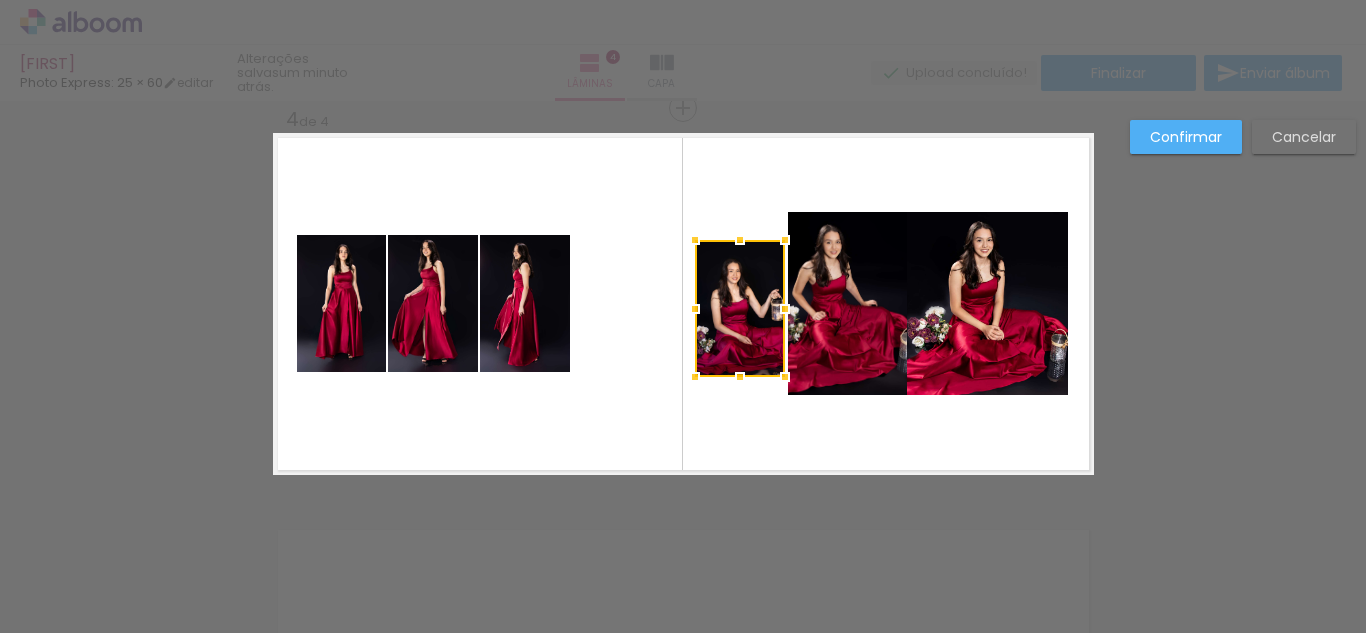 click 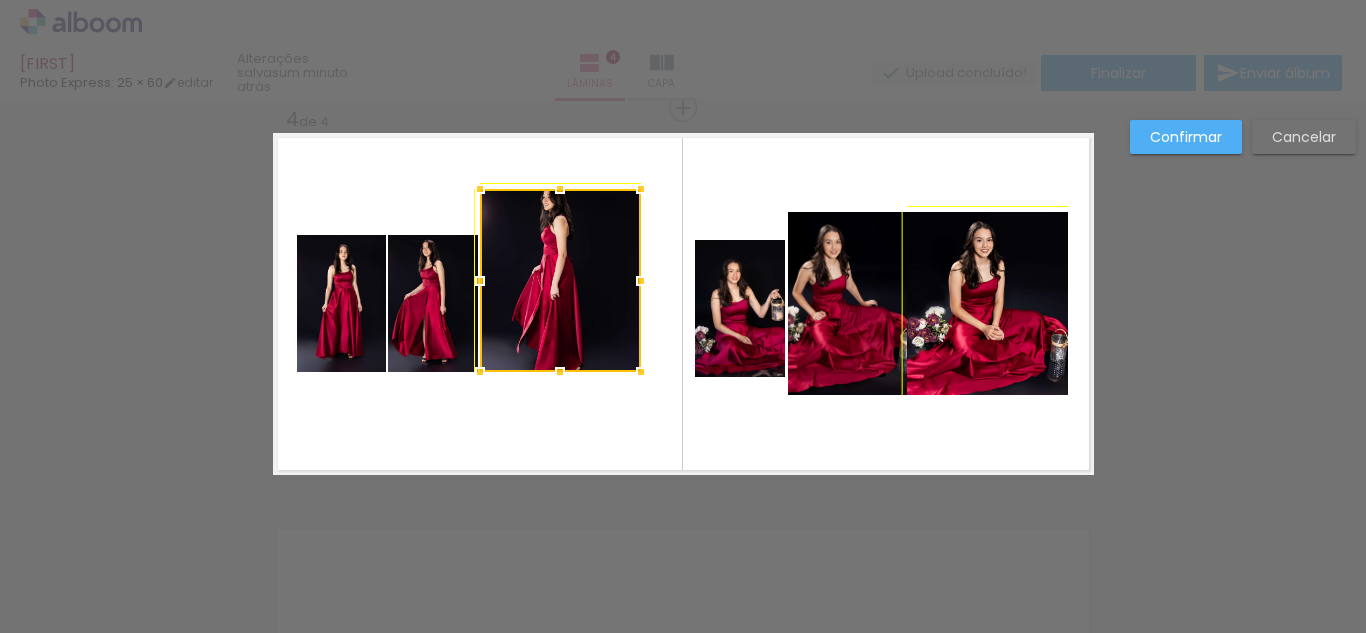 drag, startPoint x: 565, startPoint y: 234, endPoint x: 626, endPoint y: 203, distance: 68.42514 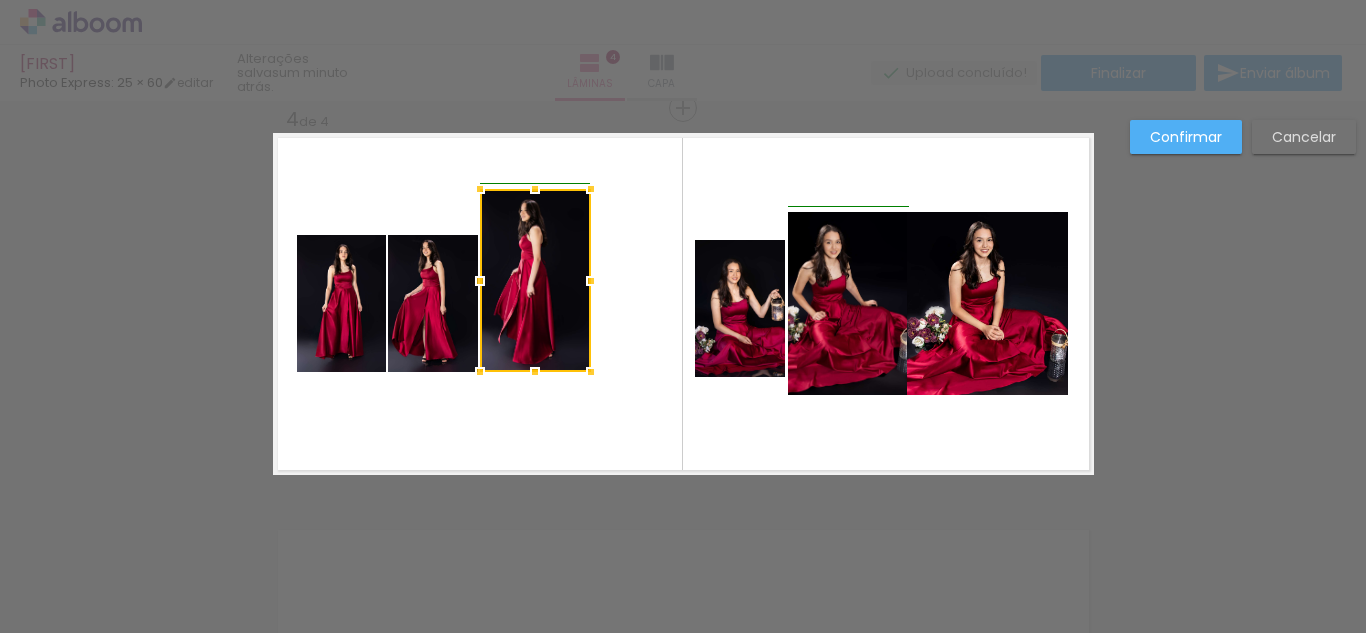 drag, startPoint x: 629, startPoint y: 281, endPoint x: 589, endPoint y: 281, distance: 40 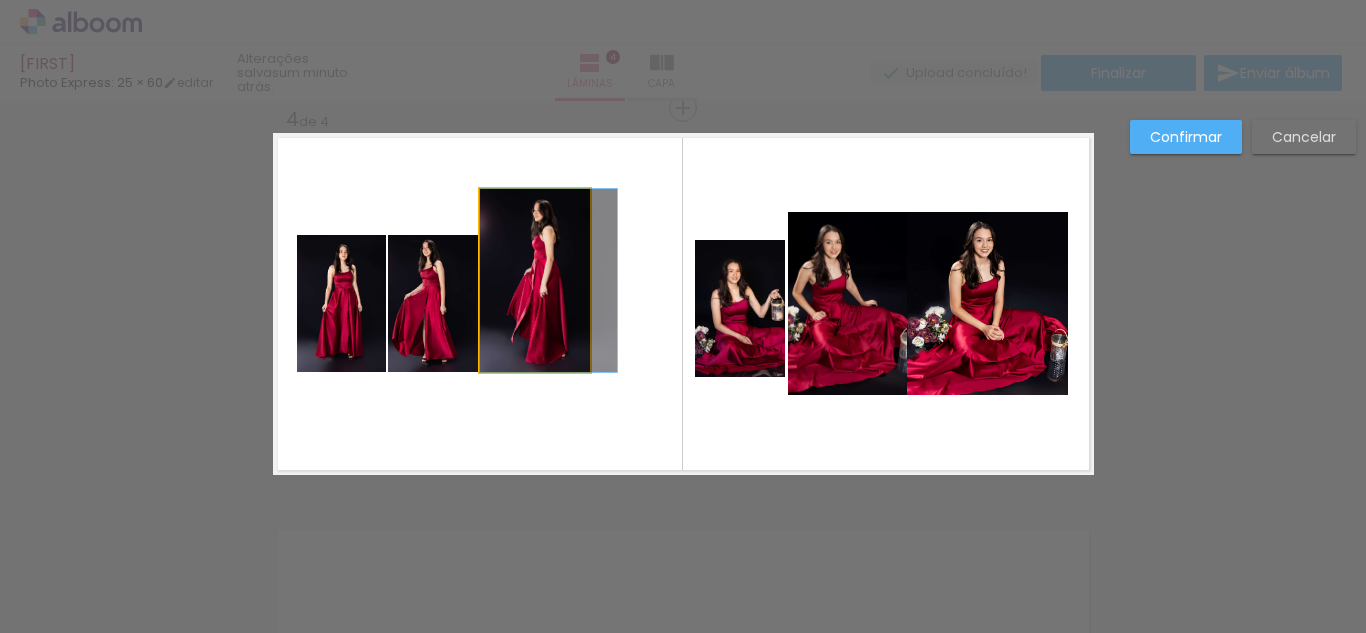 drag, startPoint x: 526, startPoint y: 294, endPoint x: 599, endPoint y: 301, distance: 73.33485 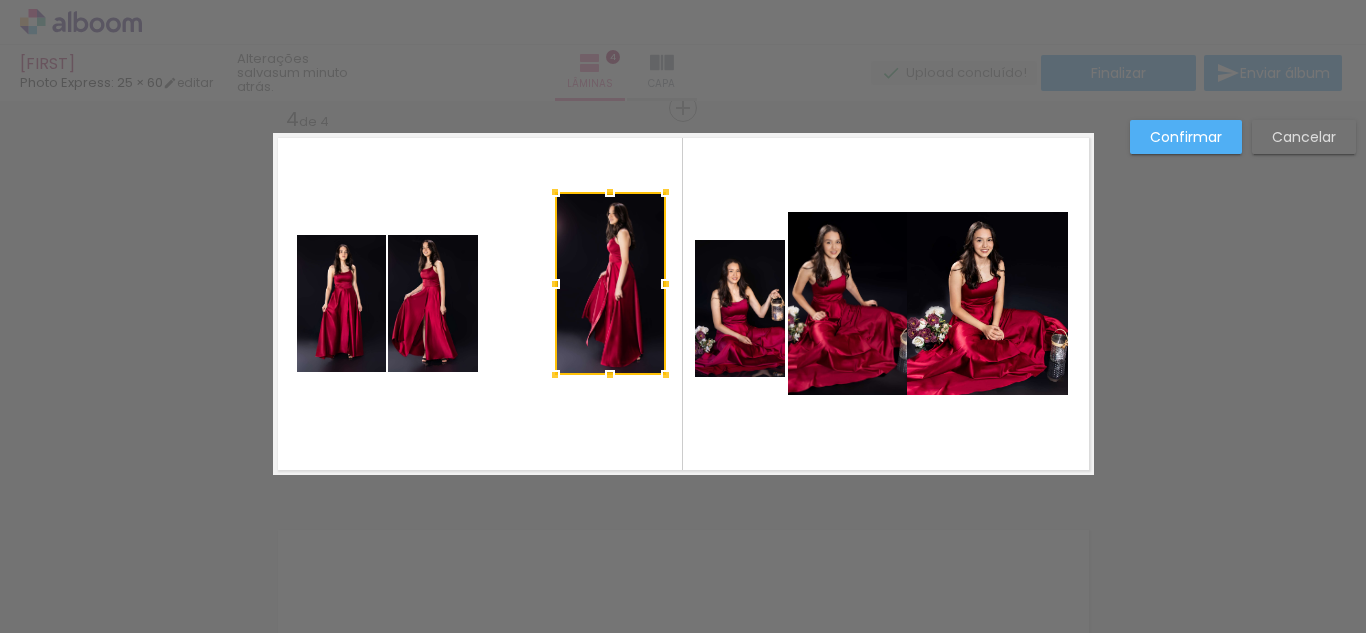 drag, startPoint x: 510, startPoint y: 311, endPoint x: 585, endPoint y: 314, distance: 75.059975 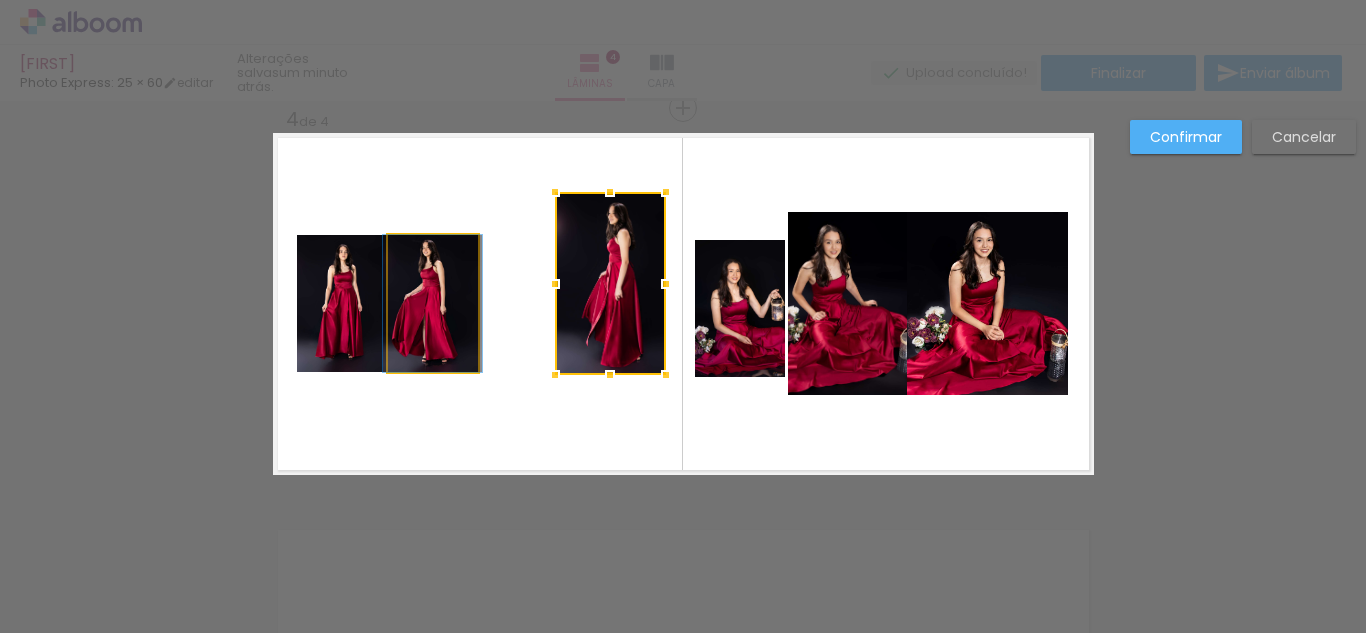 click 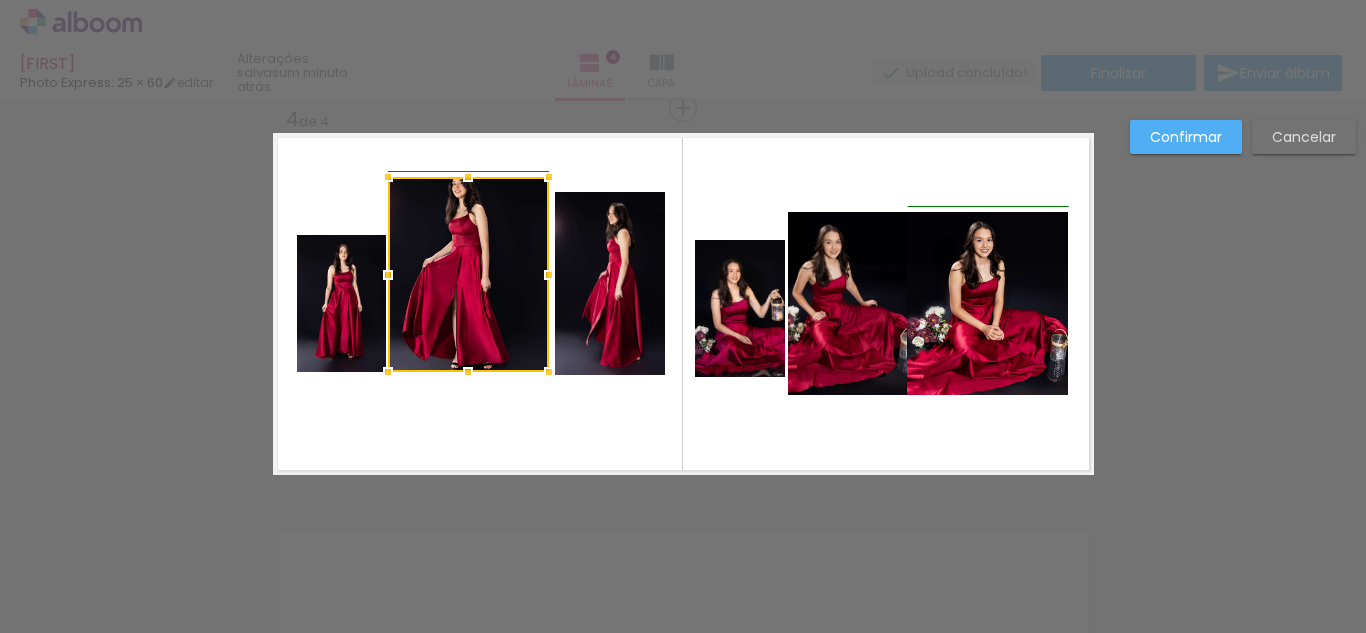 drag, startPoint x: 462, startPoint y: 240, endPoint x: 531, endPoint y: 182, distance: 90.13878 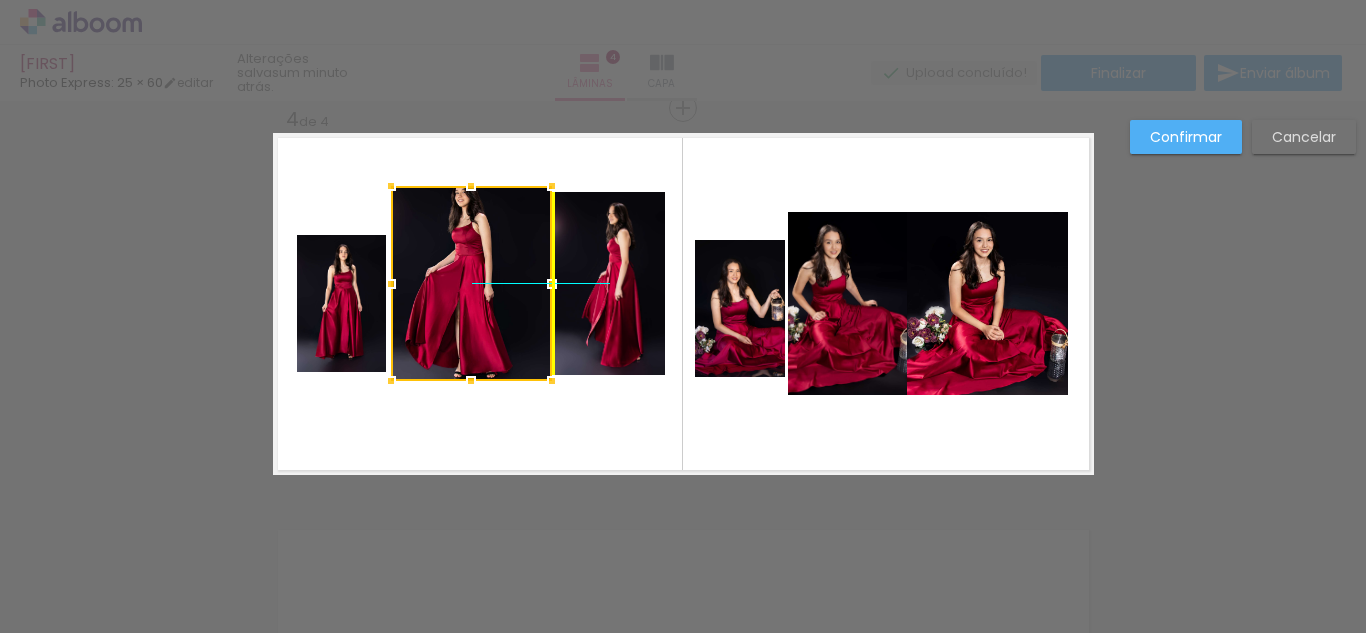 drag, startPoint x: 475, startPoint y: 278, endPoint x: 474, endPoint y: 291, distance: 13.038404 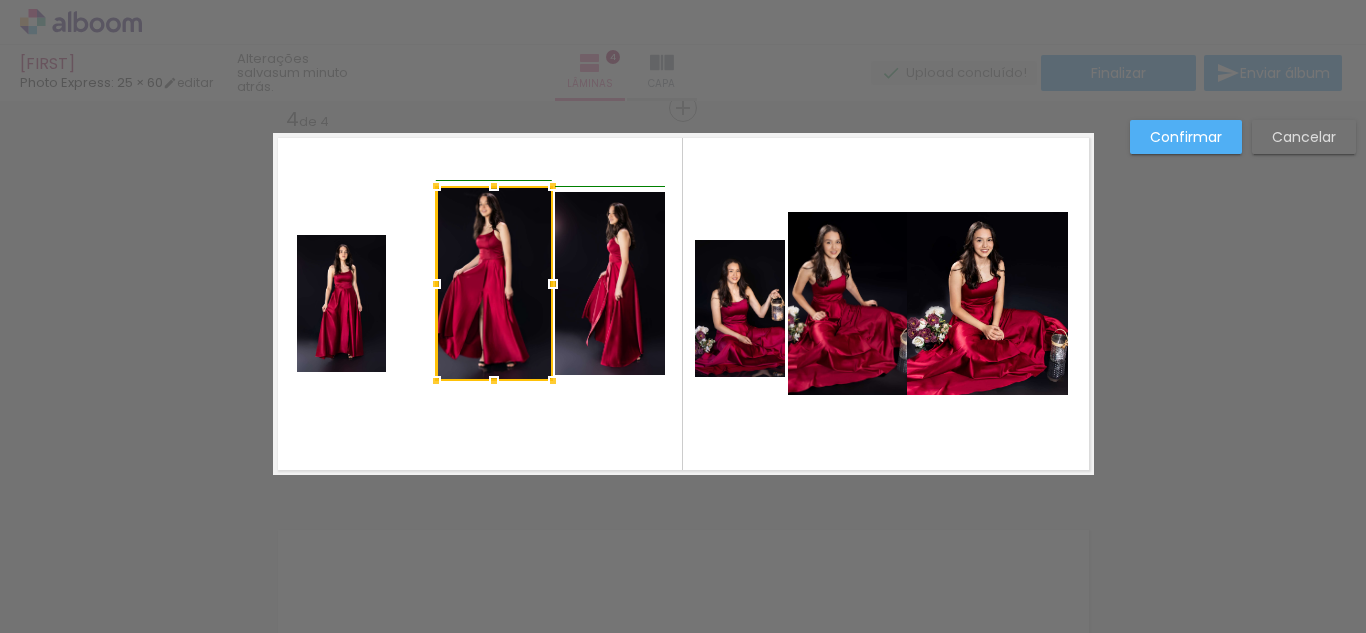 drag, startPoint x: 388, startPoint y: 288, endPoint x: 441, endPoint y: 299, distance: 54.129475 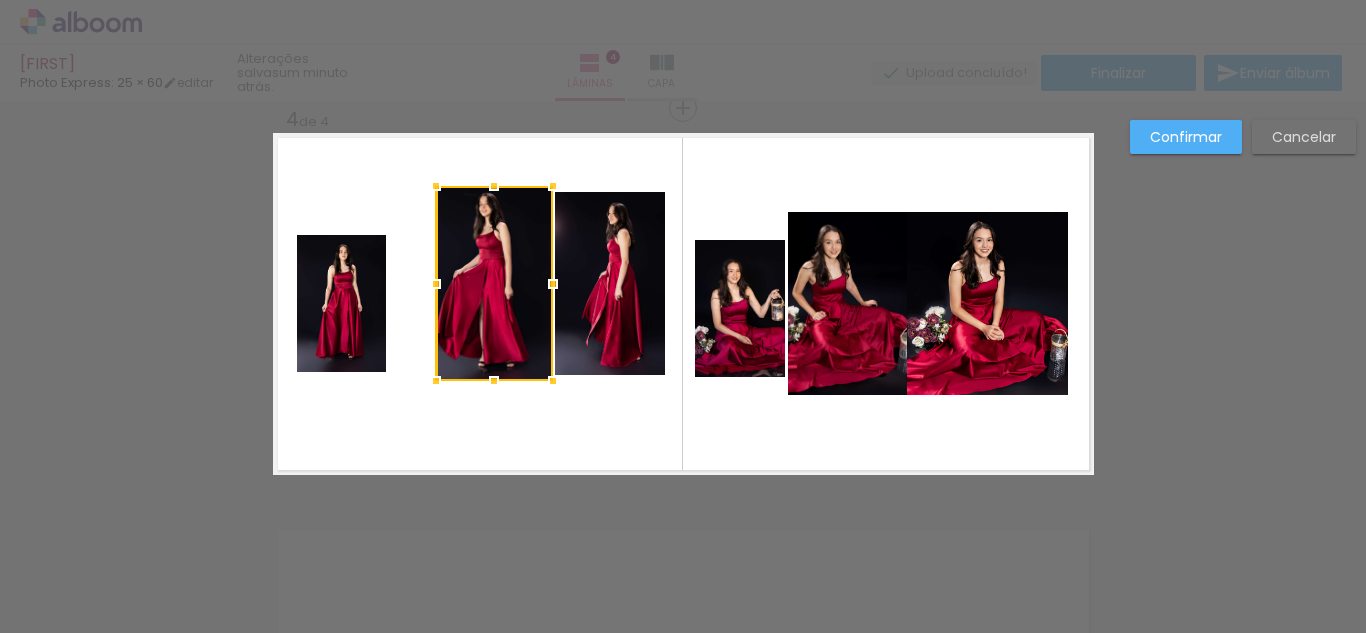 click at bounding box center (553, 284) 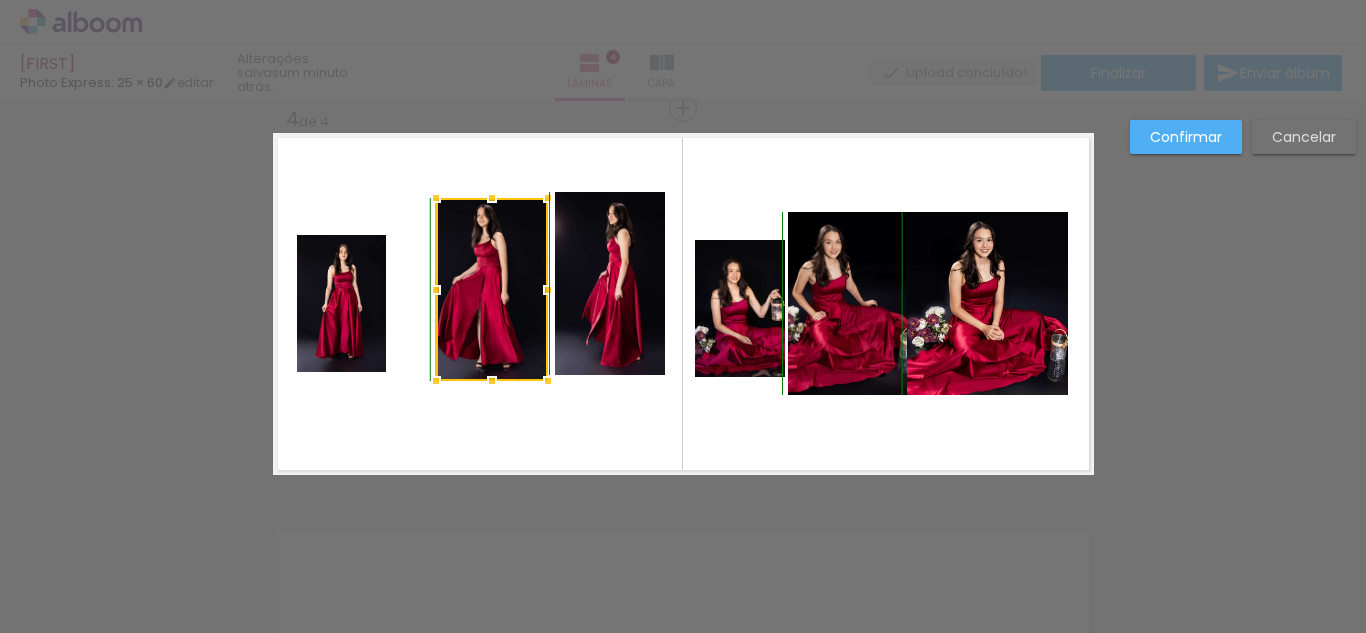 drag, startPoint x: 479, startPoint y: 188, endPoint x: 482, endPoint y: 204, distance: 16.27882 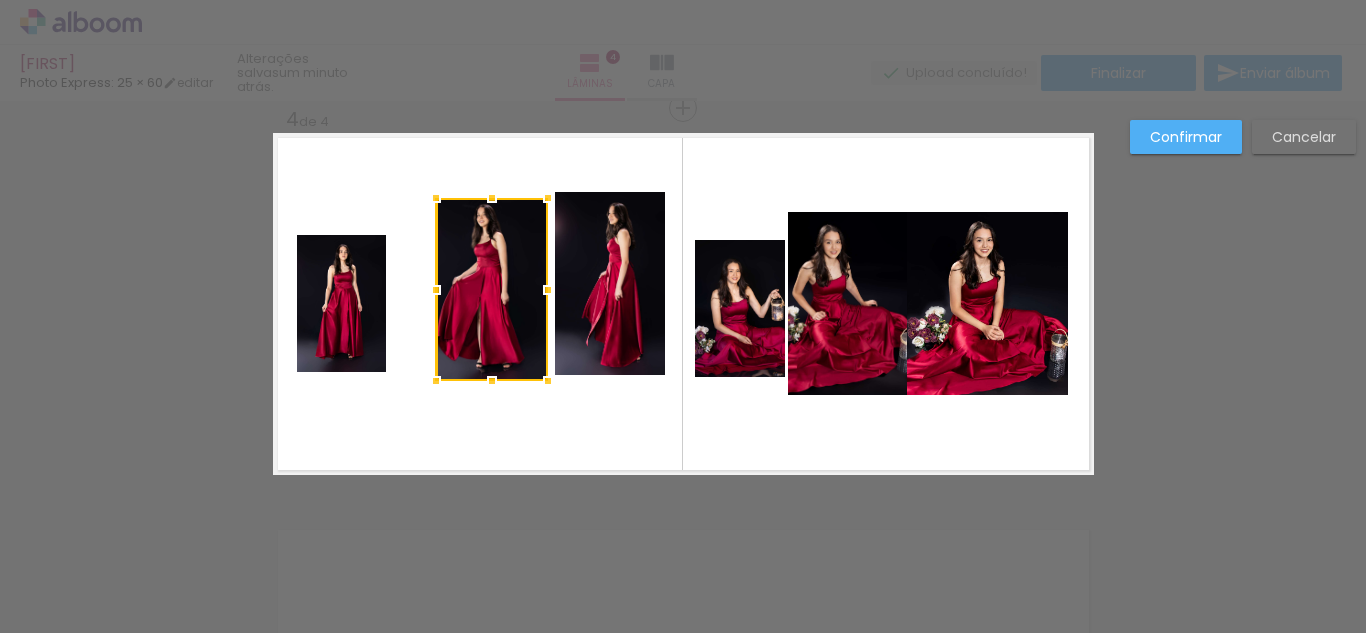 click at bounding box center (492, 289) 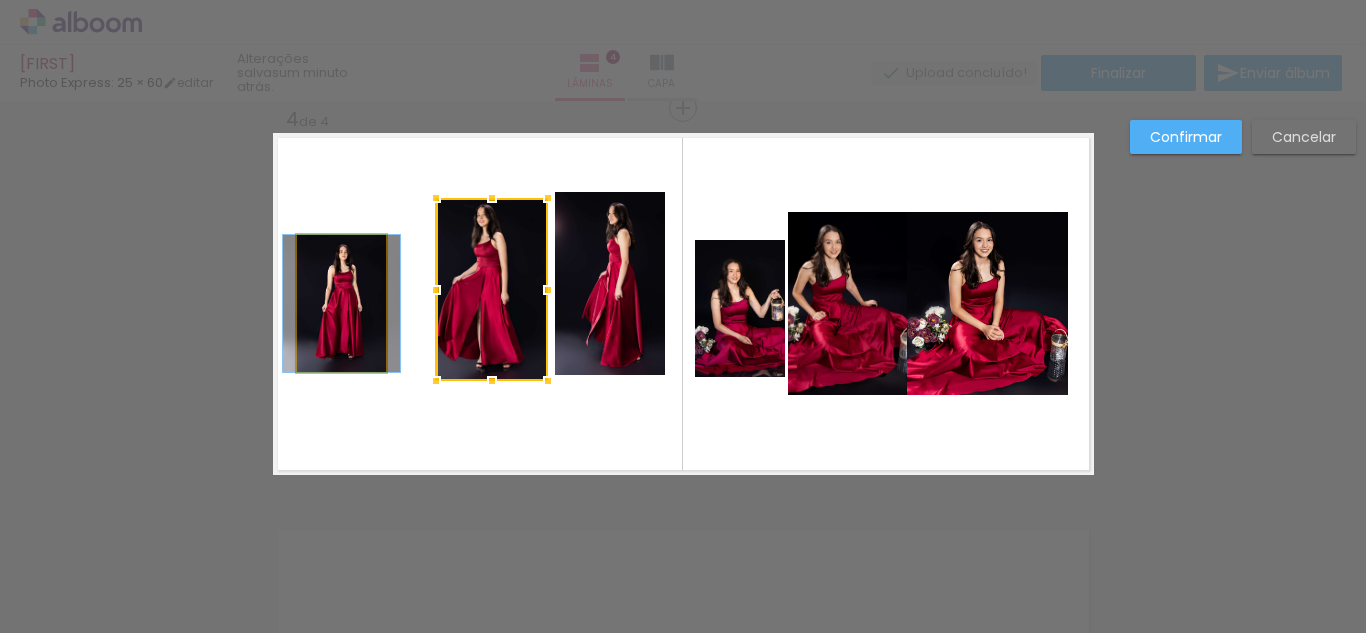 click 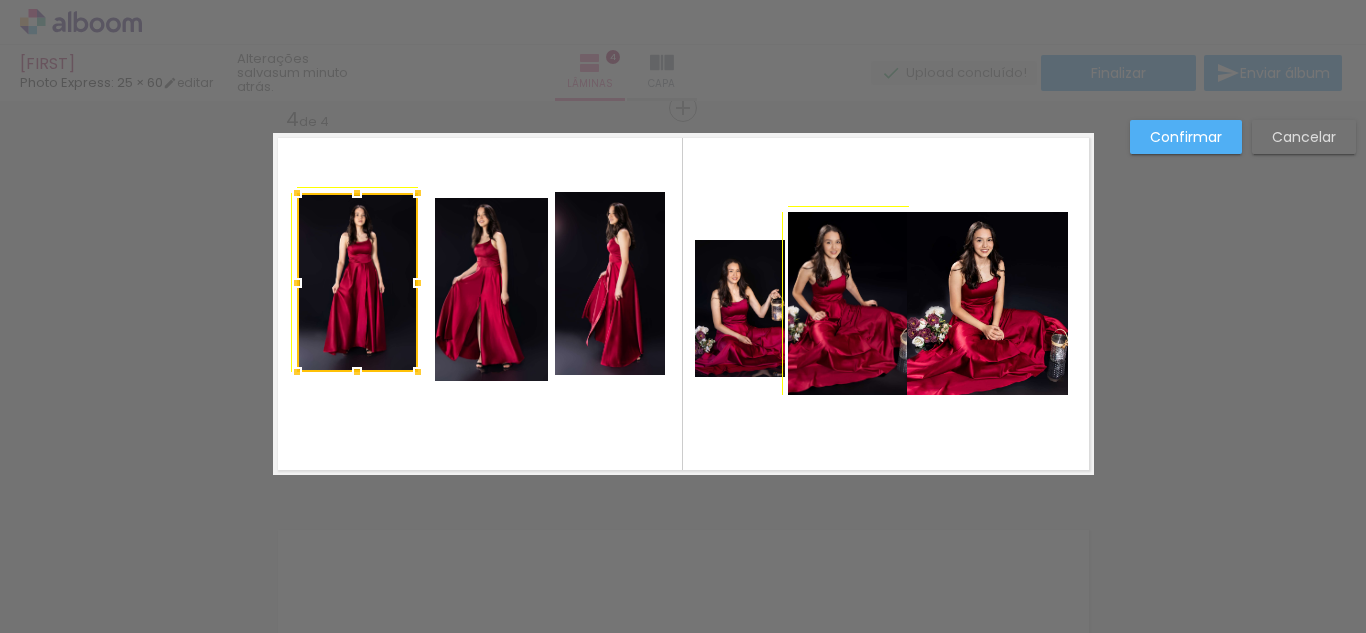 drag, startPoint x: 378, startPoint y: 237, endPoint x: 420, endPoint y: 199, distance: 56.63921 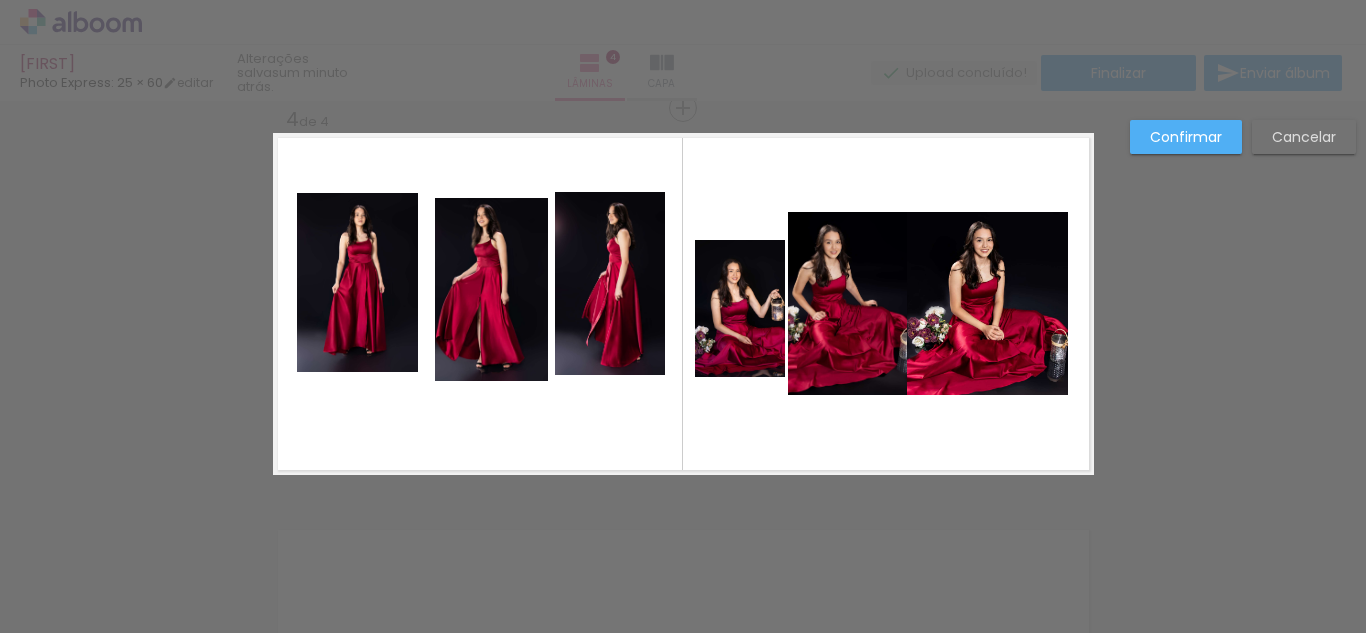 click 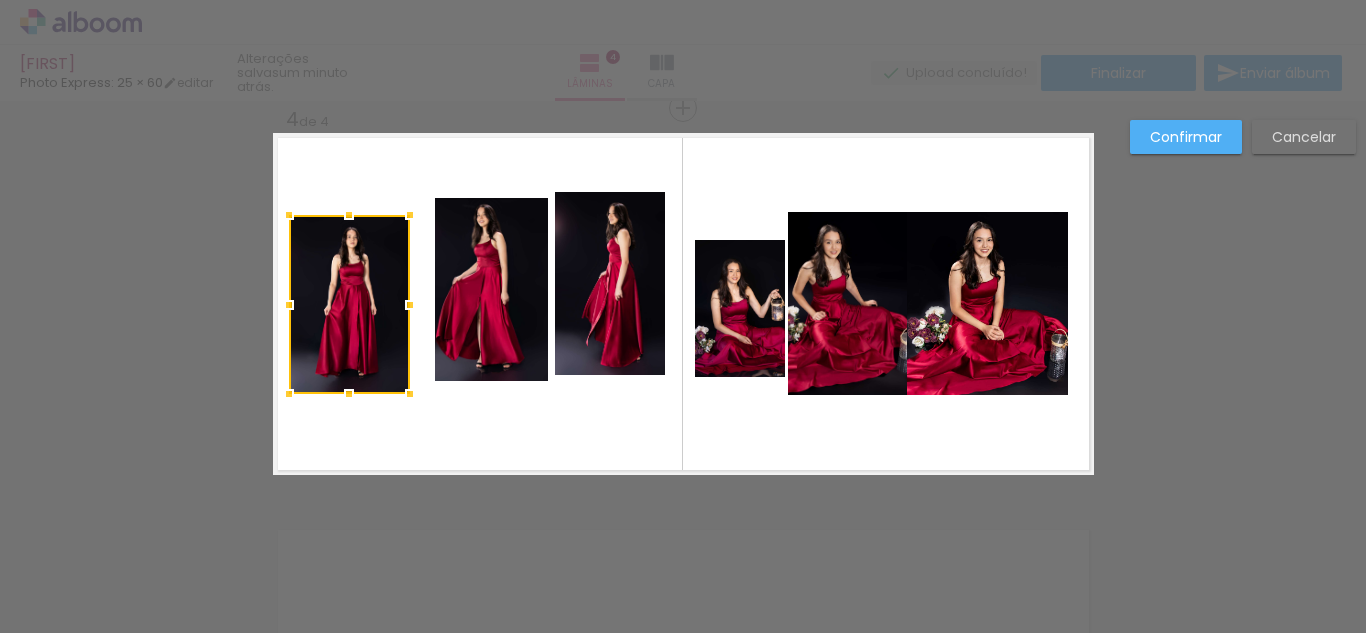 click at bounding box center [349, 304] 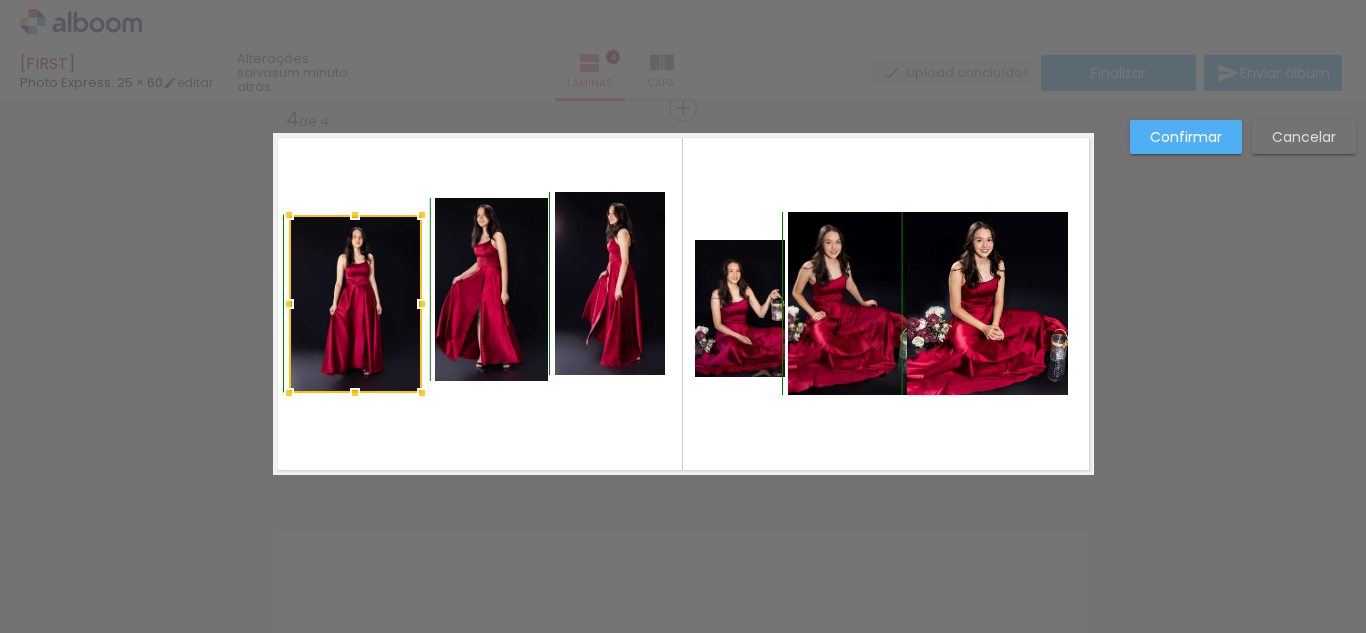 drag, startPoint x: 392, startPoint y: 386, endPoint x: 417, endPoint y: 392, distance: 25.70992 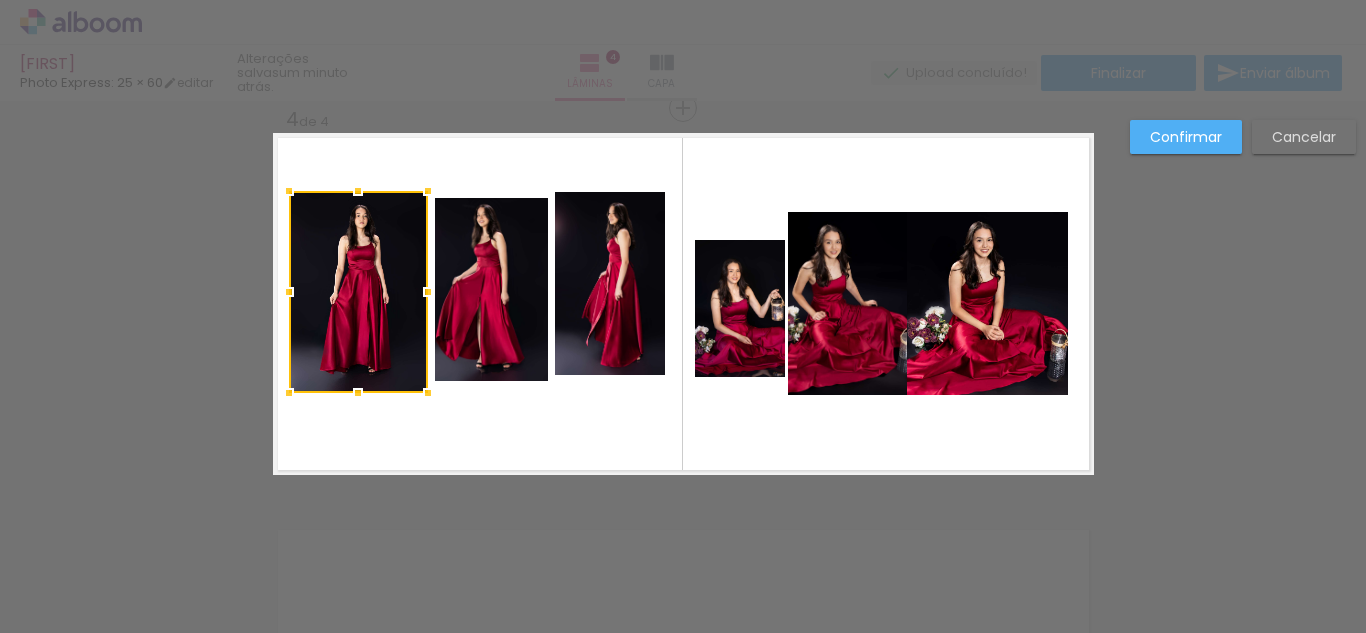 drag, startPoint x: 350, startPoint y: 222, endPoint x: 352, endPoint y: 196, distance: 26.076809 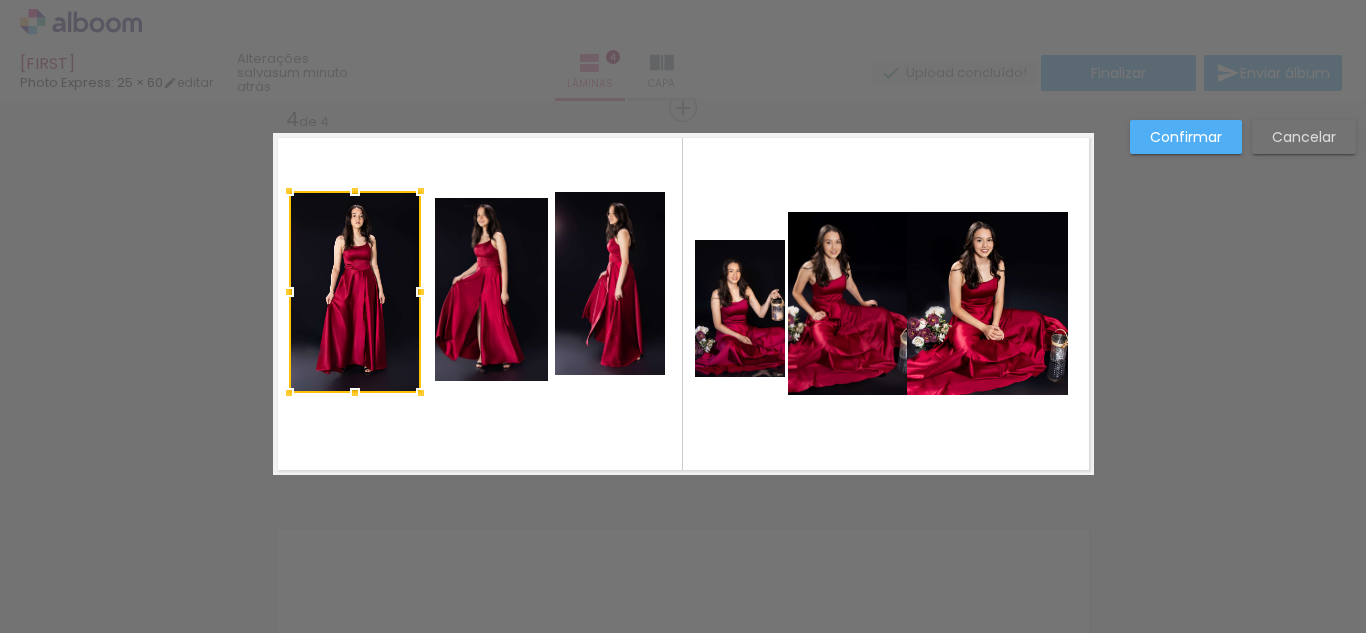 click at bounding box center [421, 292] 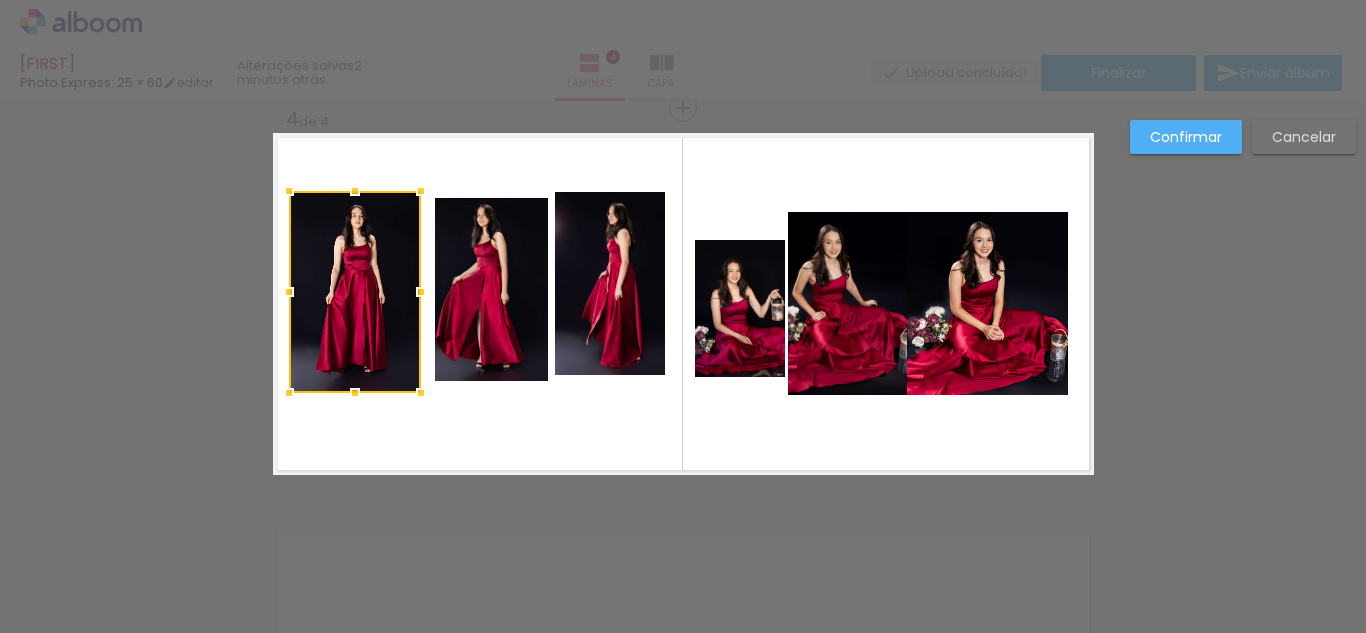 click at bounding box center [683, 304] 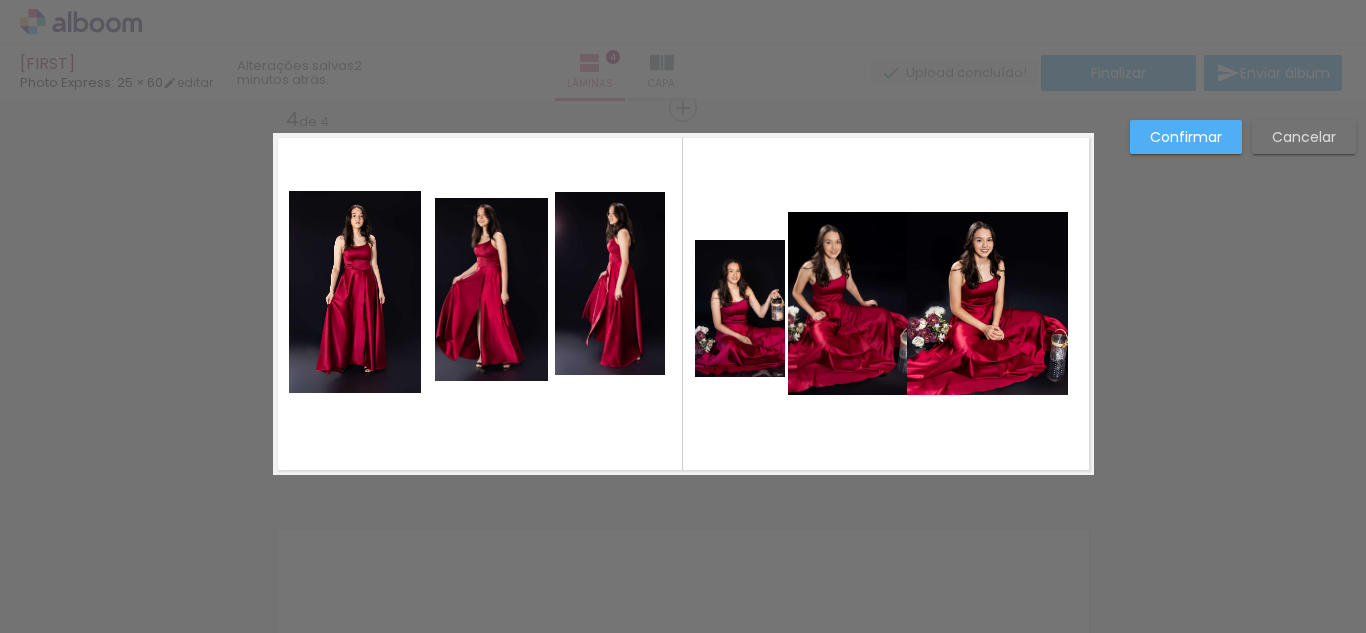 click on "Confirmar Cancelar" at bounding box center (683, -97) 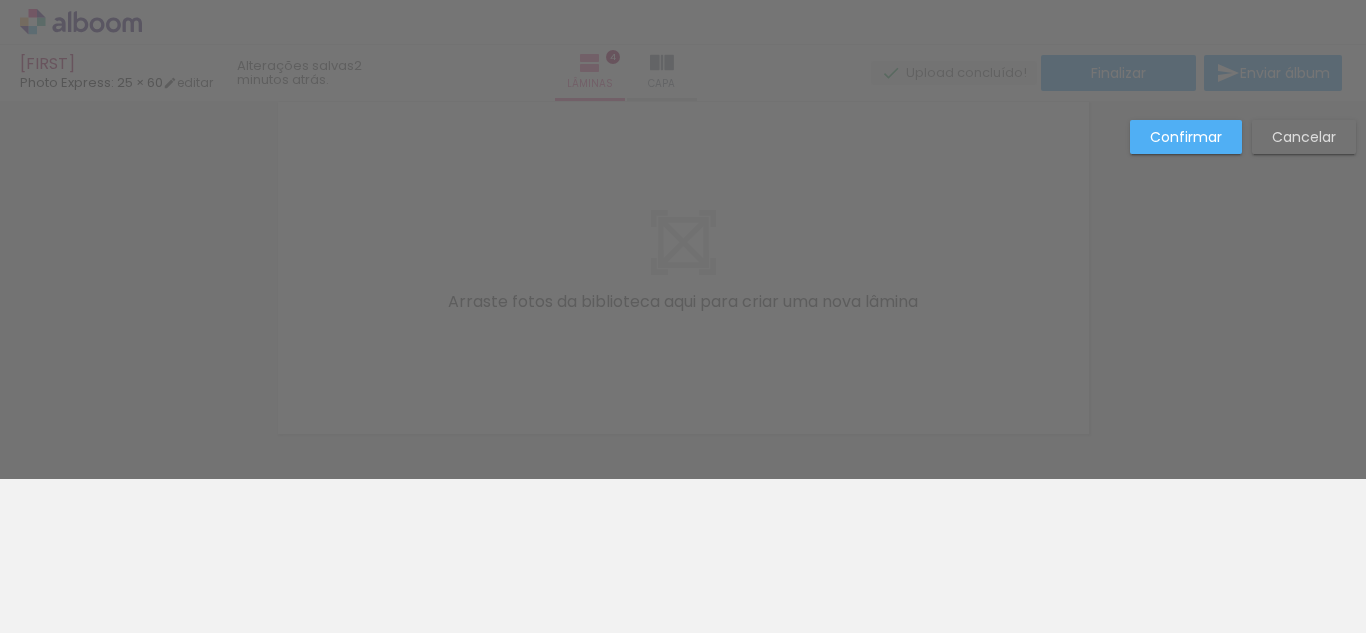 scroll, scrollTop: 1631, scrollLeft: 0, axis: vertical 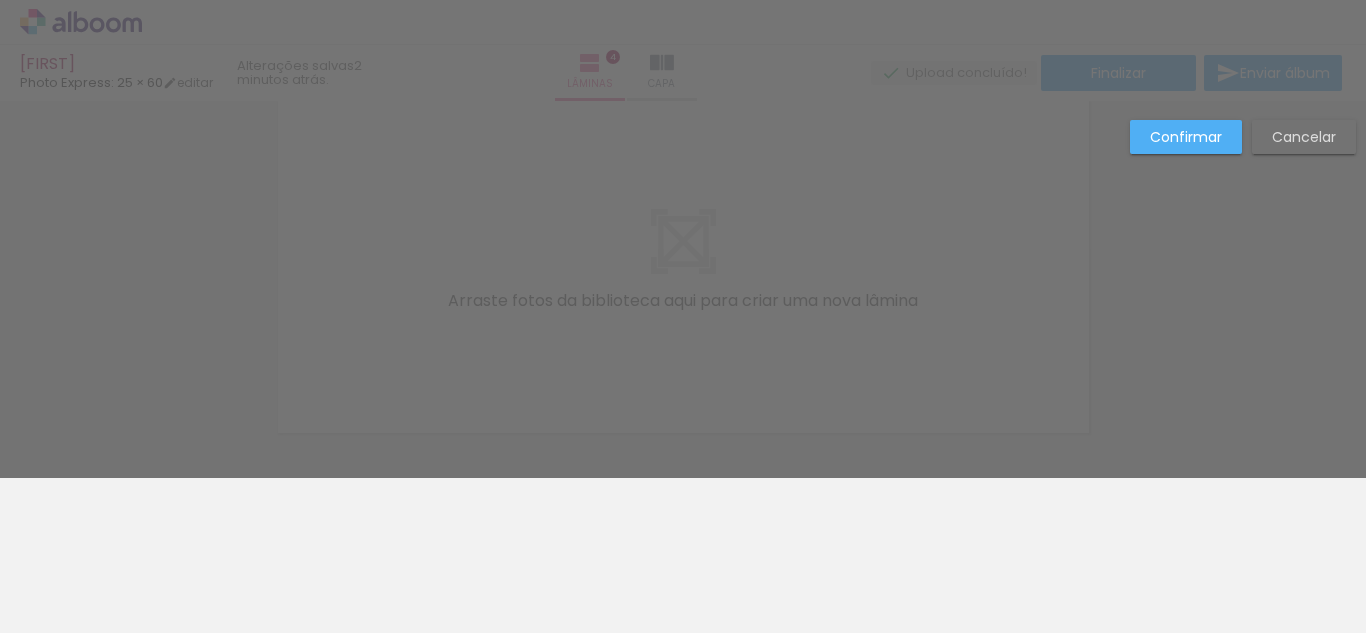 click on "Confirmar Cancelar" at bounding box center [683, -526] 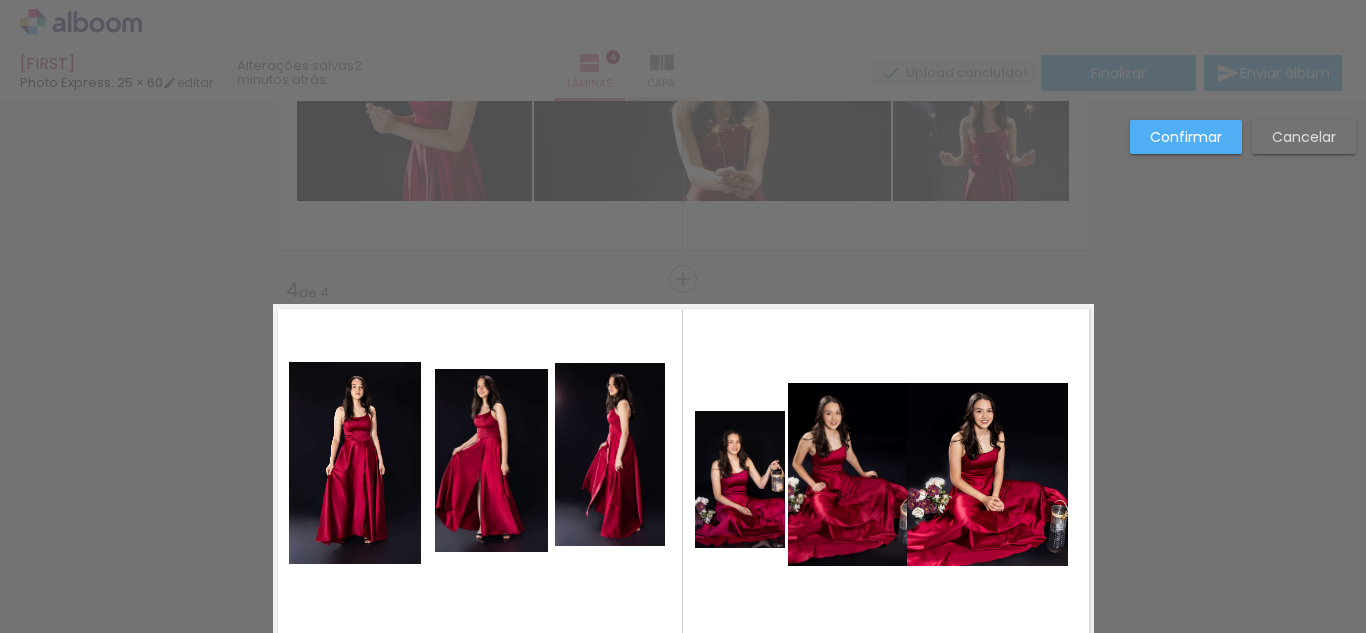 scroll, scrollTop: 1131, scrollLeft: 0, axis: vertical 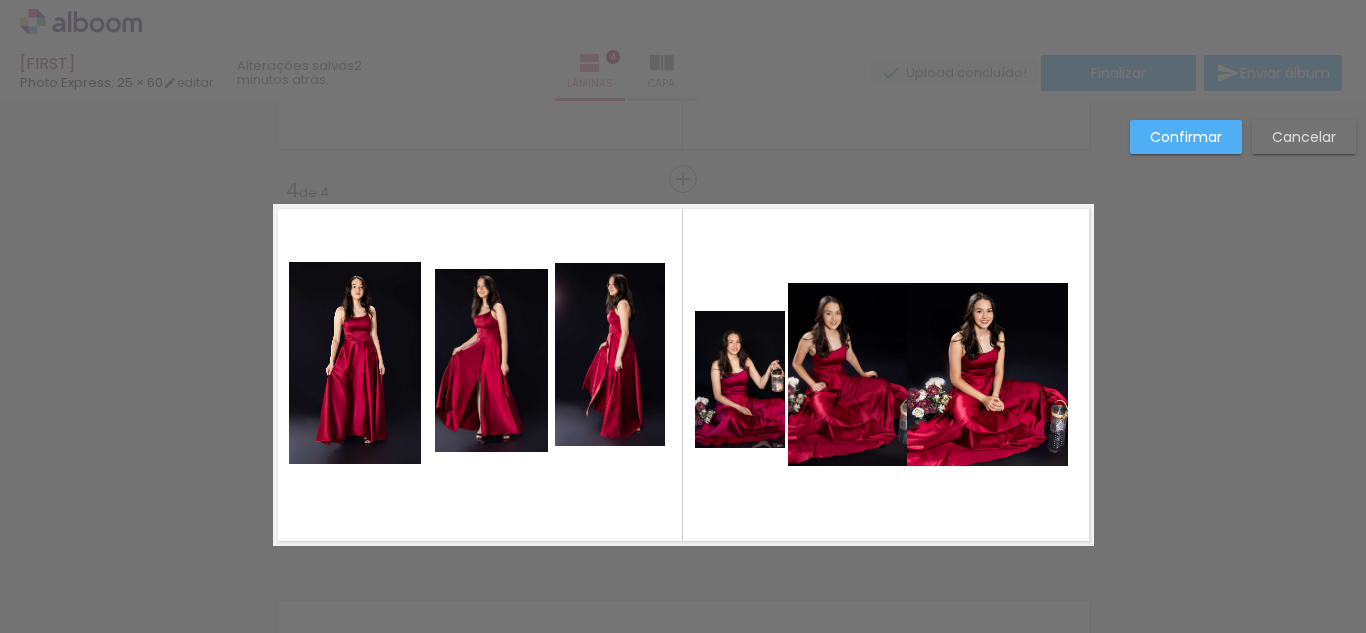 click 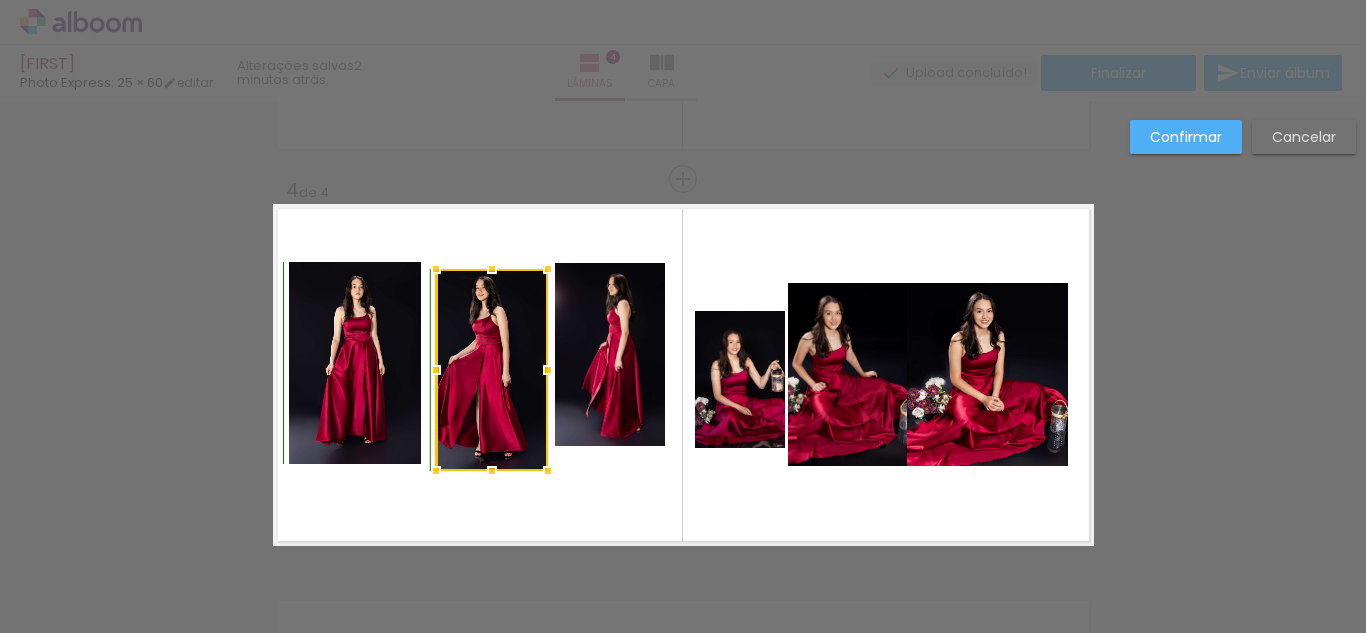drag, startPoint x: 485, startPoint y: 453, endPoint x: 485, endPoint y: 465, distance: 12 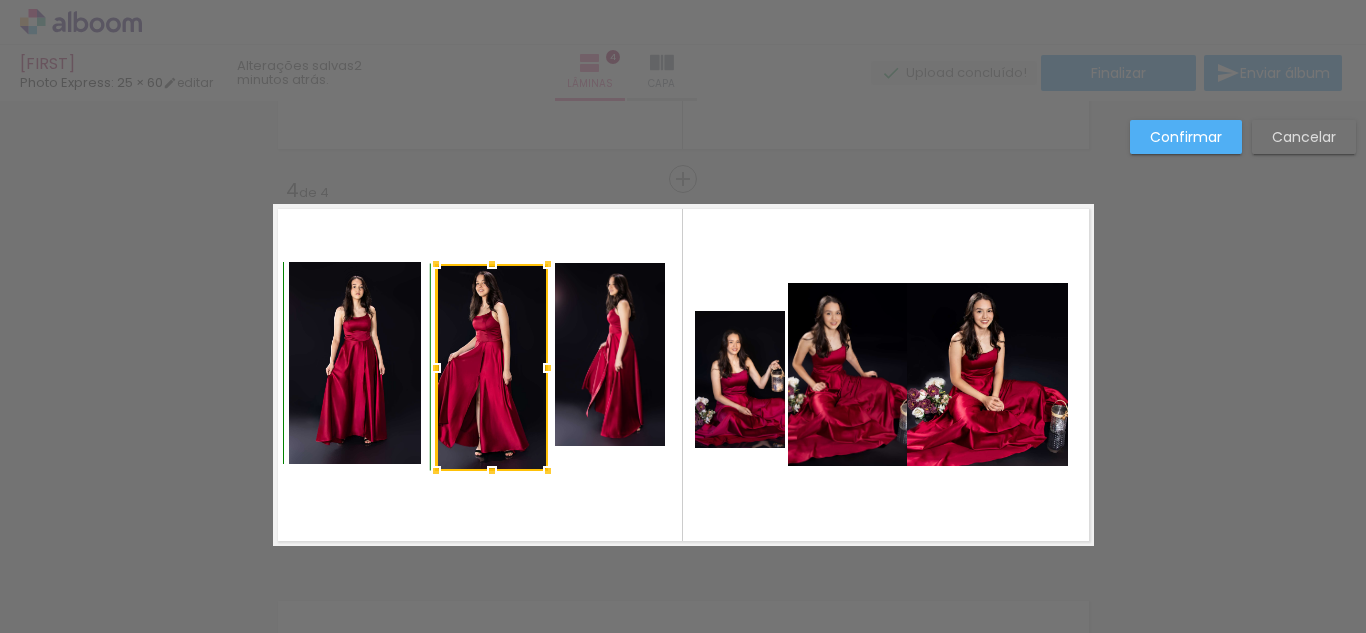 click at bounding box center (492, 264) 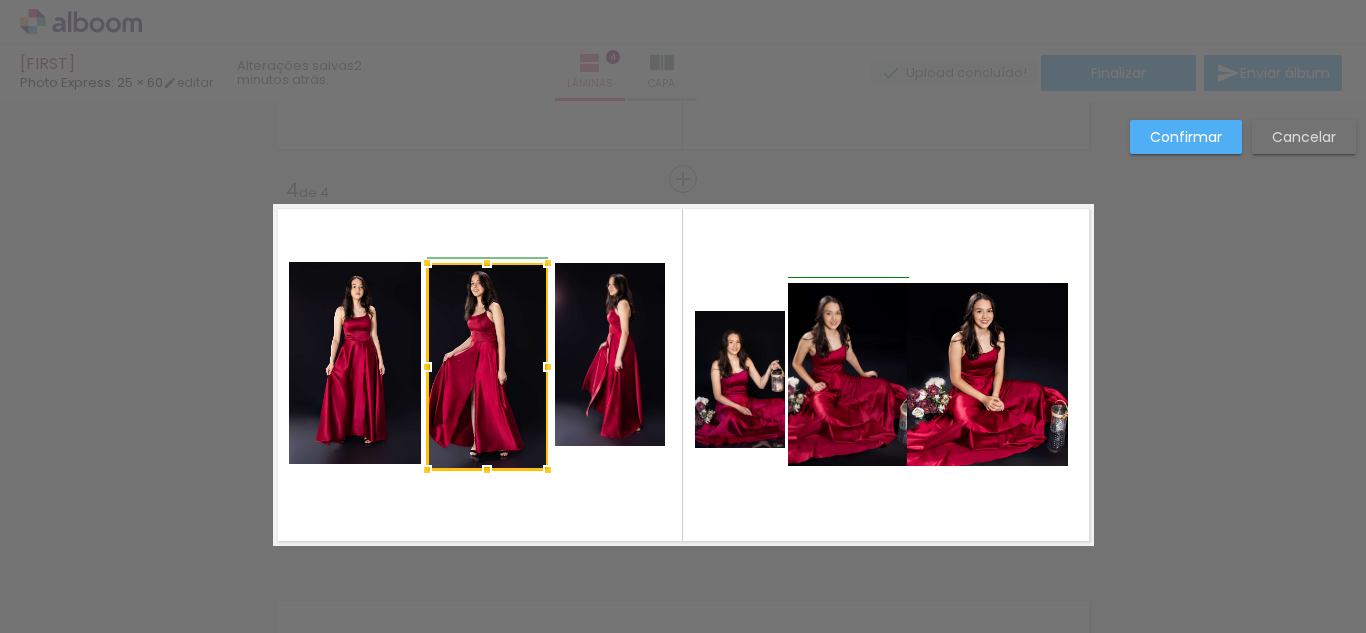 click at bounding box center (427, 367) 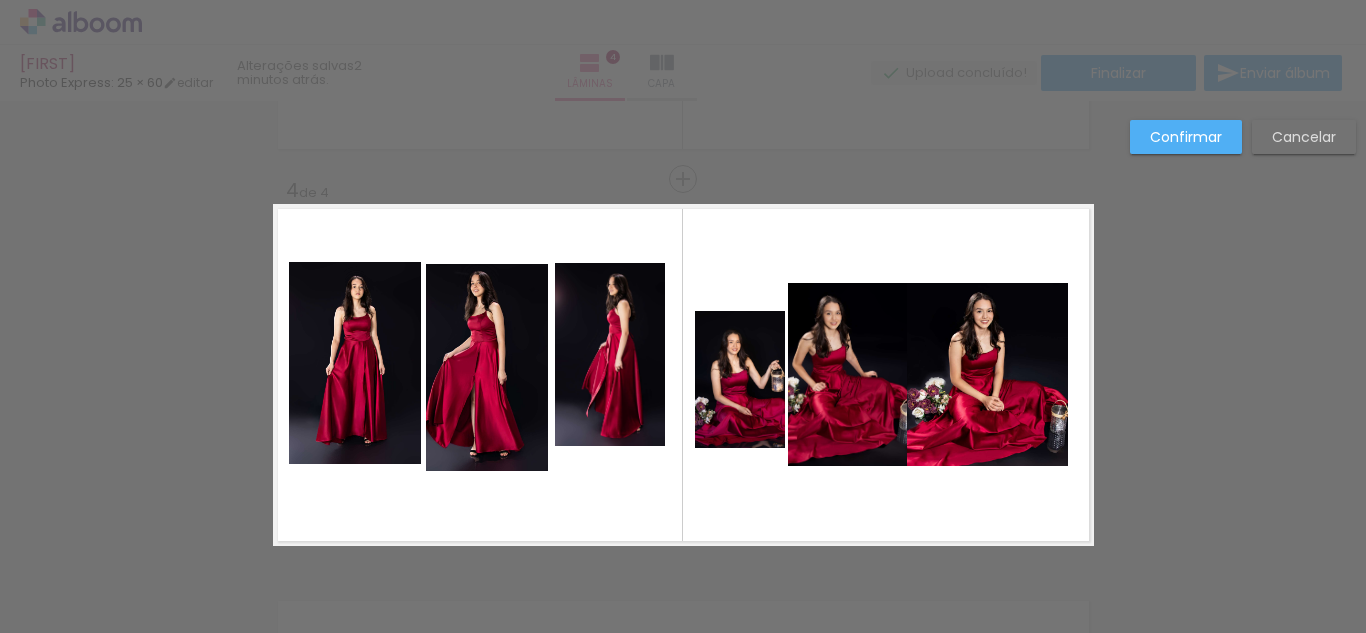 click 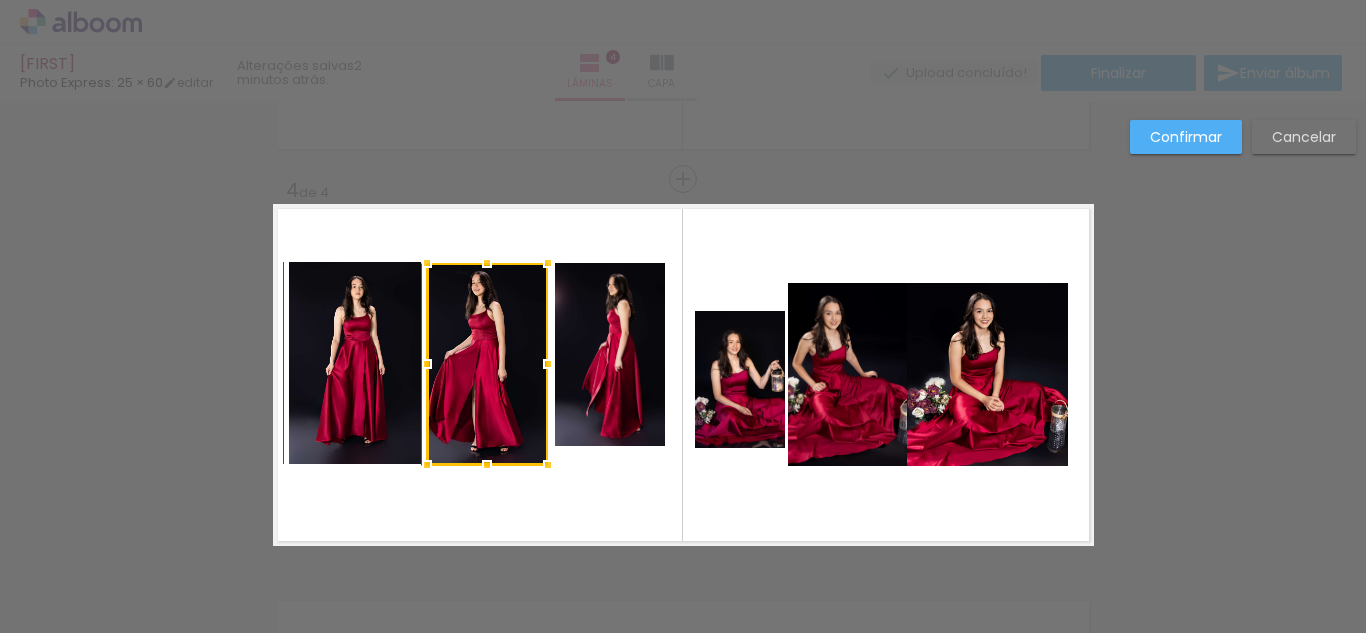 click at bounding box center (487, 465) 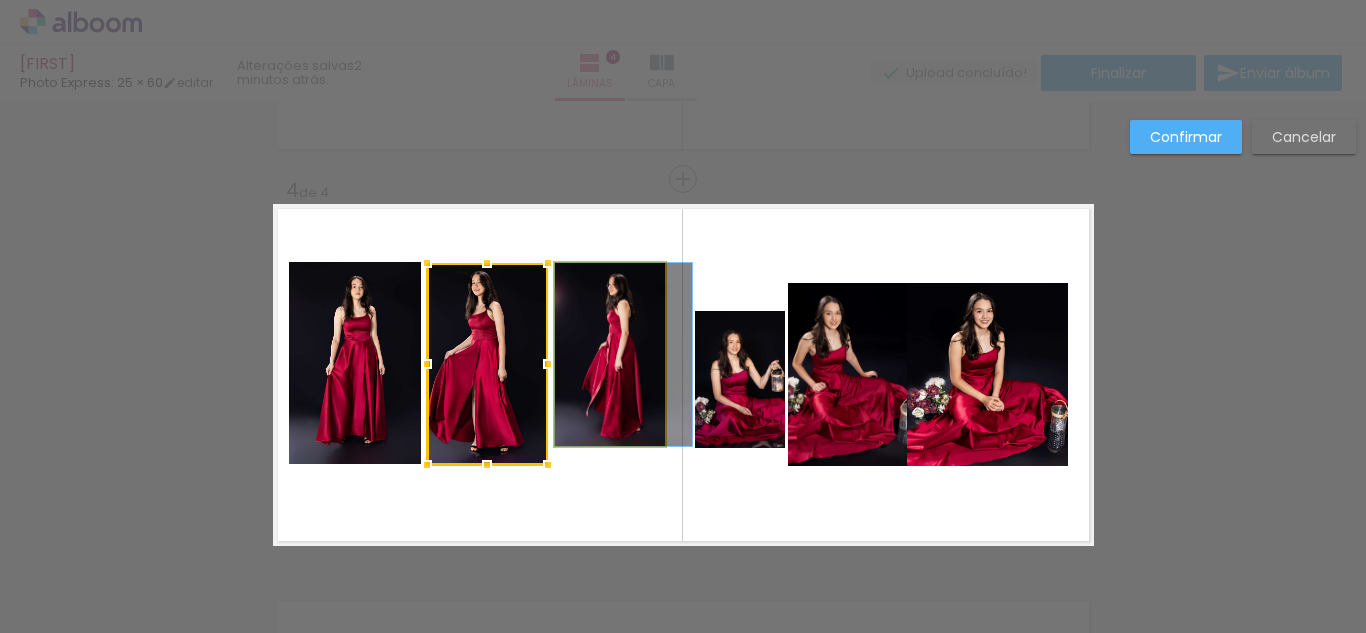 click 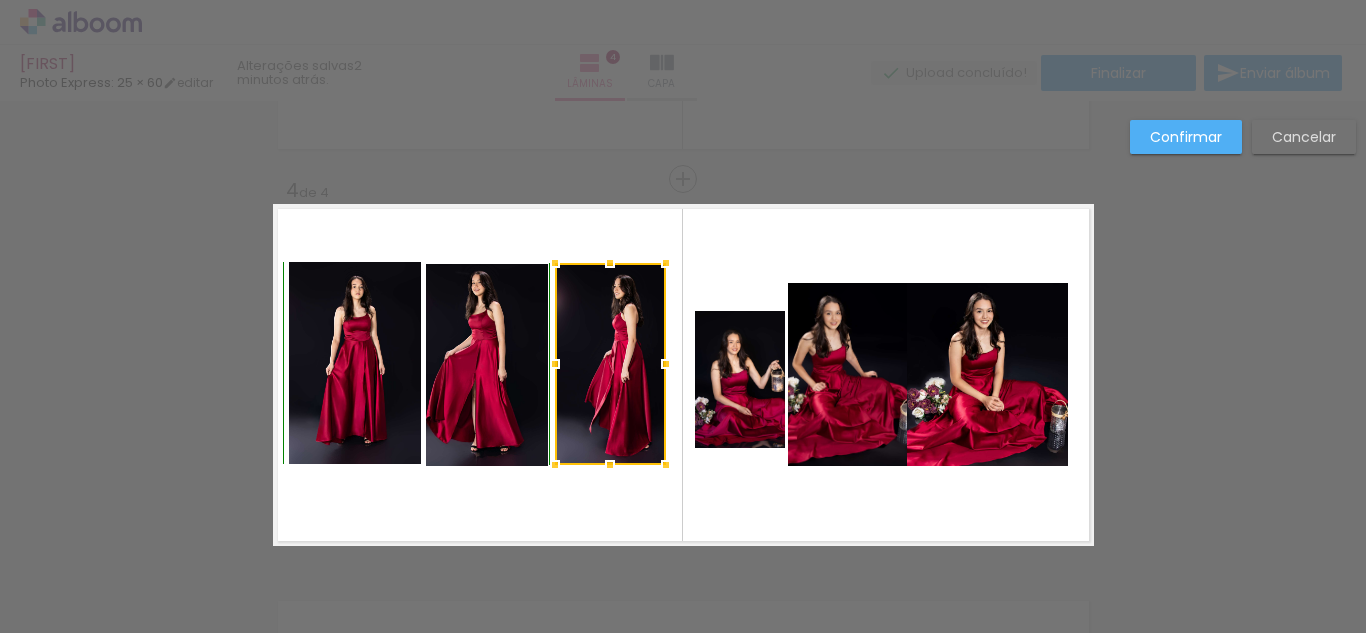 drag, startPoint x: 605, startPoint y: 453, endPoint x: 604, endPoint y: 465, distance: 12.0415945 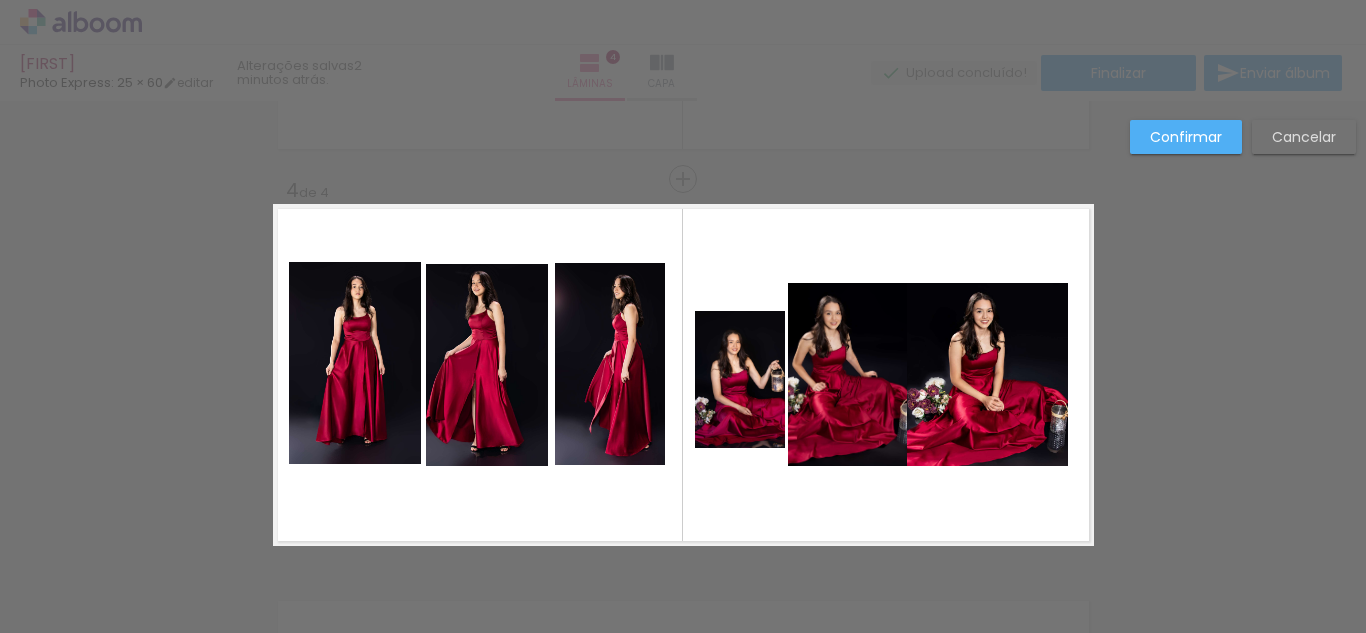 click at bounding box center [683, 375] 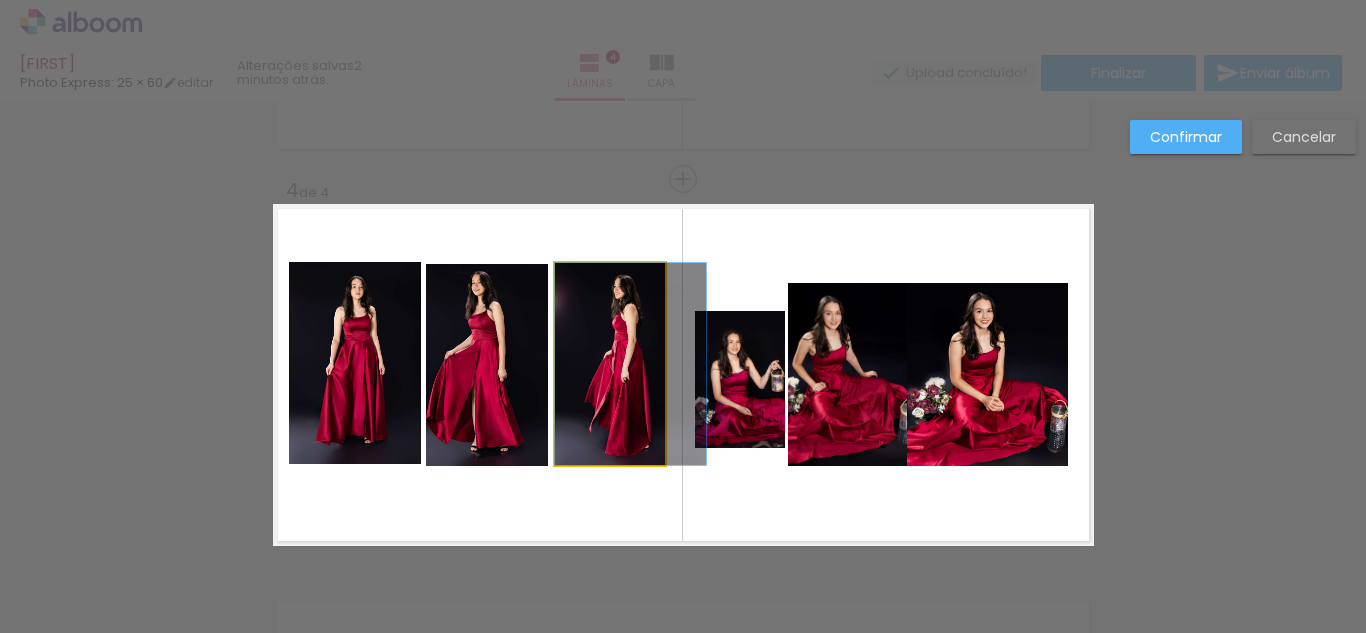 click 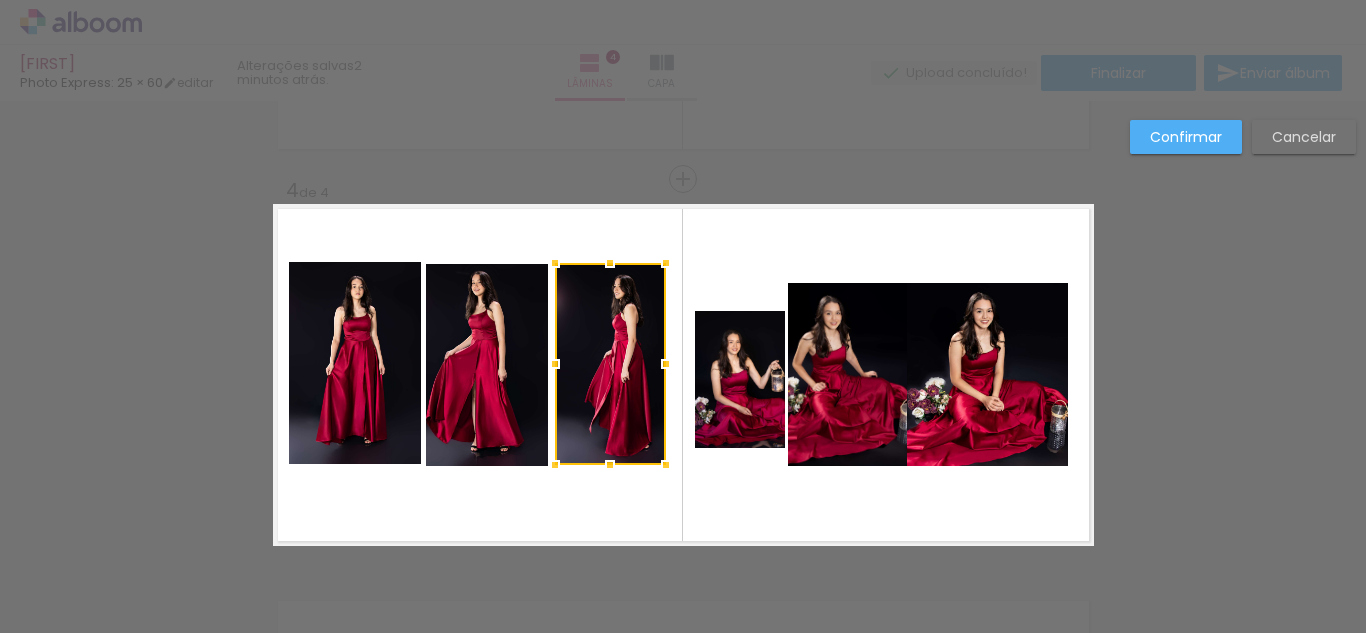 click at bounding box center [610, 364] 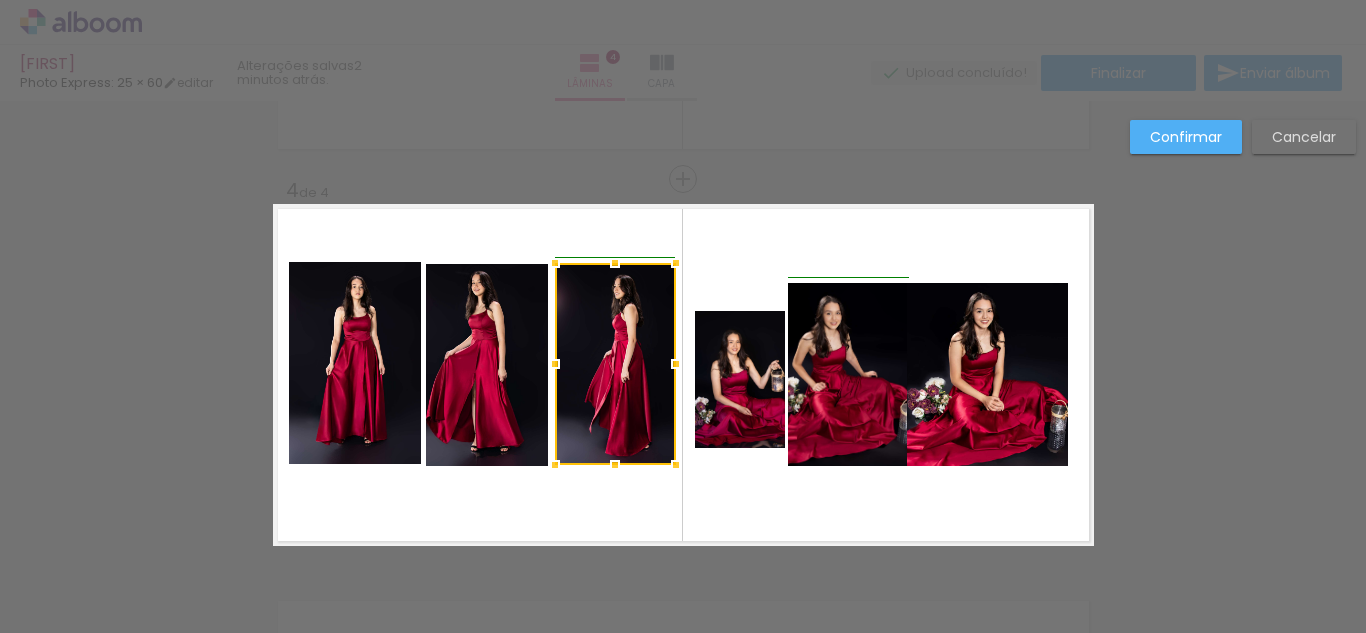 click at bounding box center [676, 364] 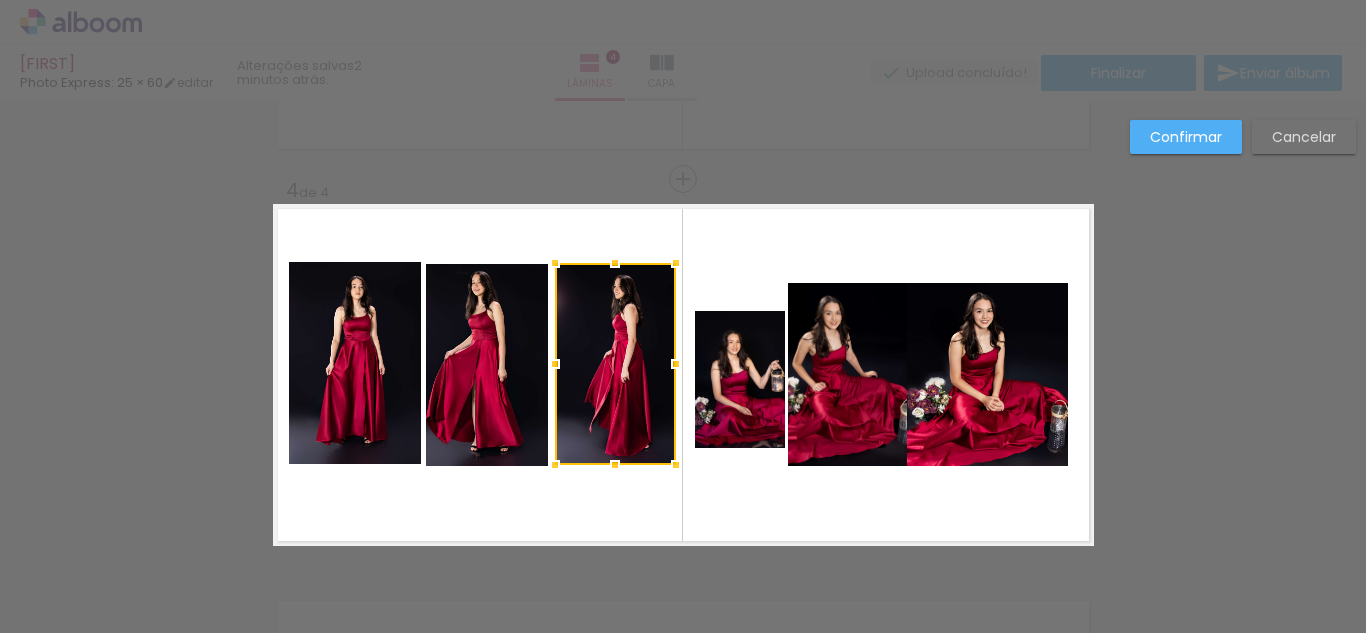 click at bounding box center (683, 375) 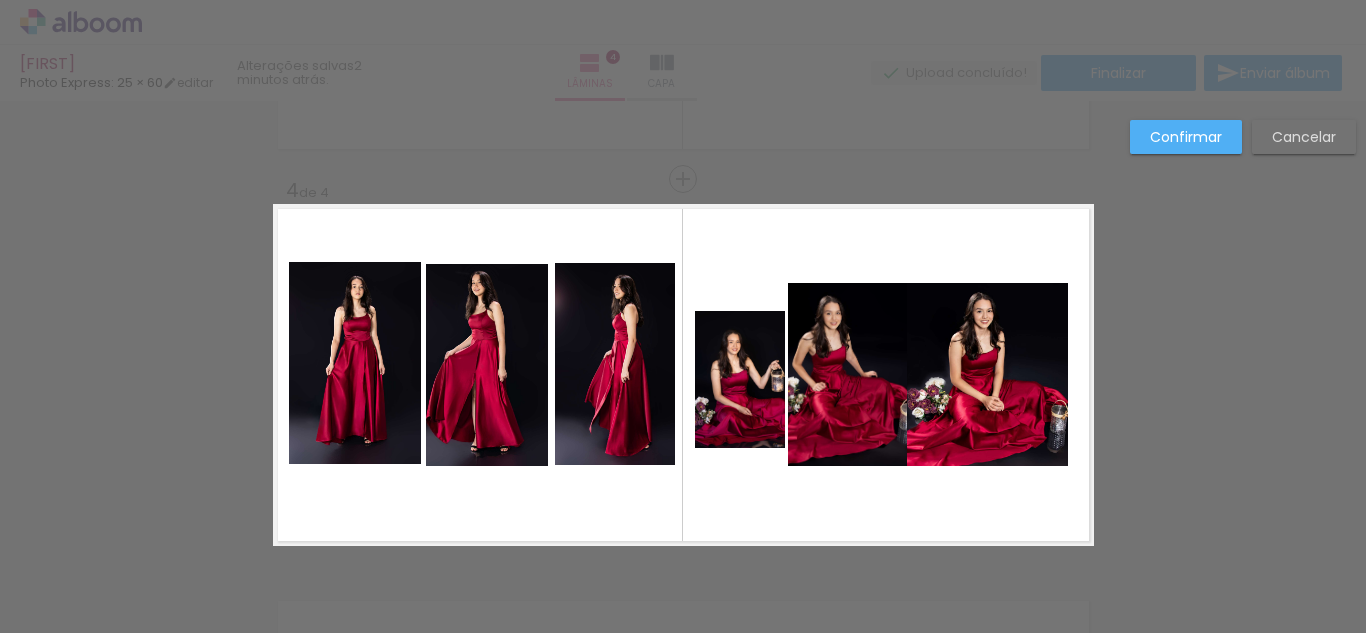 click 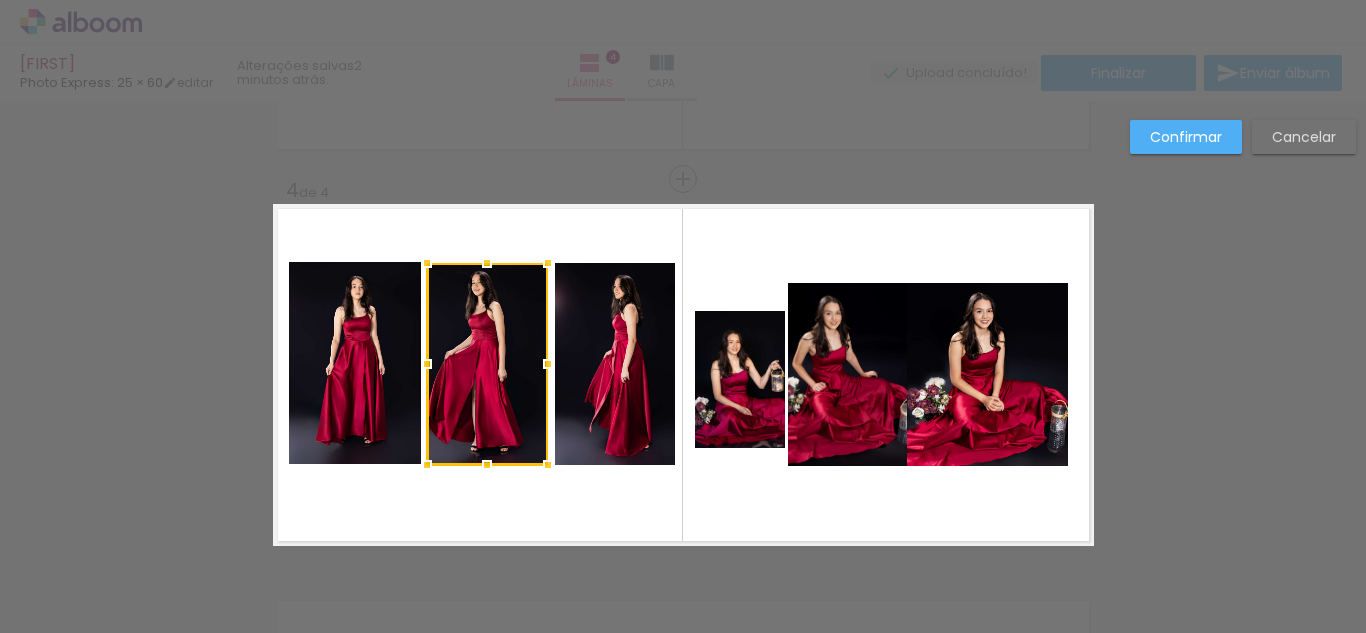 click at bounding box center [683, 375] 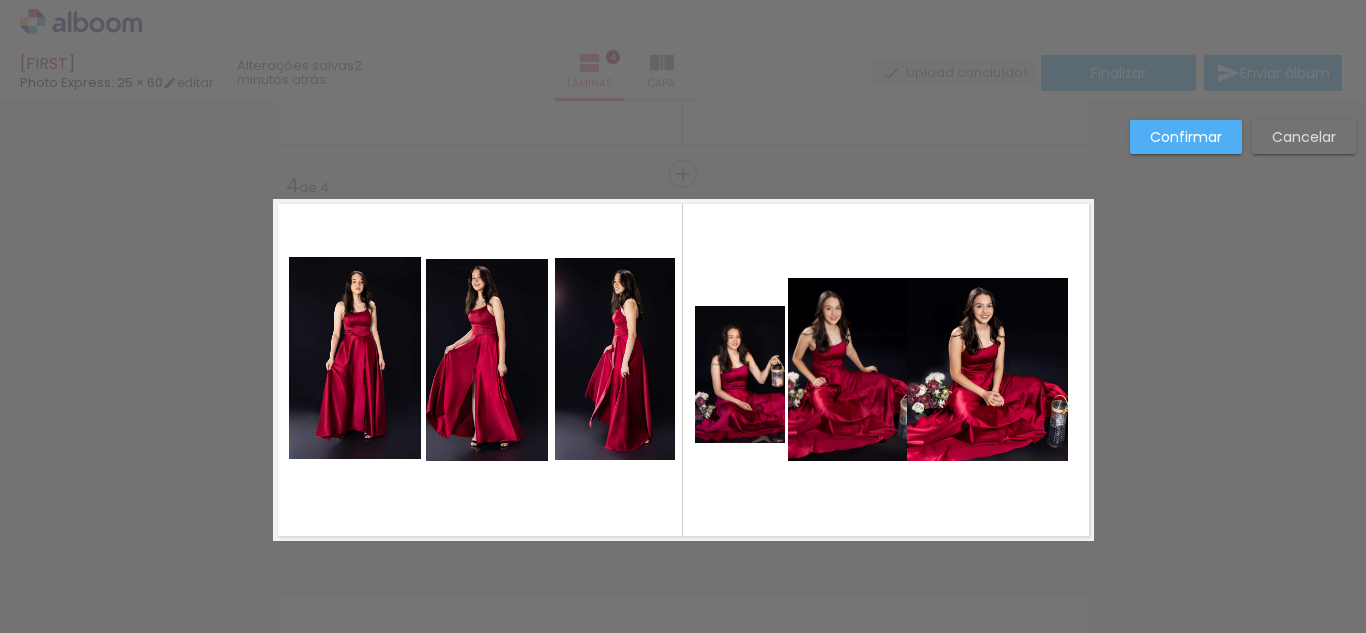 scroll, scrollTop: 1031, scrollLeft: 0, axis: vertical 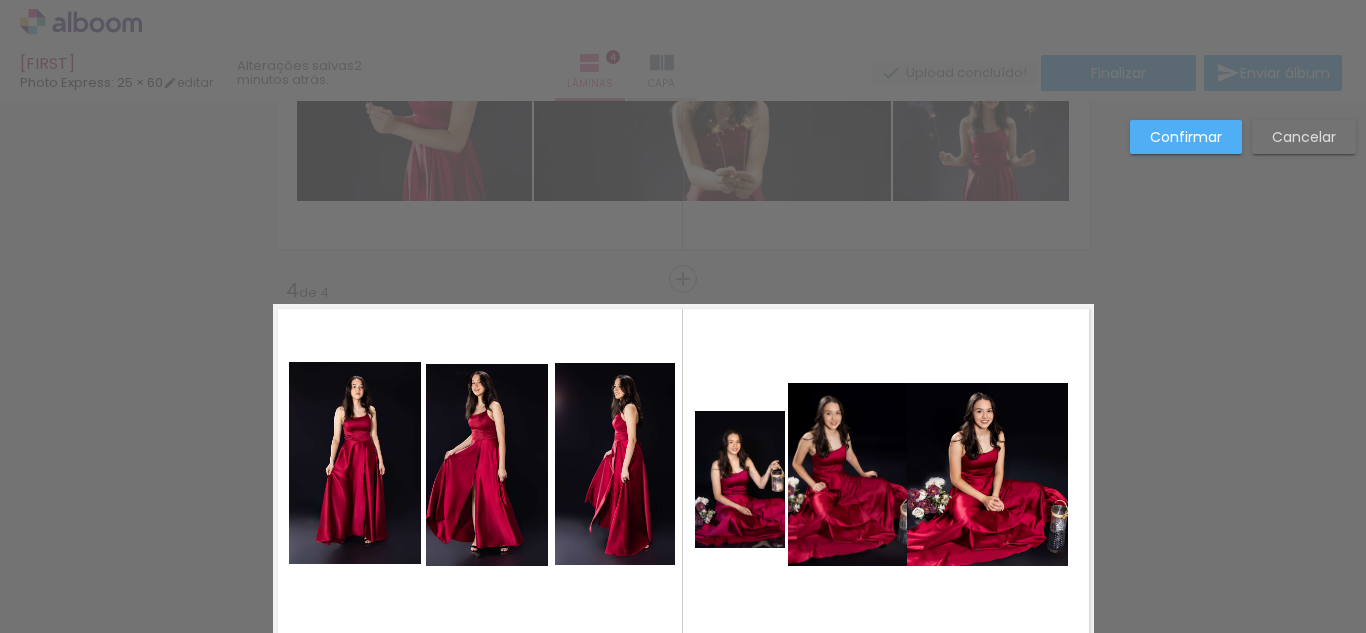 click at bounding box center (683, 475) 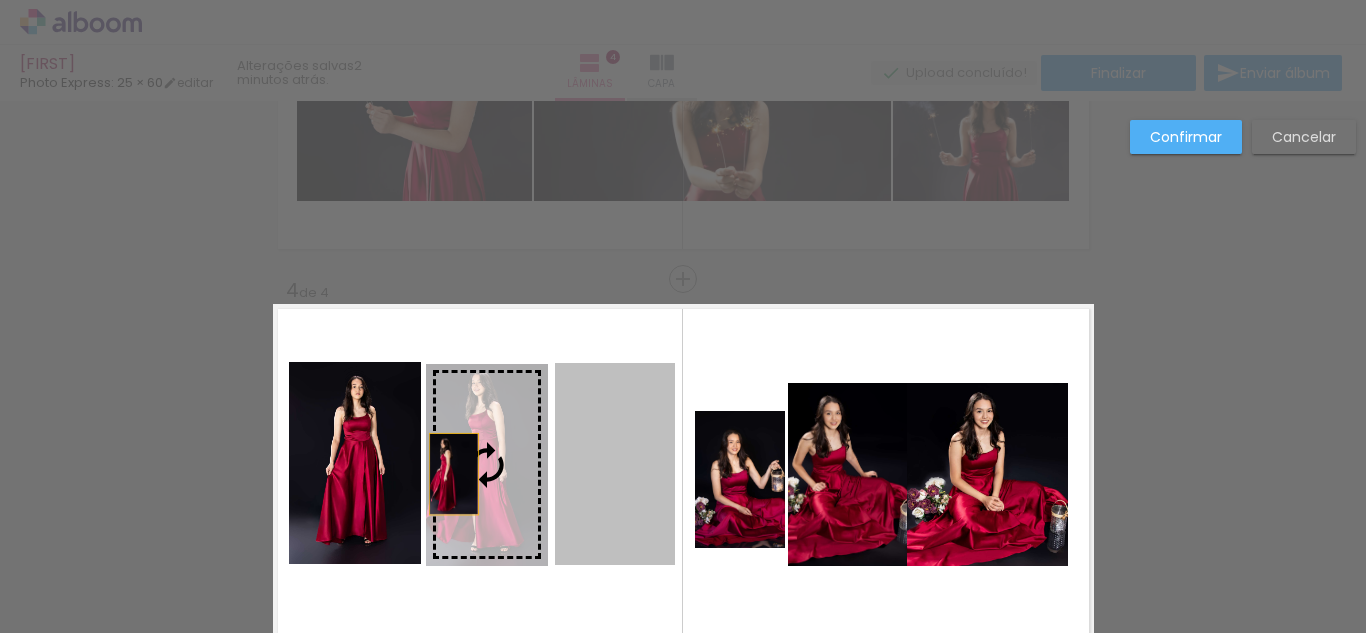 drag, startPoint x: 602, startPoint y: 470, endPoint x: 446, endPoint y: 474, distance: 156.05127 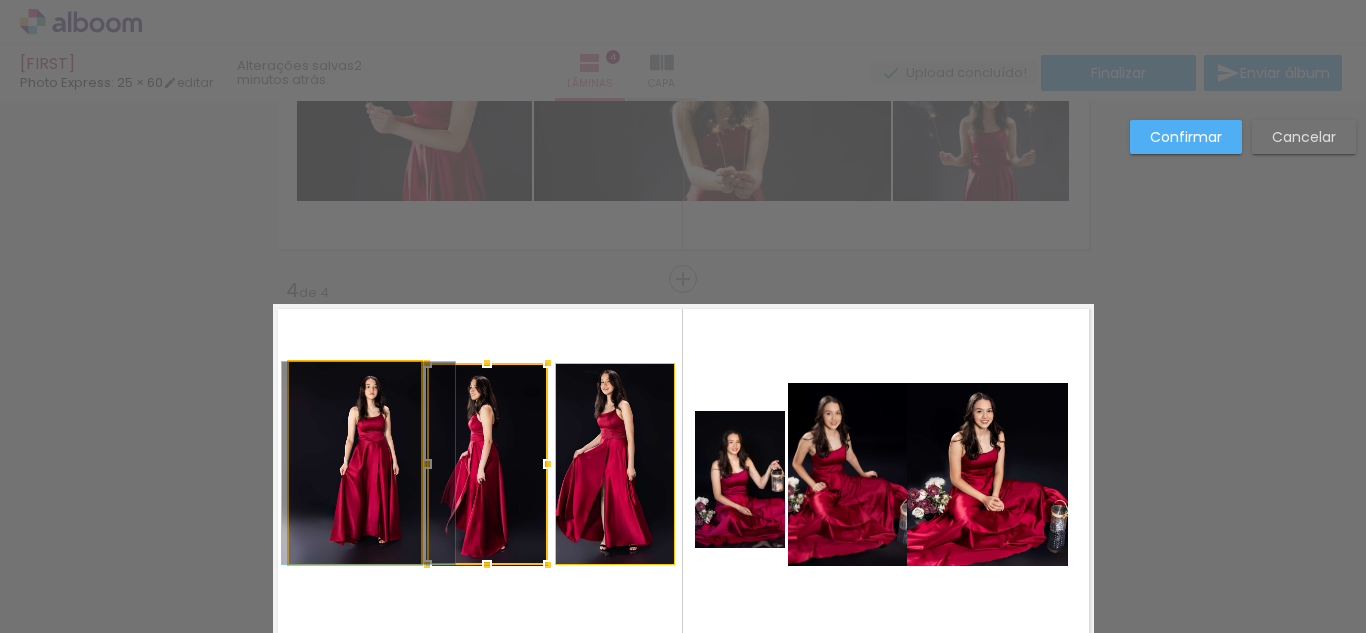 drag, startPoint x: 348, startPoint y: 483, endPoint x: 362, endPoint y: 483, distance: 14 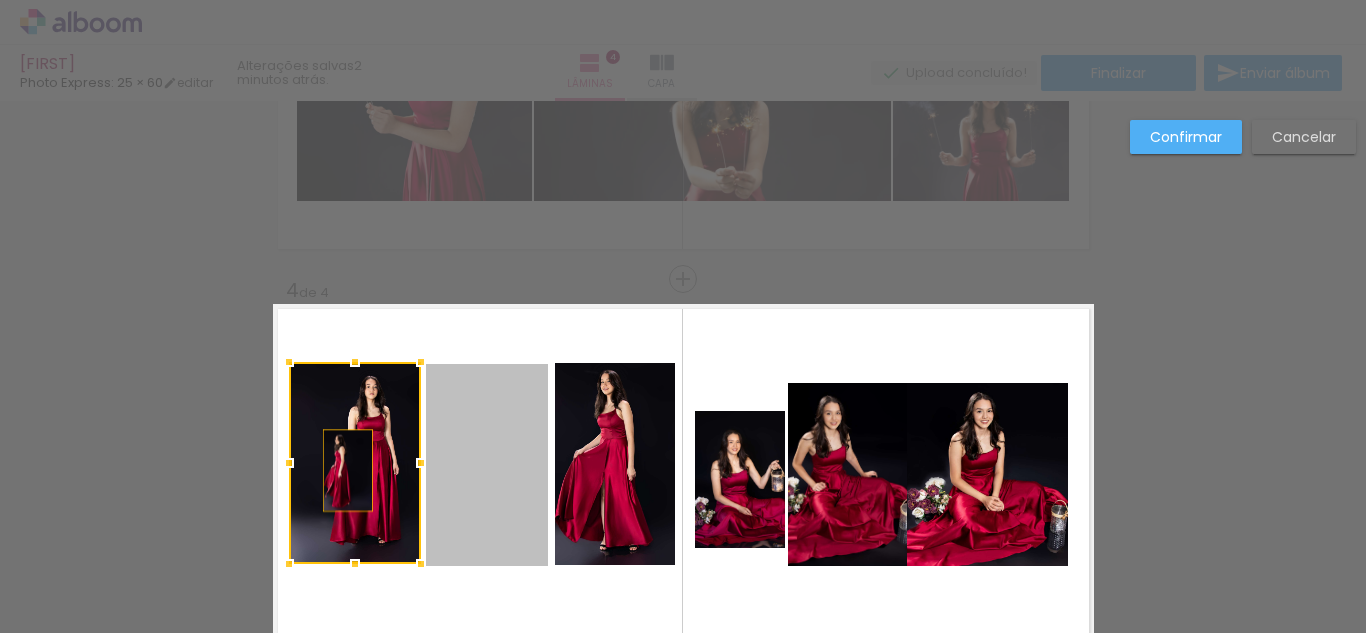 drag, startPoint x: 471, startPoint y: 486, endPoint x: 341, endPoint y: 470, distance: 130.98091 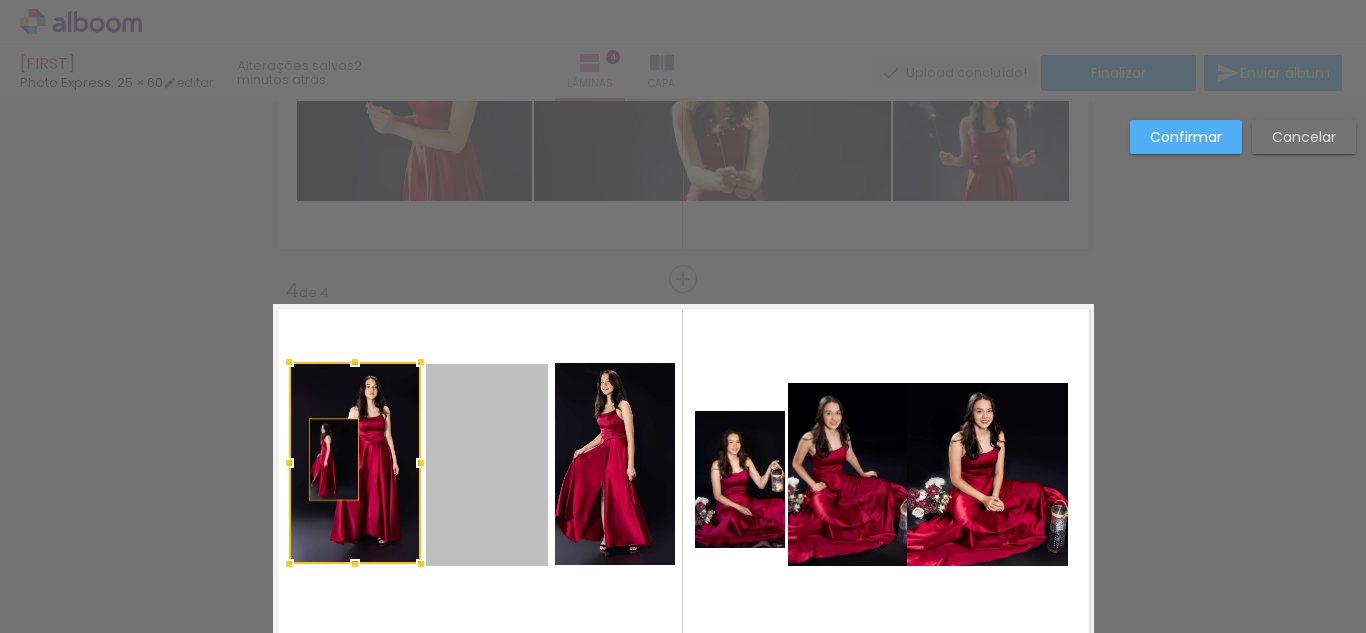 drag, startPoint x: 464, startPoint y: 465, endPoint x: 327, endPoint y: 459, distance: 137.13132 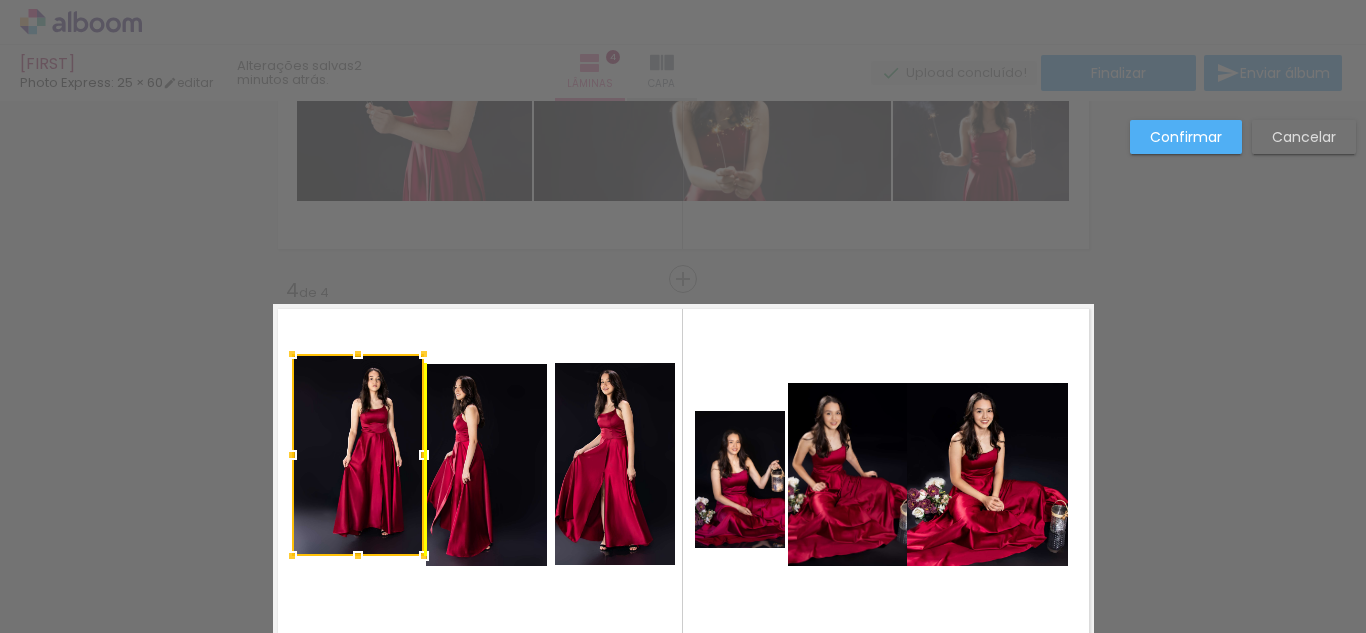 click at bounding box center (358, 455) 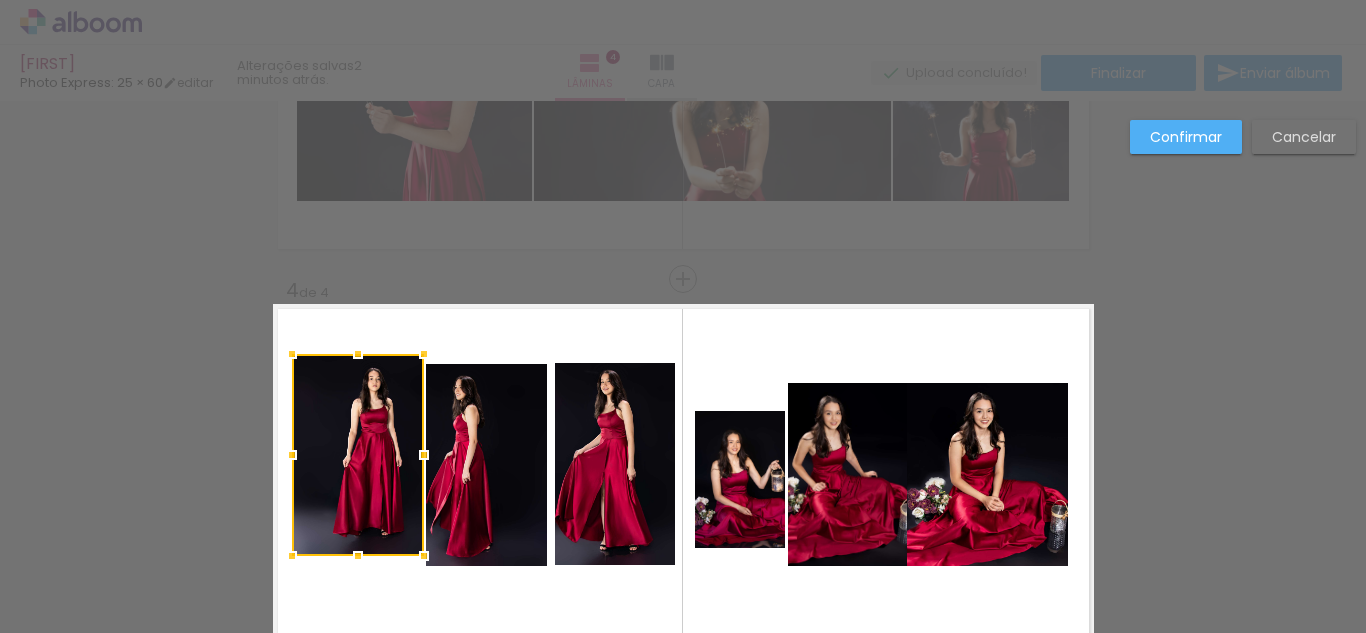 click at bounding box center (358, 455) 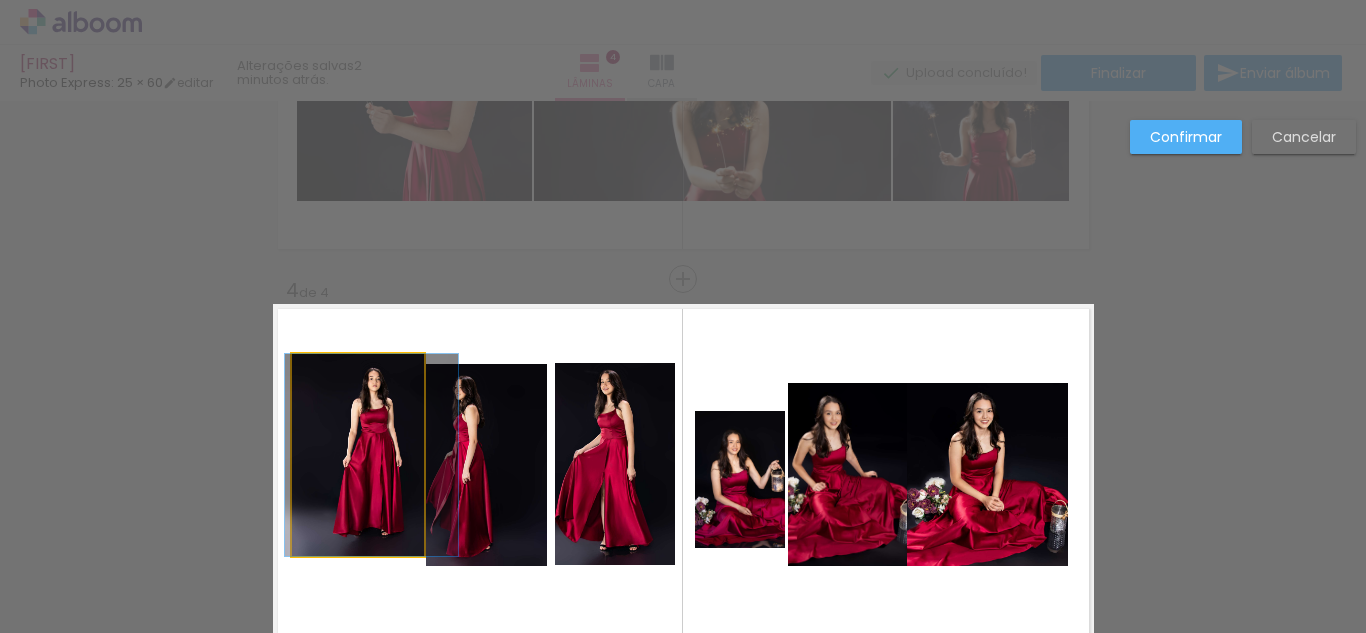 click 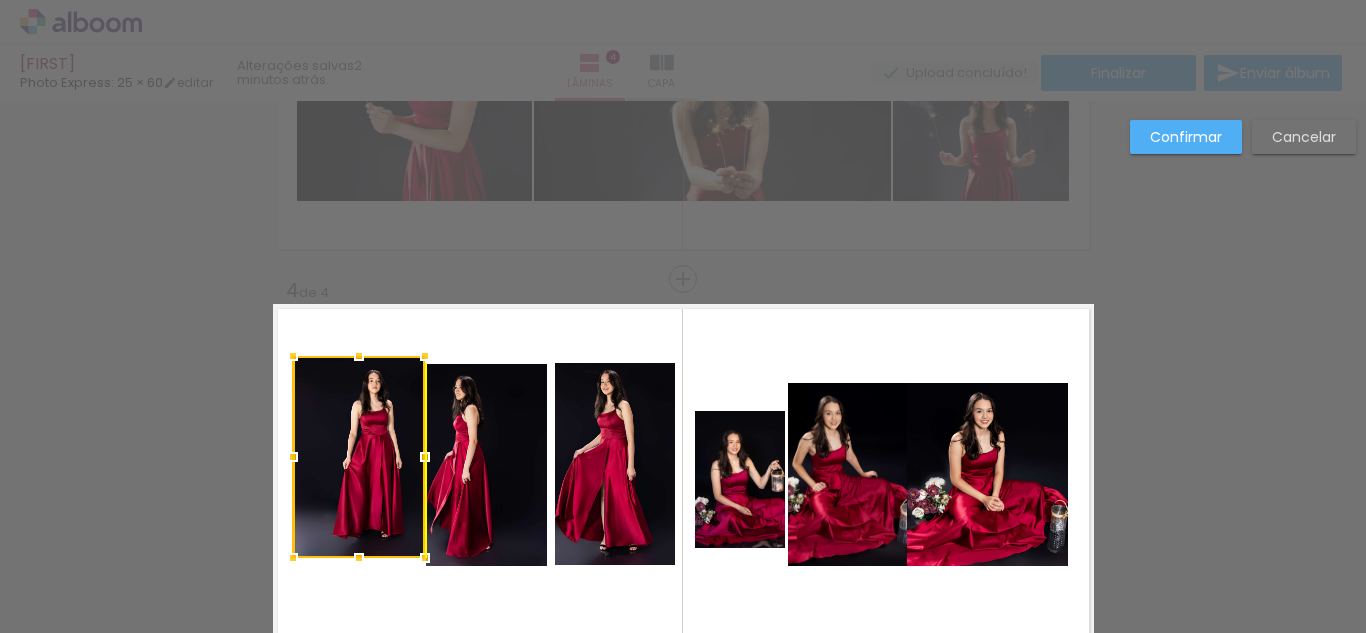 click at bounding box center (359, 457) 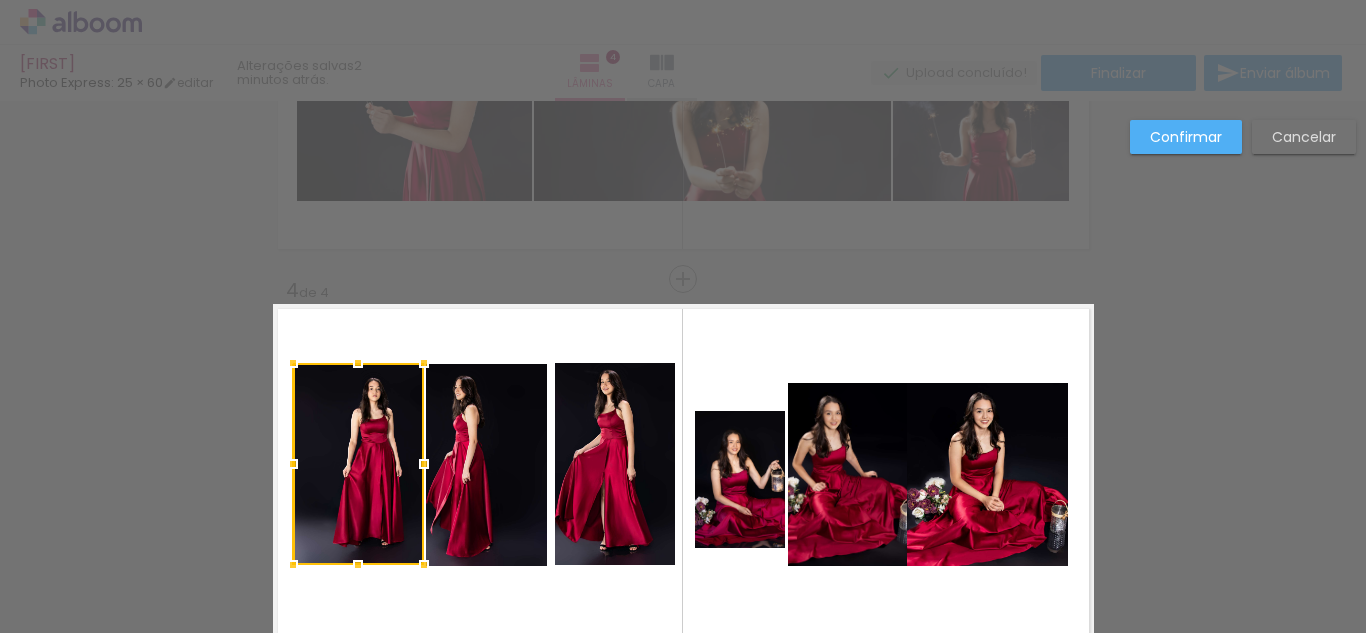 click at bounding box center (424, 464) 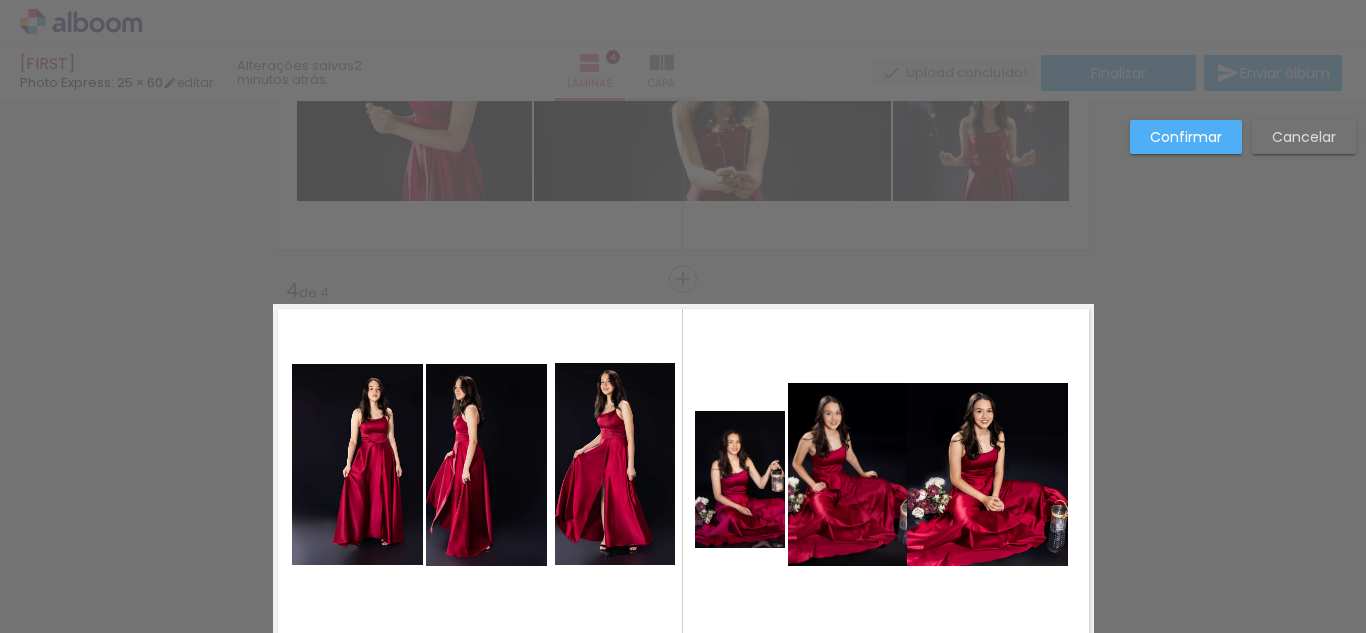 click at bounding box center [683, 475] 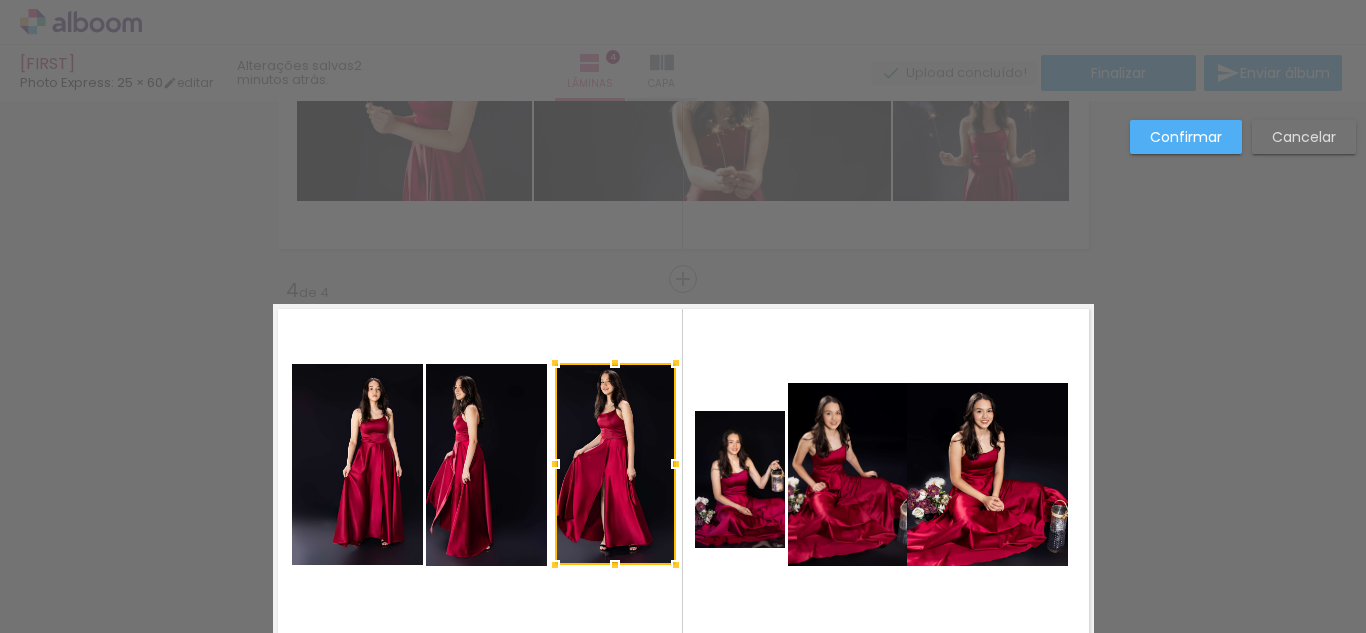 click at bounding box center (615, 464) 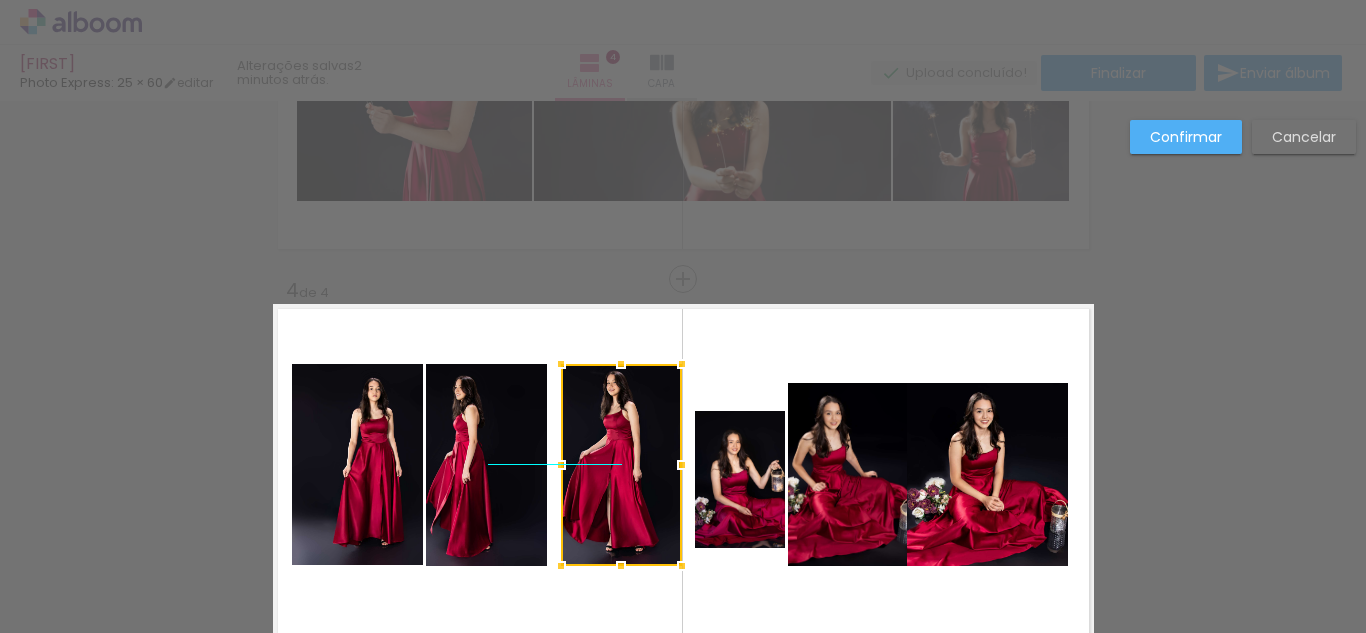 click at bounding box center (621, 465) 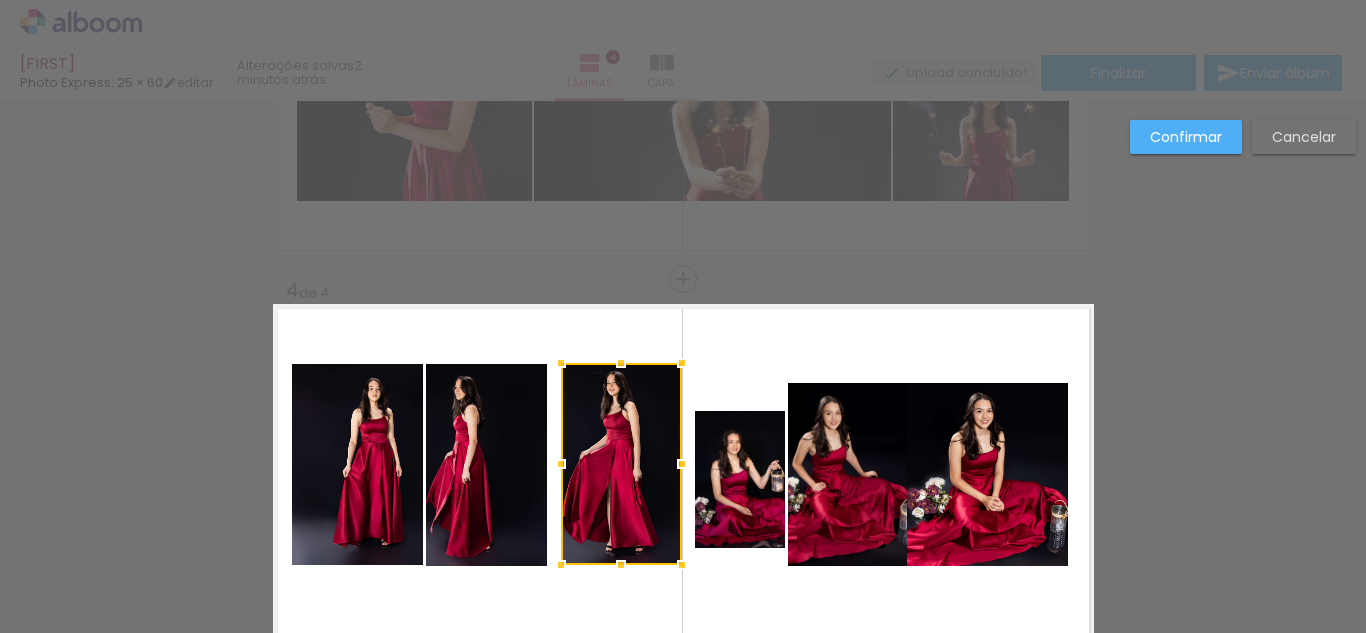 click at bounding box center (621, 464) 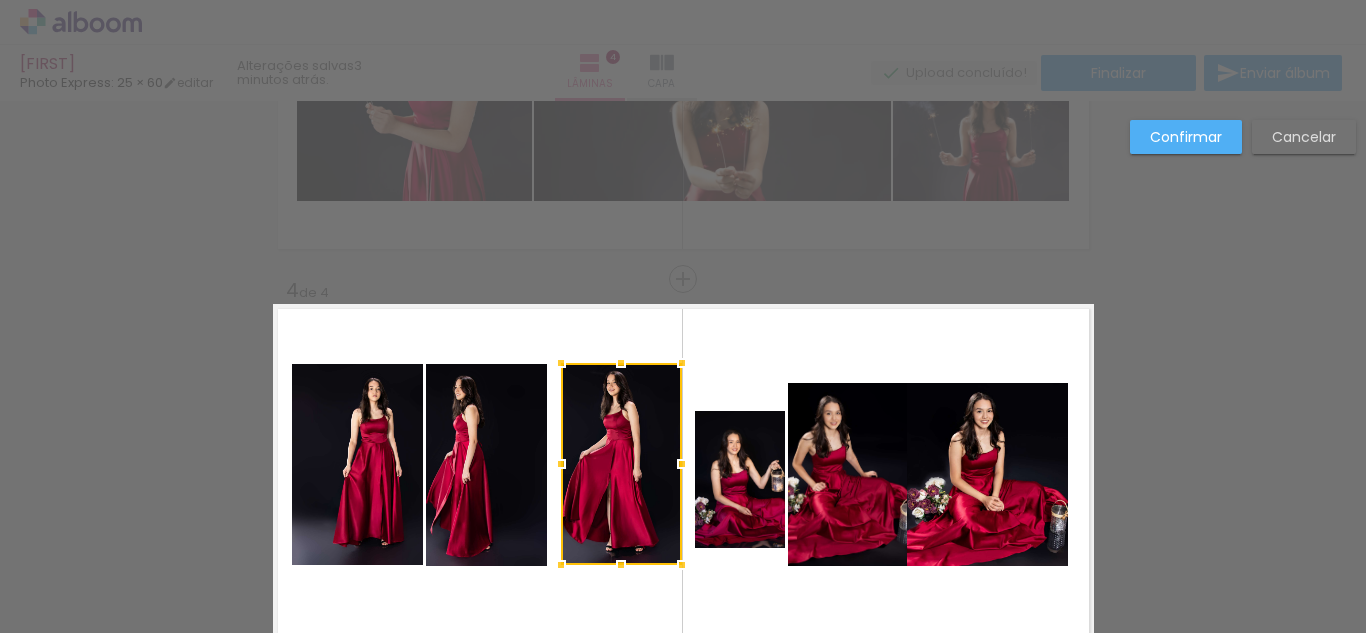 click at bounding box center [683, 475] 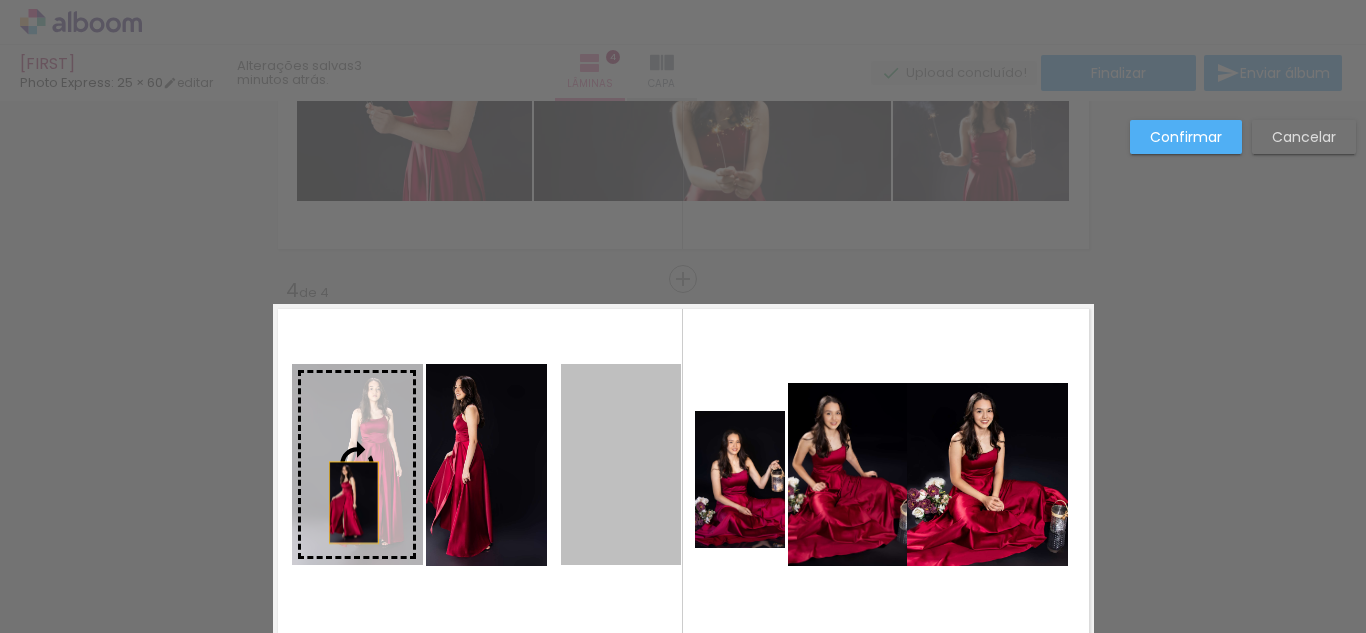 drag, startPoint x: 618, startPoint y: 523, endPoint x: 346, endPoint y: 502, distance: 272.80945 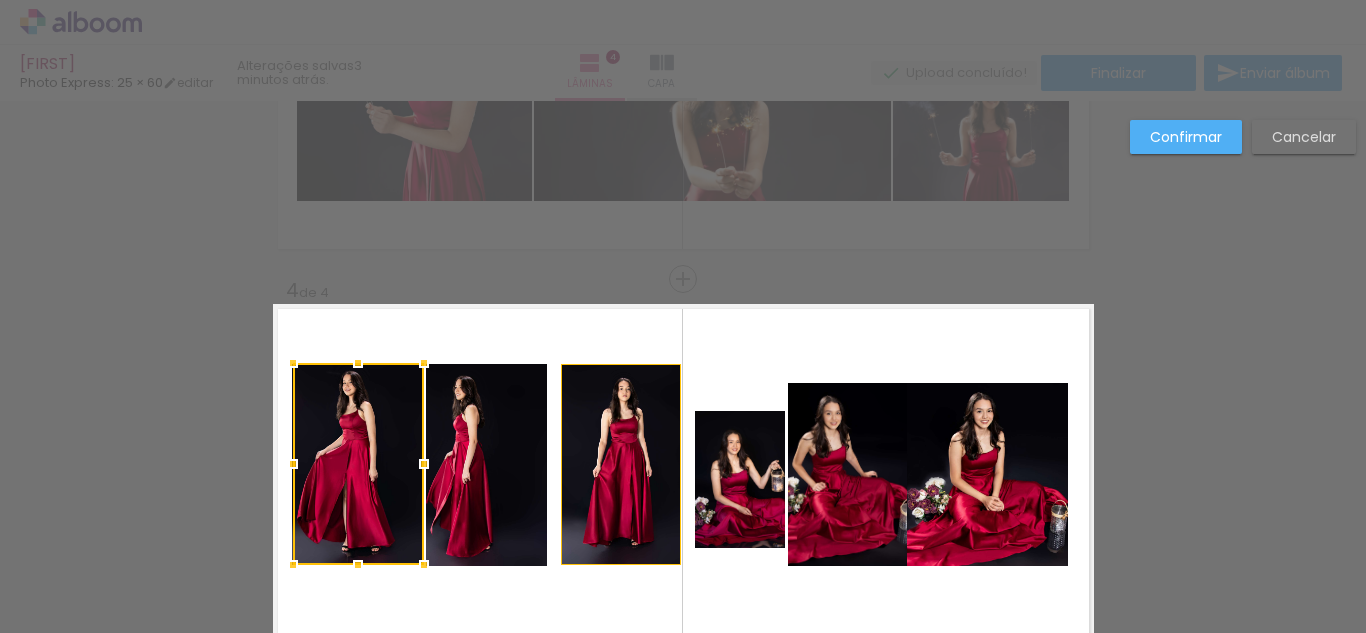 click 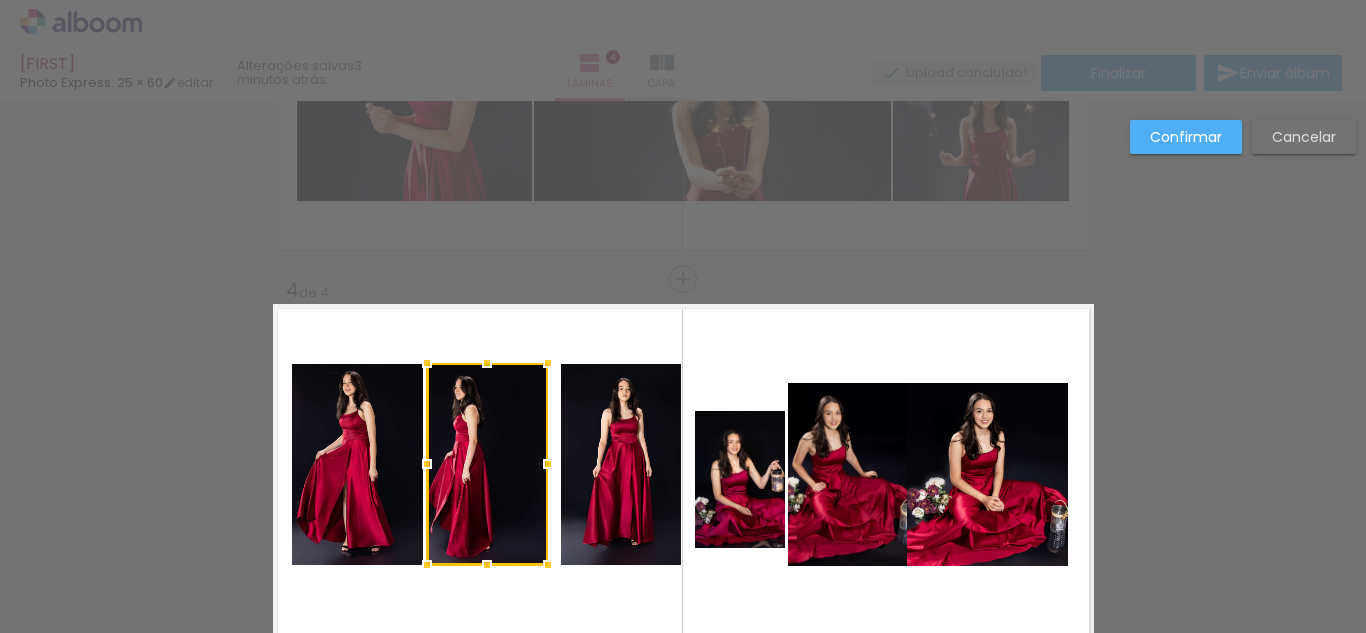 click at bounding box center (487, 464) 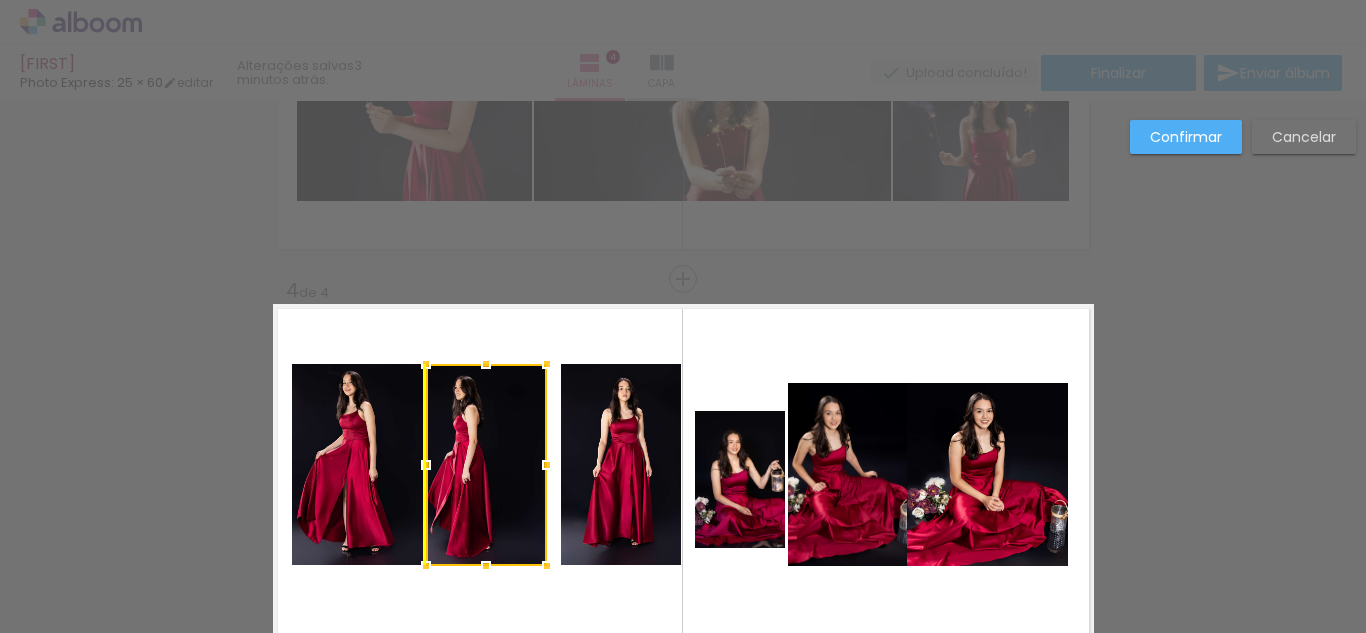 click at bounding box center [486, 465] 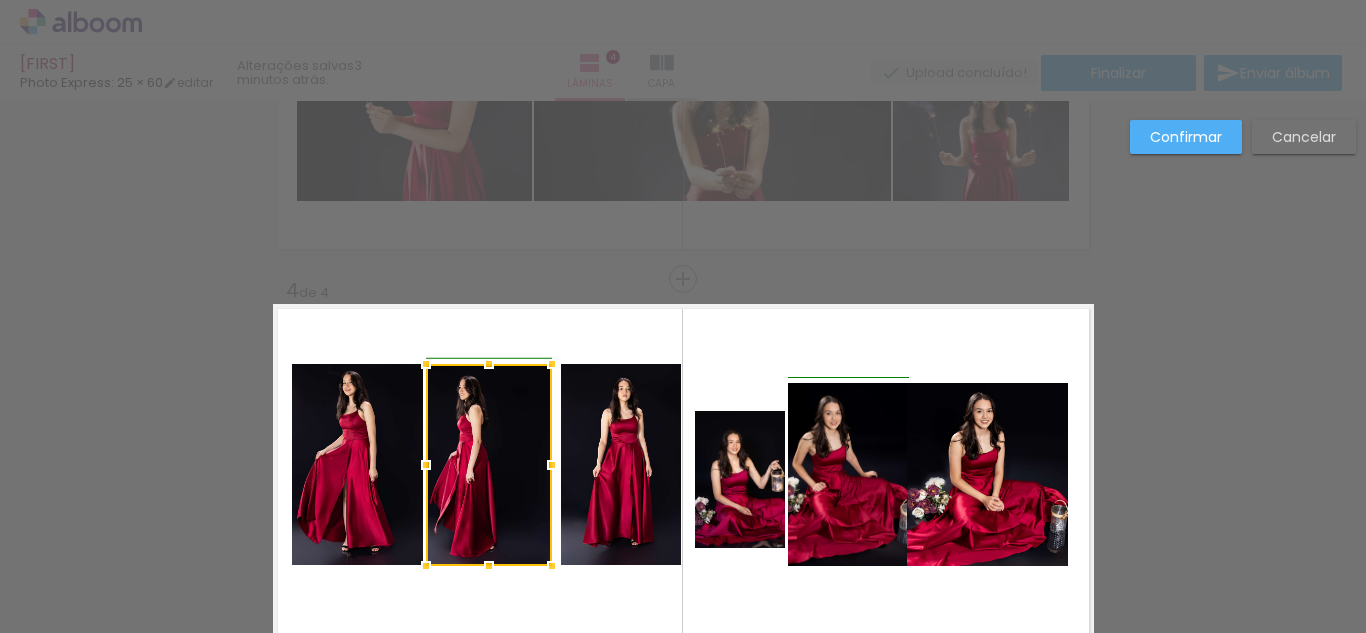 click at bounding box center [552, 465] 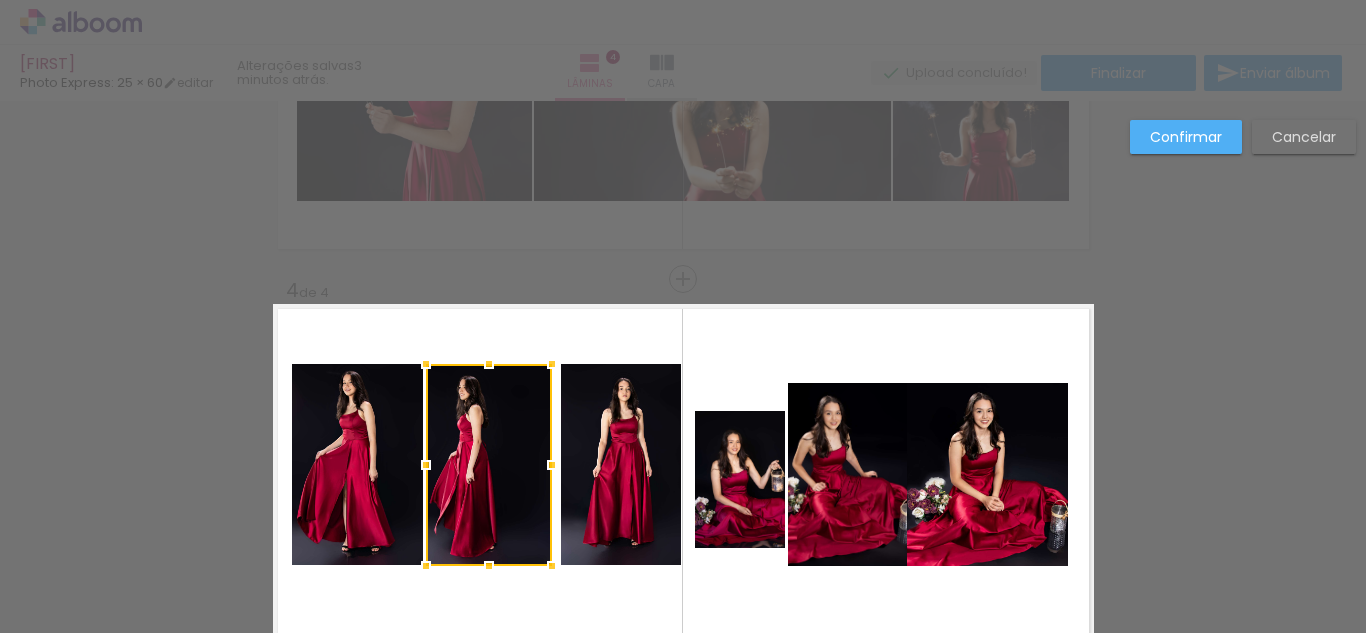 click at bounding box center [489, 465] 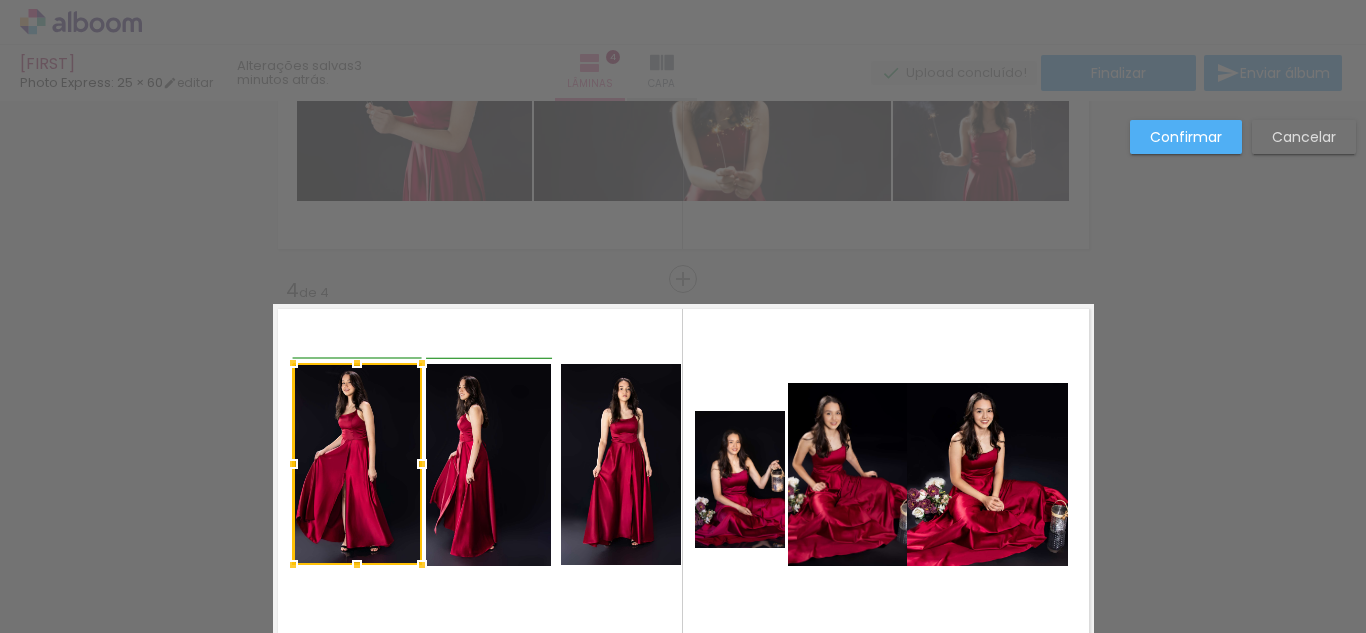 click at bounding box center [422, 464] 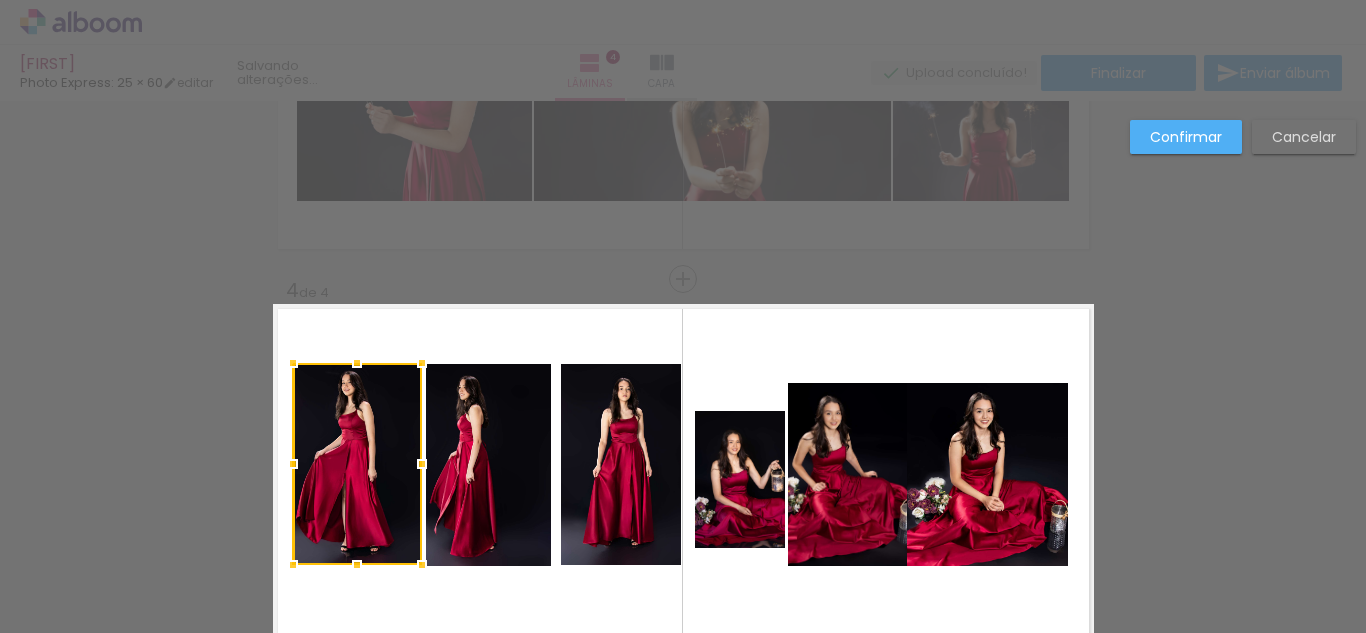 click at bounding box center (357, 464) 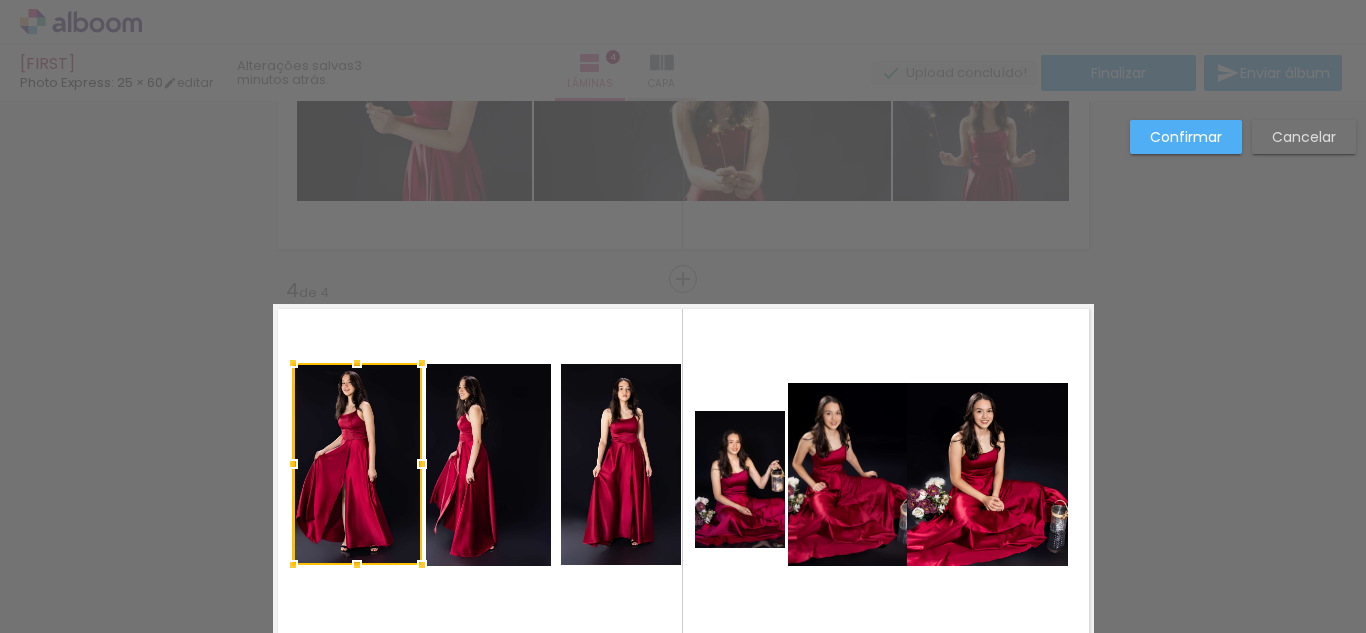 click at bounding box center [357, 464] 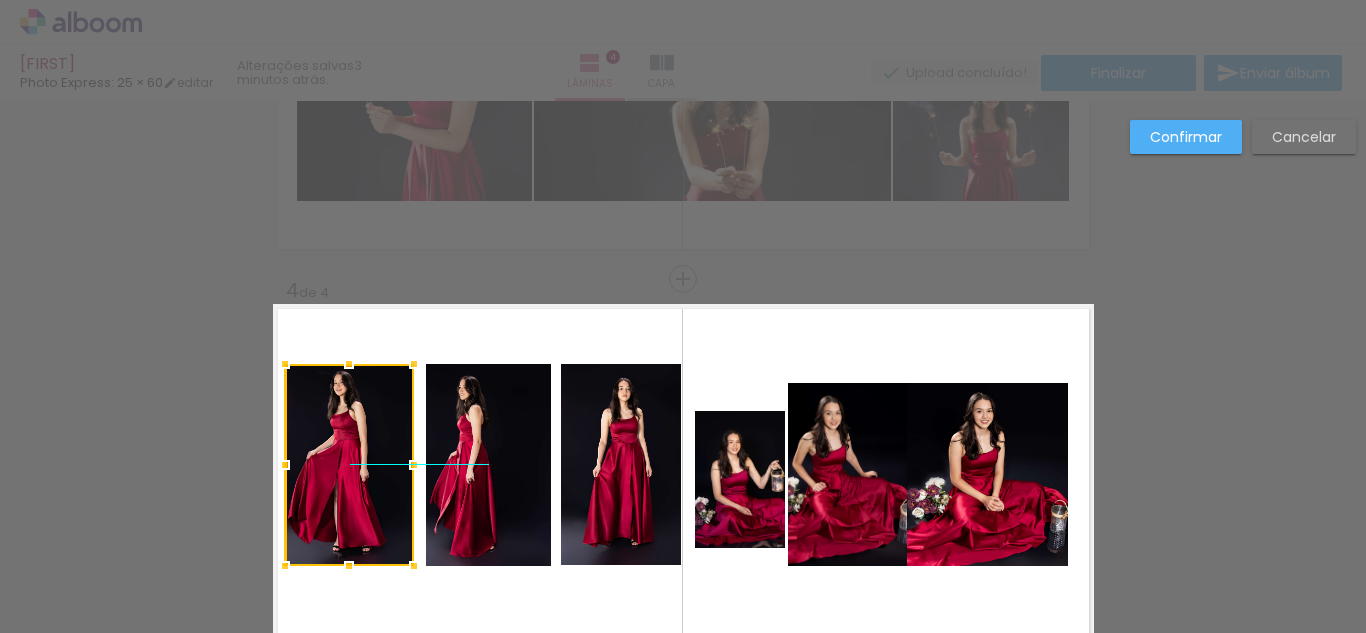 click at bounding box center (349, 465) 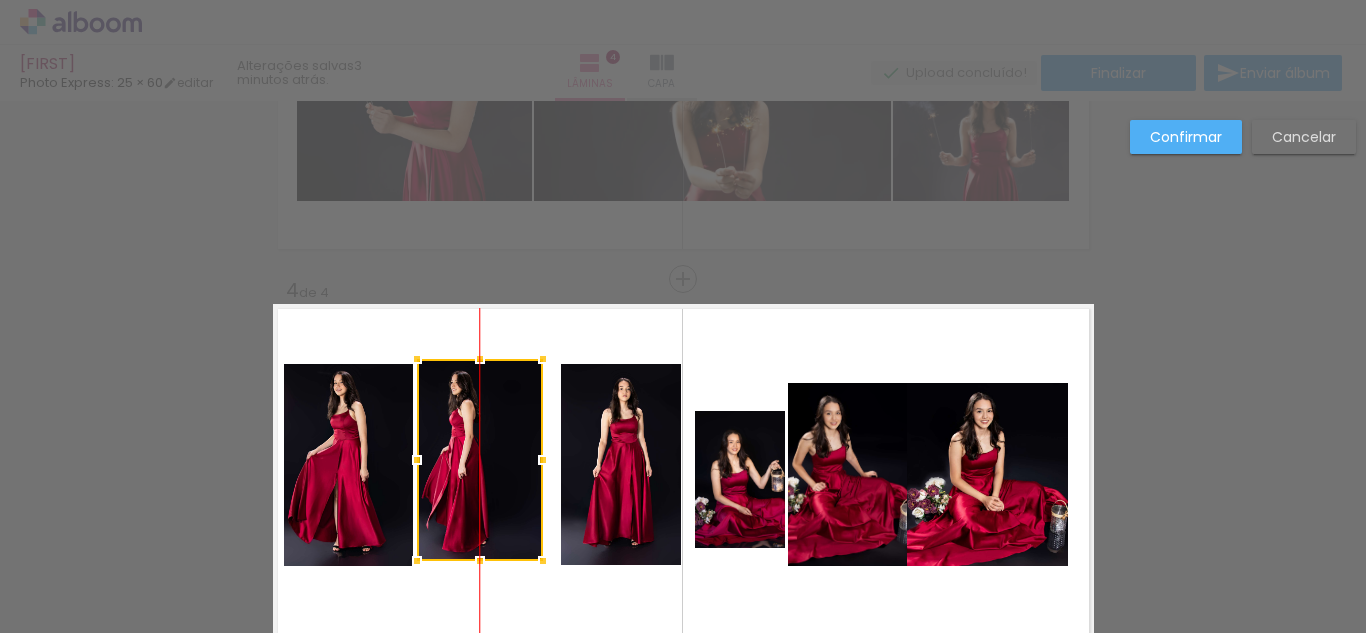 drag, startPoint x: 441, startPoint y: 474, endPoint x: 430, endPoint y: 469, distance: 12.083046 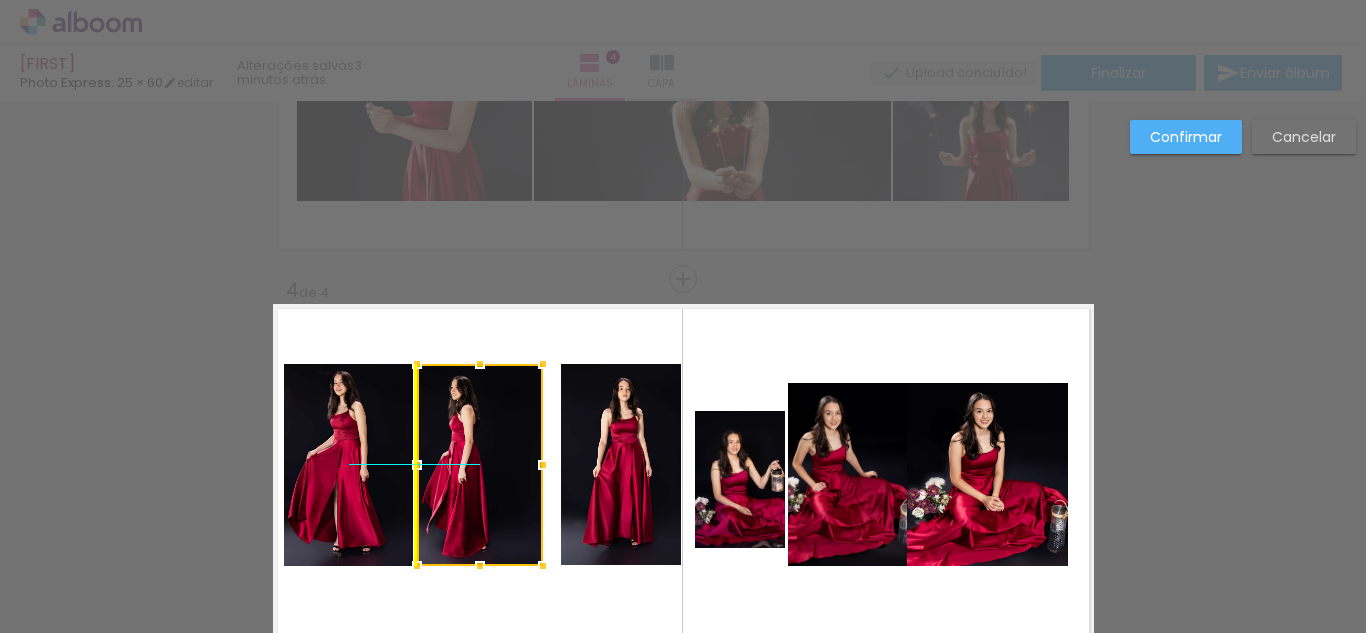click at bounding box center [480, 465] 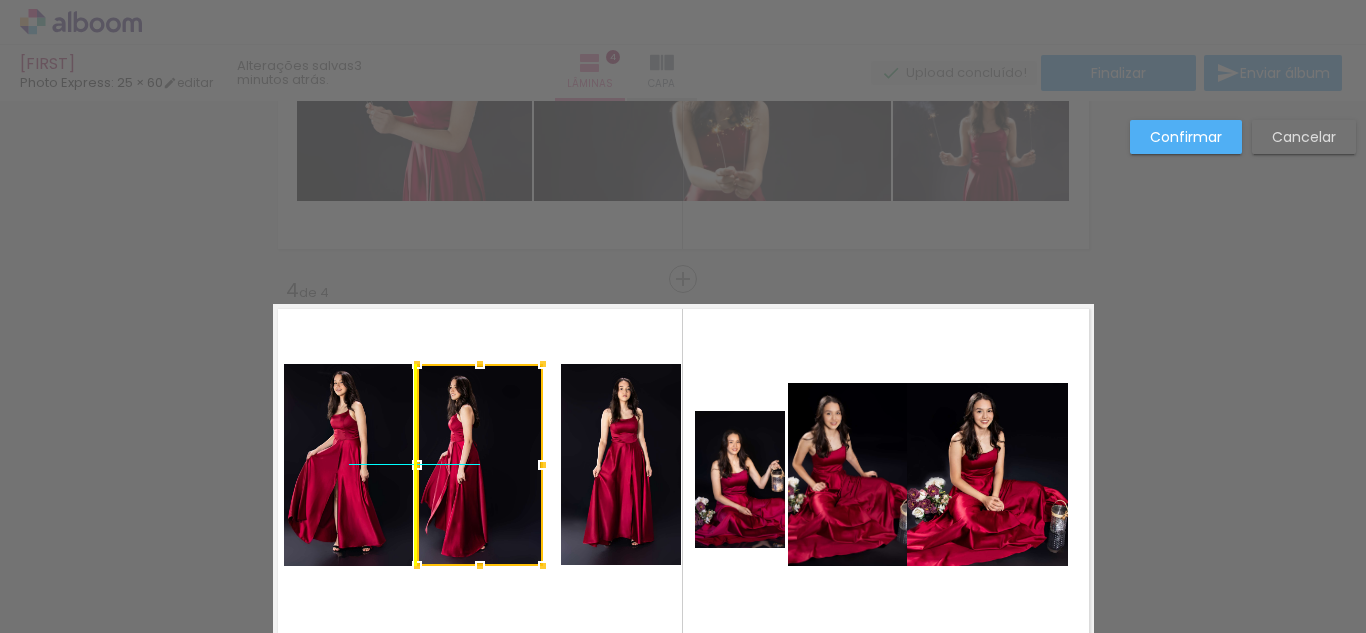 click at bounding box center [480, 465] 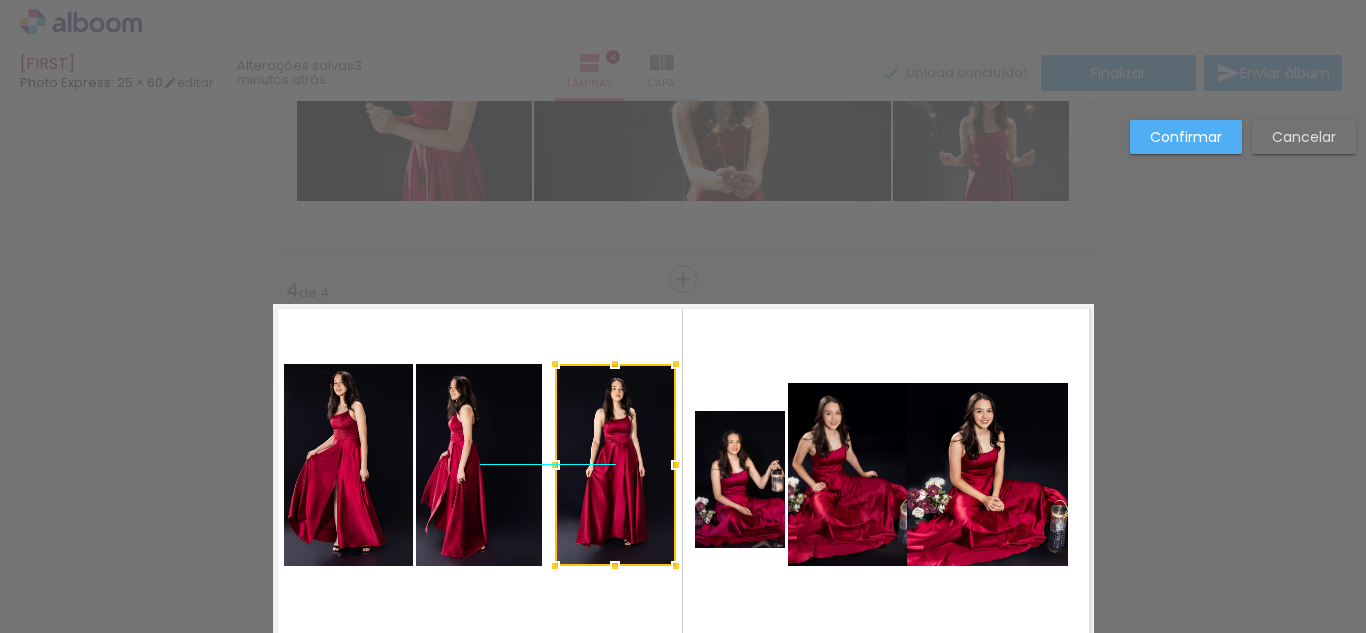 click at bounding box center [615, 465] 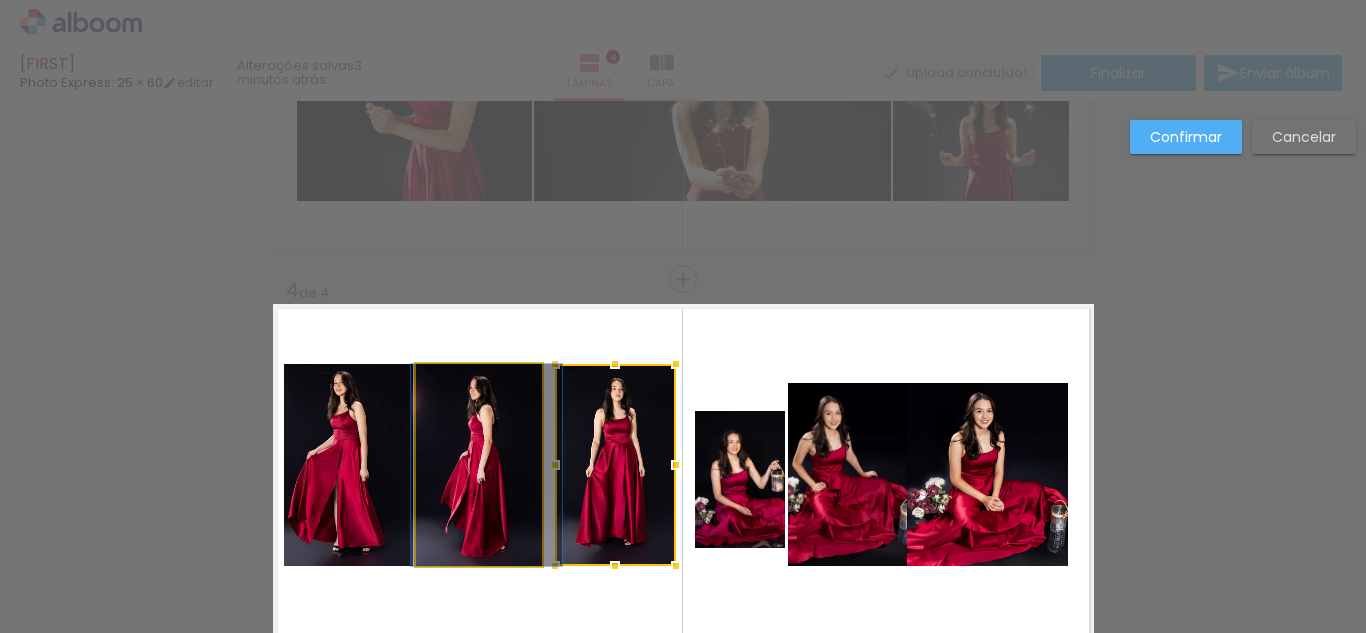 drag, startPoint x: 466, startPoint y: 494, endPoint x: 486, endPoint y: 495, distance: 20.024984 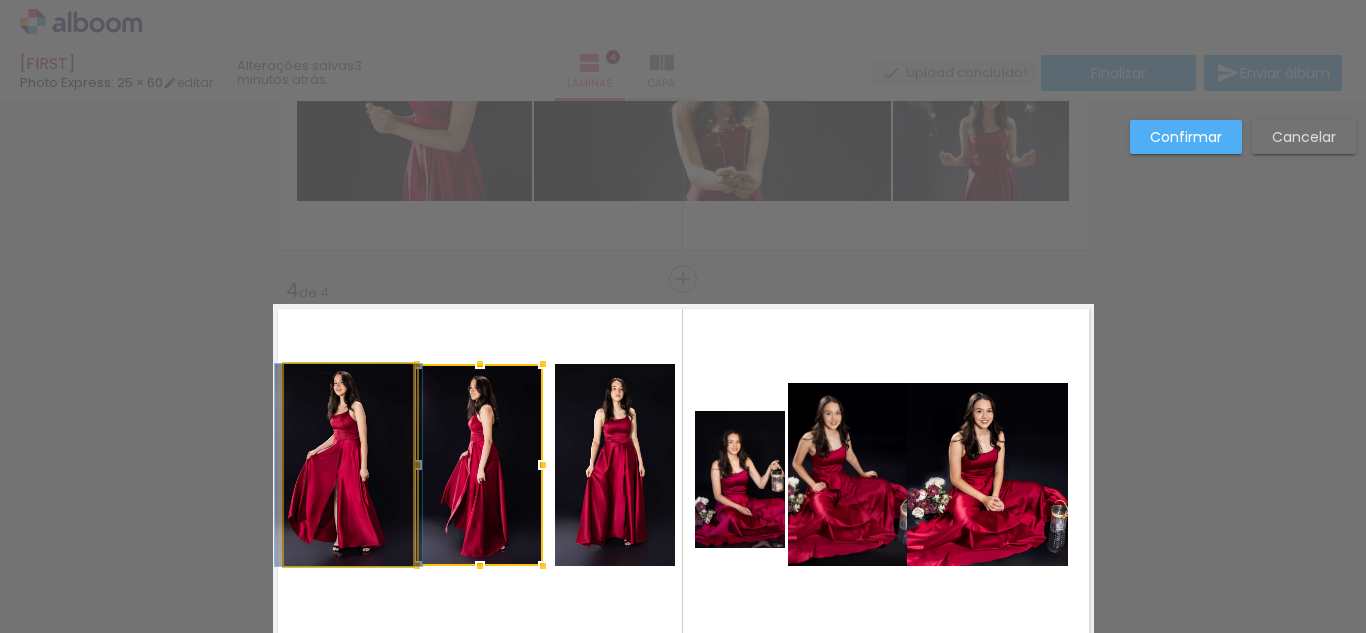 click 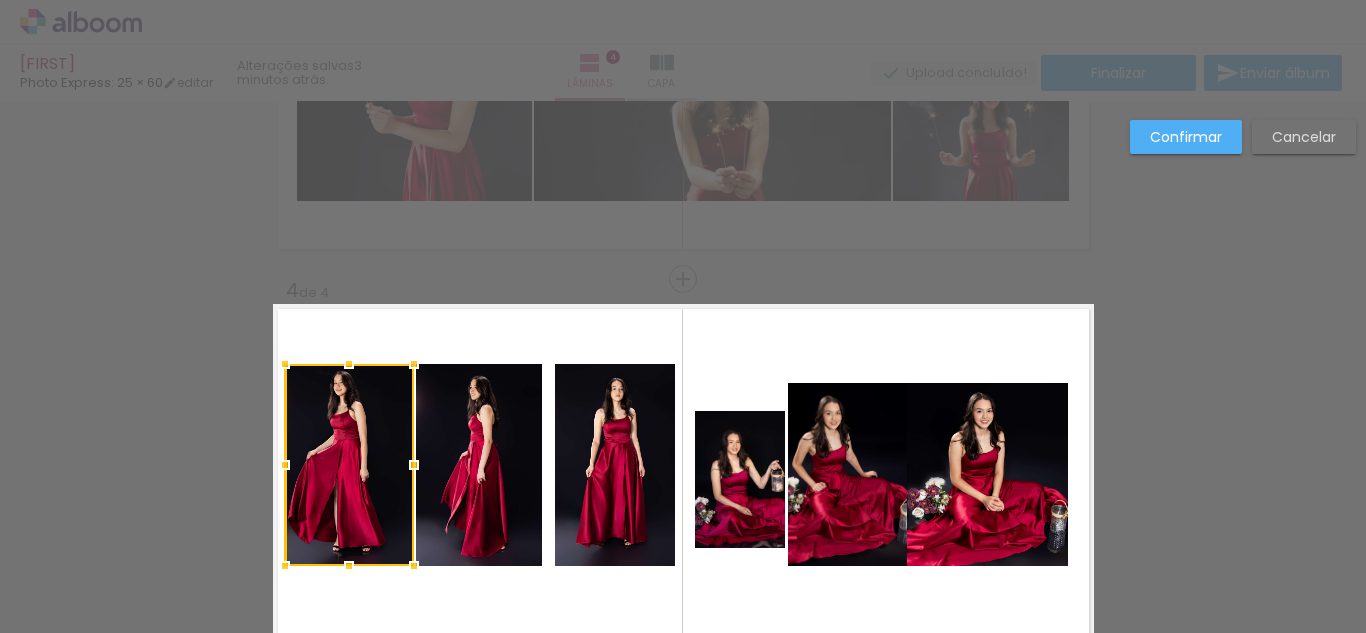 click at bounding box center [349, 465] 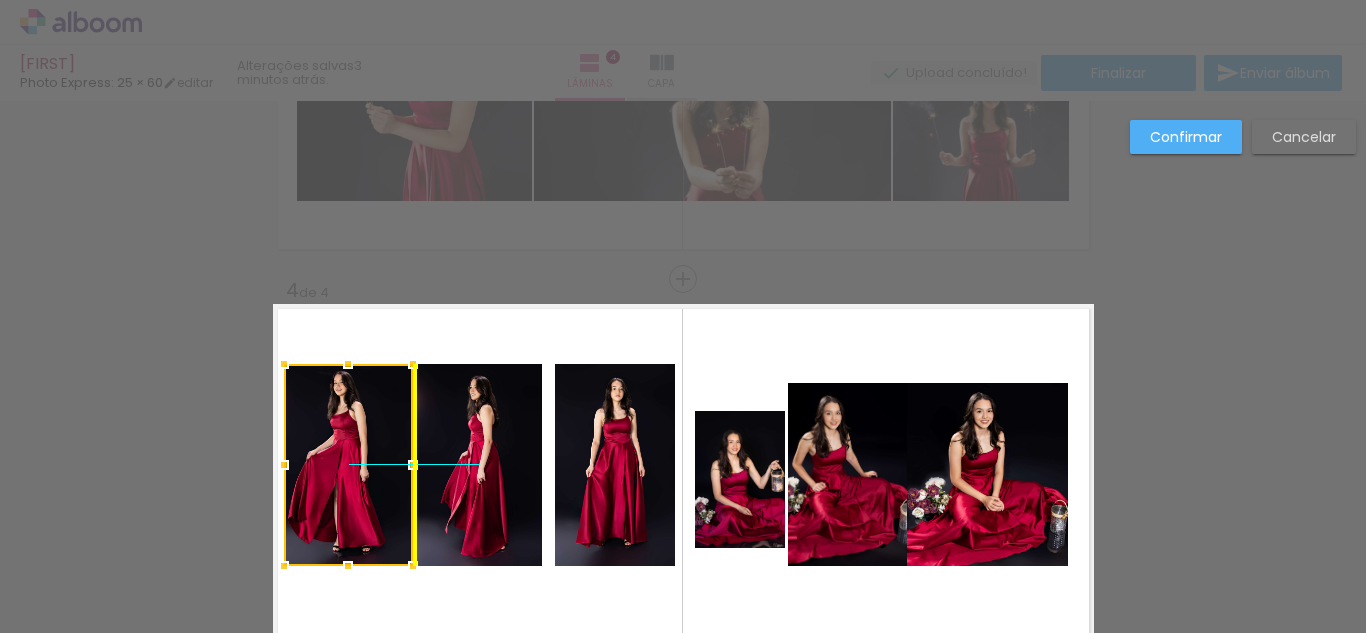 click at bounding box center [348, 465] 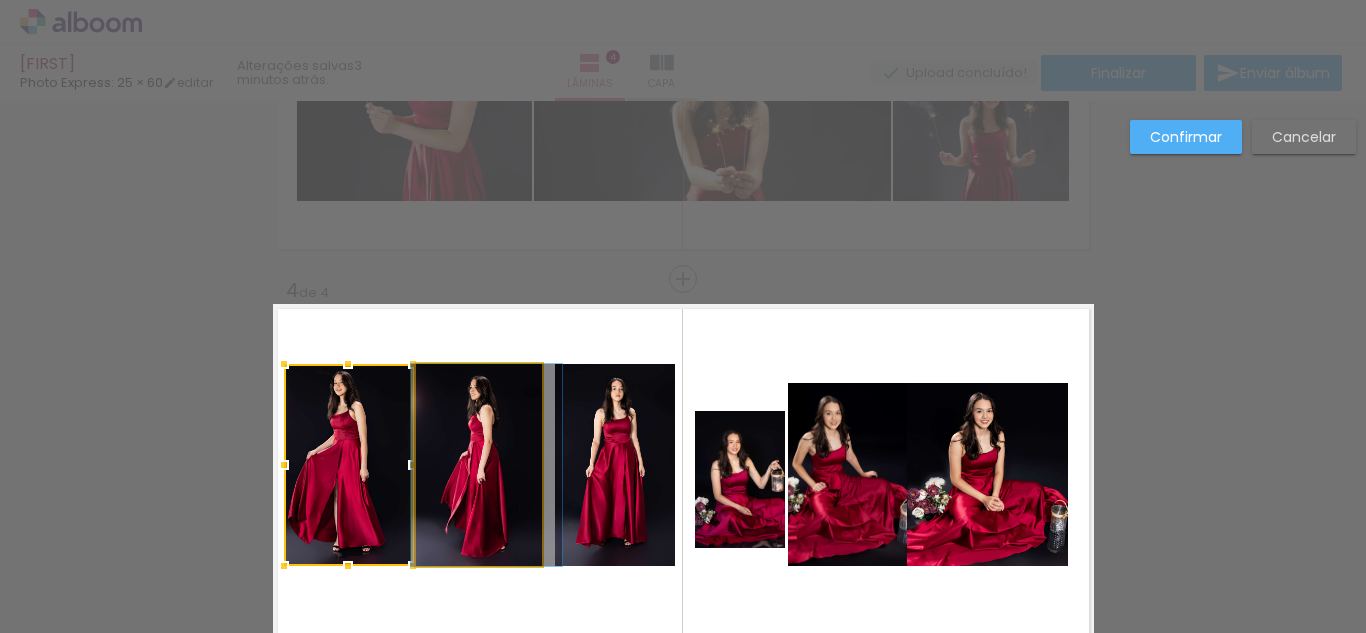 click 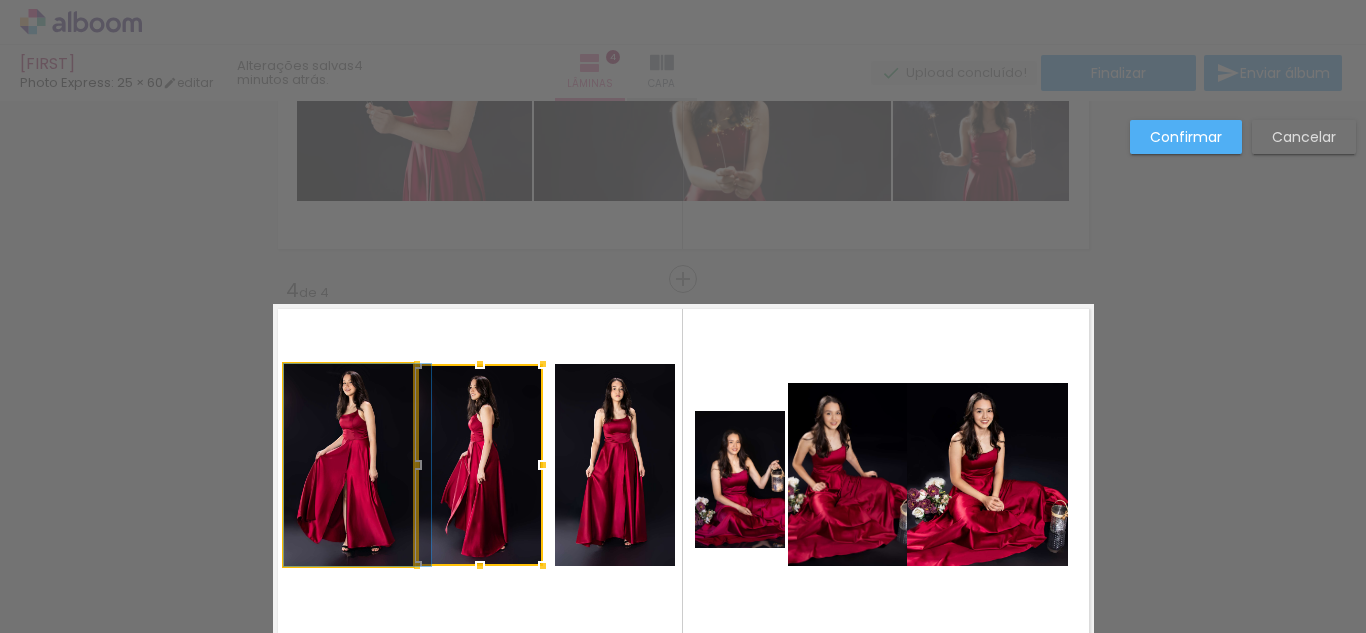 drag, startPoint x: 326, startPoint y: 499, endPoint x: 356, endPoint y: 520, distance: 36.619667 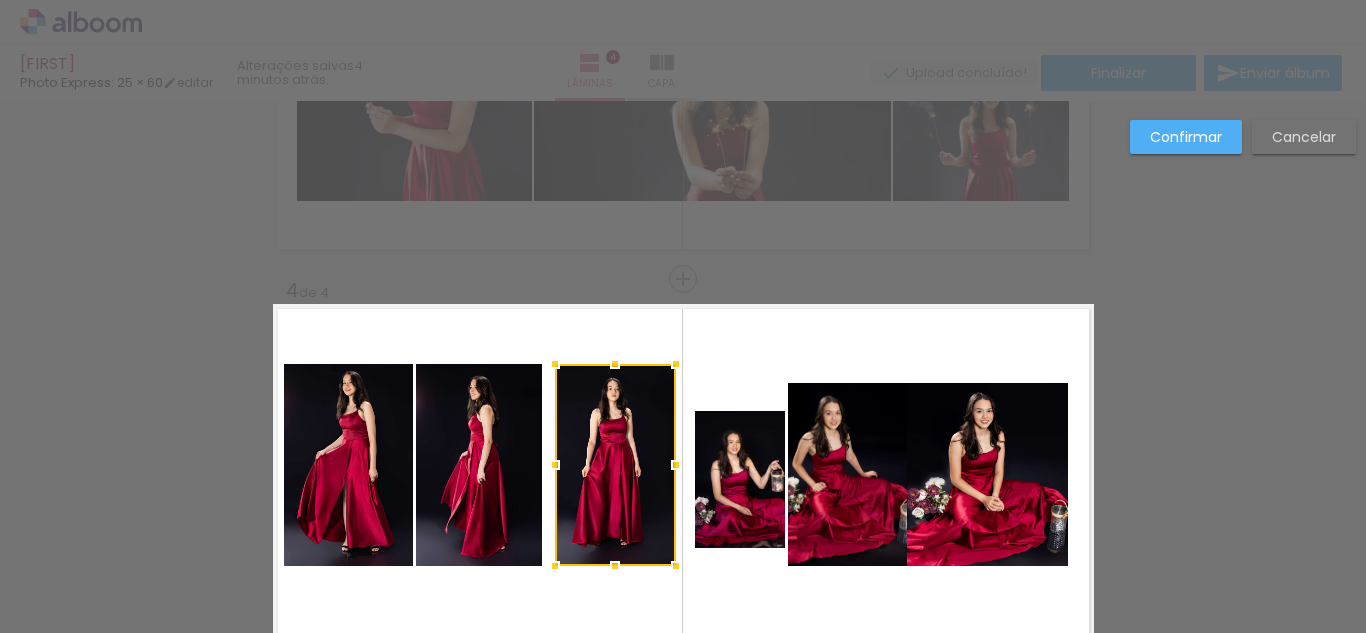 click at bounding box center [615, 465] 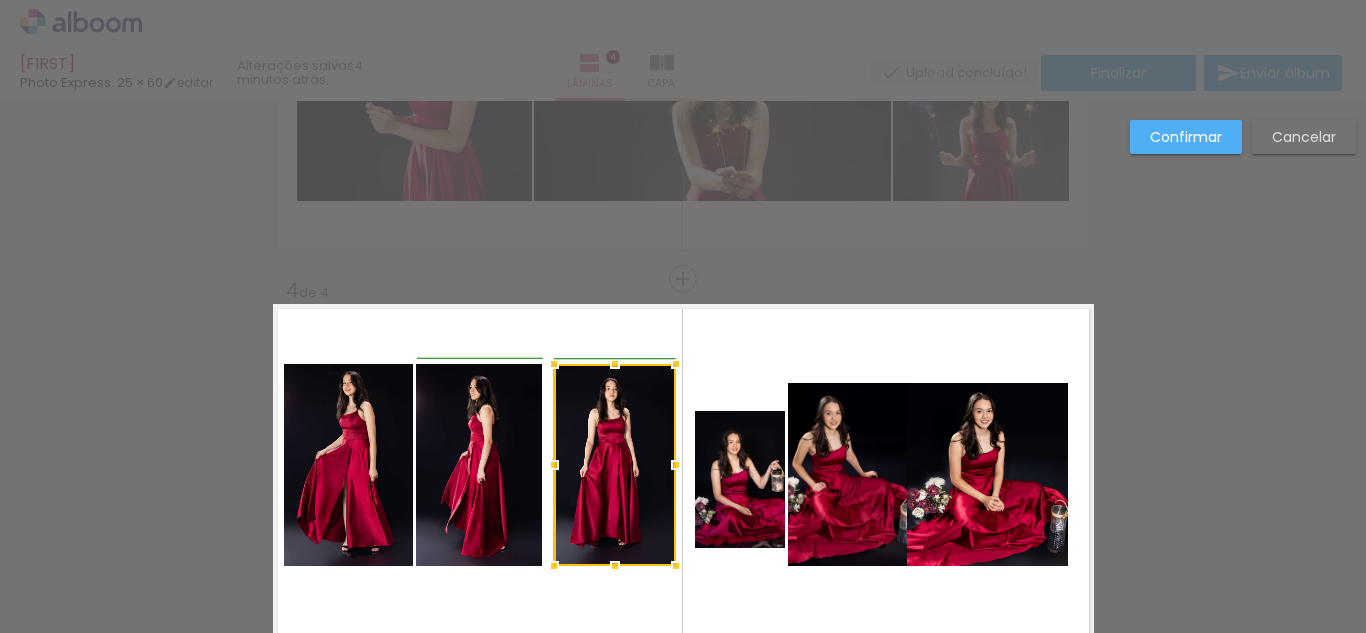 click at bounding box center [554, 465] 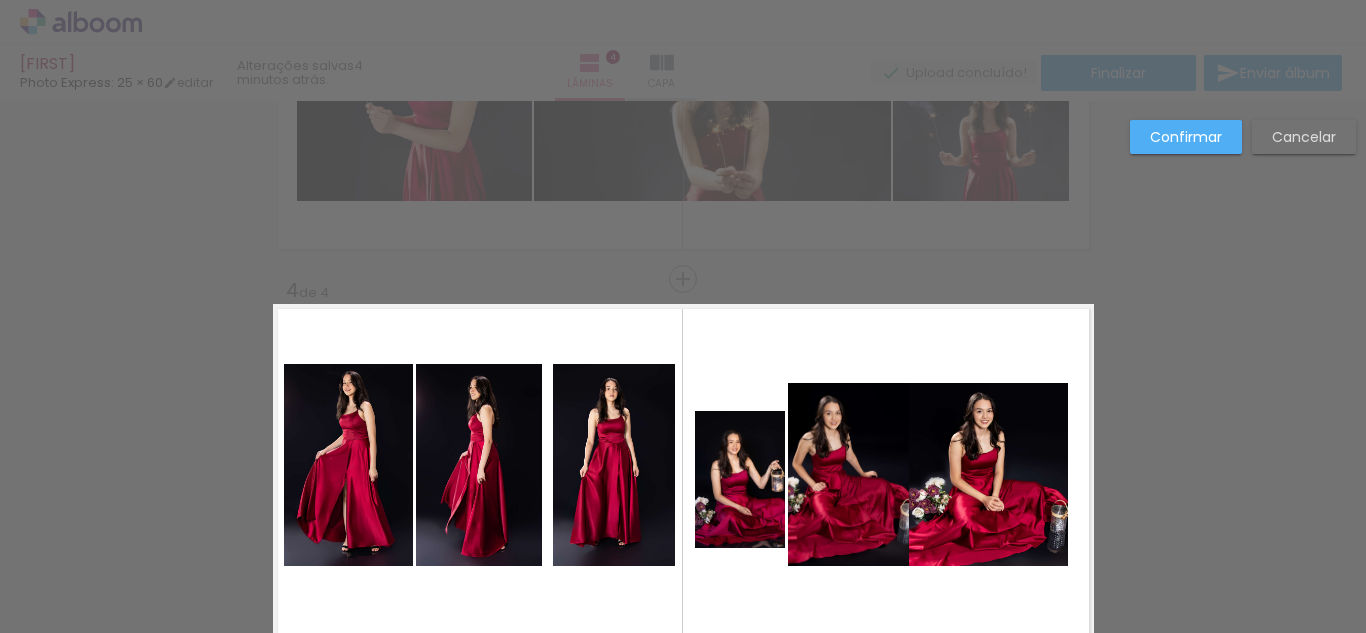 click 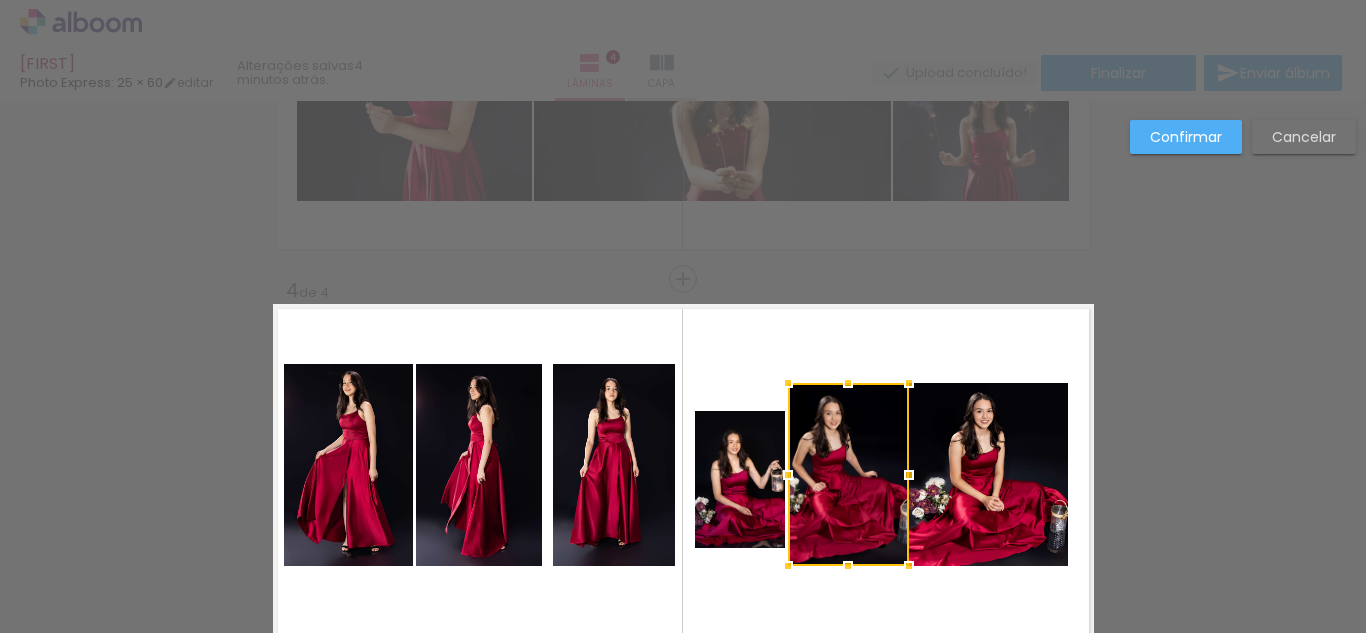 click 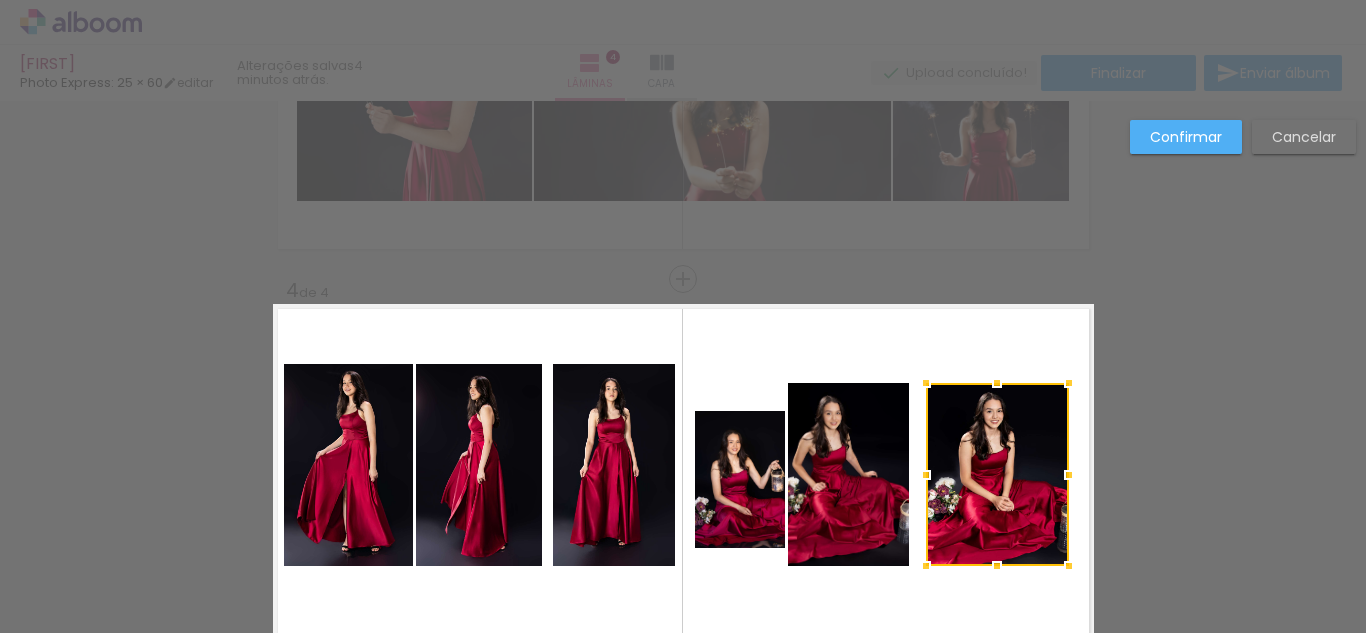 drag, startPoint x: 903, startPoint y: 476, endPoint x: 919, endPoint y: 476, distance: 16 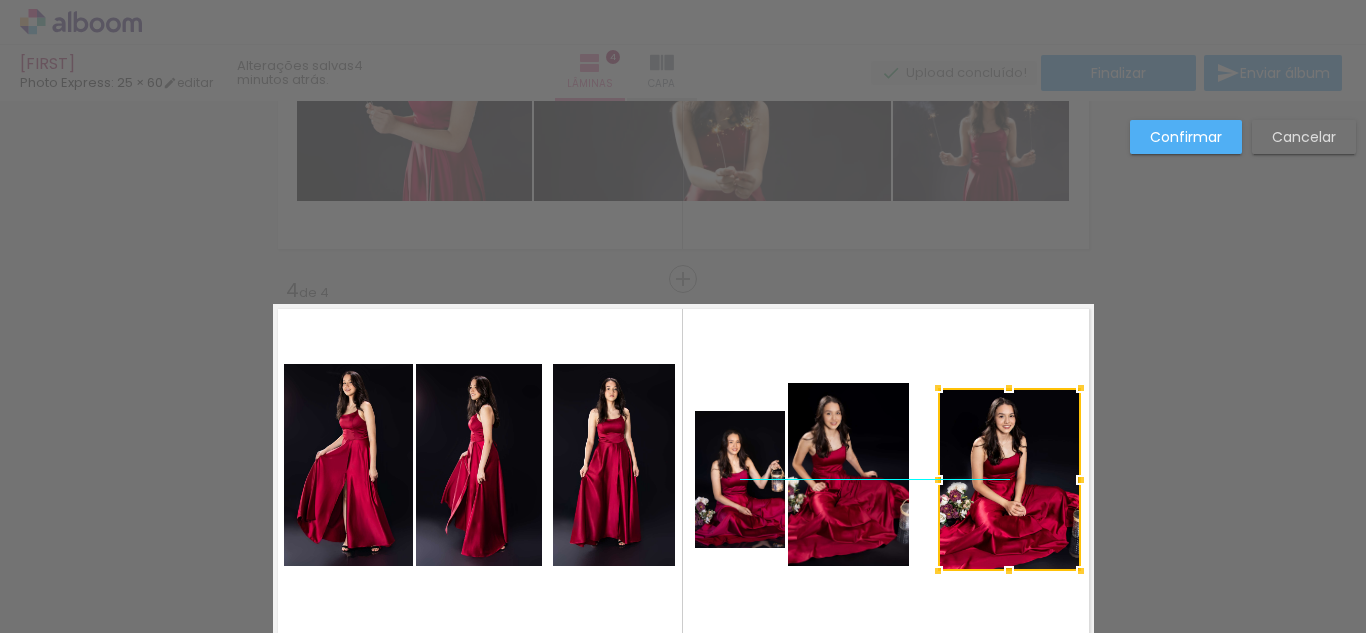 drag, startPoint x: 973, startPoint y: 487, endPoint x: 985, endPoint y: 493, distance: 13.416408 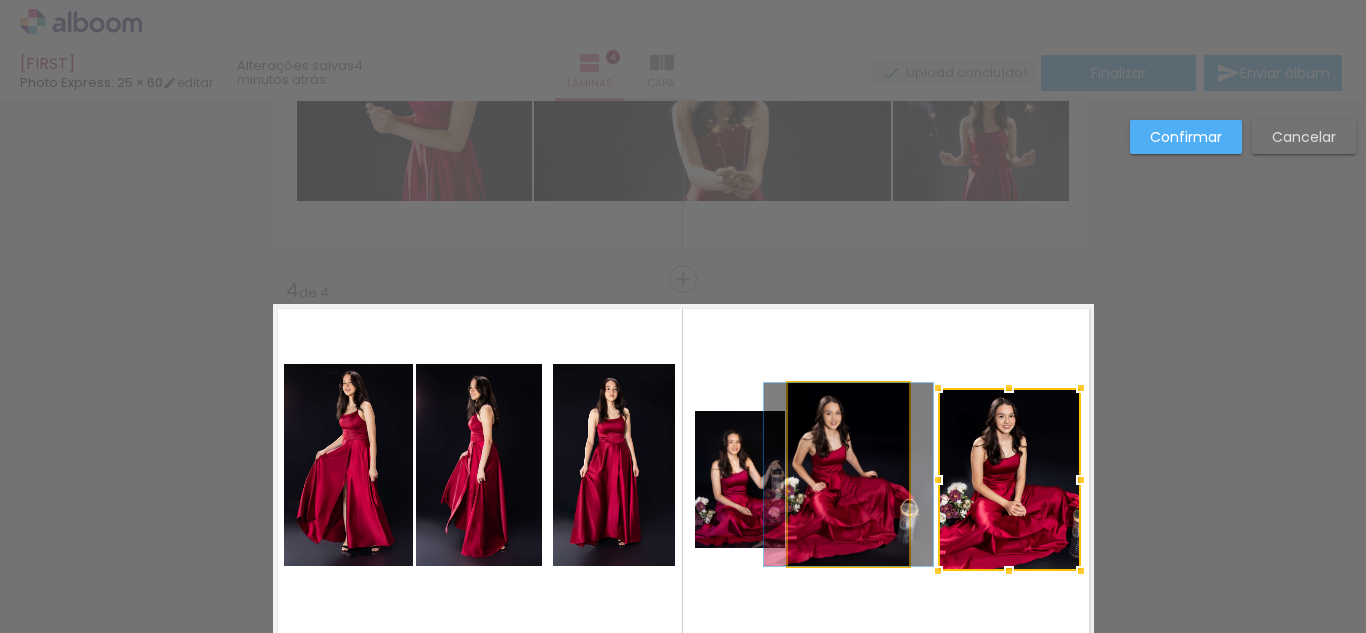 click 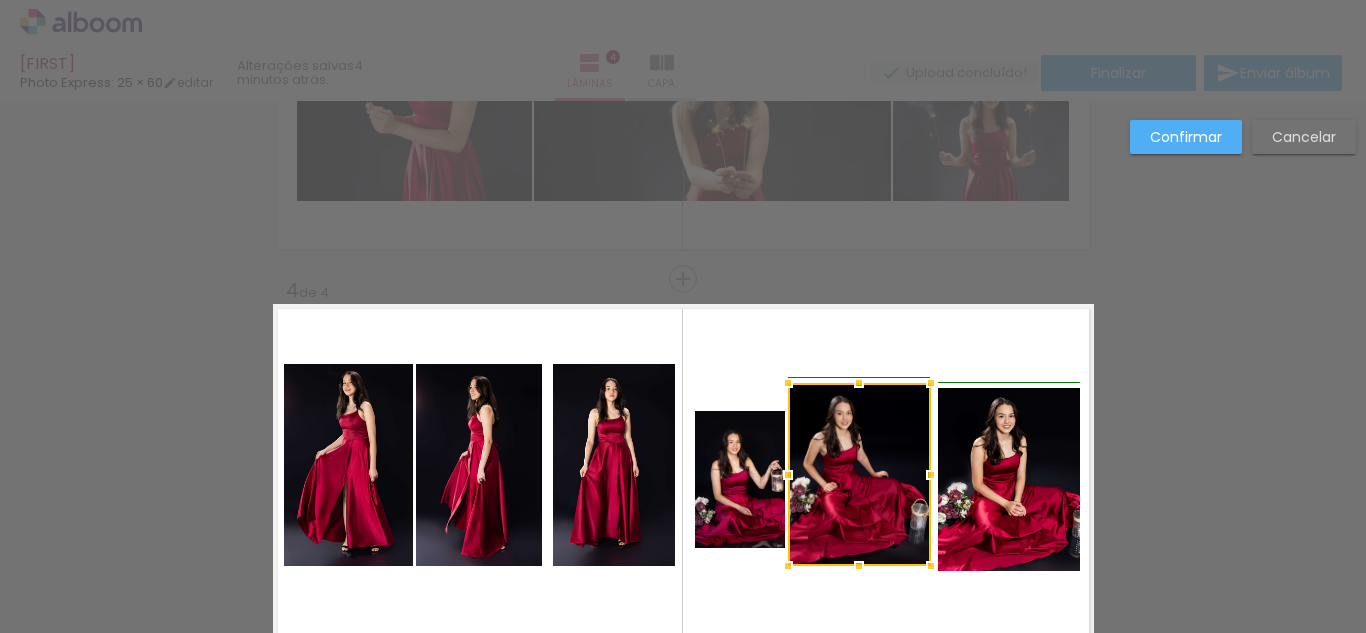 drag, startPoint x: 894, startPoint y: 478, endPoint x: 916, endPoint y: 478, distance: 22 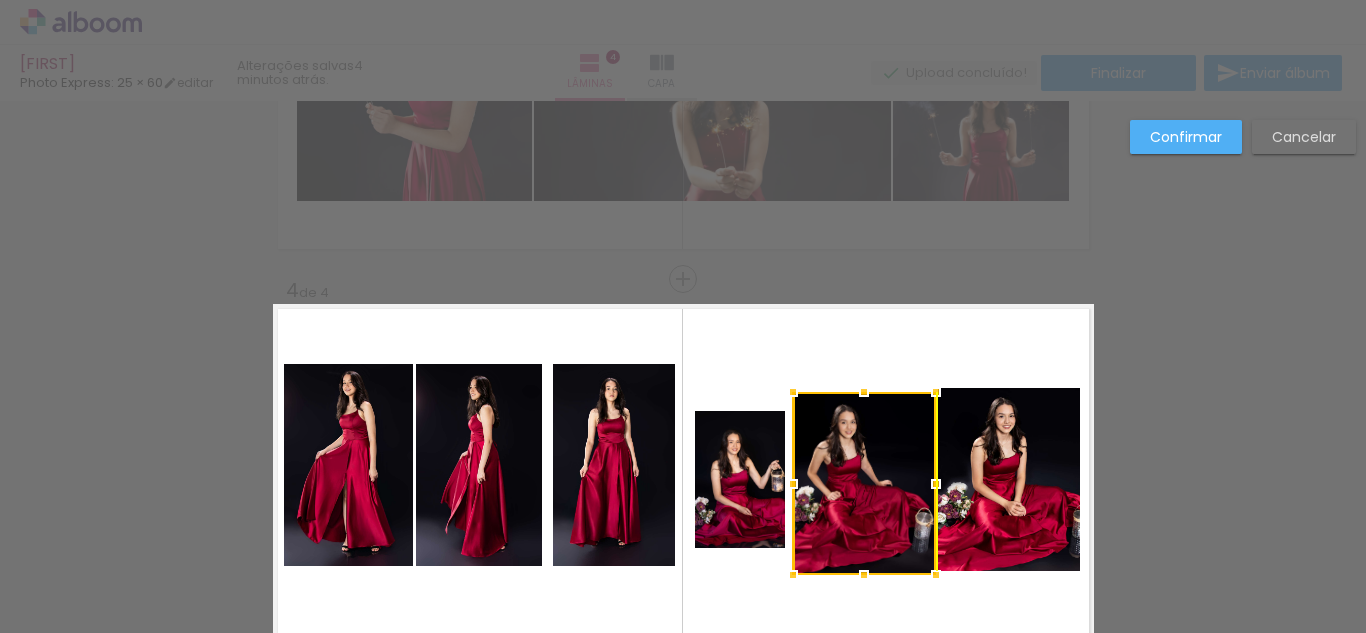 click at bounding box center [864, 483] 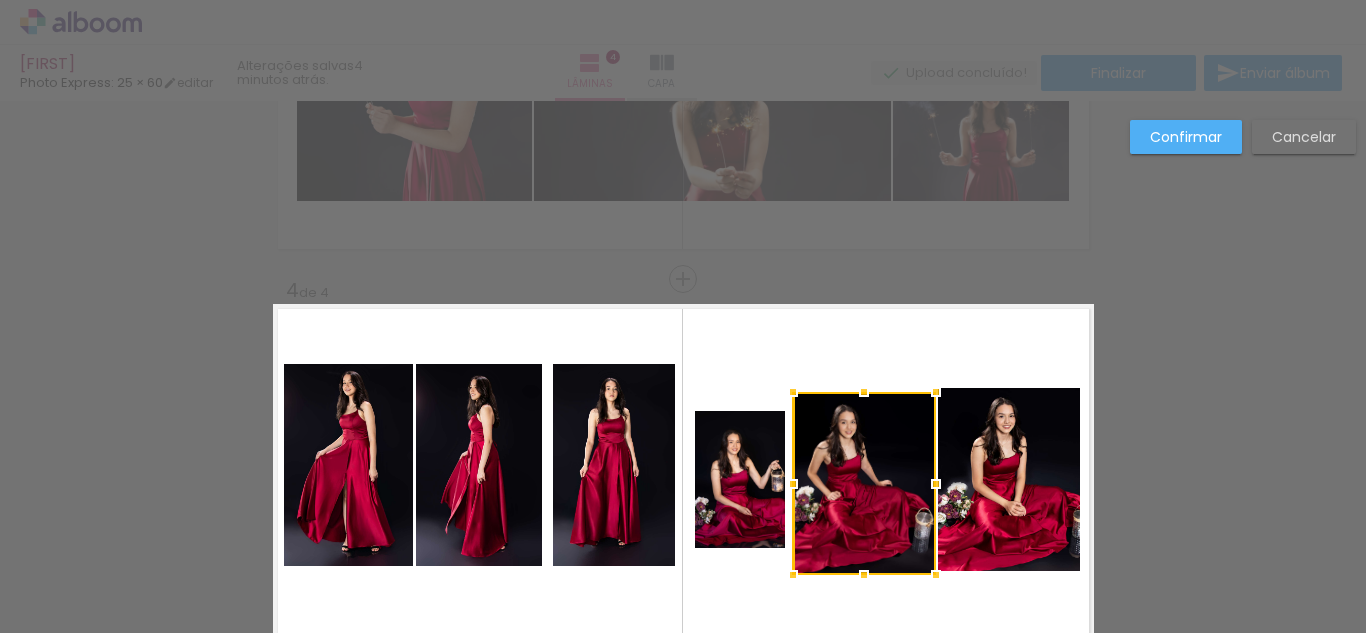 click 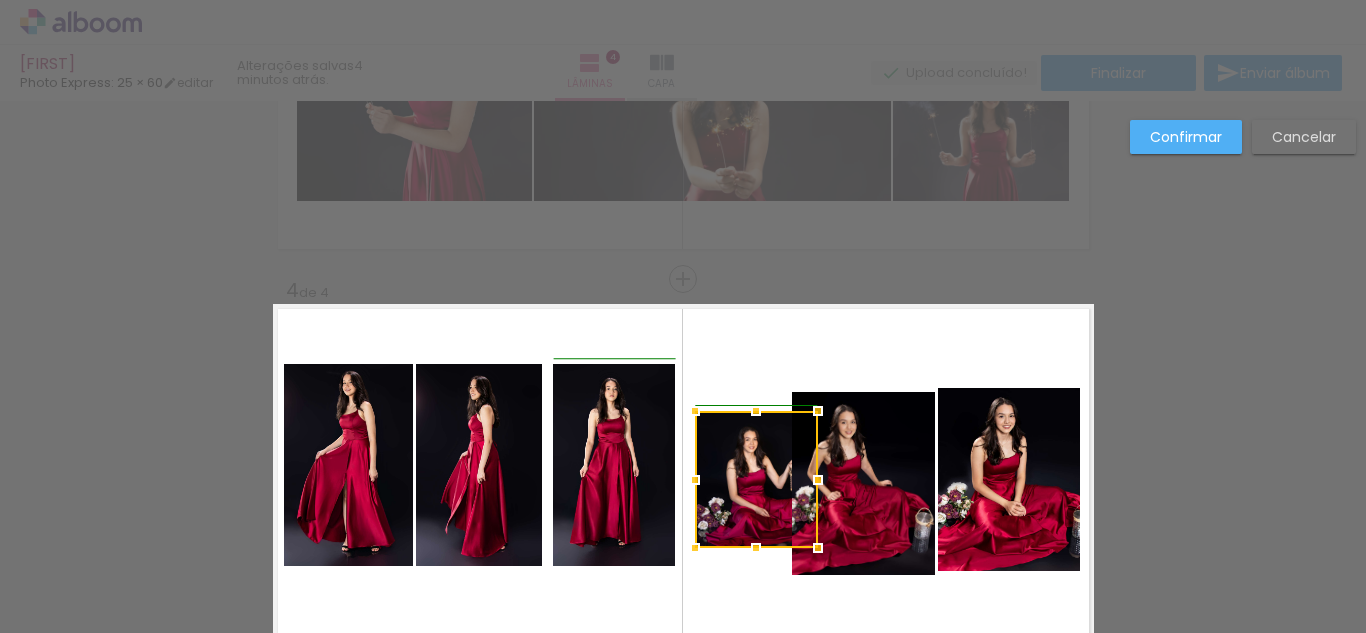 drag, startPoint x: 779, startPoint y: 482, endPoint x: 805, endPoint y: 481, distance: 26.019224 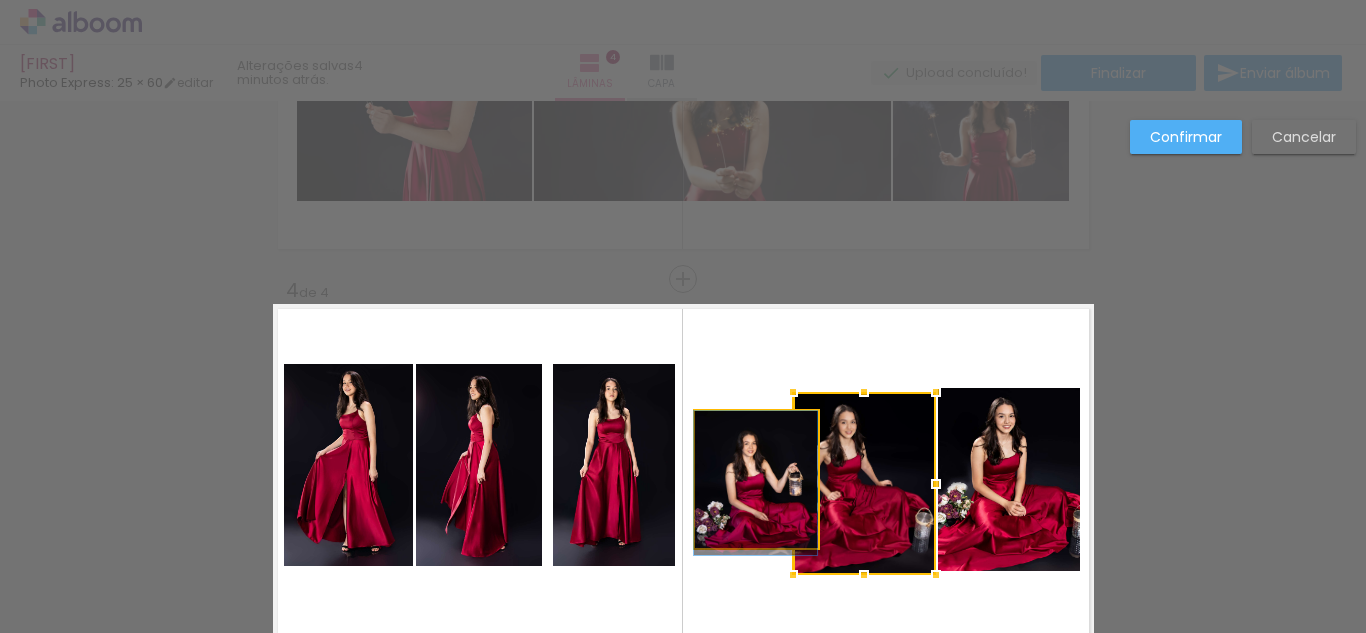 drag, startPoint x: 726, startPoint y: 486, endPoint x: 756, endPoint y: 459, distance: 40.36087 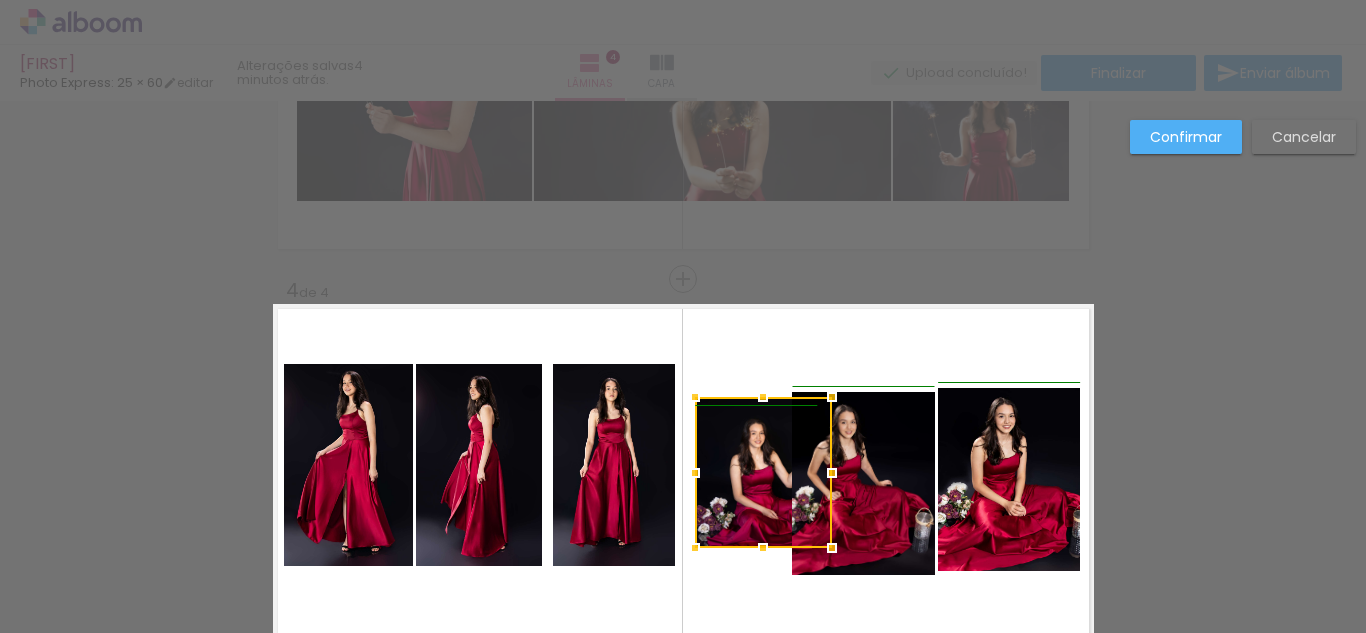 drag, startPoint x: 806, startPoint y: 415, endPoint x: 821, endPoint y: 401, distance: 20.518284 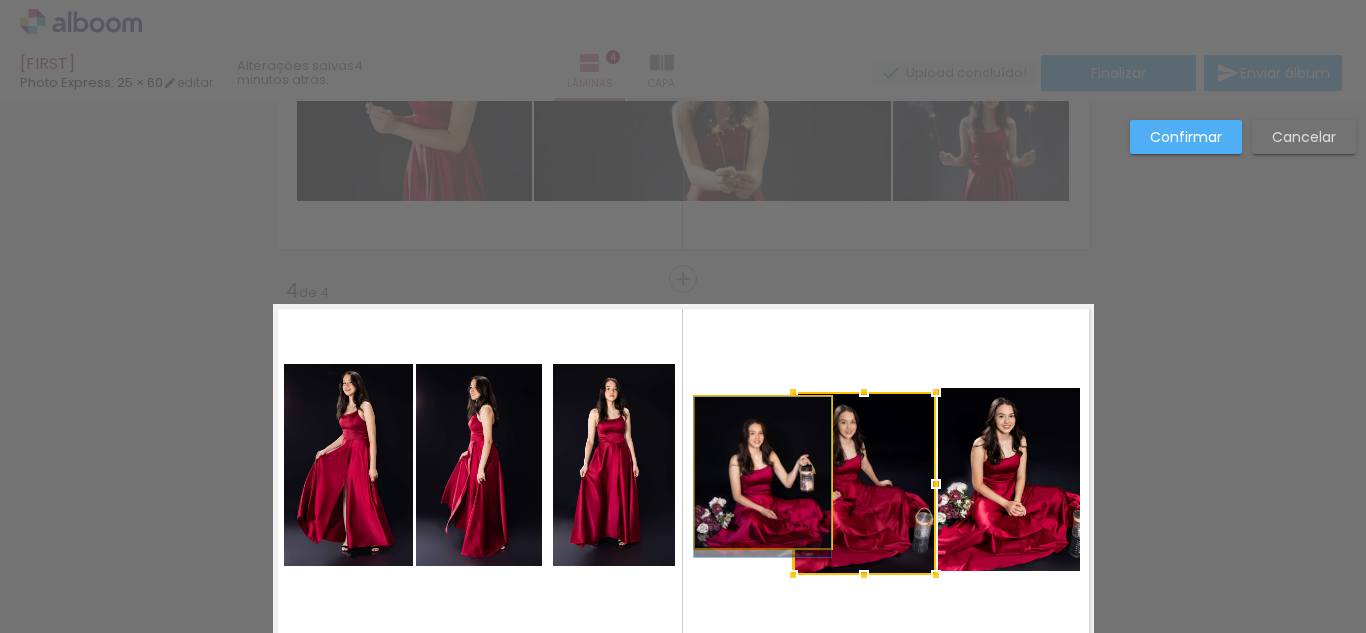 drag, startPoint x: 739, startPoint y: 507, endPoint x: 722, endPoint y: 508, distance: 17.029387 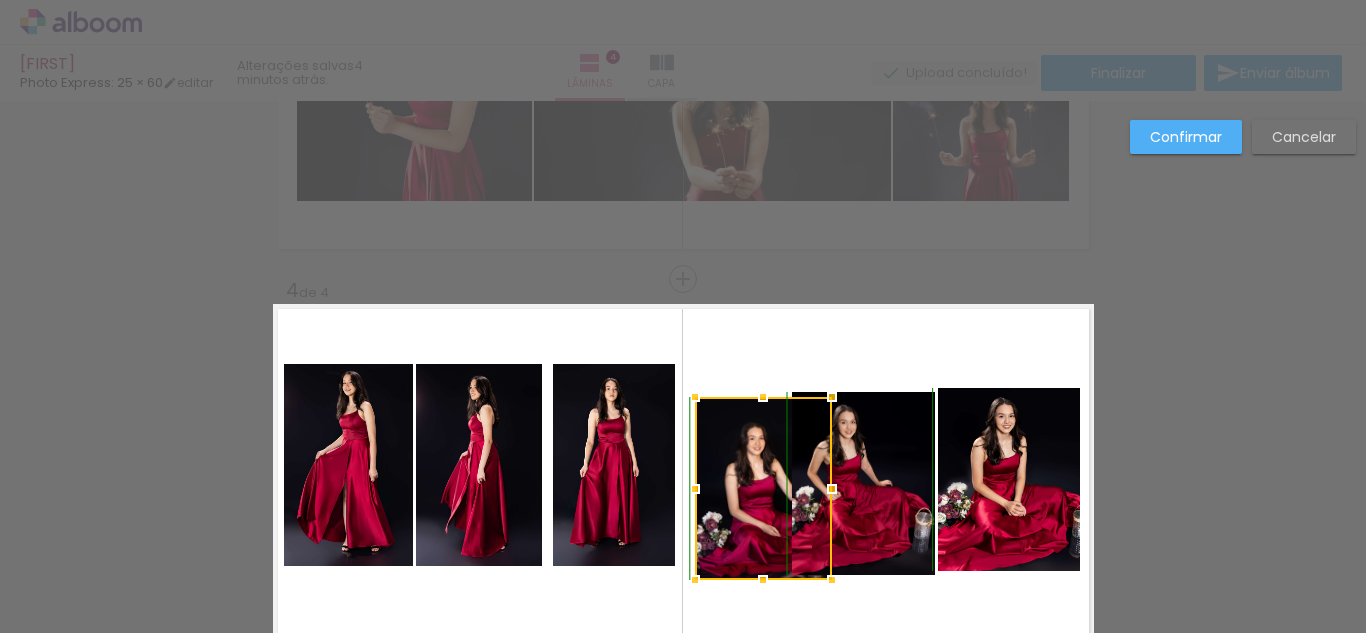 drag, startPoint x: 756, startPoint y: 549, endPoint x: 755, endPoint y: 574, distance: 25.019993 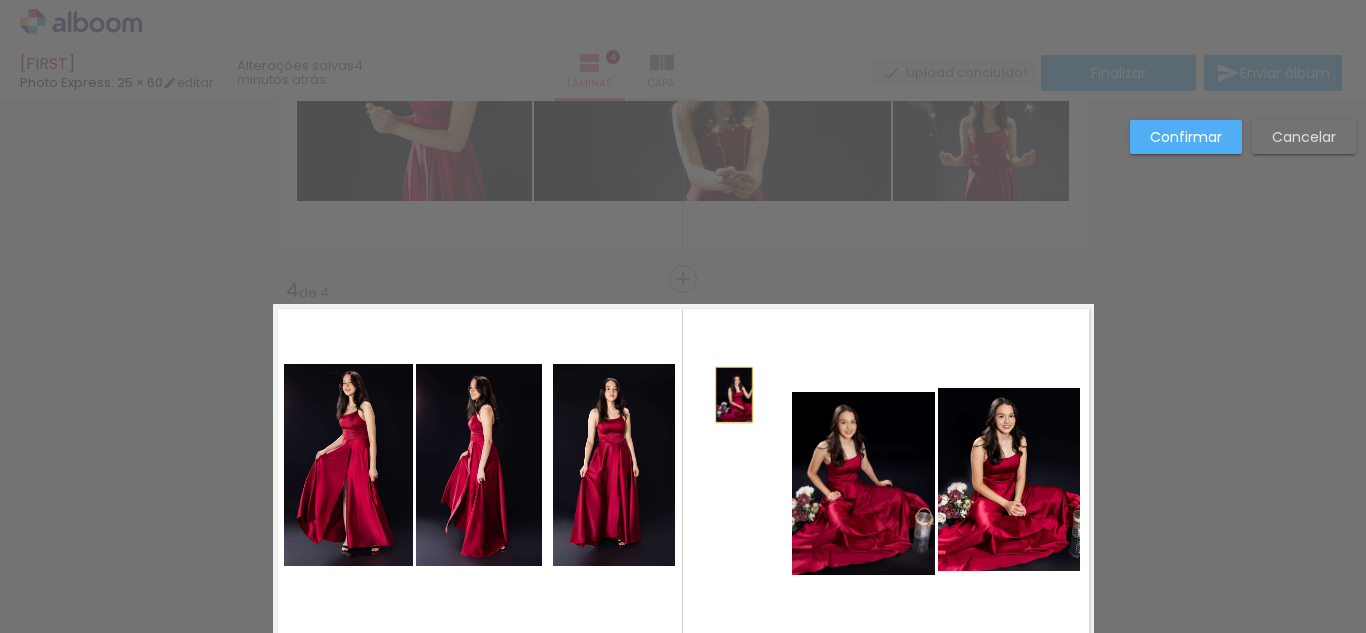 drag, startPoint x: 611, startPoint y: 498, endPoint x: 726, endPoint y: 395, distance: 154.38264 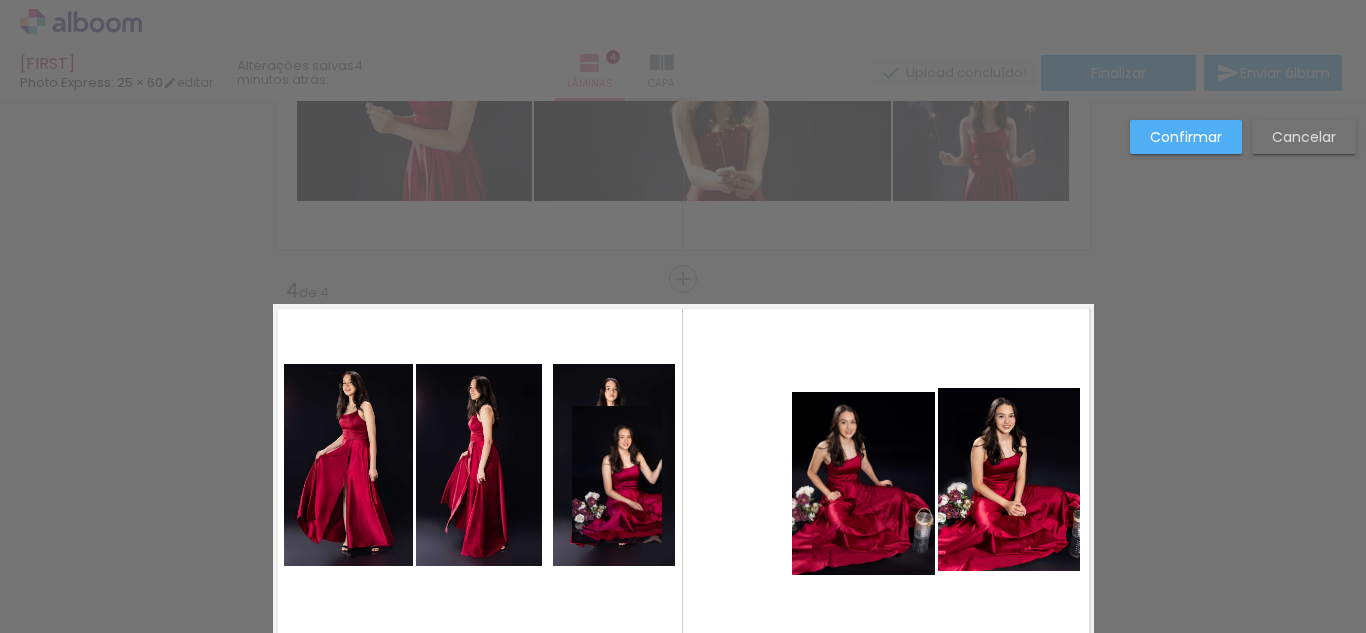 click at bounding box center [763, 488] 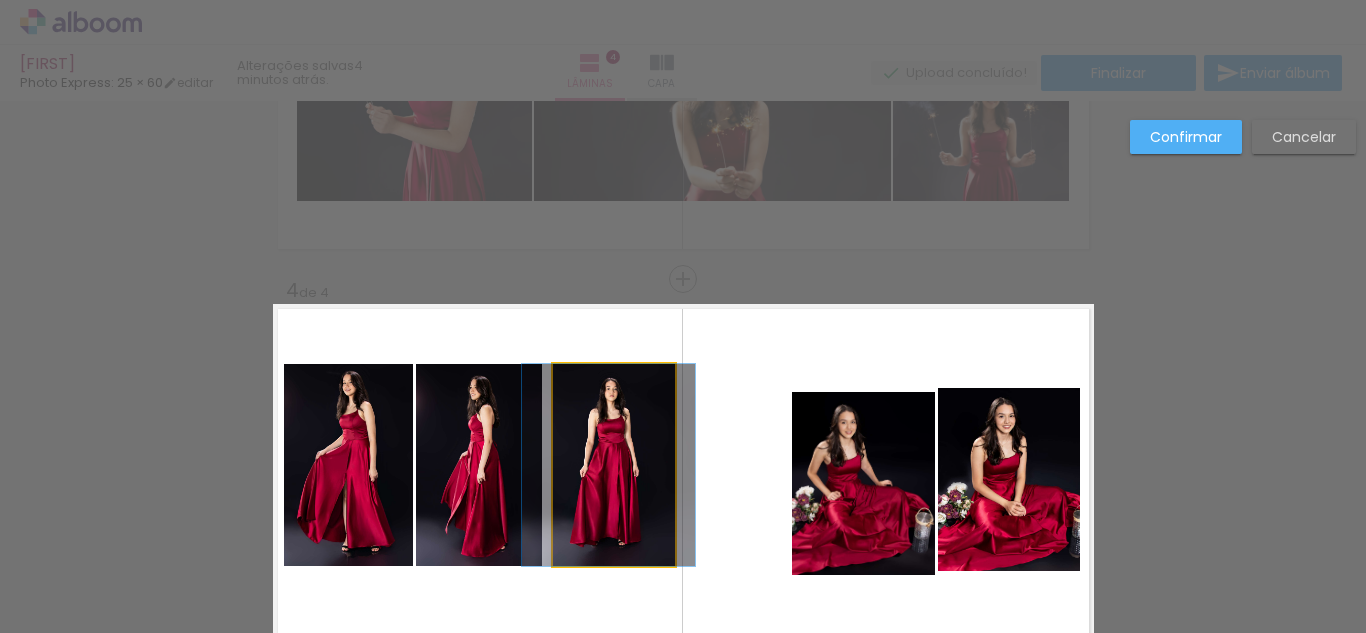 click 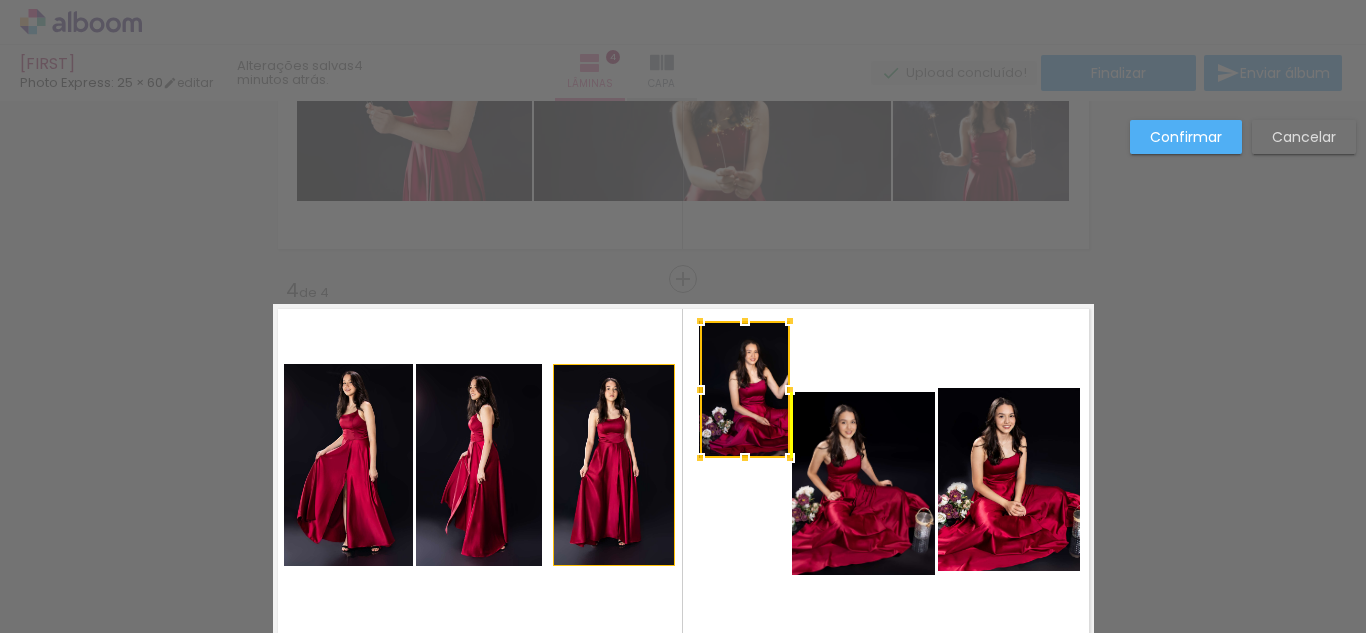 drag, startPoint x: 616, startPoint y: 487, endPoint x: 747, endPoint y: 402, distance: 156.16017 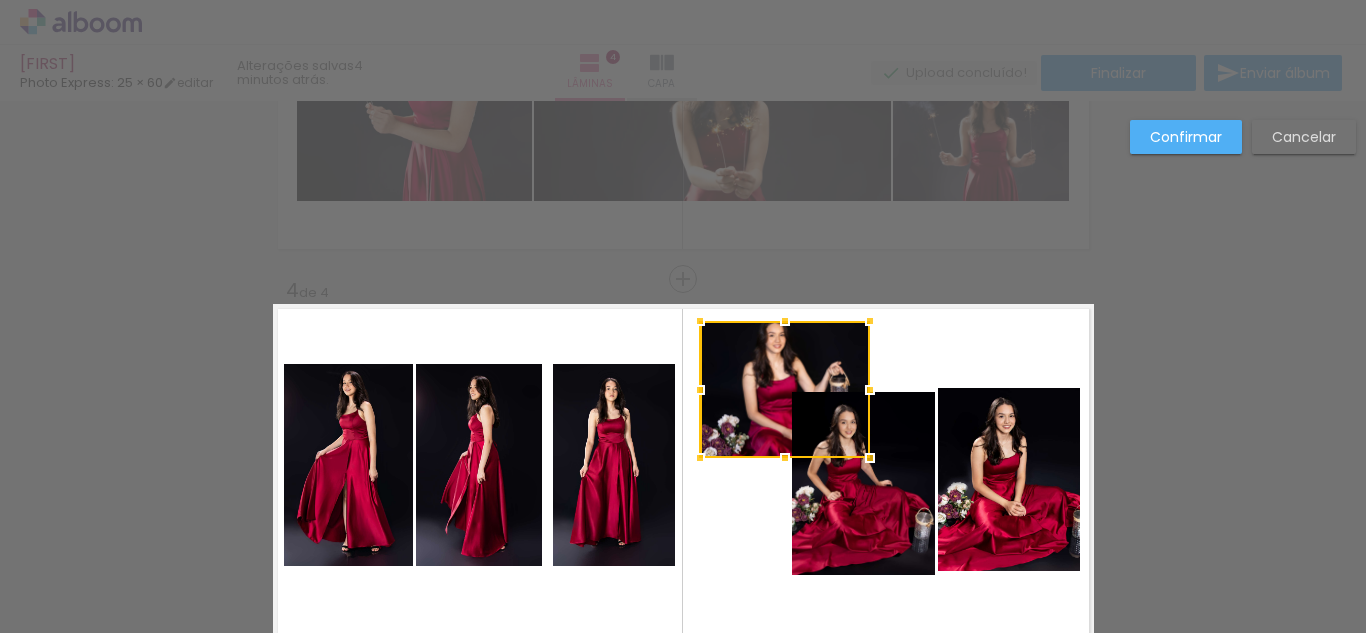 drag, startPoint x: 783, startPoint y: 388, endPoint x: 860, endPoint y: 376, distance: 77.92946 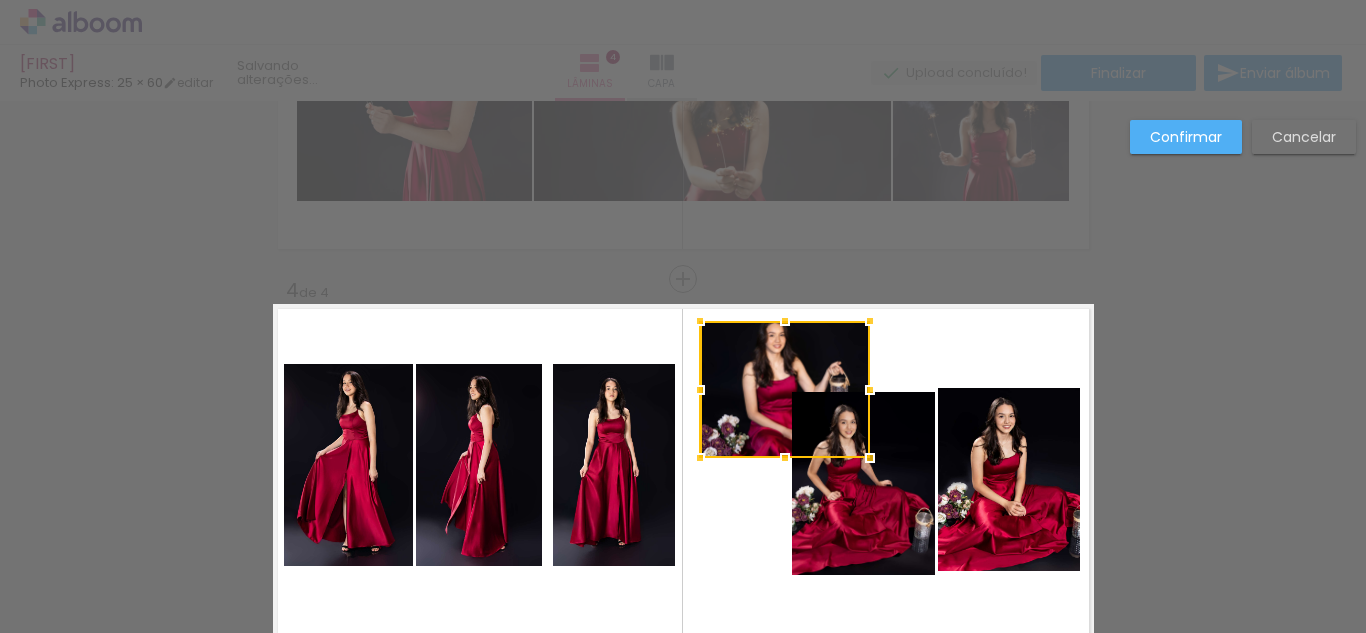 click 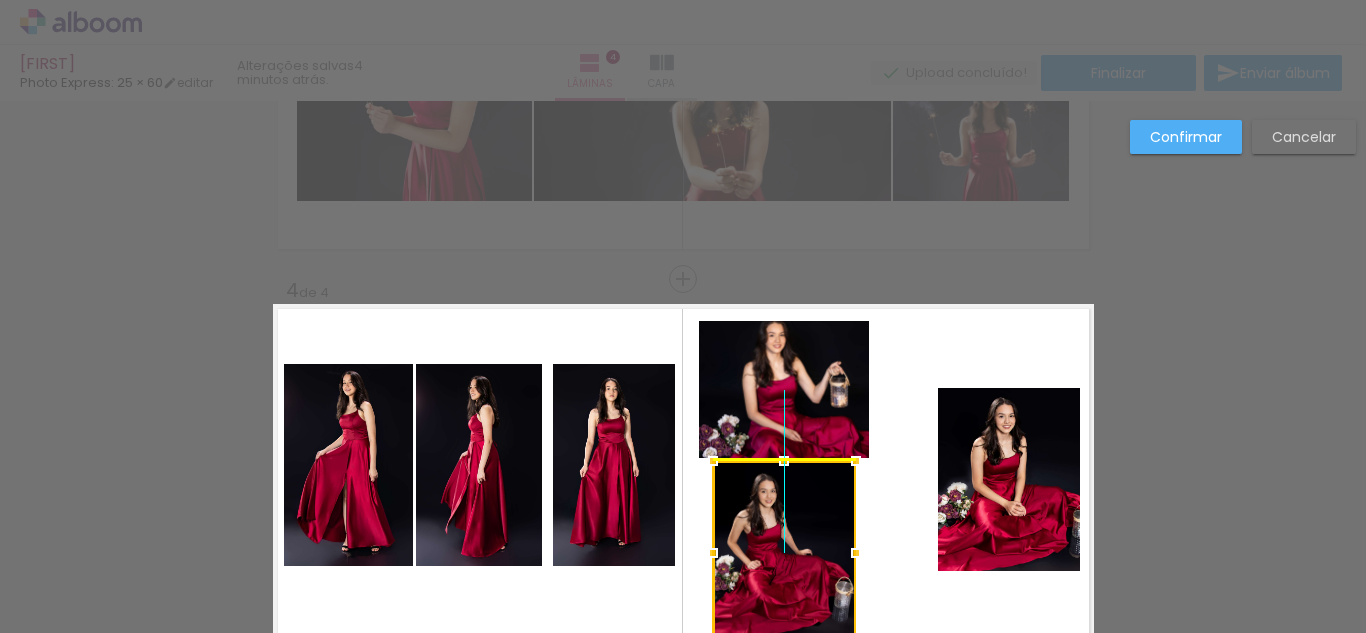 drag, startPoint x: 865, startPoint y: 533, endPoint x: 850, endPoint y: 561, distance: 31.764761 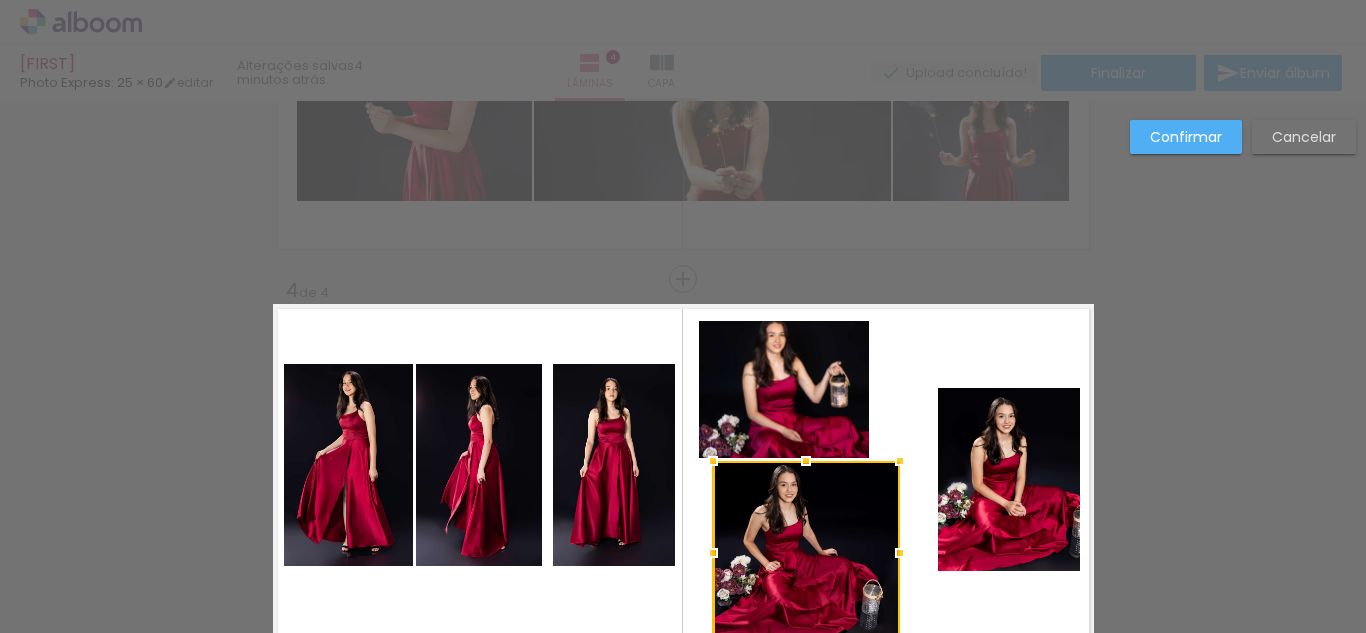 drag, startPoint x: 845, startPoint y: 555, endPoint x: 904, endPoint y: 551, distance: 59.135437 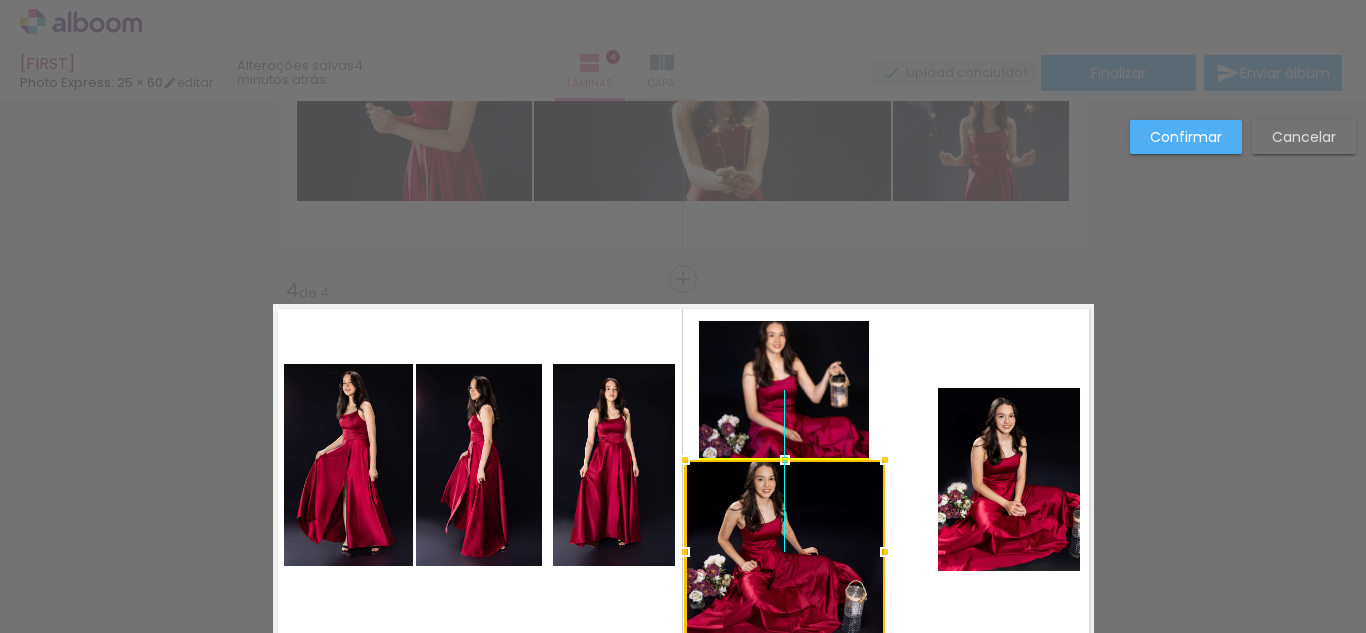 drag, startPoint x: 816, startPoint y: 555, endPoint x: 807, endPoint y: 571, distance: 18.35756 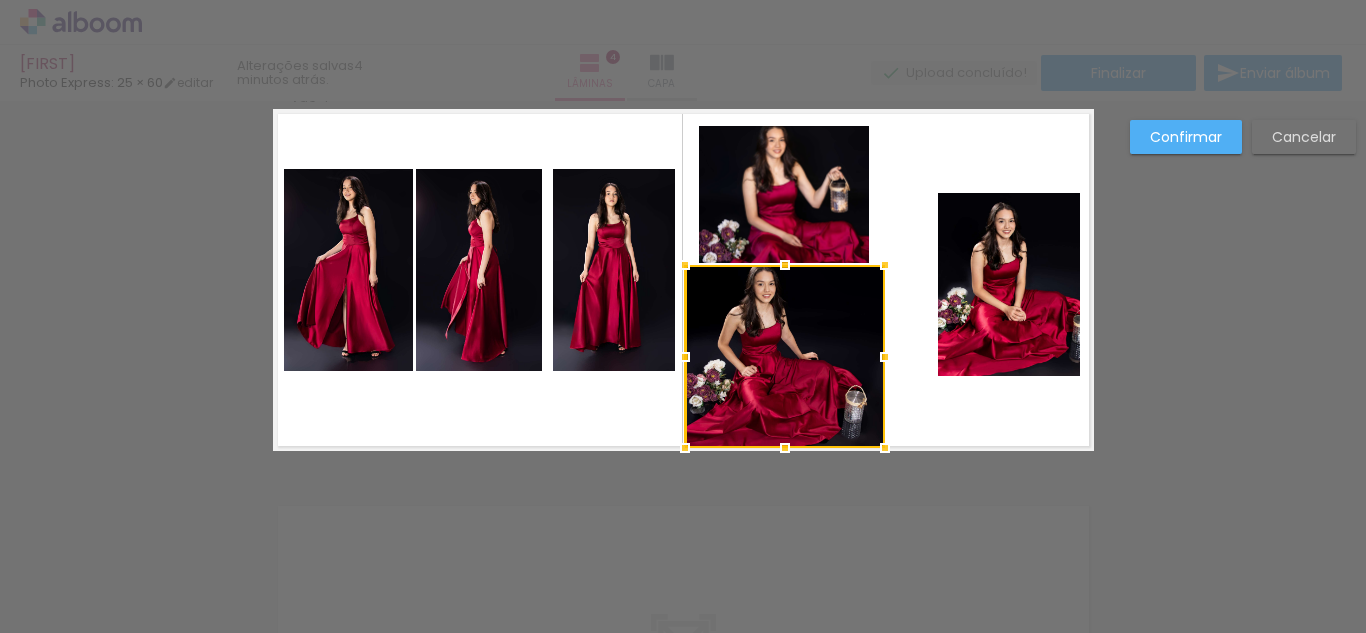 scroll, scrollTop: 1231, scrollLeft: 0, axis: vertical 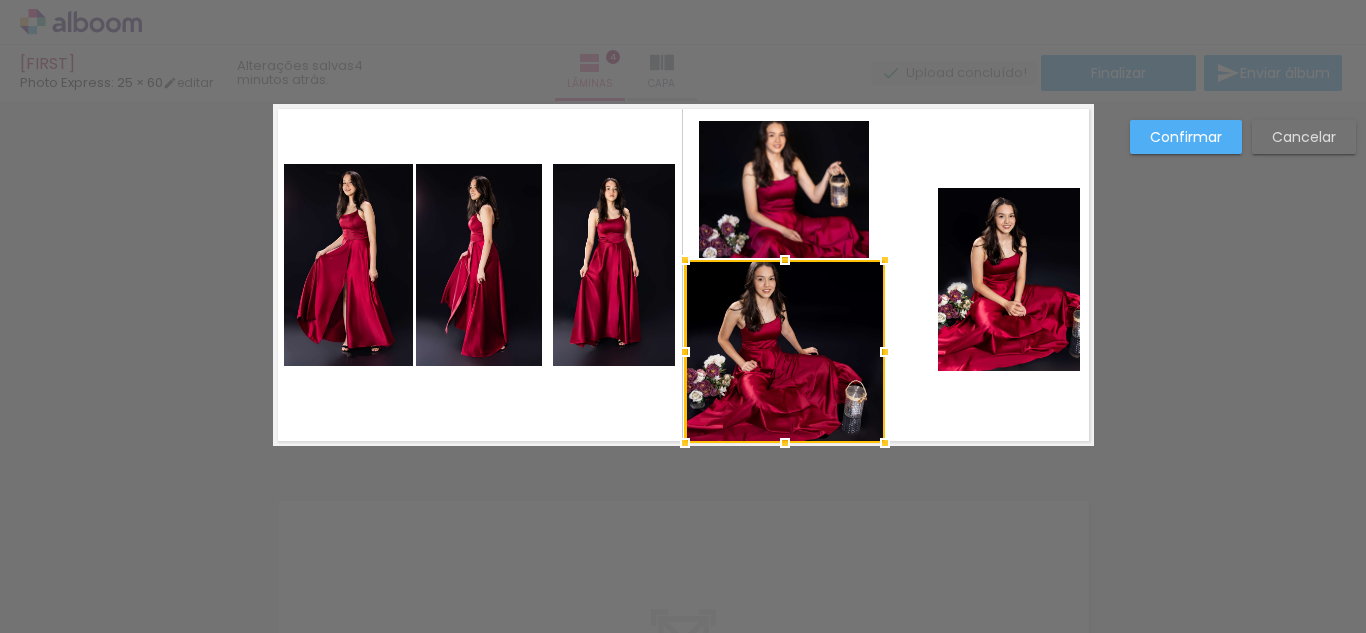 click 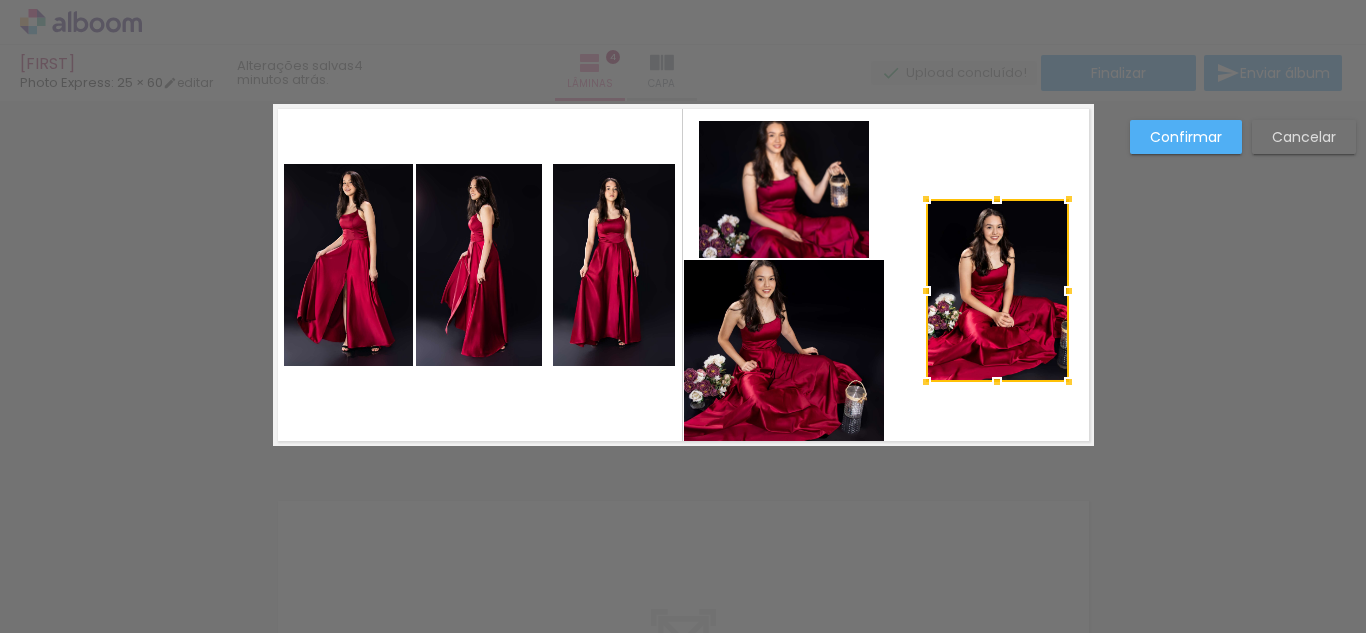 drag, startPoint x: 985, startPoint y: 321, endPoint x: 973, endPoint y: 332, distance: 16.27882 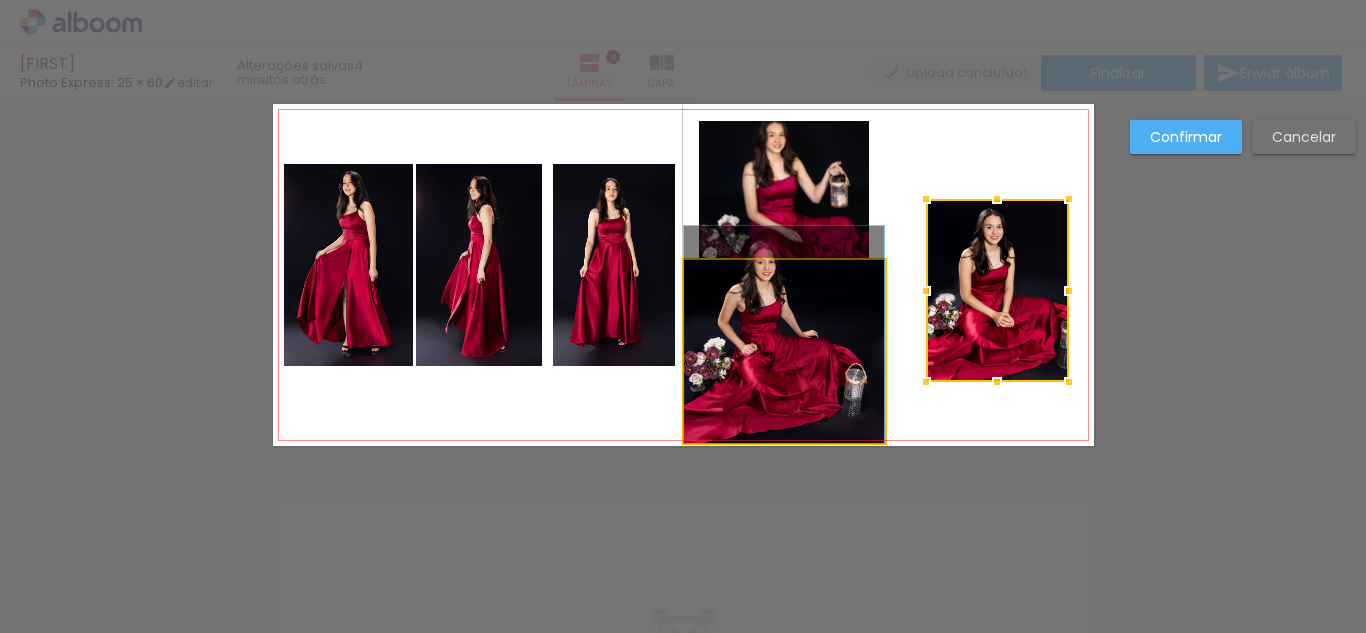 drag, startPoint x: 824, startPoint y: 365, endPoint x: 863, endPoint y: 347, distance: 42.953465 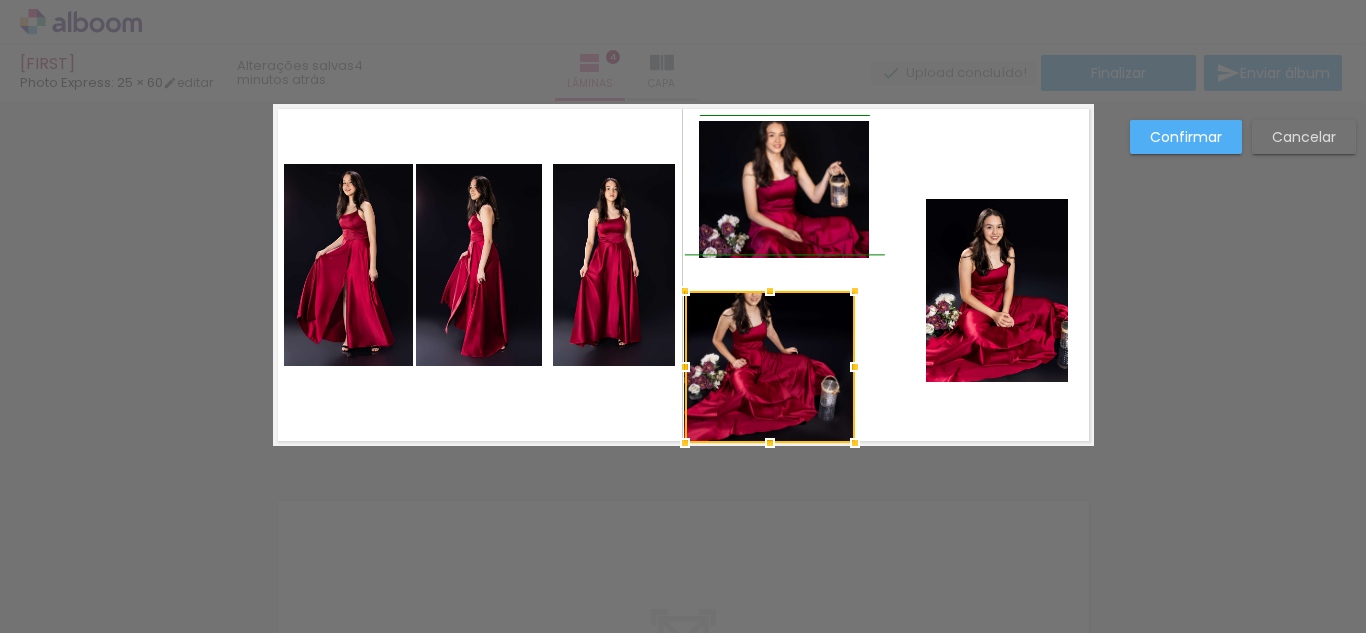 drag, startPoint x: 872, startPoint y: 258, endPoint x: 847, endPoint y: 289, distance: 39.824615 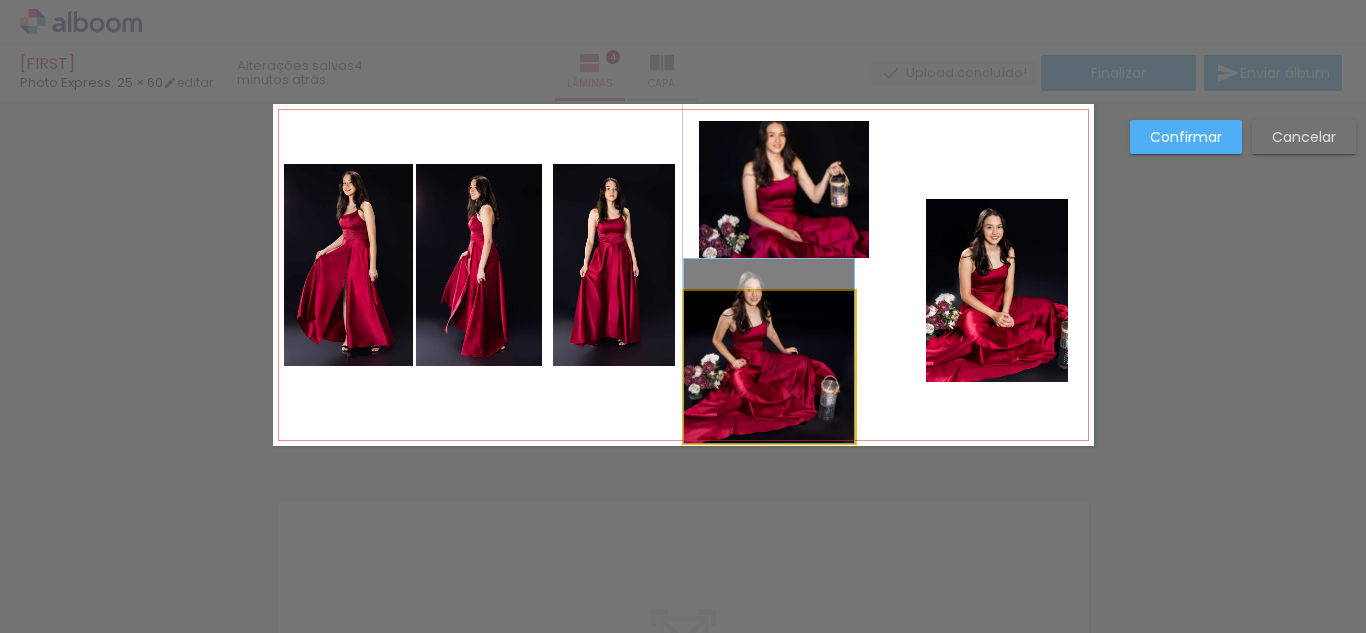 drag, startPoint x: 786, startPoint y: 380, endPoint x: 826, endPoint y: 351, distance: 49.40648 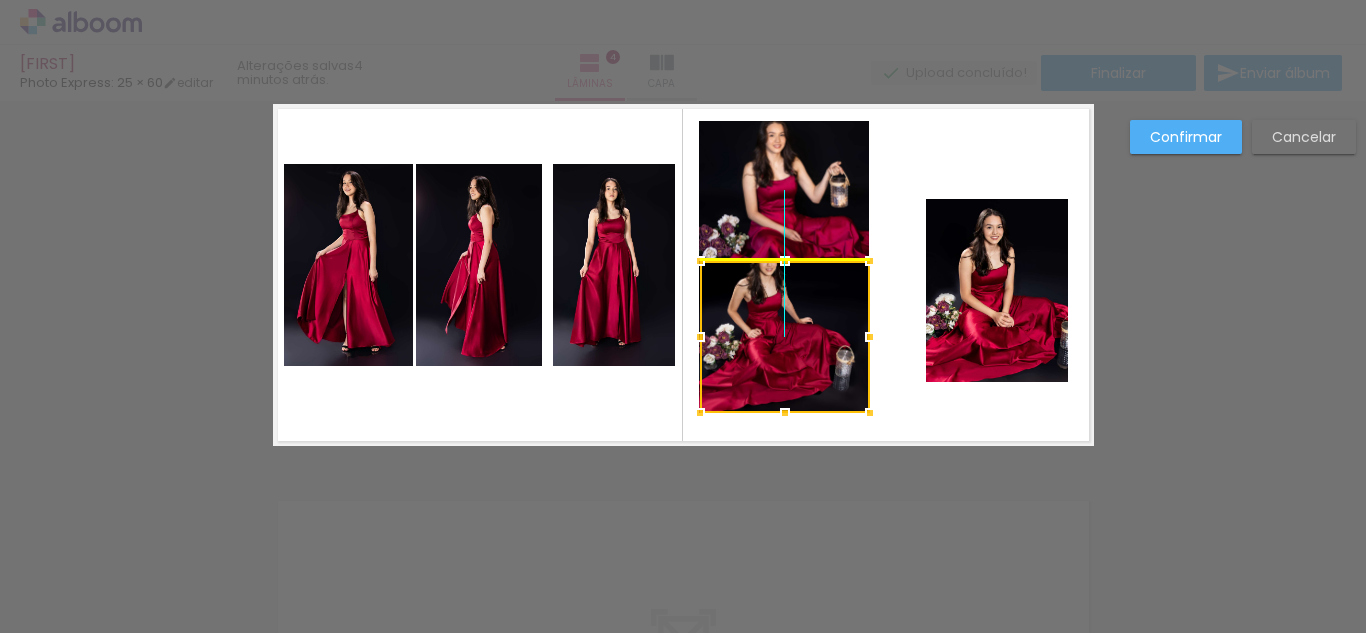 drag, startPoint x: 797, startPoint y: 378, endPoint x: 807, endPoint y: 383, distance: 11.18034 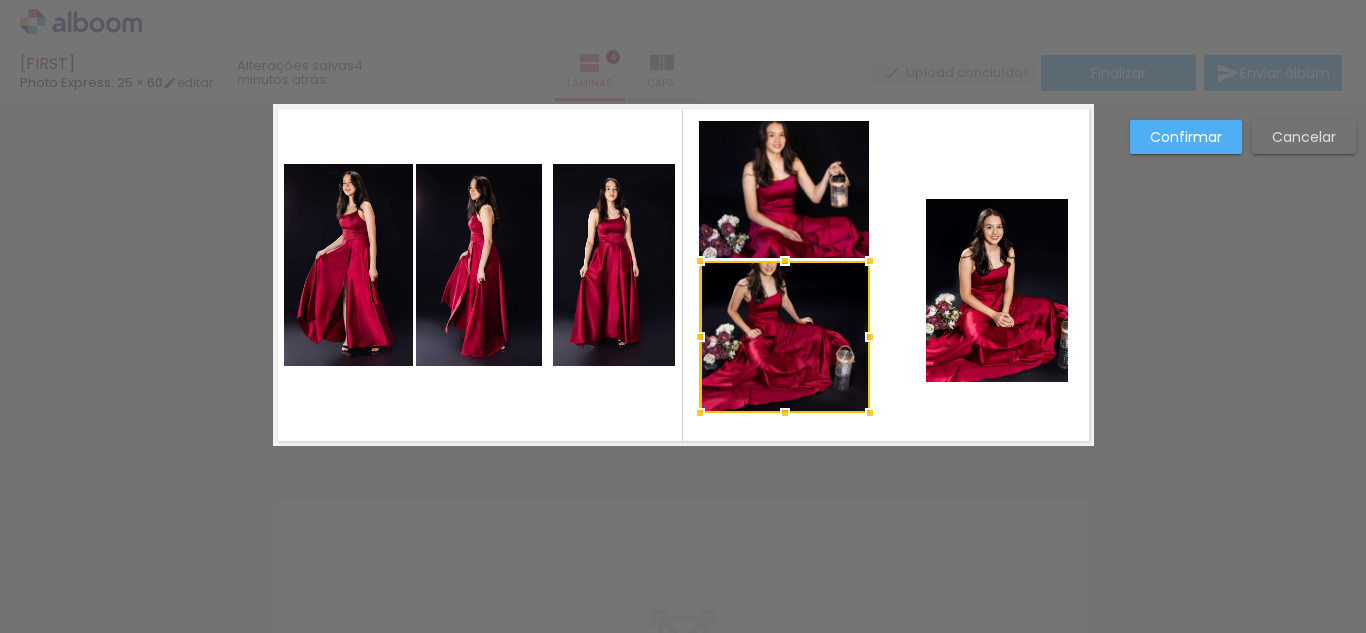 click at bounding box center [785, 261] 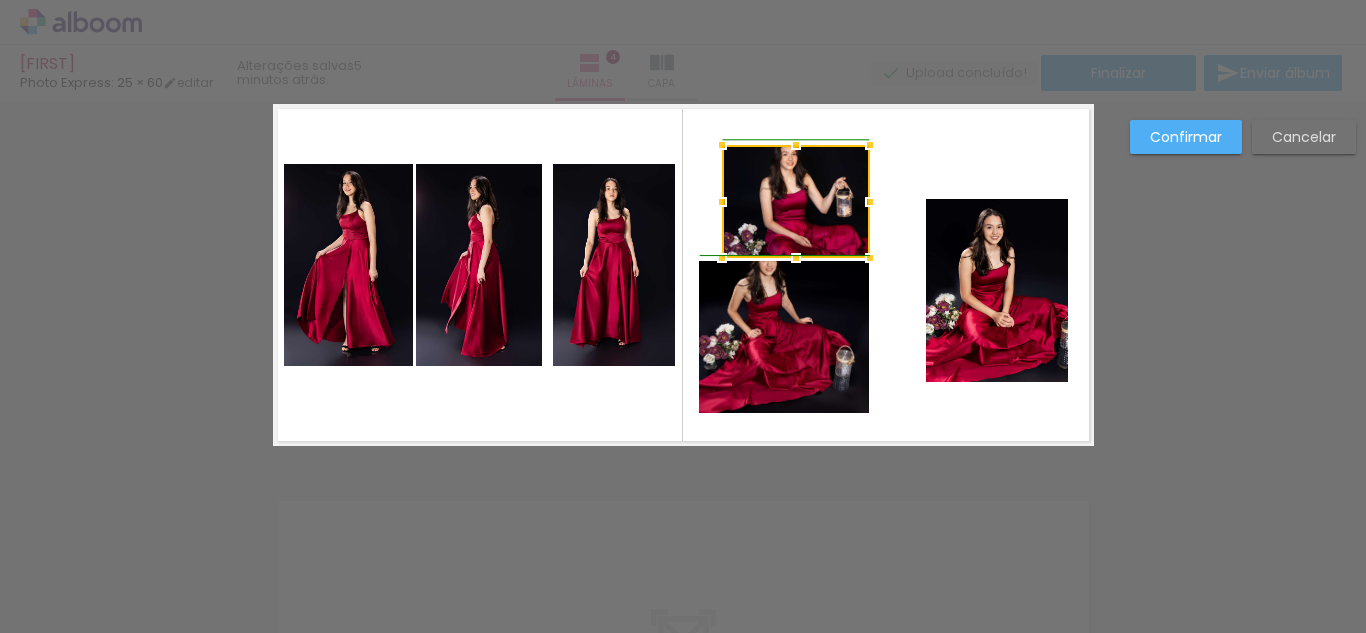 click on "4  de 4" 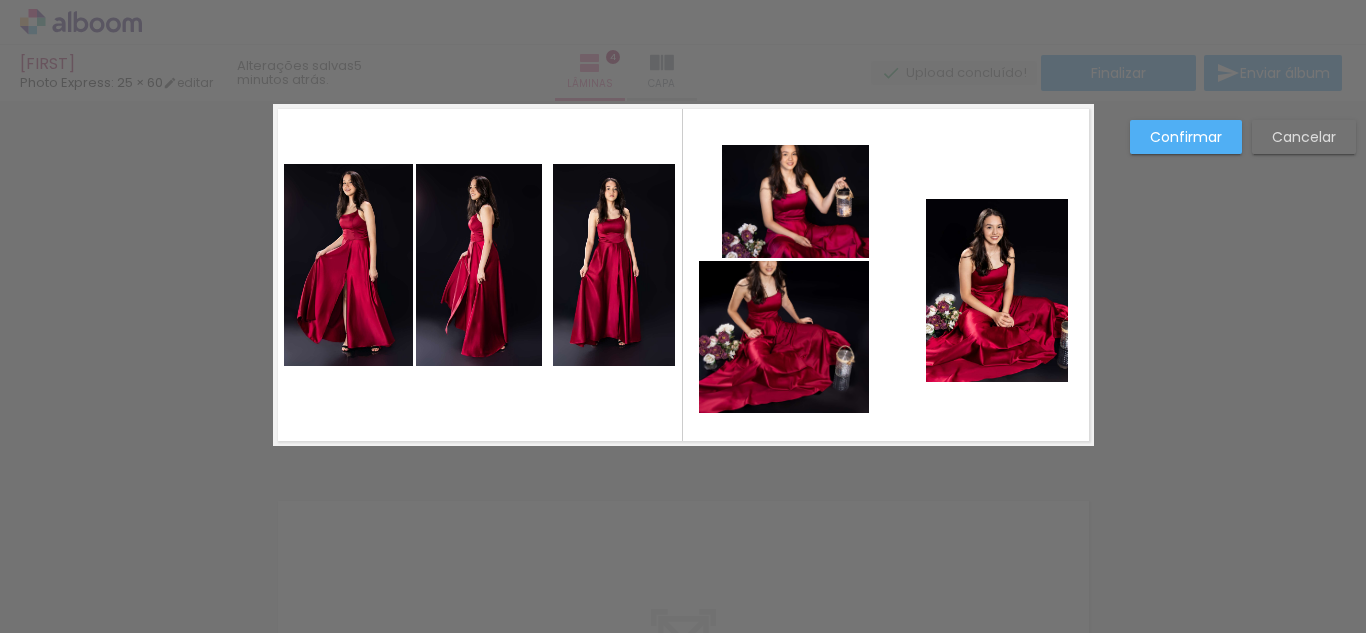 click 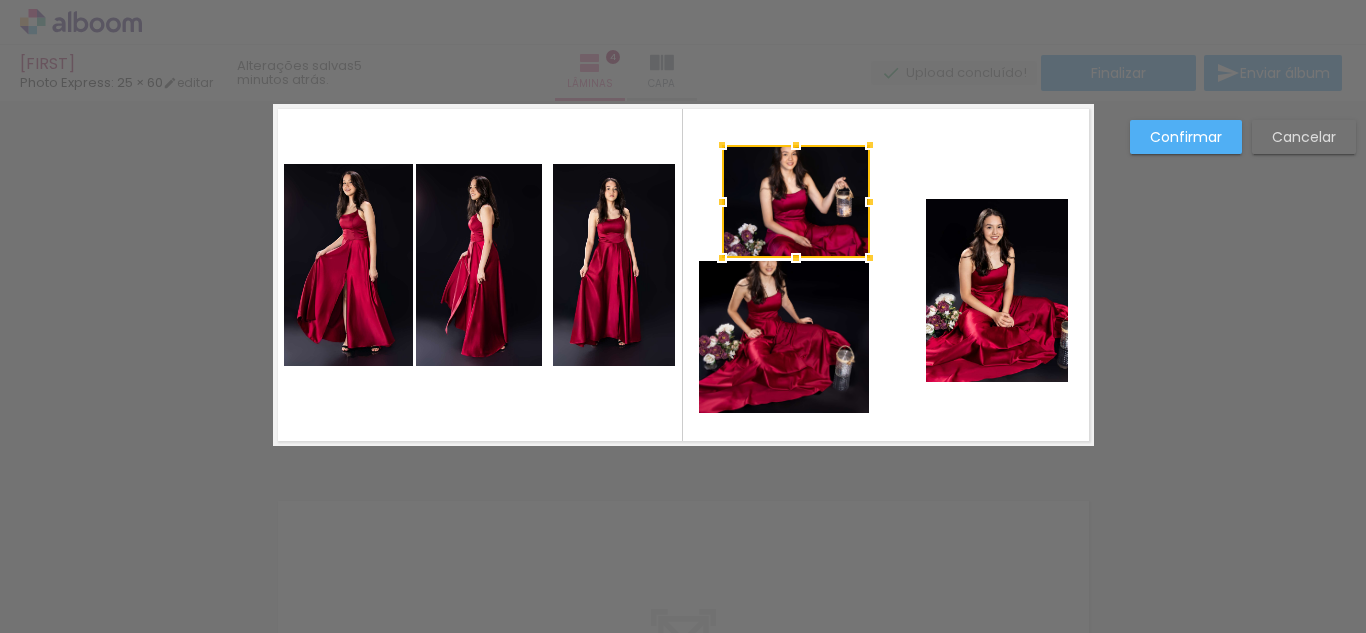 click at bounding box center [722, 145] 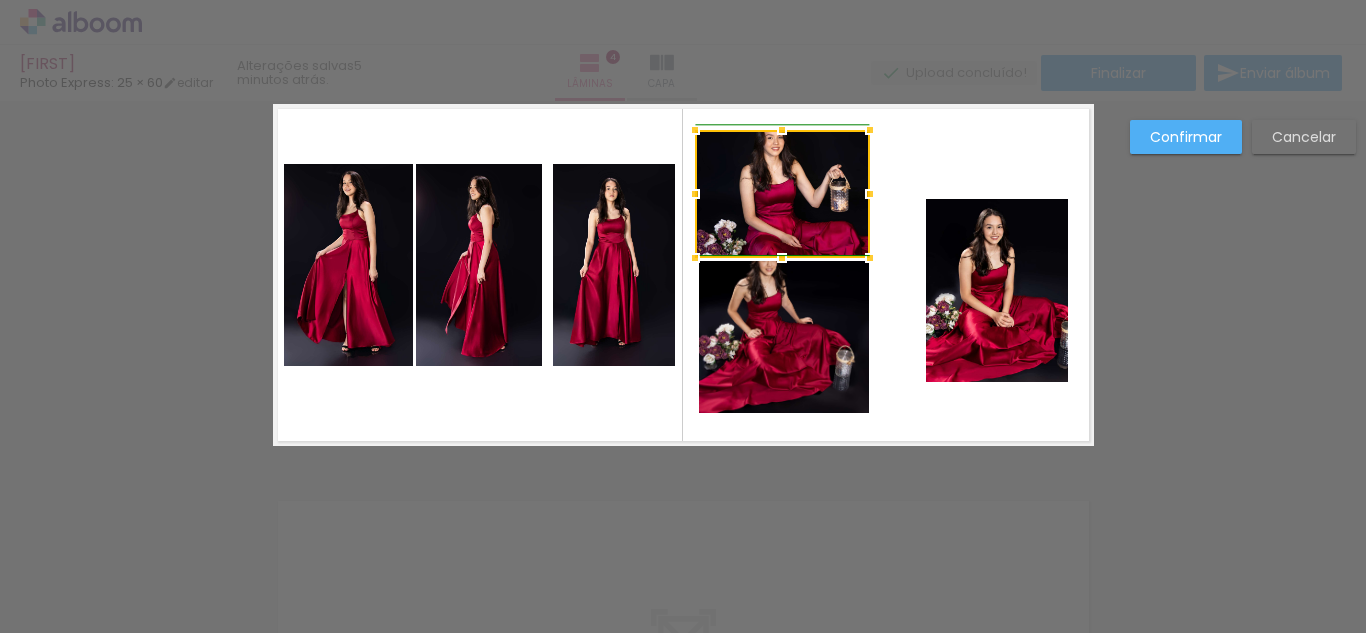 drag, startPoint x: 717, startPoint y: 147, endPoint x: 692, endPoint y: 132, distance: 29.15476 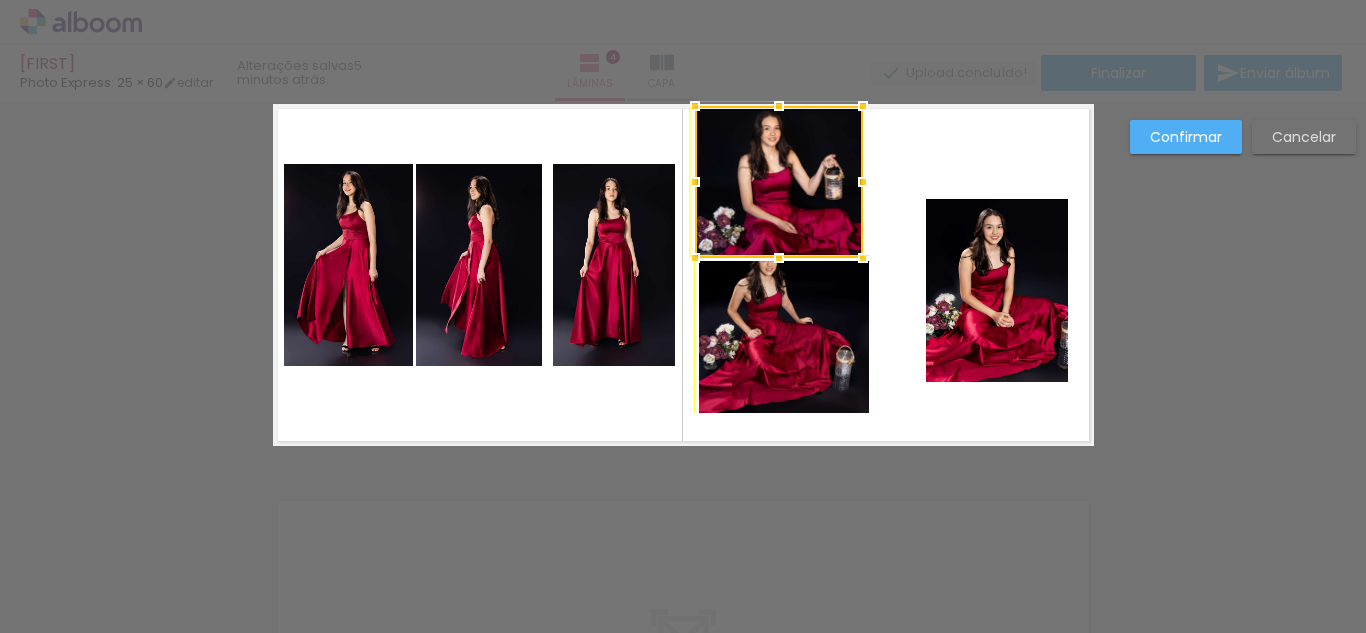 click at bounding box center (863, 106) 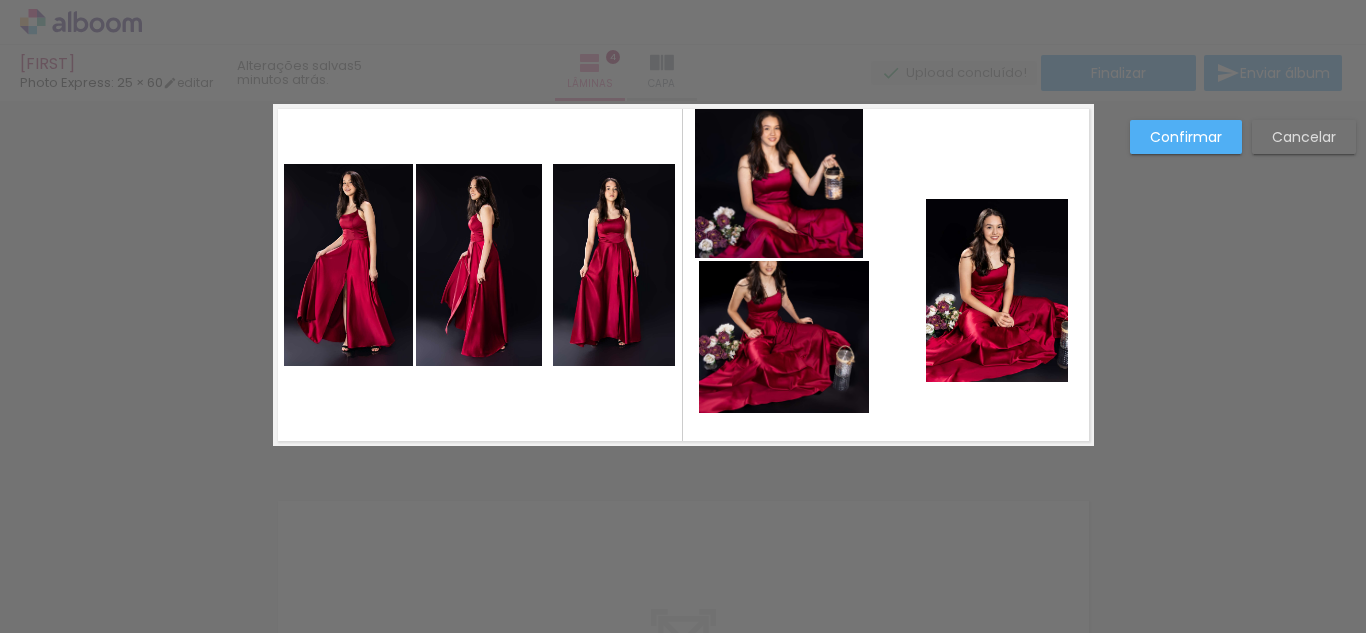 click 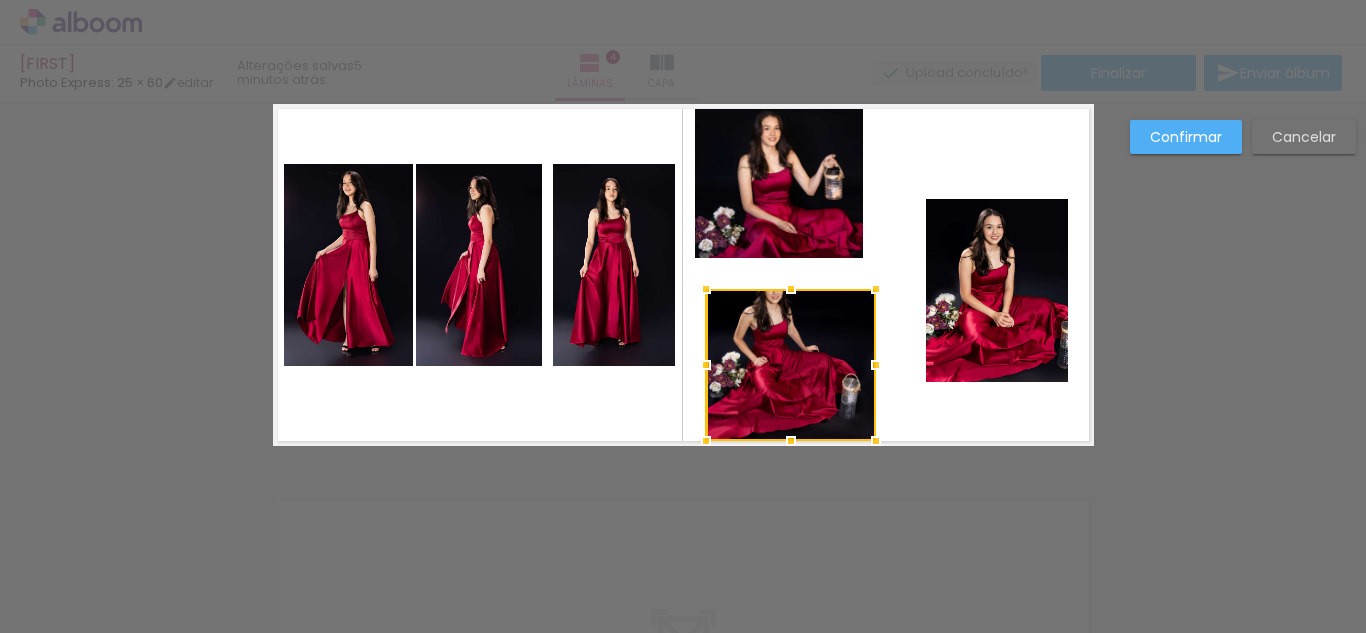 drag, startPoint x: 804, startPoint y: 346, endPoint x: 811, endPoint y: 375, distance: 29.832869 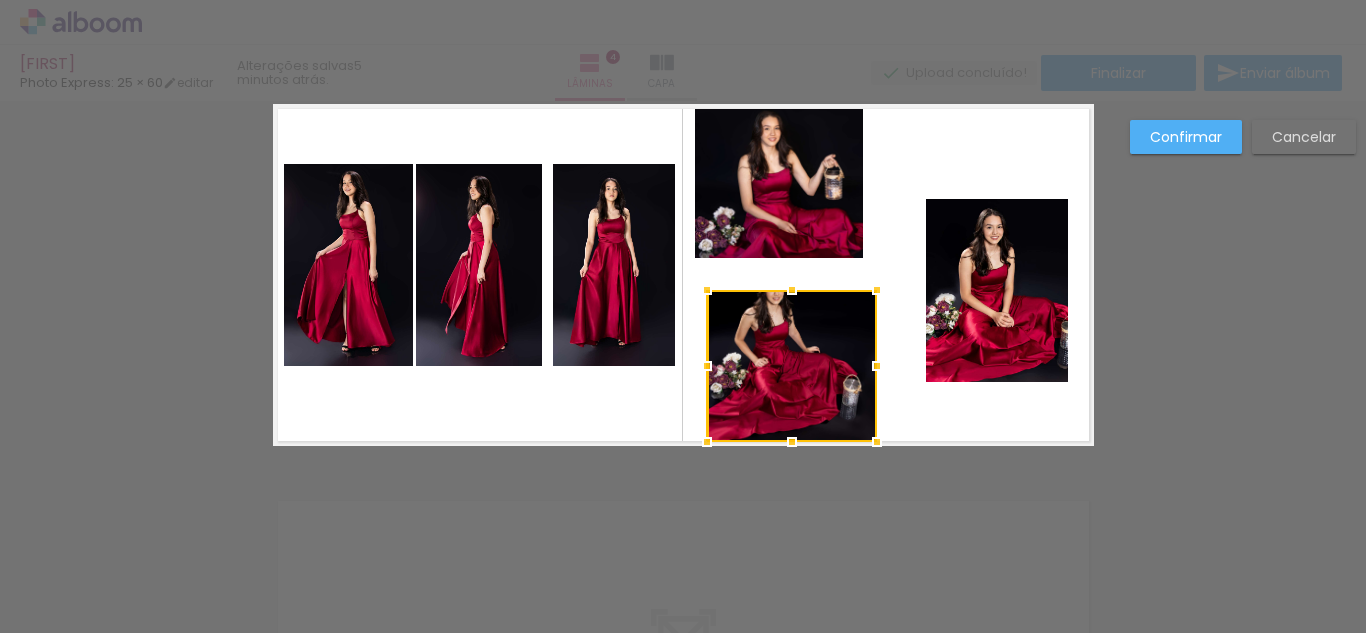 click at bounding box center (792, 366) 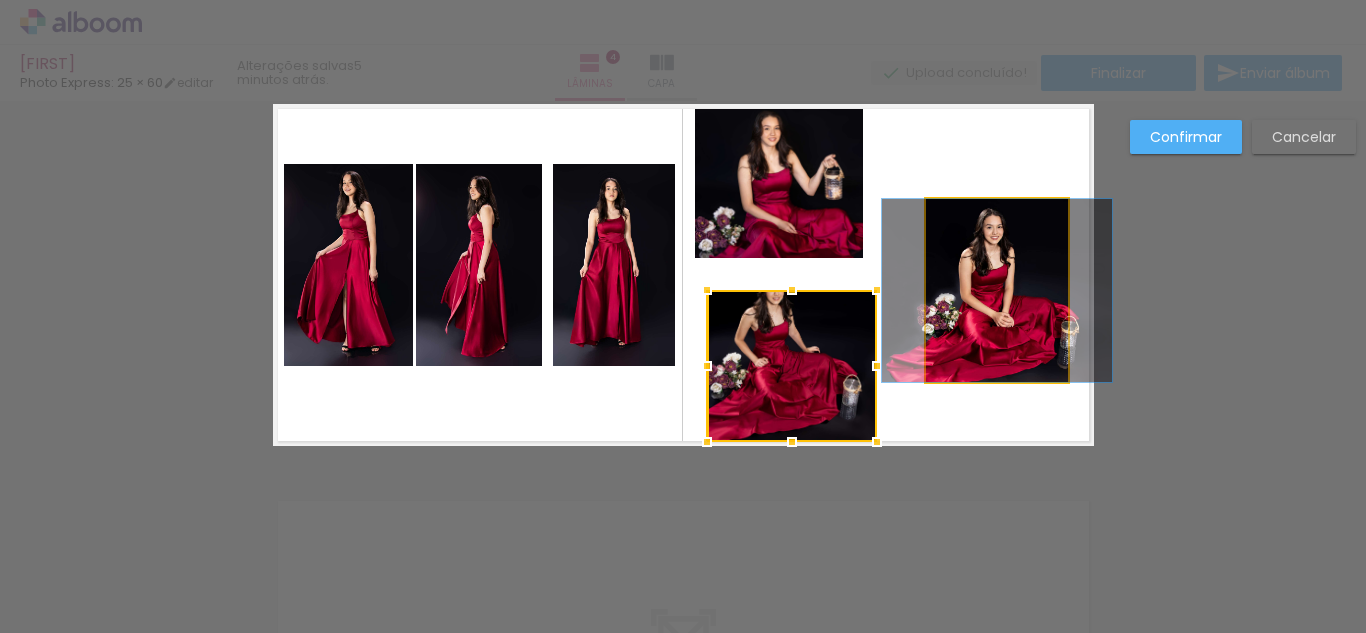 click 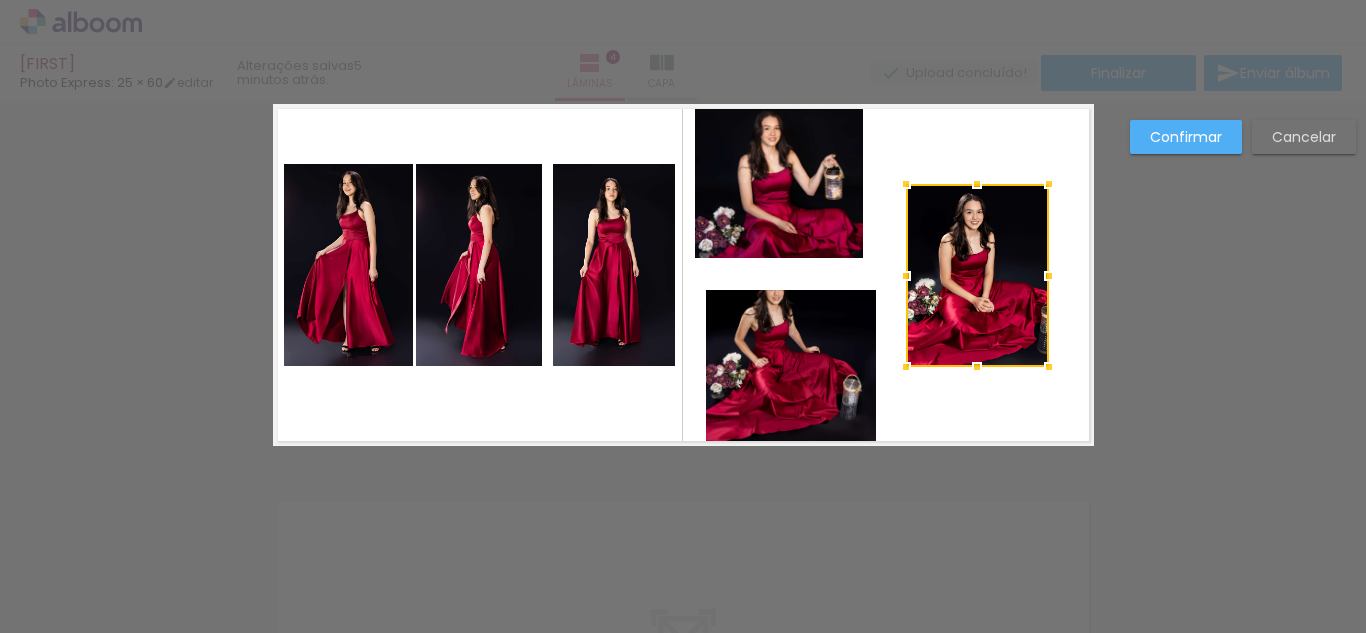 drag, startPoint x: 990, startPoint y: 290, endPoint x: 961, endPoint y: 283, distance: 29.832869 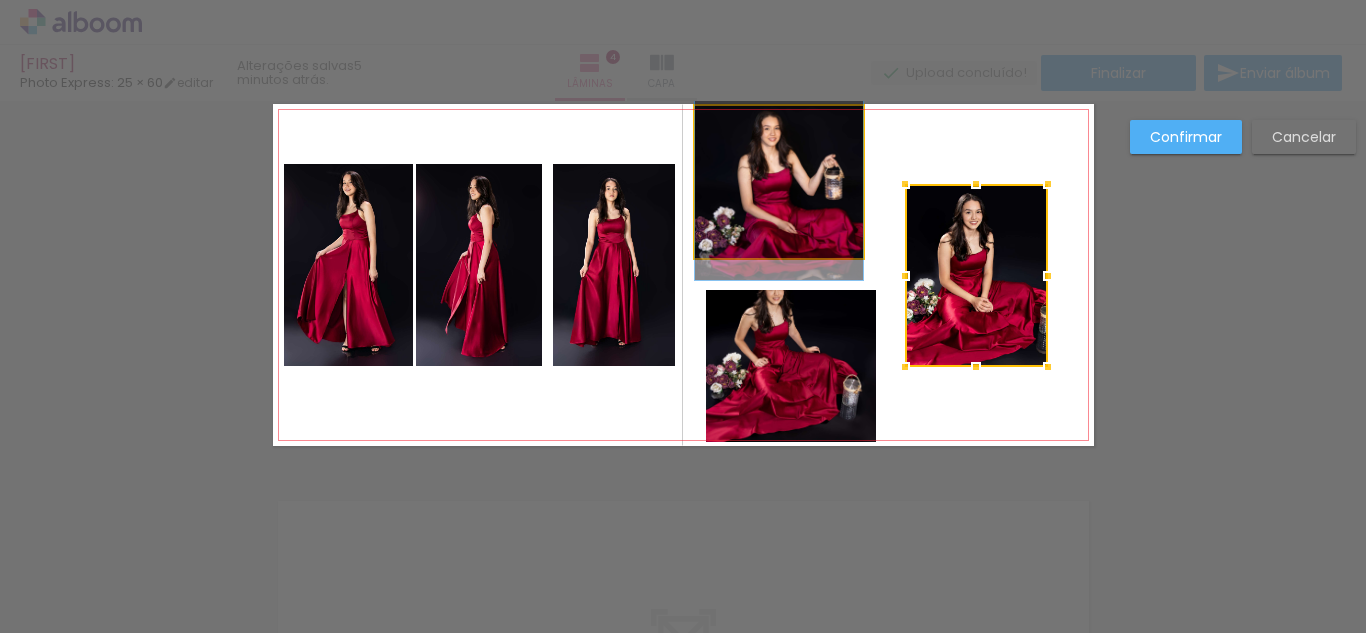 click 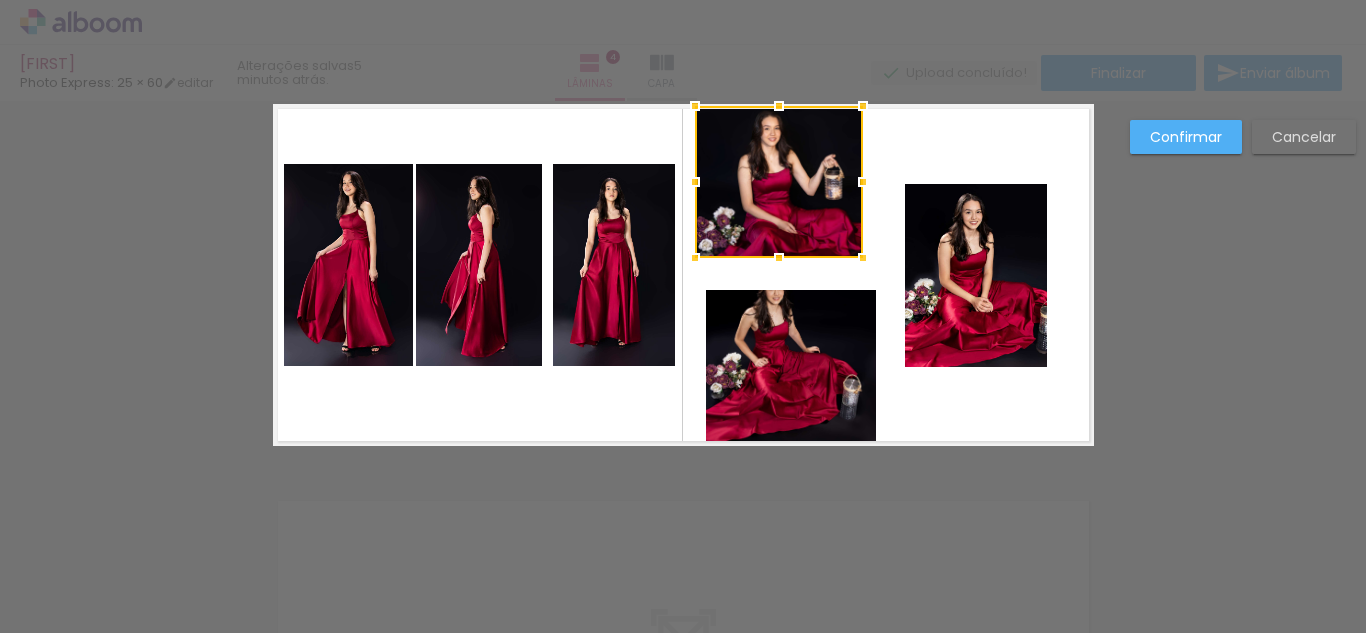 click at bounding box center [779, 182] 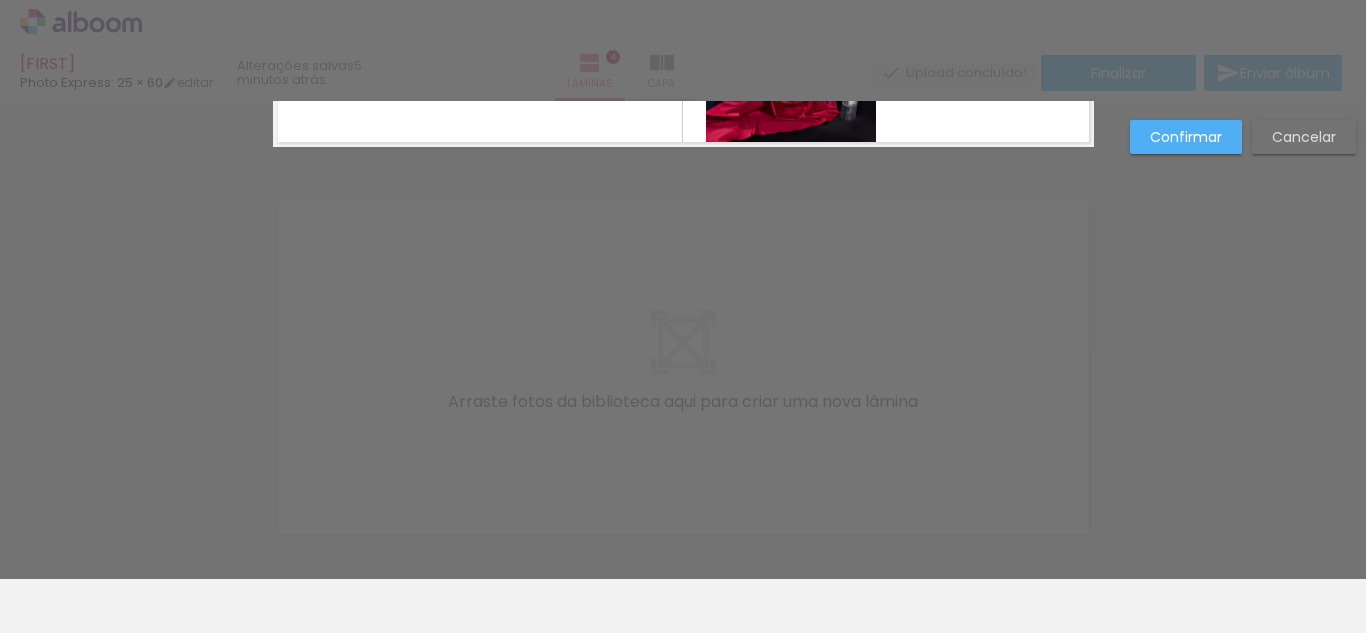 scroll, scrollTop: 1531, scrollLeft: 0, axis: vertical 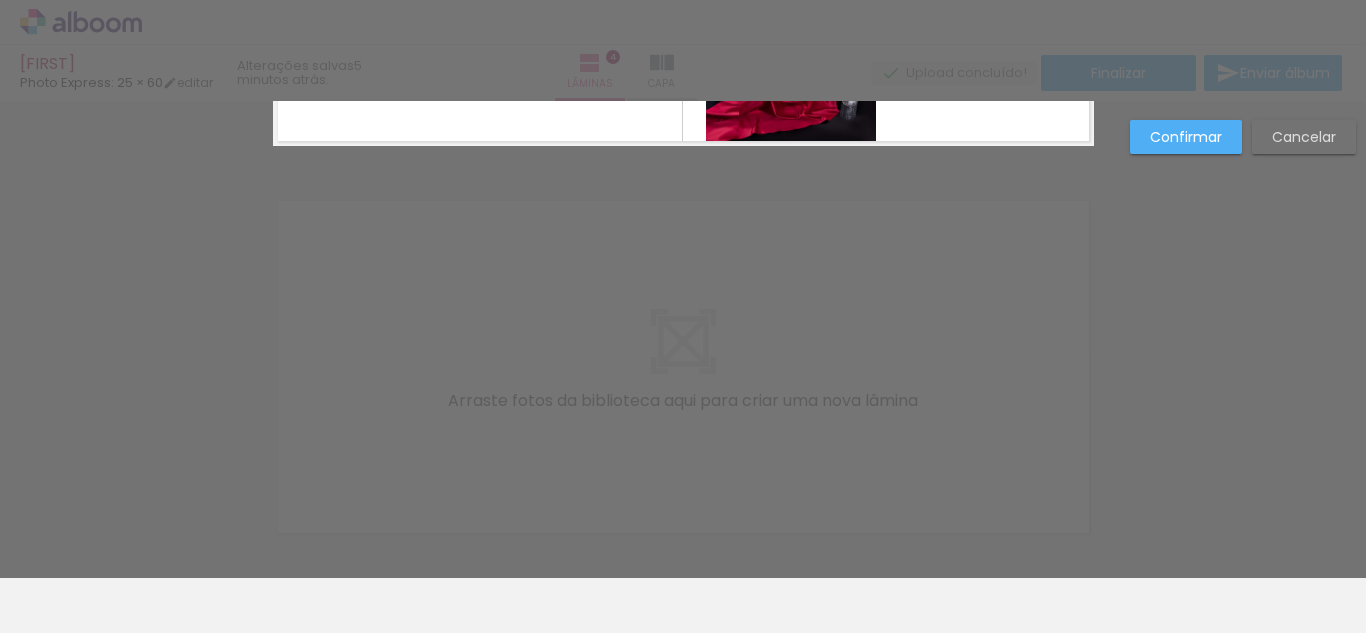 click on "Confirmar Cancelar" at bounding box center [683, -426] 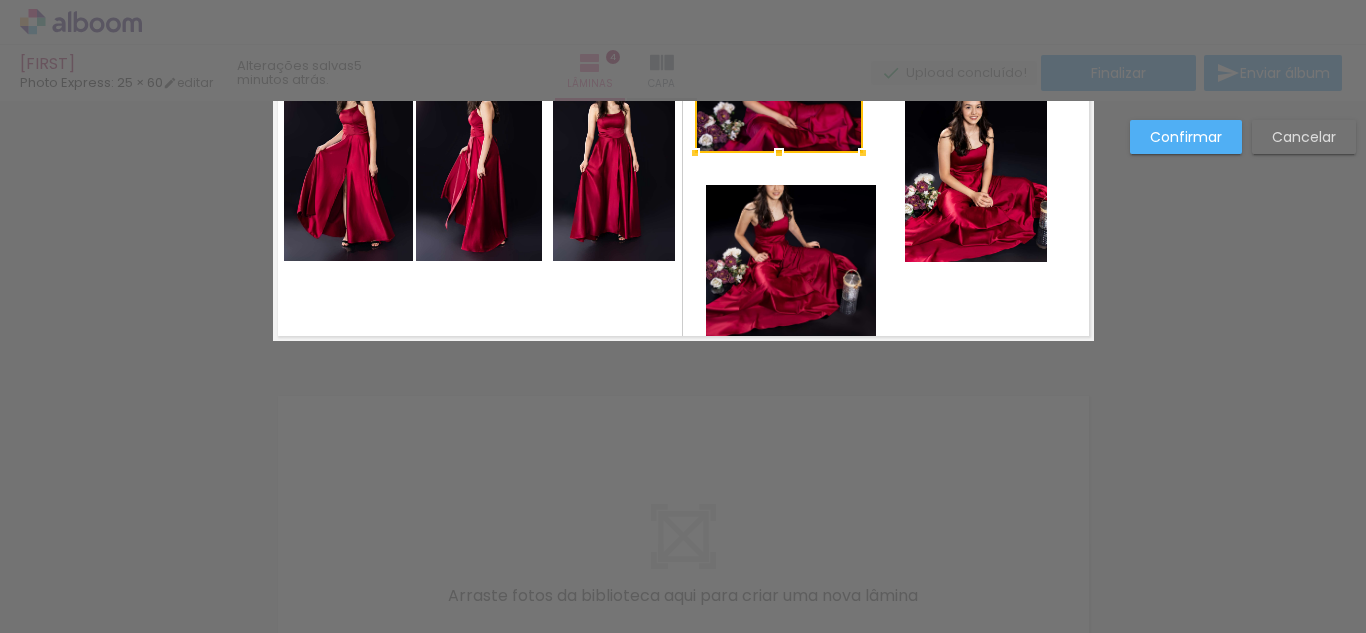 scroll, scrollTop: 1331, scrollLeft: 0, axis: vertical 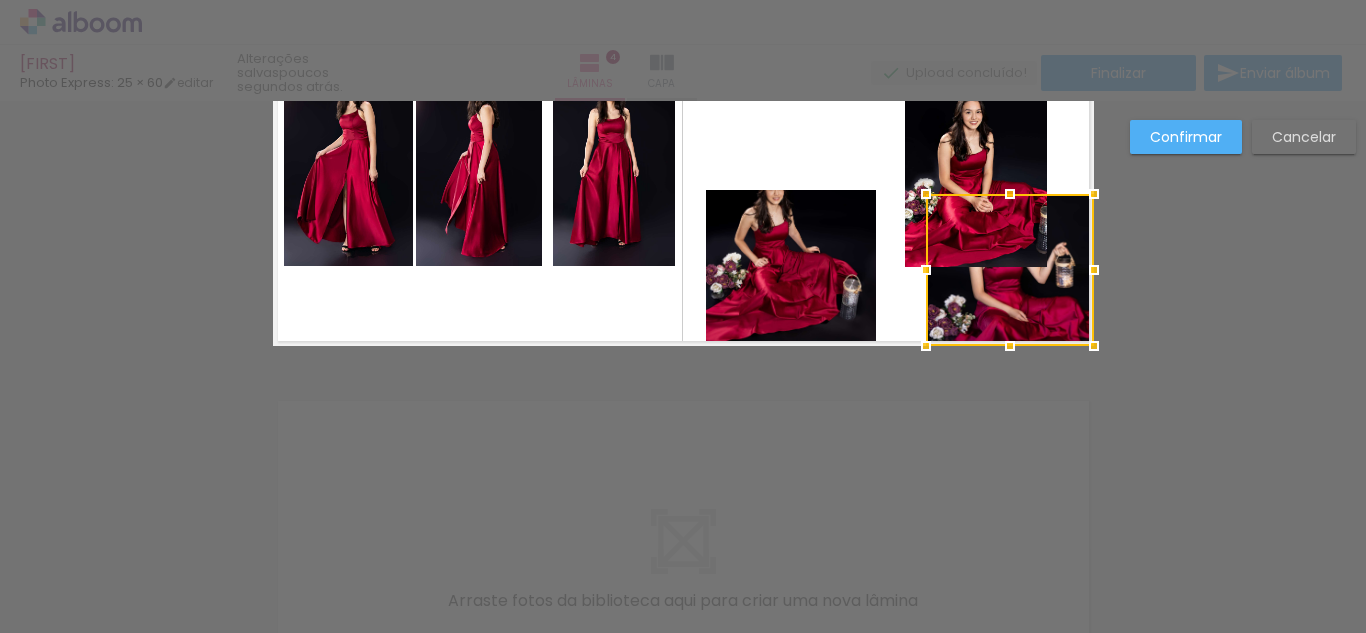 drag, startPoint x: 778, startPoint y: 124, endPoint x: 1138, endPoint y: 521, distance: 535.9188 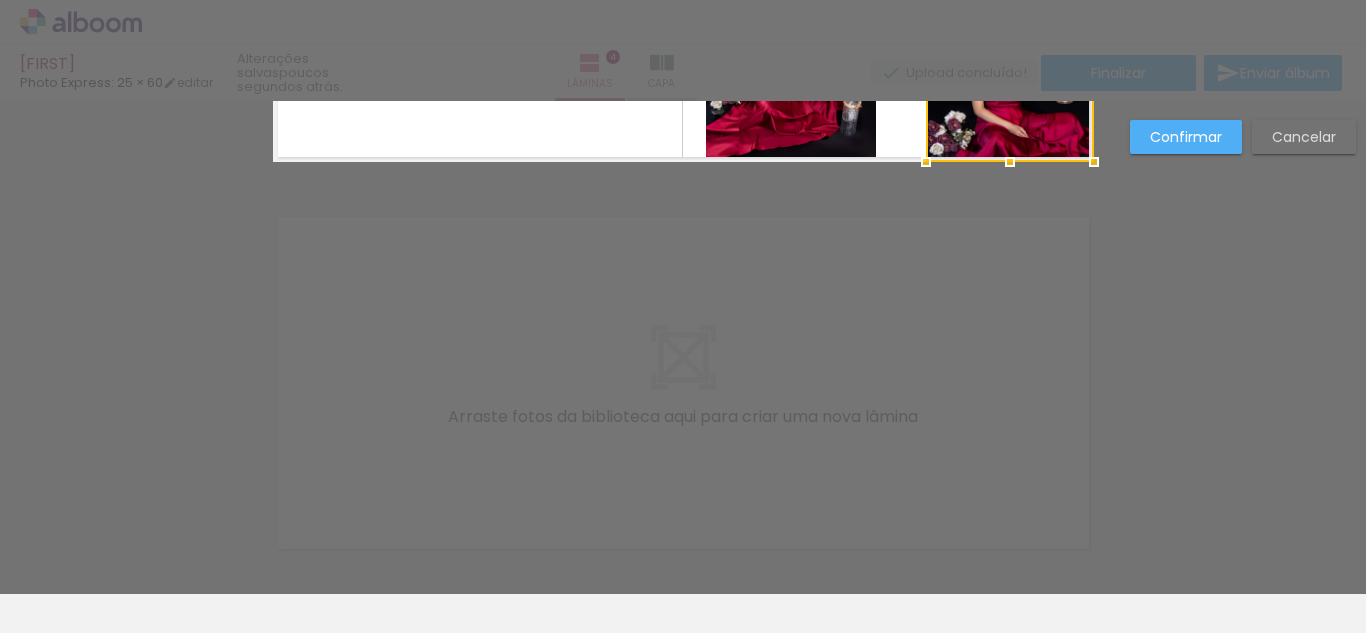 scroll, scrollTop: 1531, scrollLeft: 0, axis: vertical 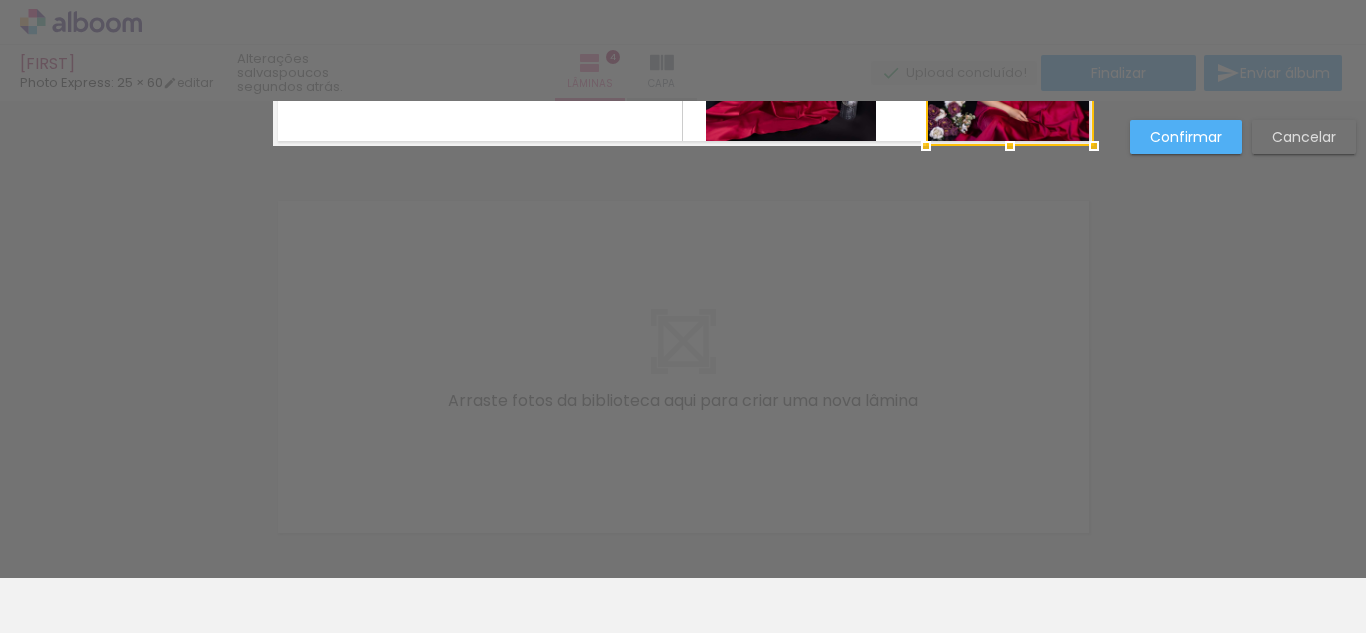drag, startPoint x: 1015, startPoint y: 122, endPoint x: 1114, endPoint y: 605, distance: 493.0416 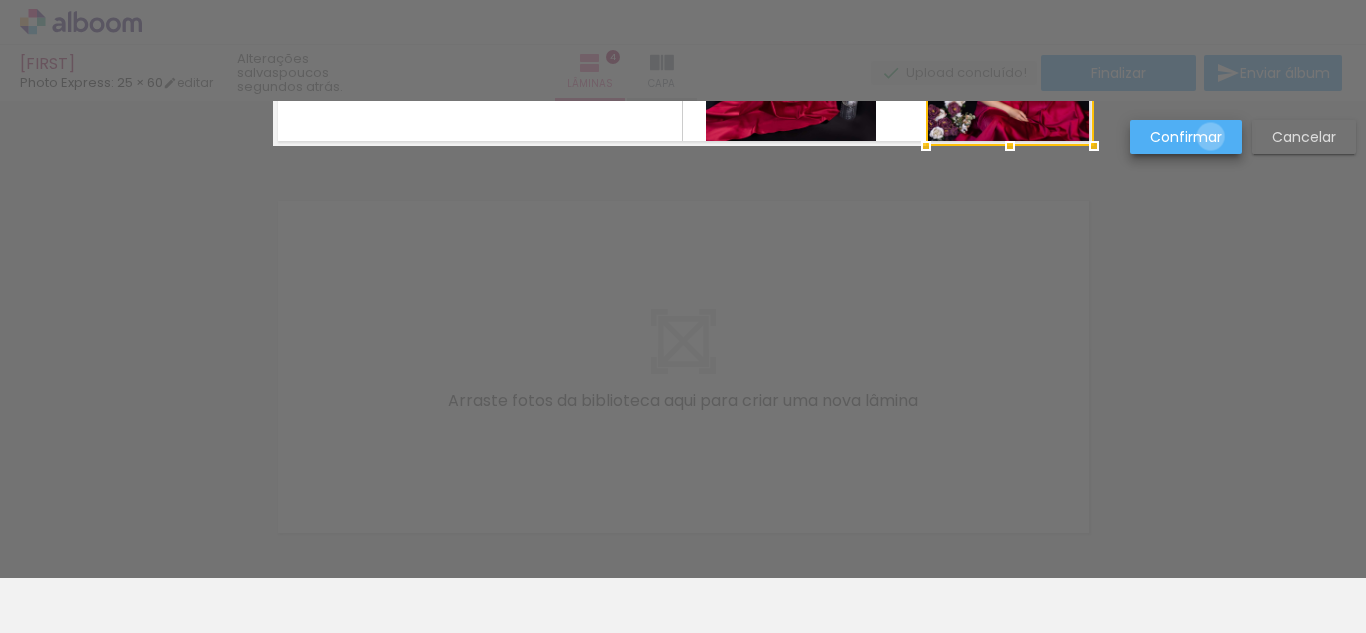 click on "Confirmar" at bounding box center [0, 0] 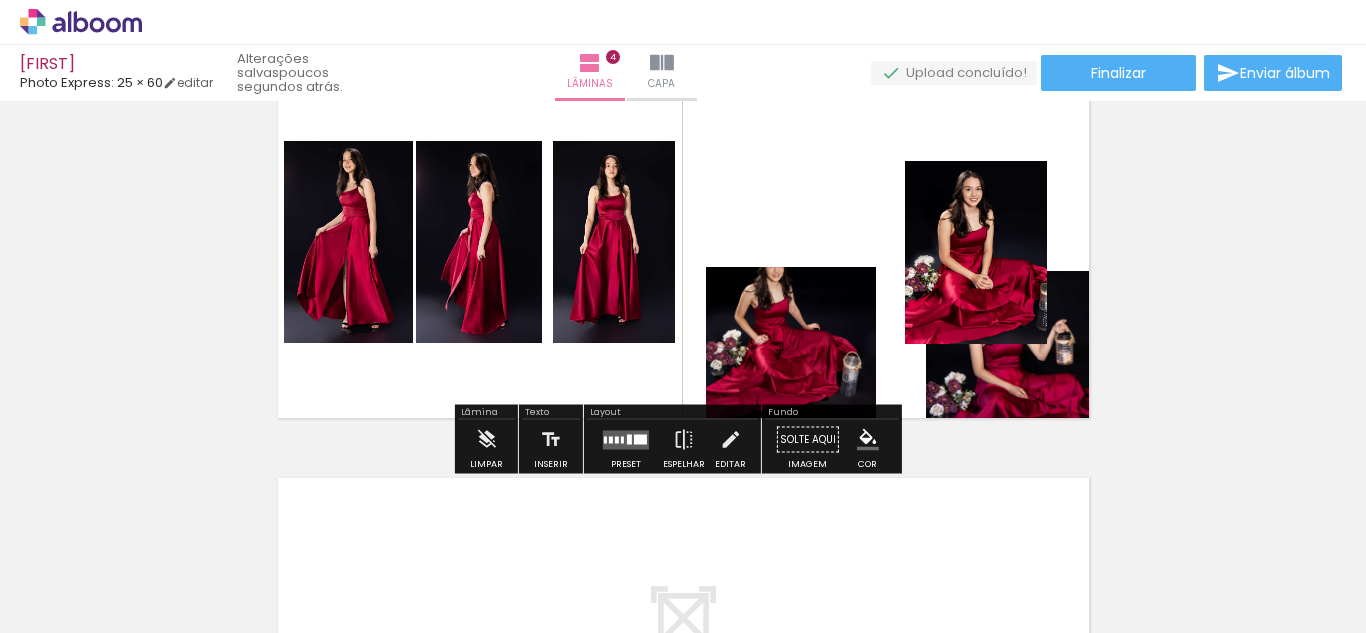 scroll, scrollTop: 1231, scrollLeft: 0, axis: vertical 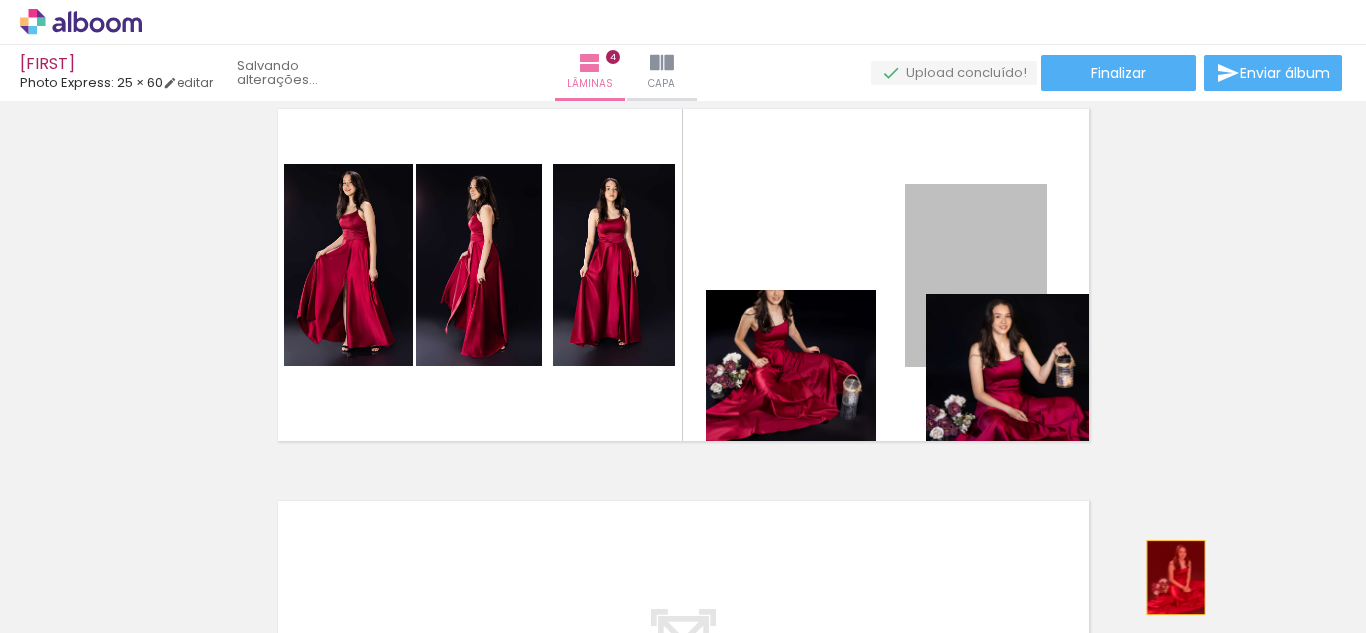 drag, startPoint x: 973, startPoint y: 323, endPoint x: 1168, endPoint y: 577, distance: 320.22025 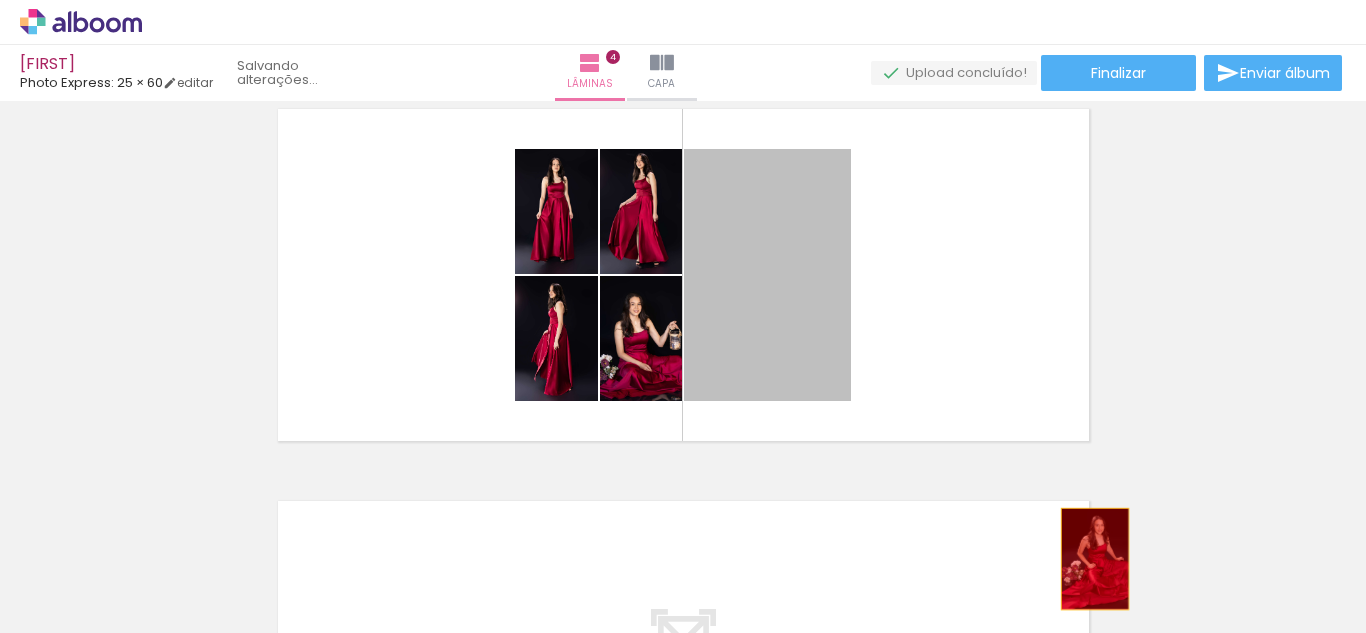 drag, startPoint x: 778, startPoint y: 308, endPoint x: 672, endPoint y: 351, distance: 114.38969 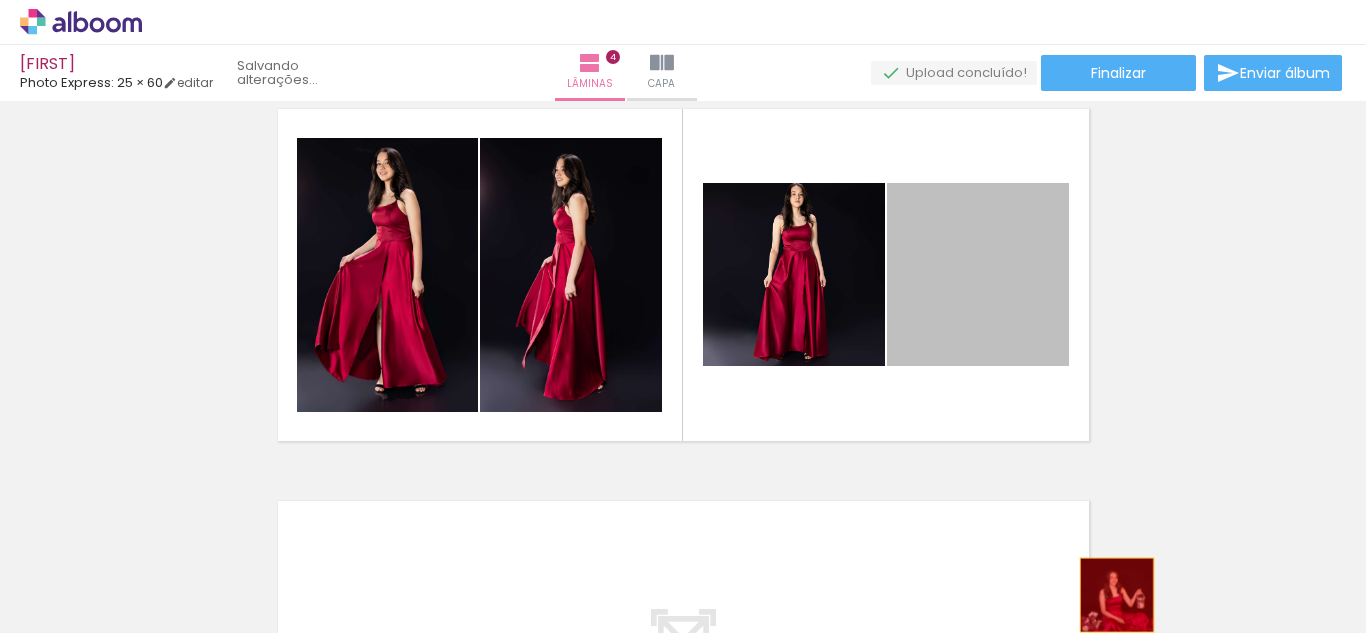 drag, startPoint x: 956, startPoint y: 290, endPoint x: 1110, endPoint y: 597, distance: 343.46033 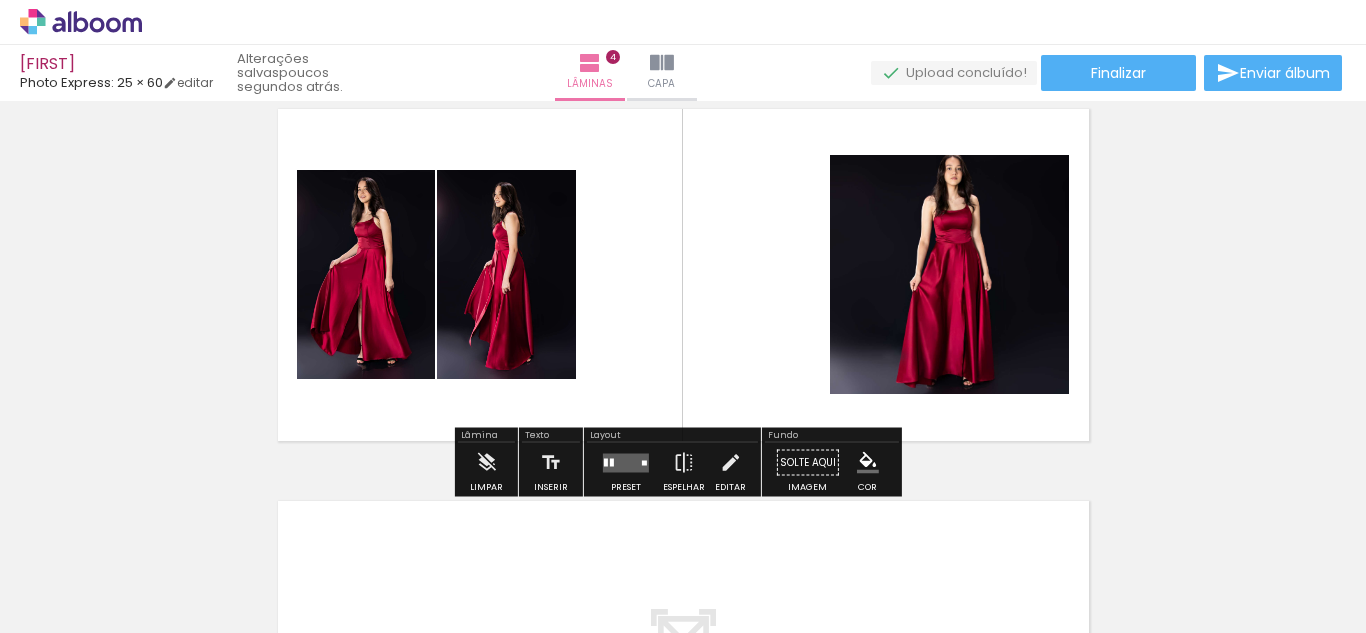 click at bounding box center [626, 463] 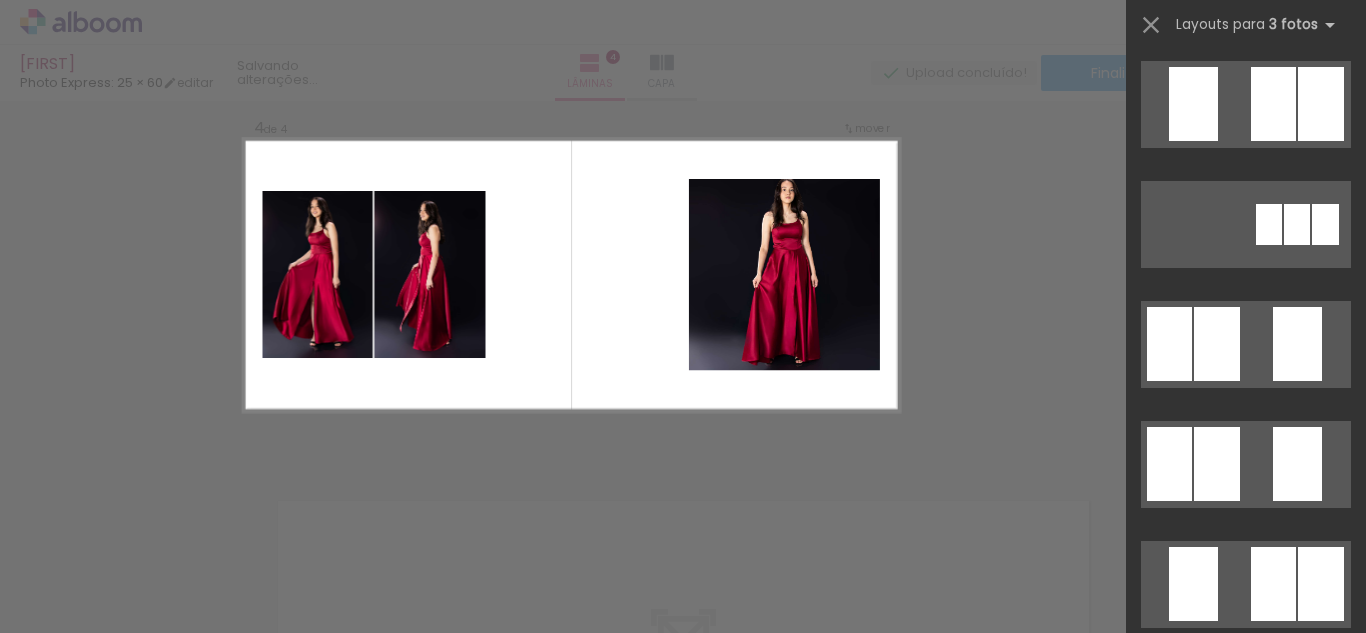 scroll, scrollTop: 0, scrollLeft: 0, axis: both 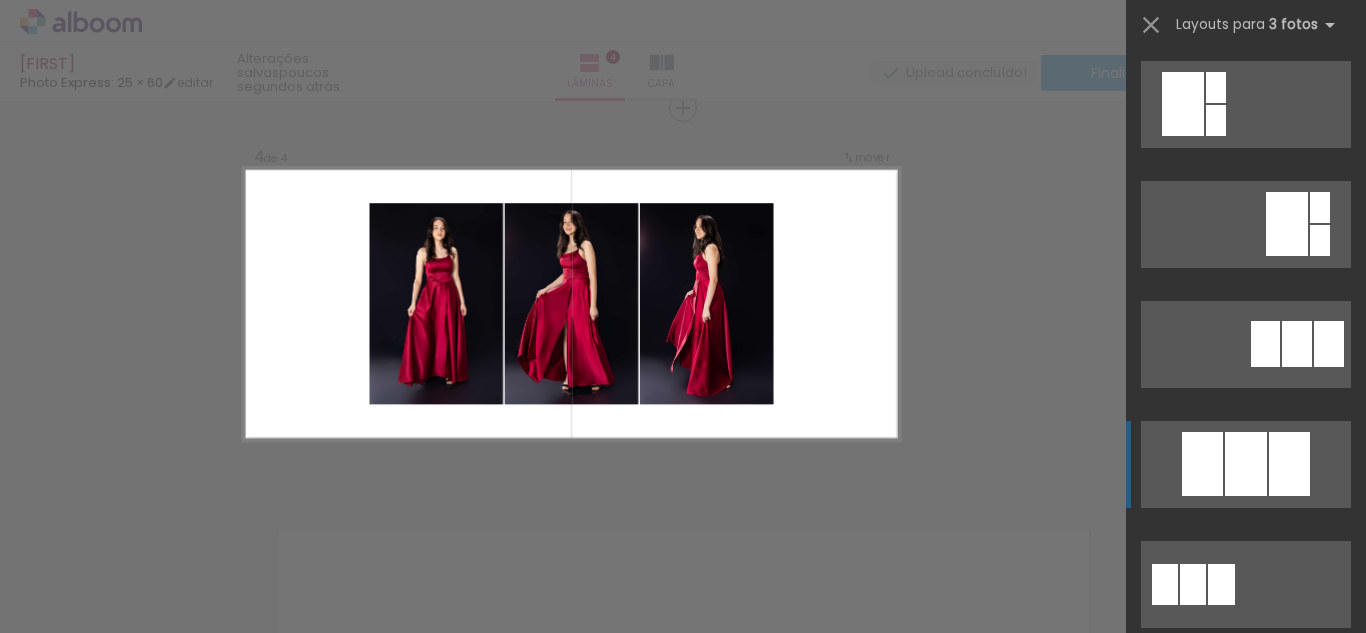 click at bounding box center [1246, 464] 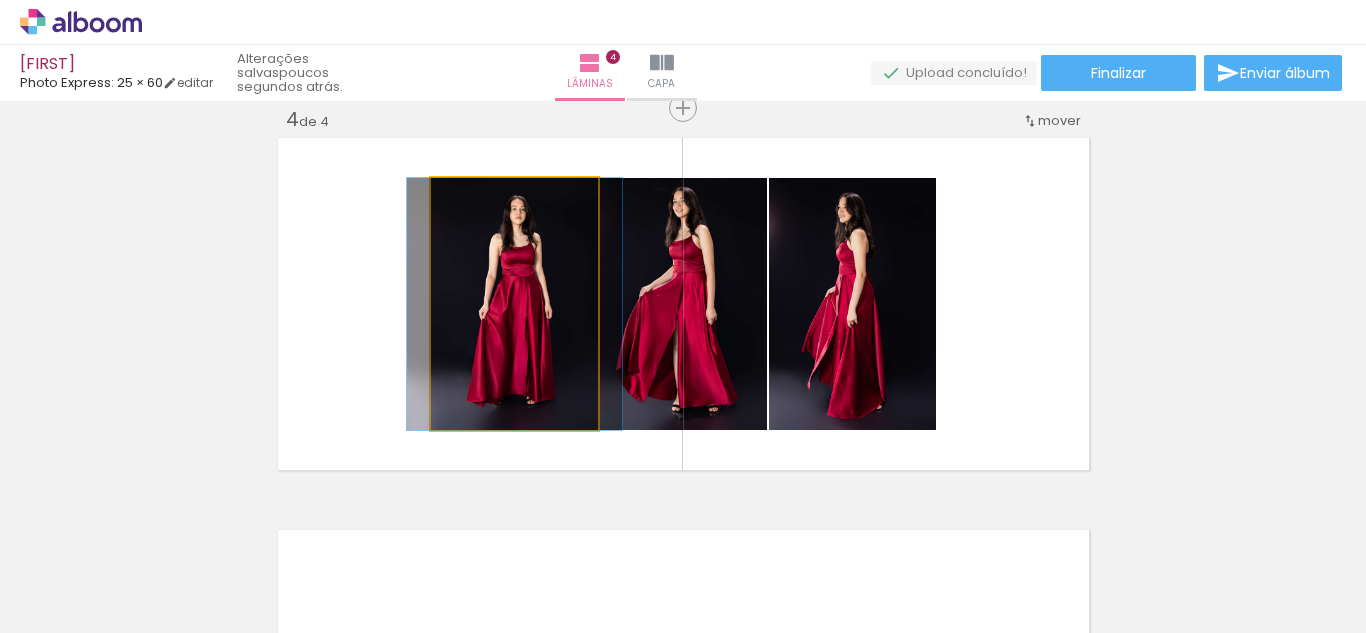 click 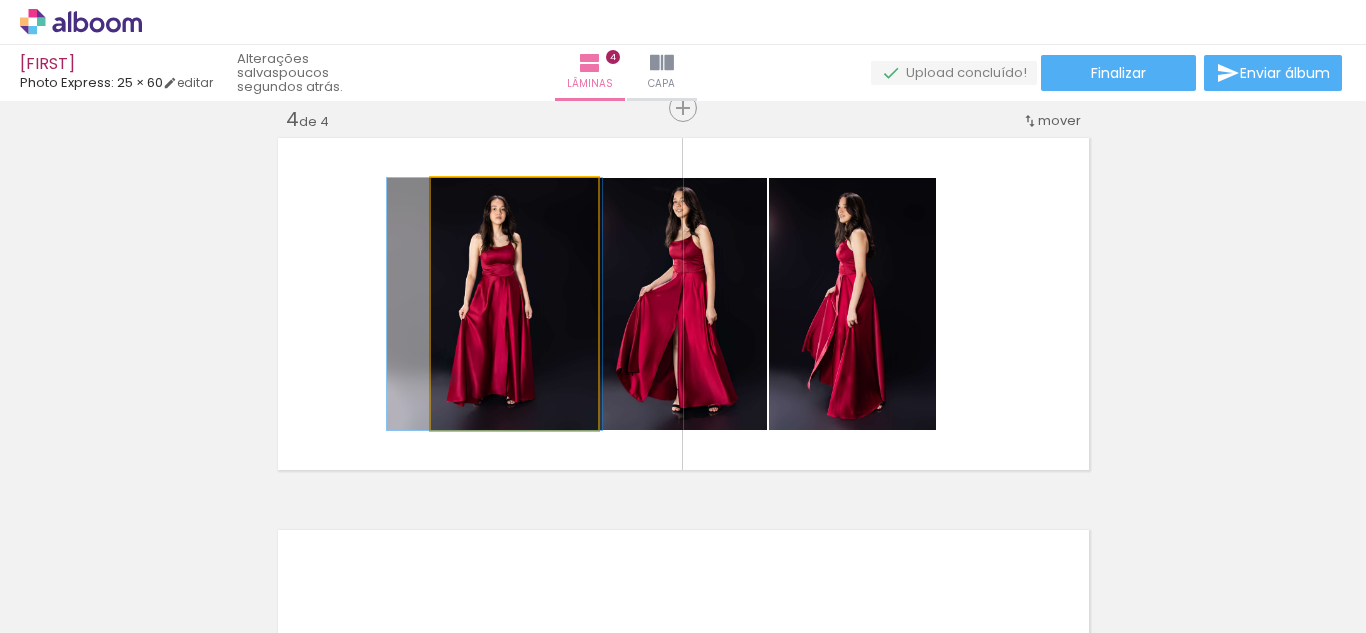 drag, startPoint x: 507, startPoint y: 368, endPoint x: 487, endPoint y: 358, distance: 22.36068 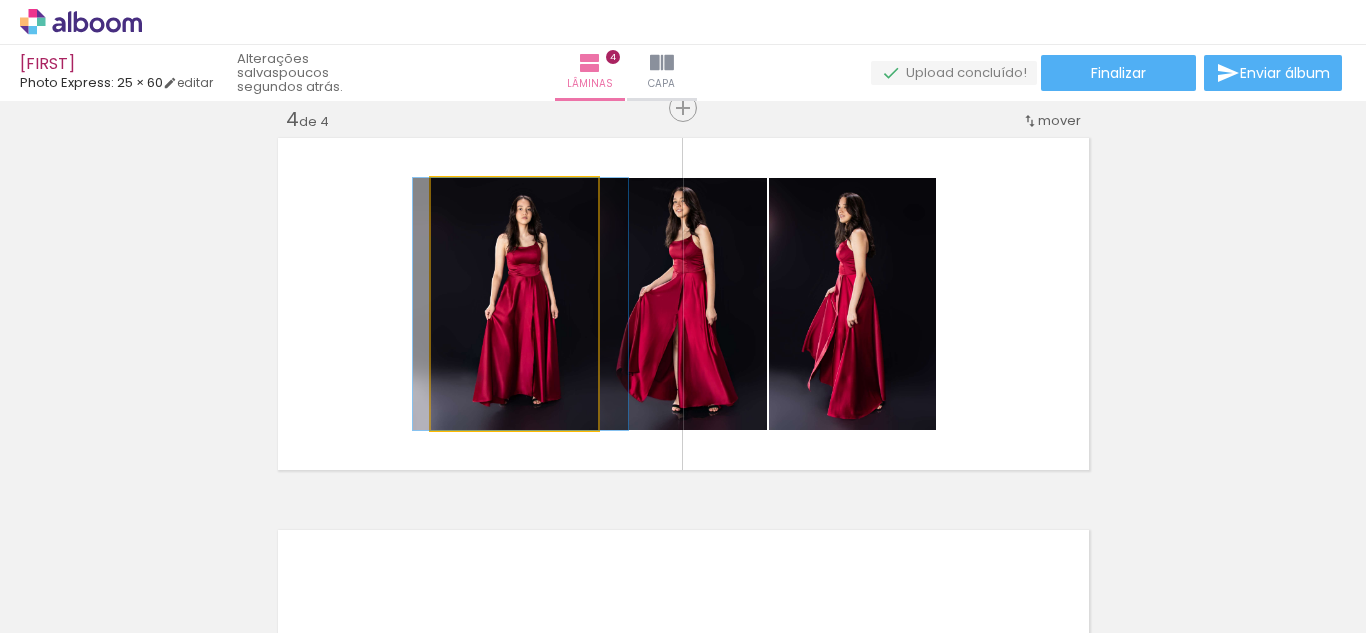 drag, startPoint x: 500, startPoint y: 360, endPoint x: 527, endPoint y: 361, distance: 27.018513 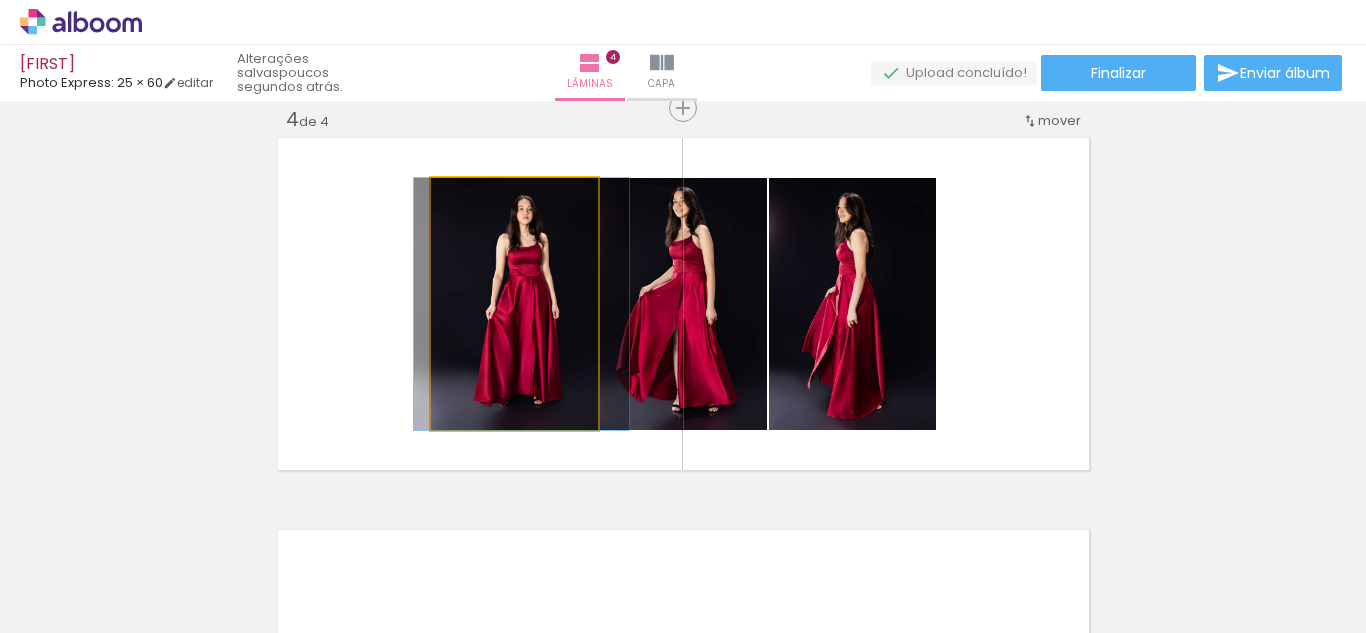 click 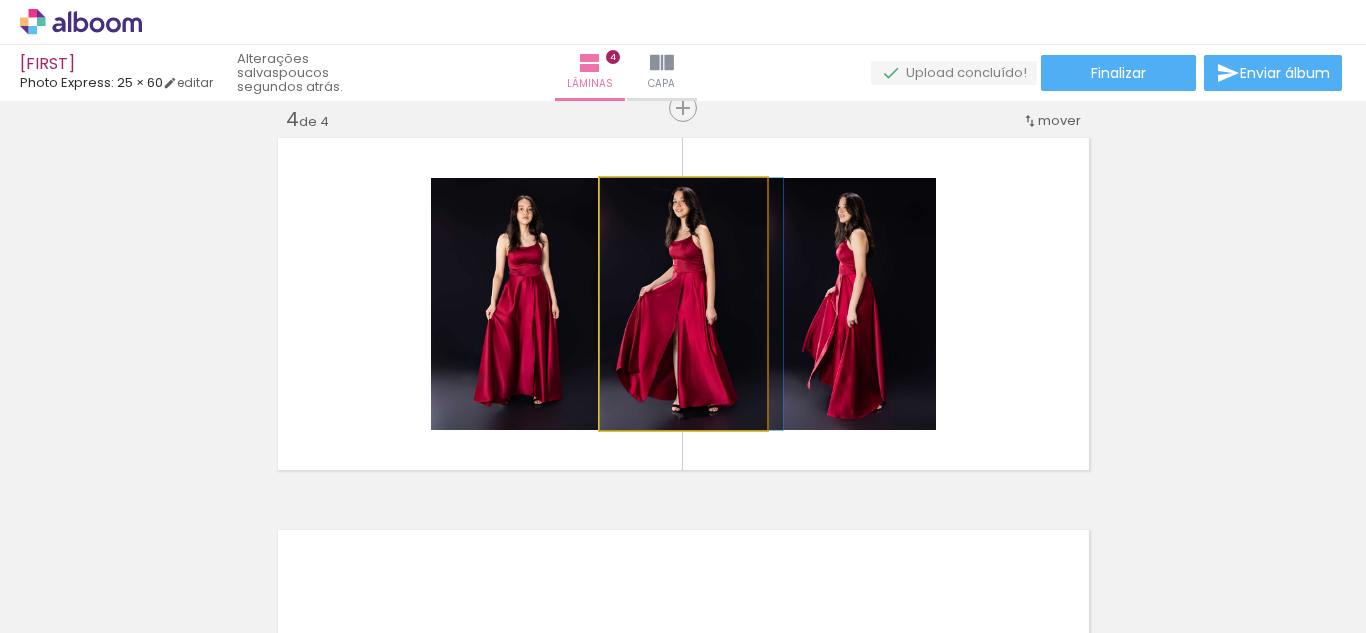 click 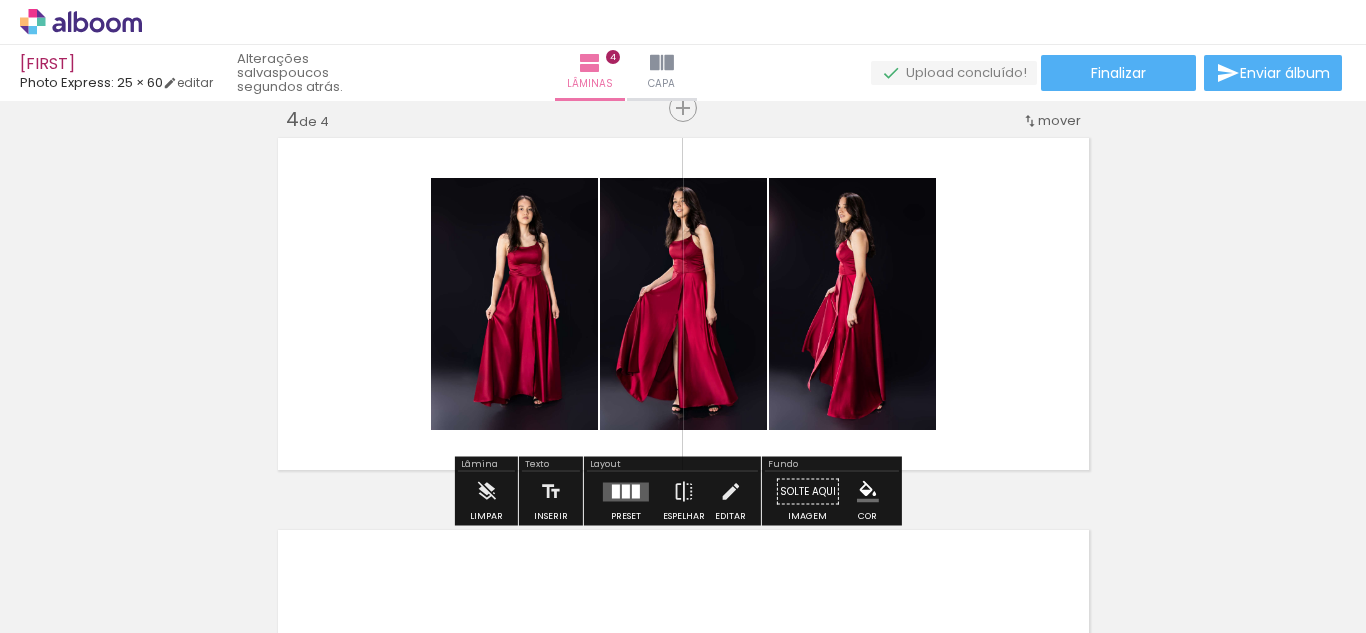 click 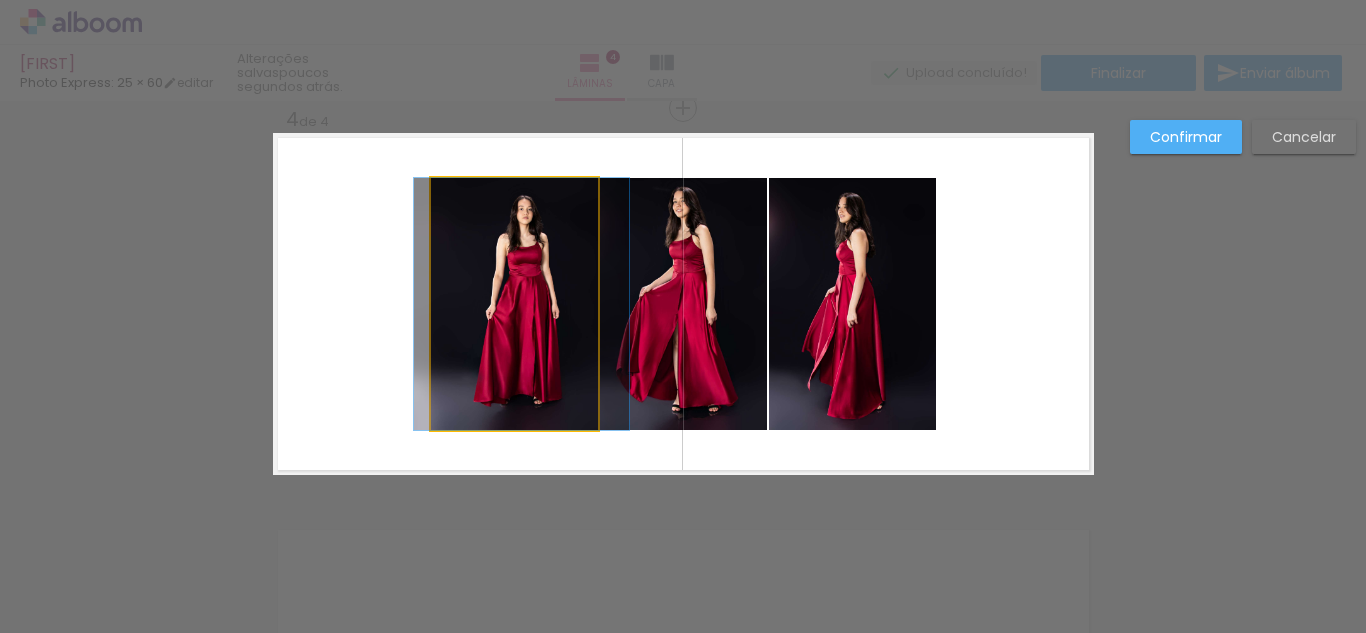 click 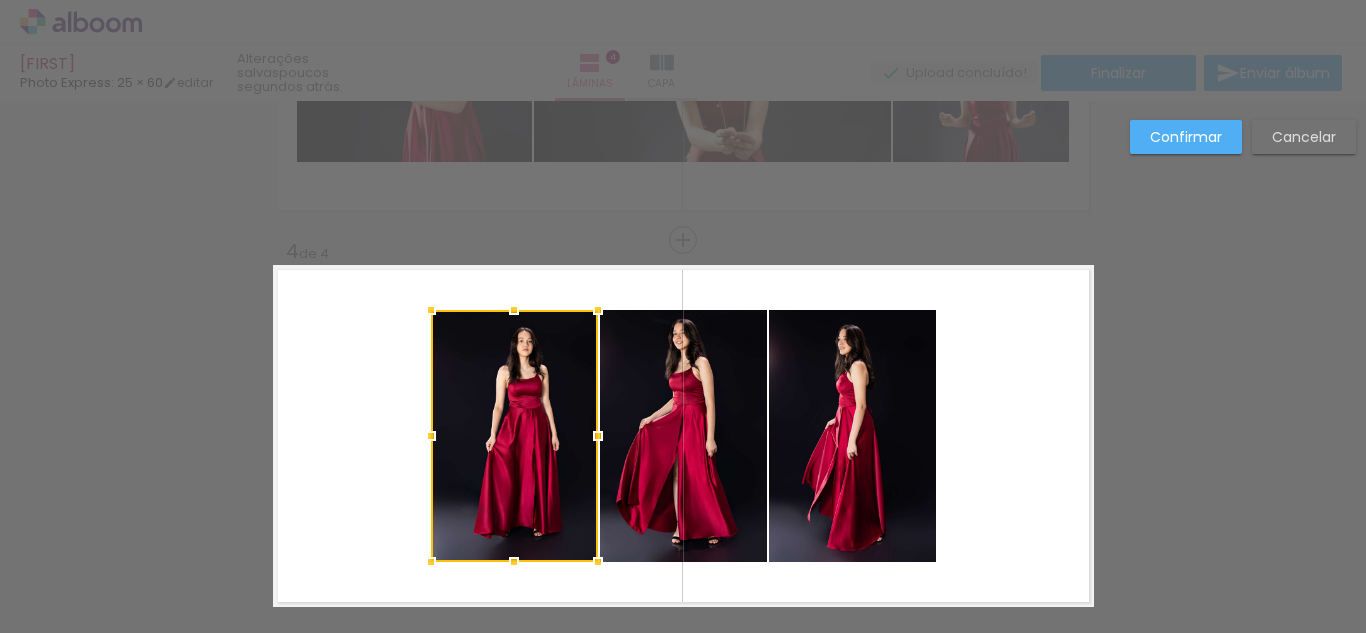 scroll, scrollTop: 1002, scrollLeft: 0, axis: vertical 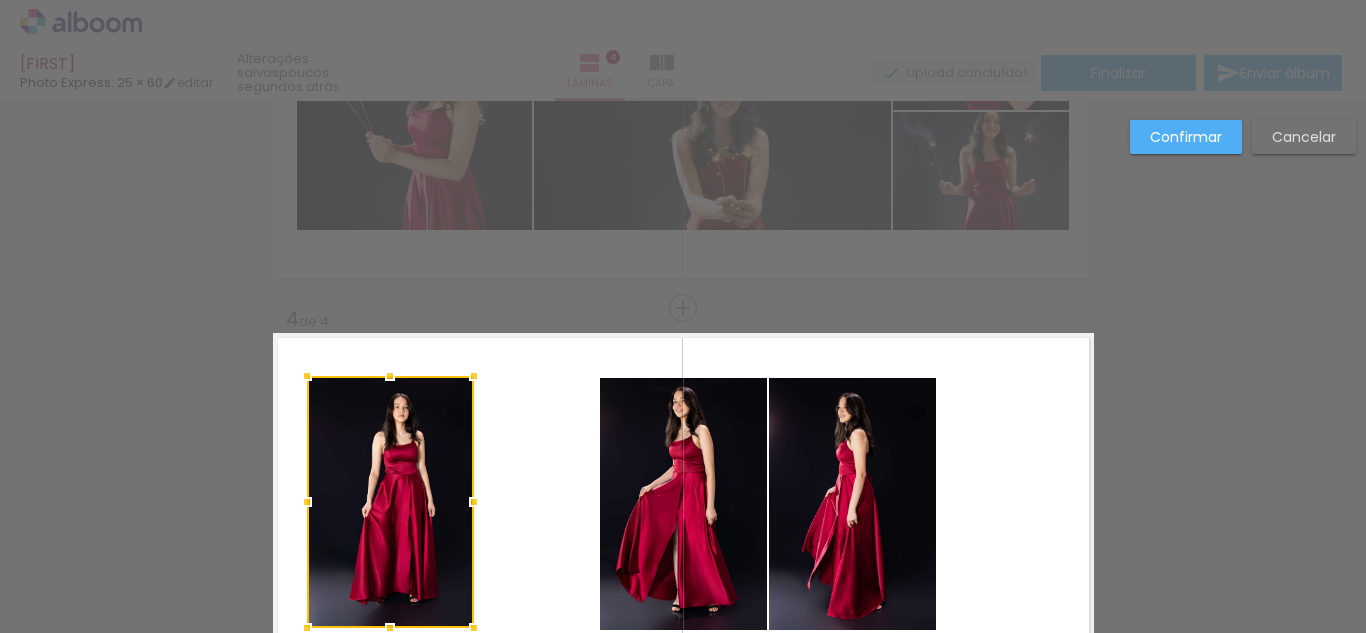 drag, startPoint x: 528, startPoint y: 477, endPoint x: 407, endPoint y: 472, distance: 121.103264 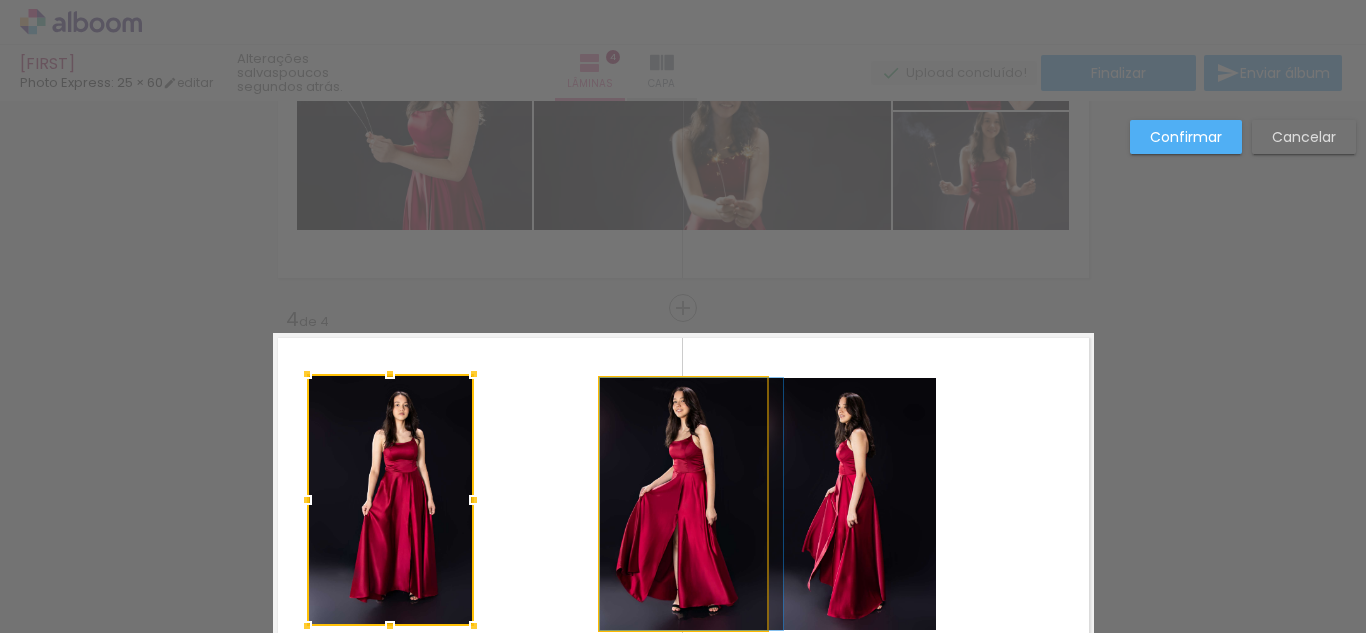 click 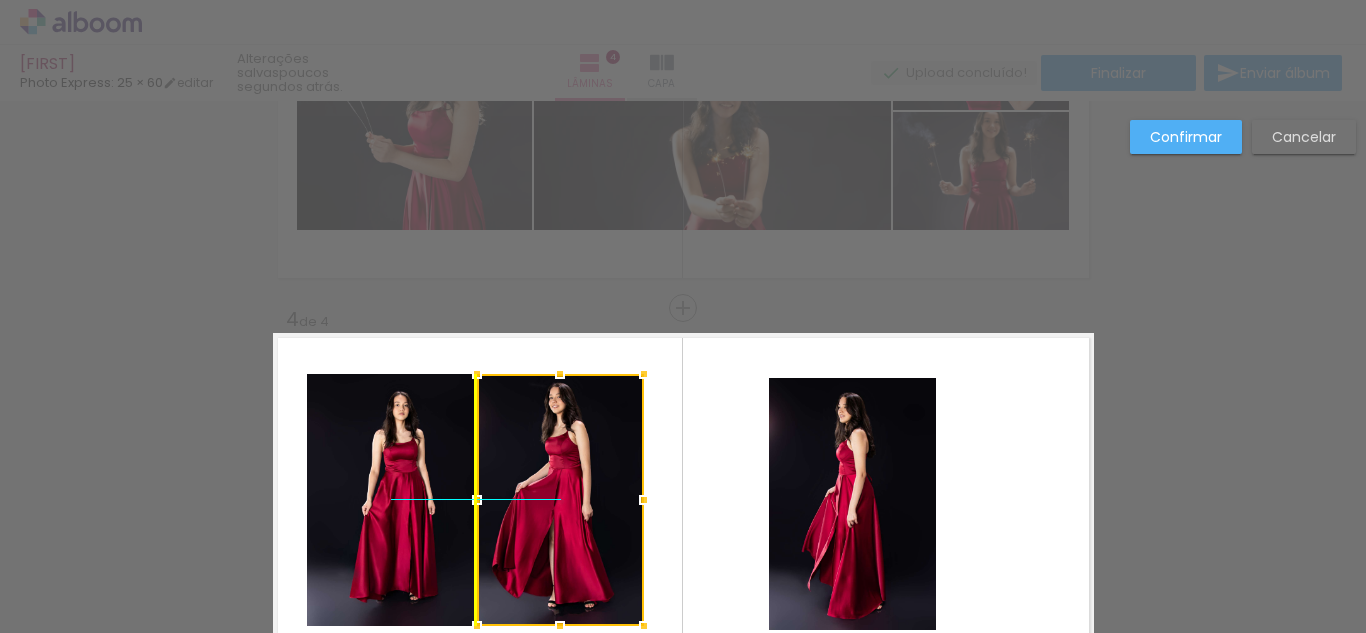 drag, startPoint x: 639, startPoint y: 474, endPoint x: 724, endPoint y: 465, distance: 85.47514 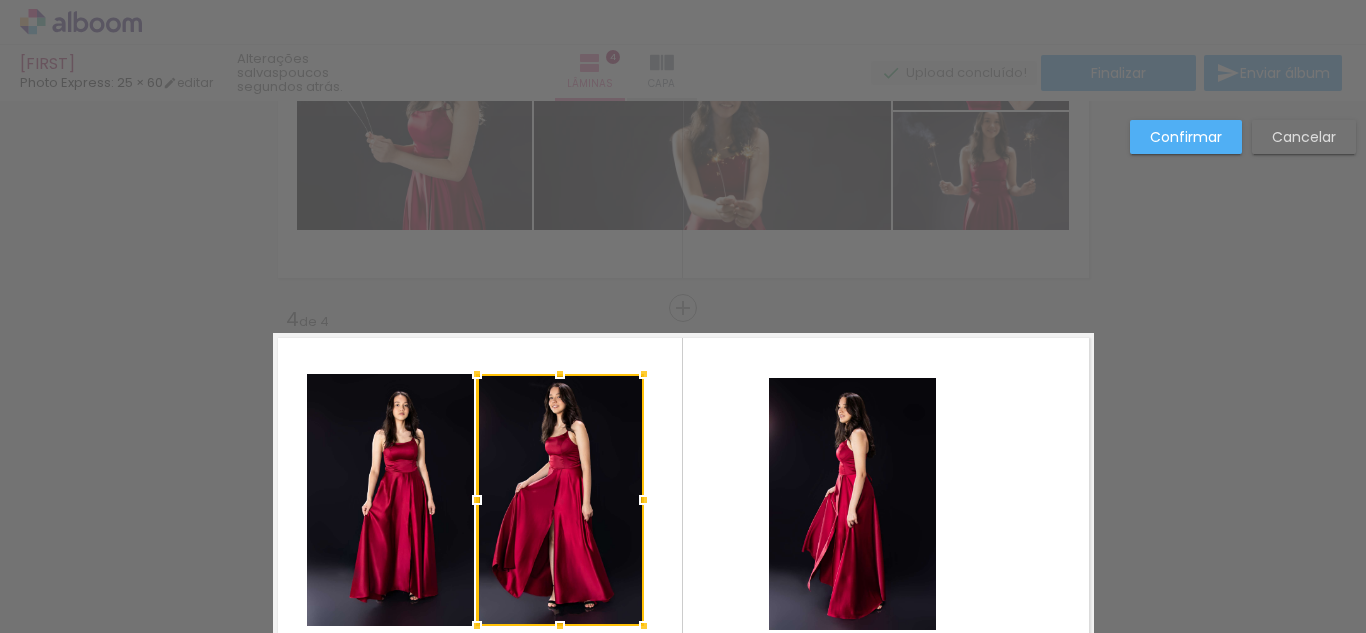 click 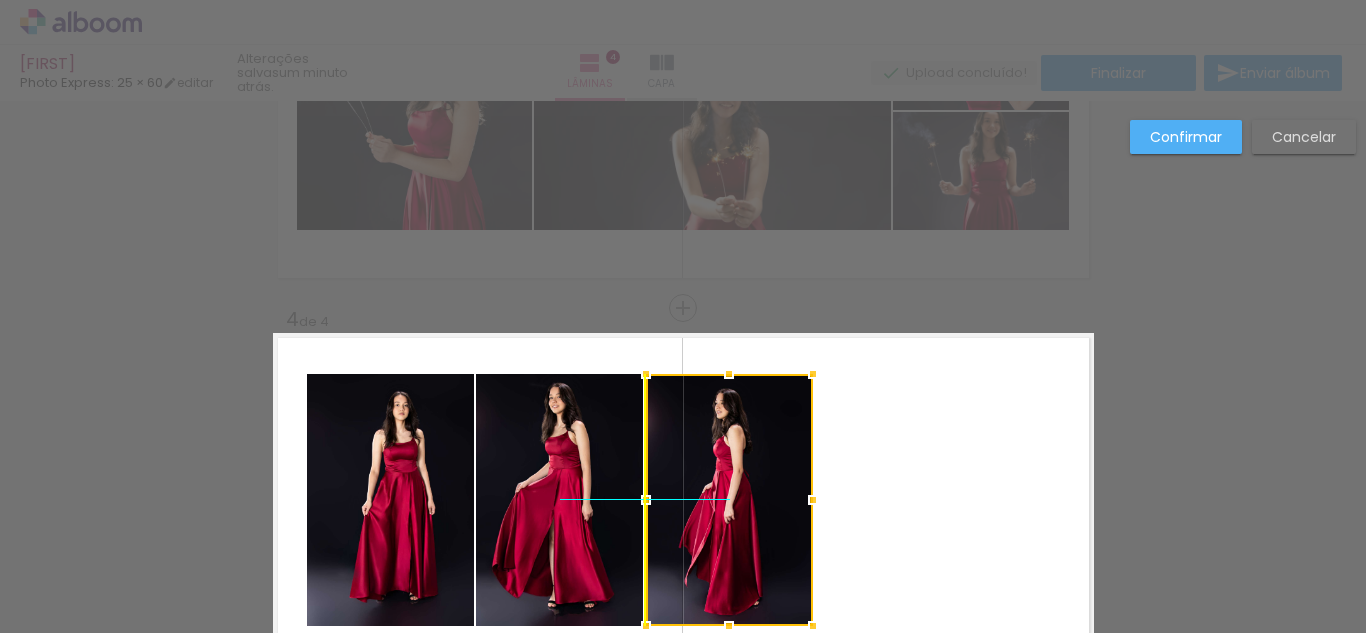 drag, startPoint x: 823, startPoint y: 468, endPoint x: 706, endPoint y: 463, distance: 117.10679 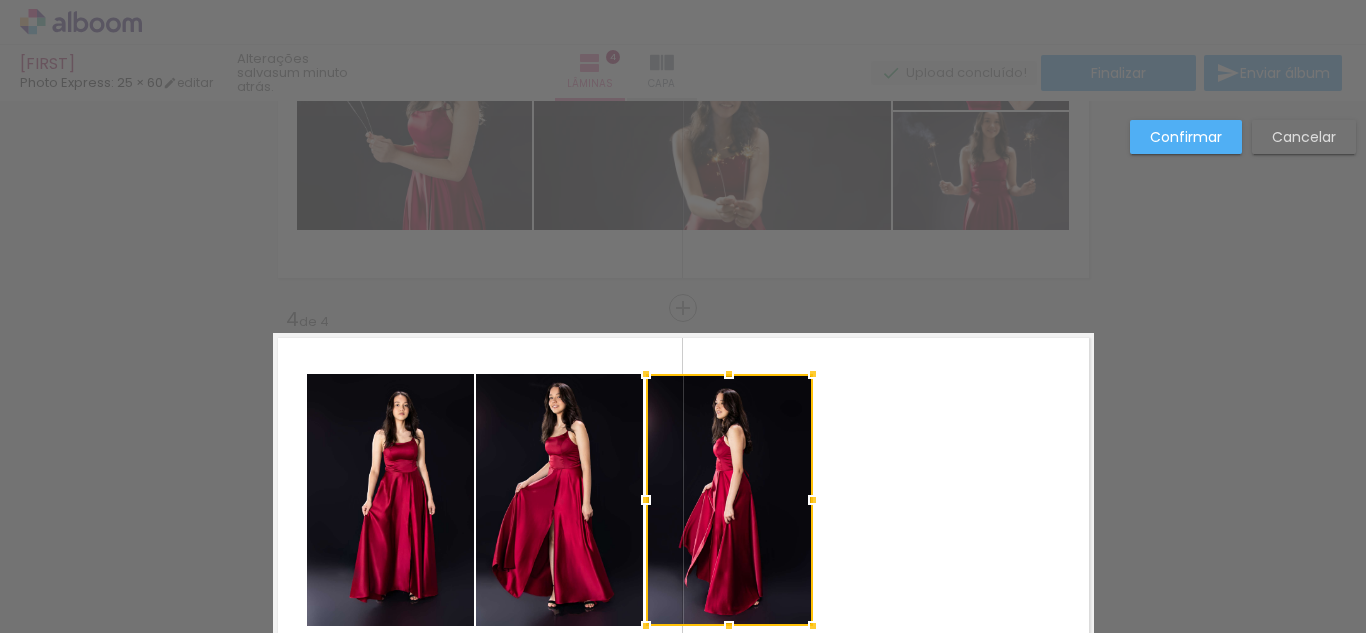 click at bounding box center [683, 504] 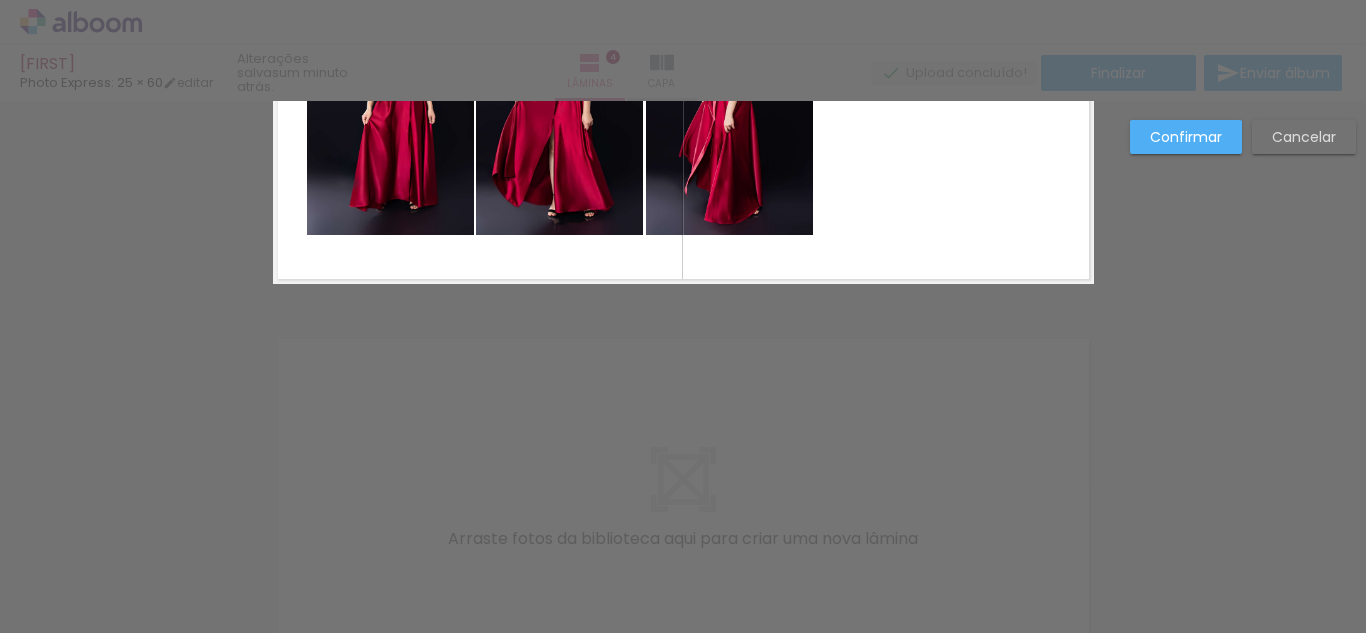 scroll, scrollTop: 1402, scrollLeft: 0, axis: vertical 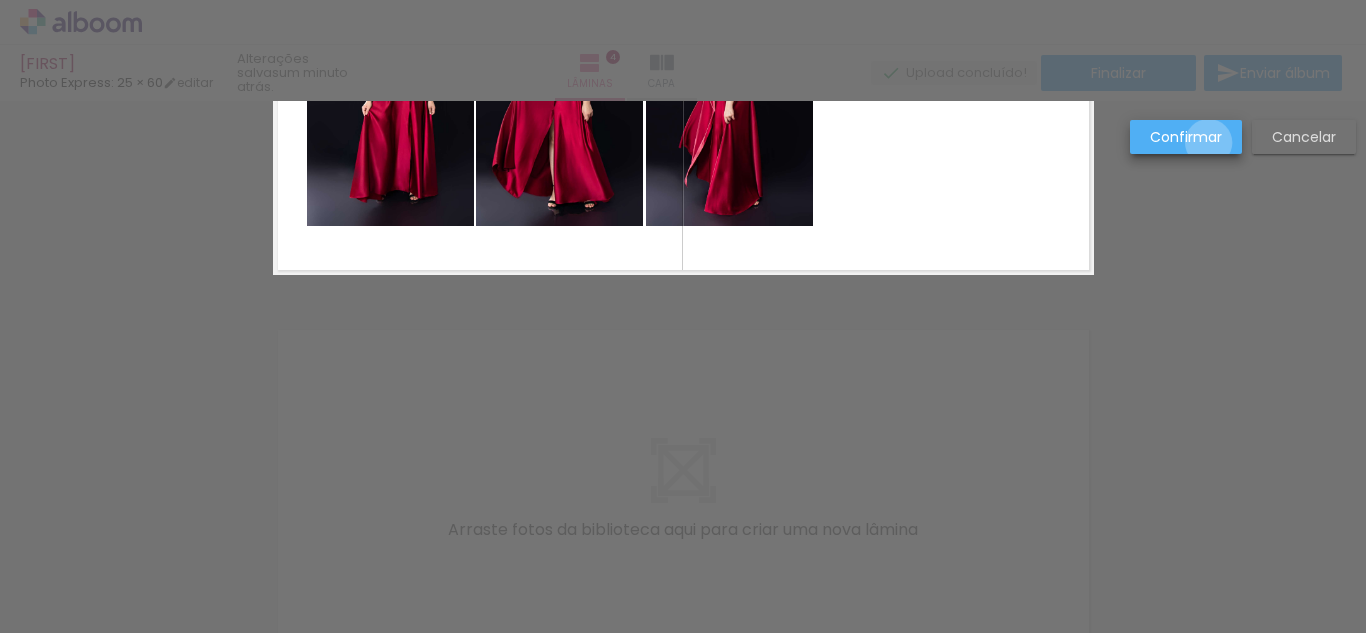 click on "Confirmar" at bounding box center [0, 0] 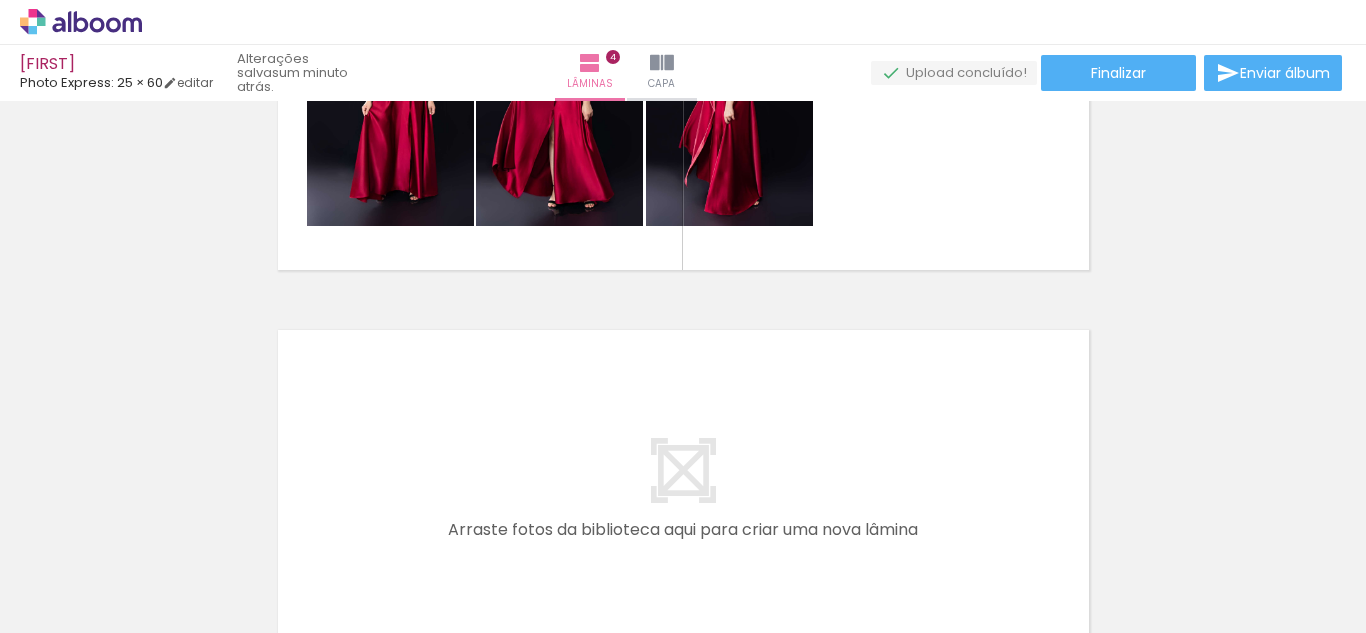 scroll, scrollTop: 0, scrollLeft: 5524, axis: horizontal 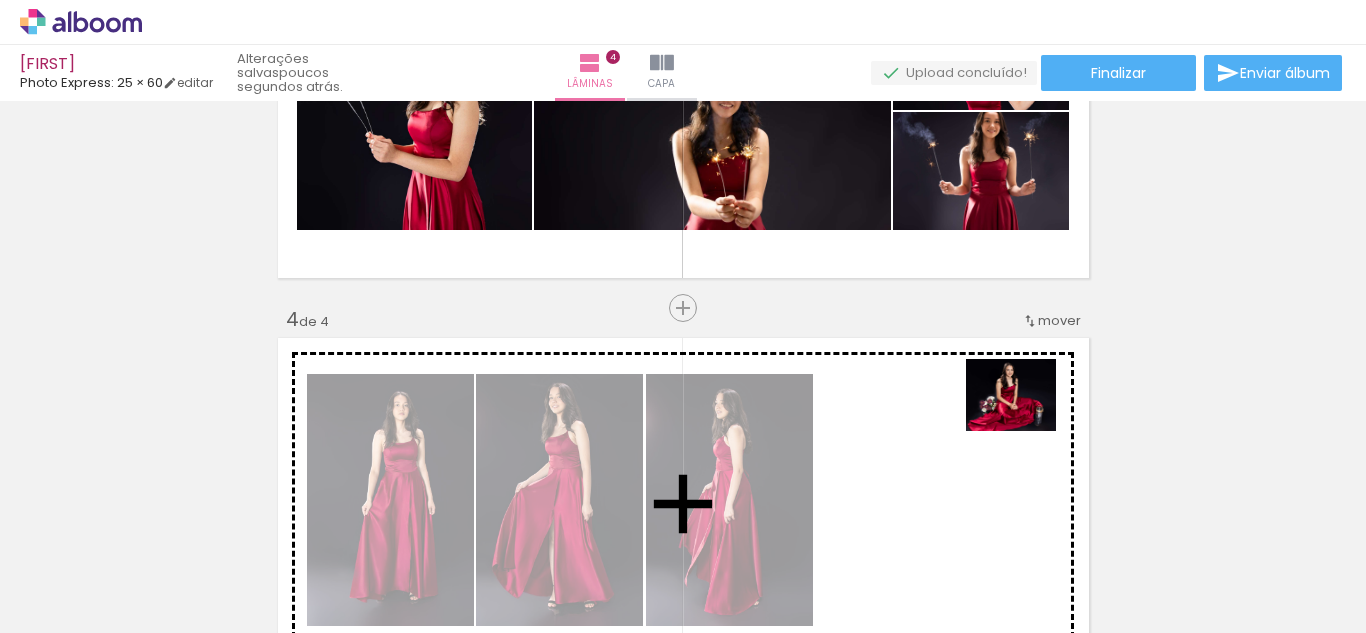 drag, startPoint x: 865, startPoint y: 577, endPoint x: 1026, endPoint y: 419, distance: 225.57704 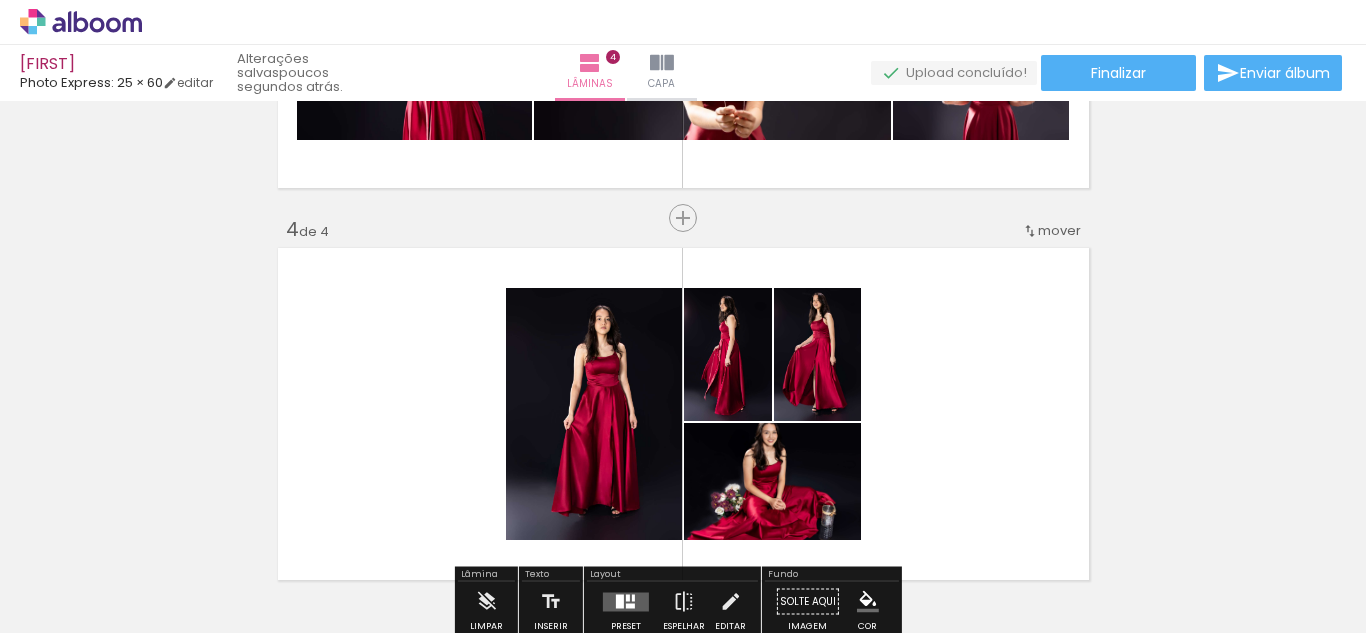 scroll, scrollTop: 1302, scrollLeft: 0, axis: vertical 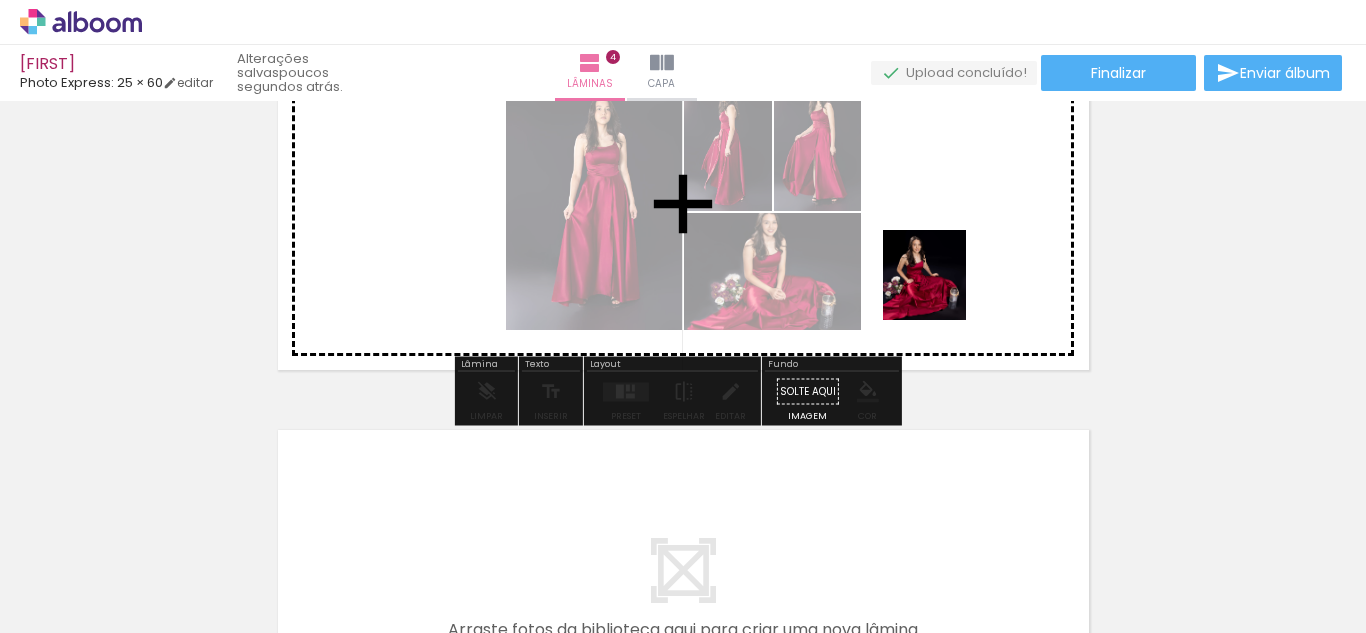 drag, startPoint x: 958, startPoint y: 571, endPoint x: 943, endPoint y: 290, distance: 281.4001 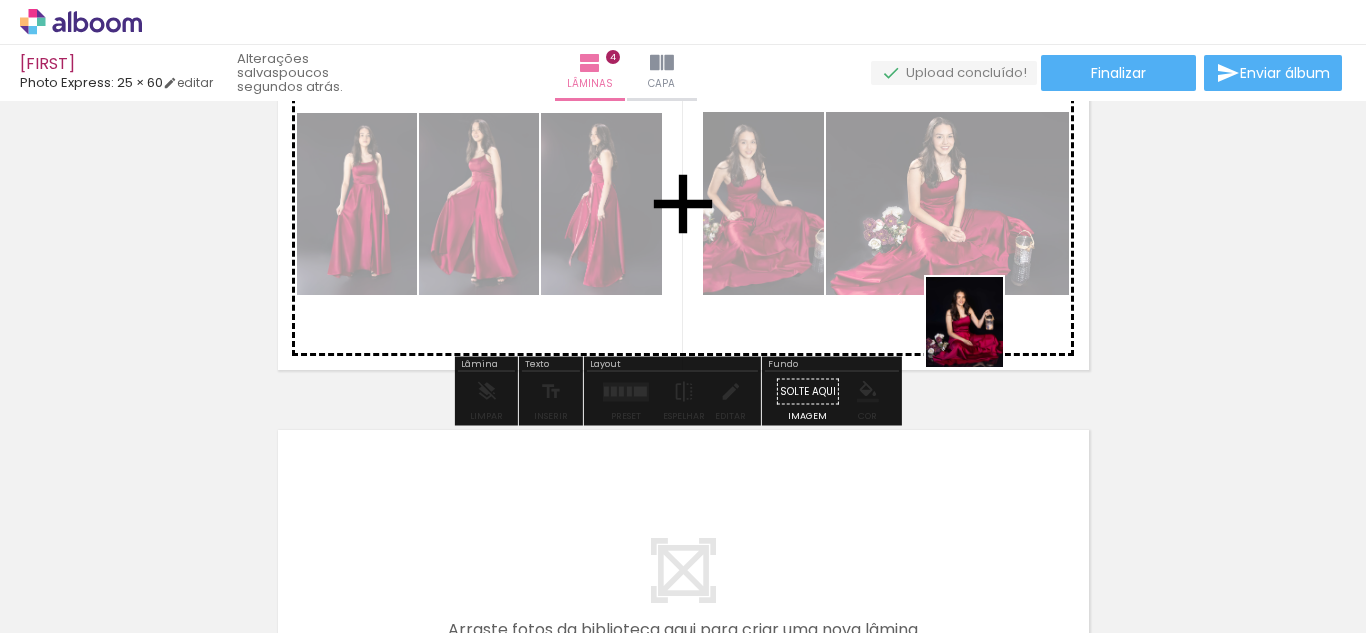 drag, startPoint x: 1080, startPoint y: 581, endPoint x: 986, endPoint y: 337, distance: 261.4804 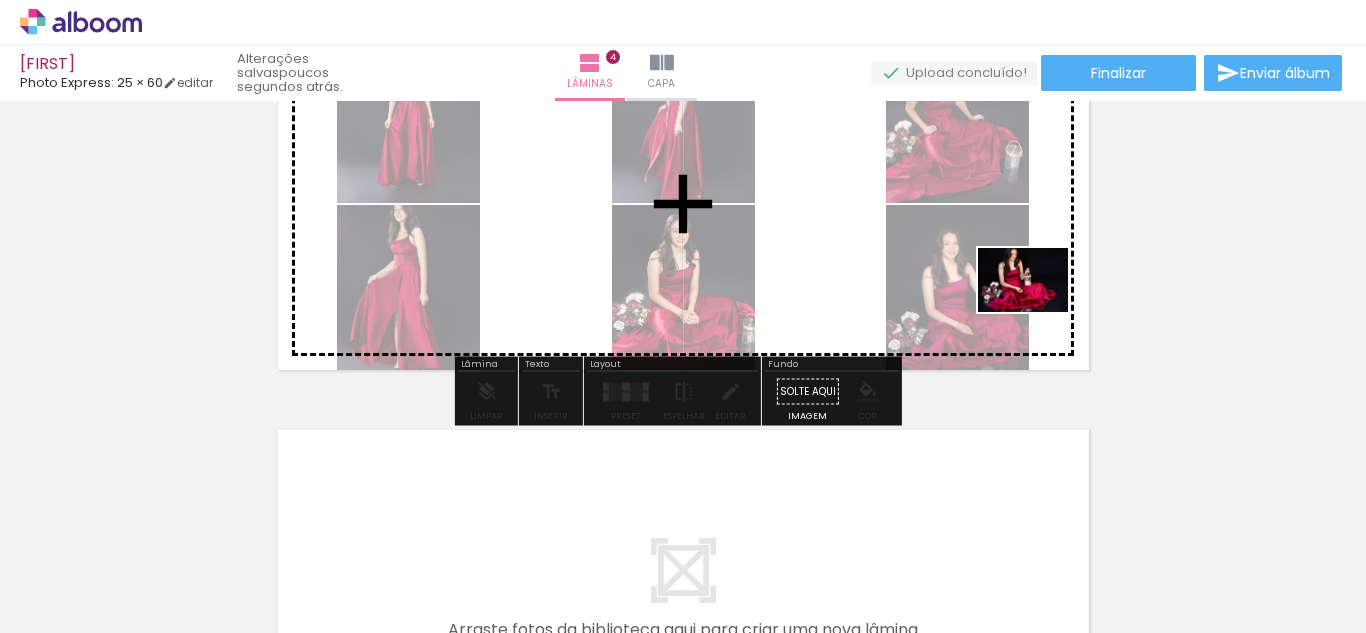 drag, startPoint x: 1166, startPoint y: 576, endPoint x: 1038, endPoint y: 308, distance: 296.99832 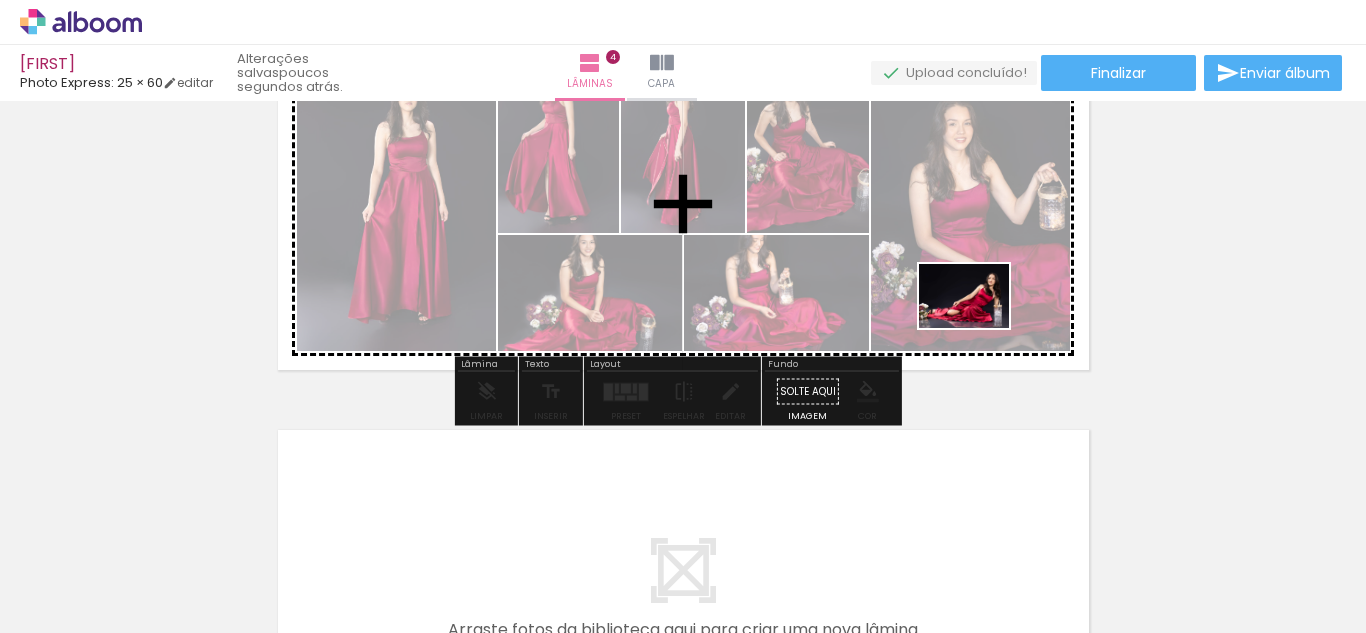 drag, startPoint x: 1306, startPoint y: 581, endPoint x: 979, endPoint y: 329, distance: 412.83533 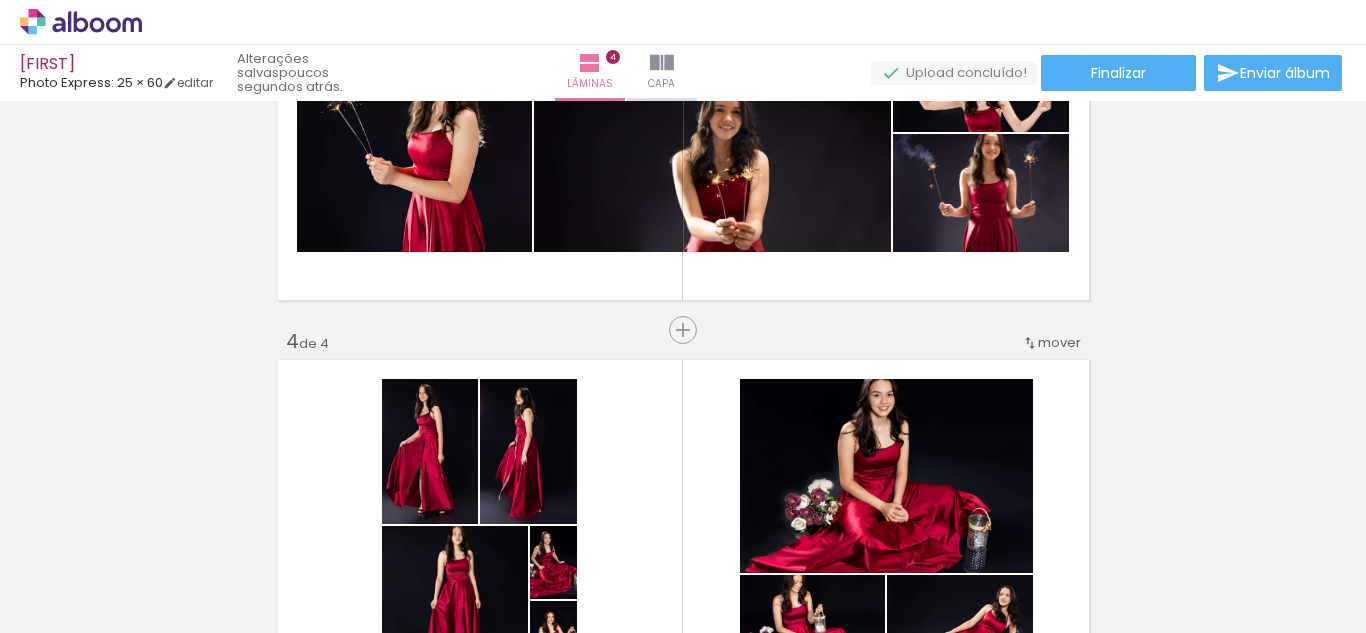 scroll, scrollTop: 1202, scrollLeft: 0, axis: vertical 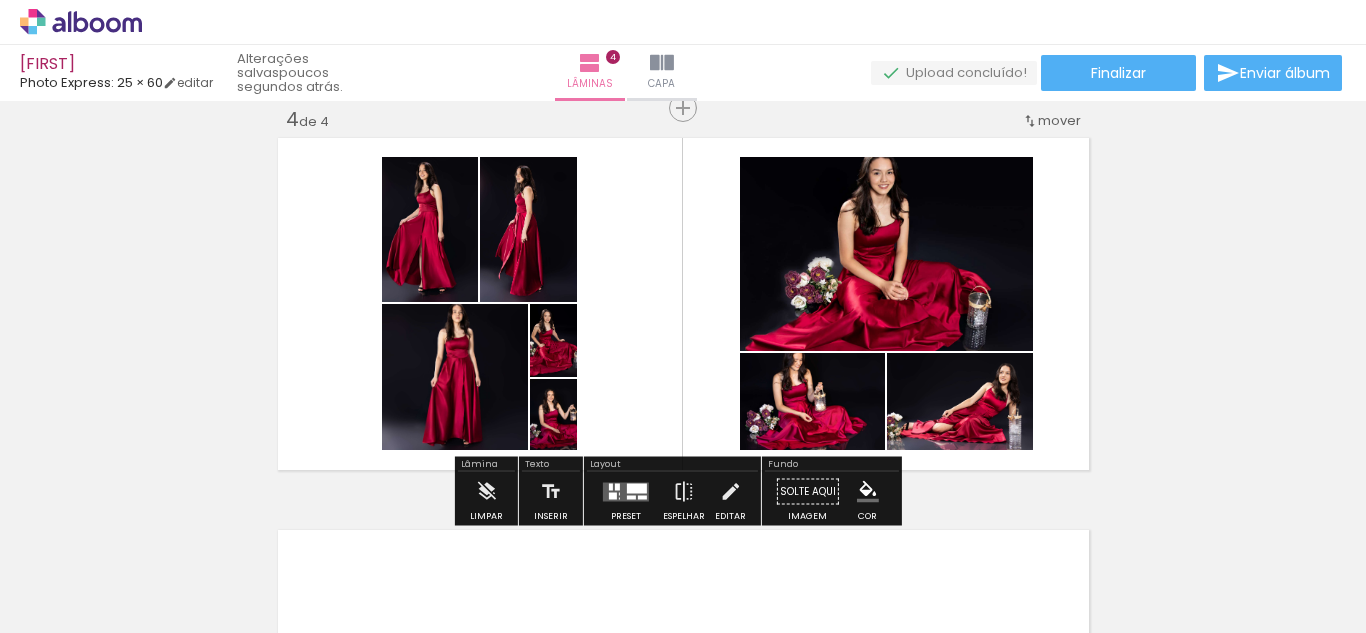click at bounding box center (637, 488) 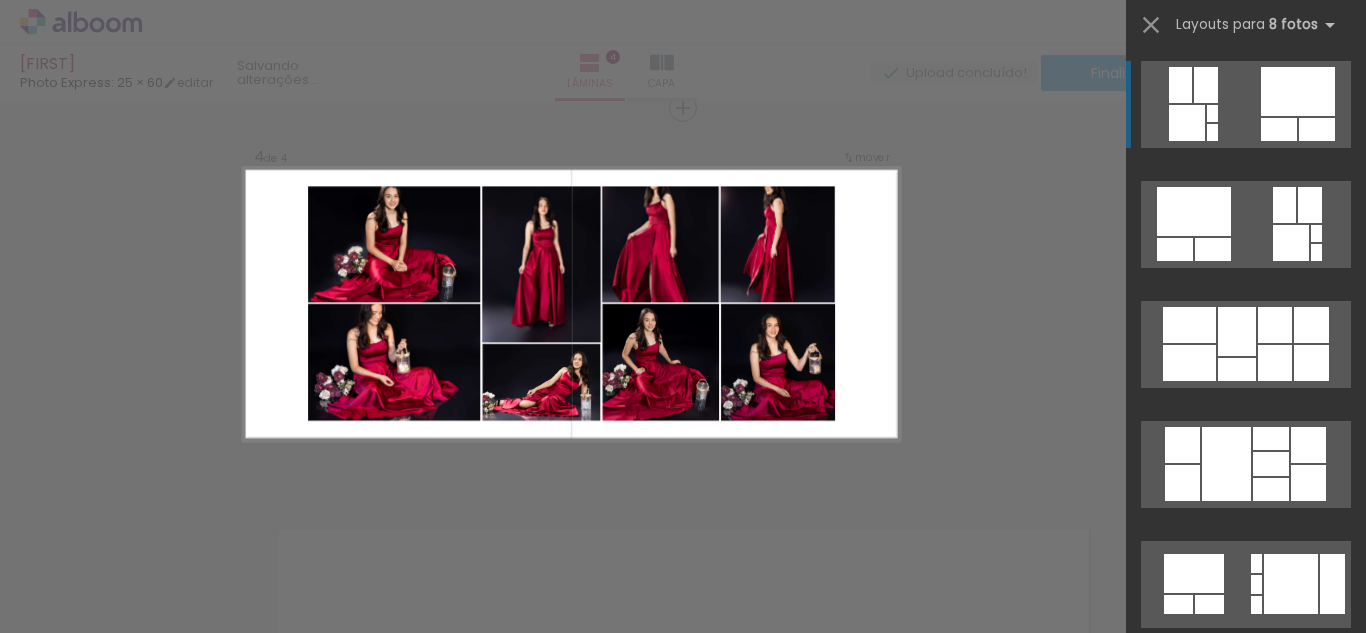 scroll, scrollTop: 200, scrollLeft: 0, axis: vertical 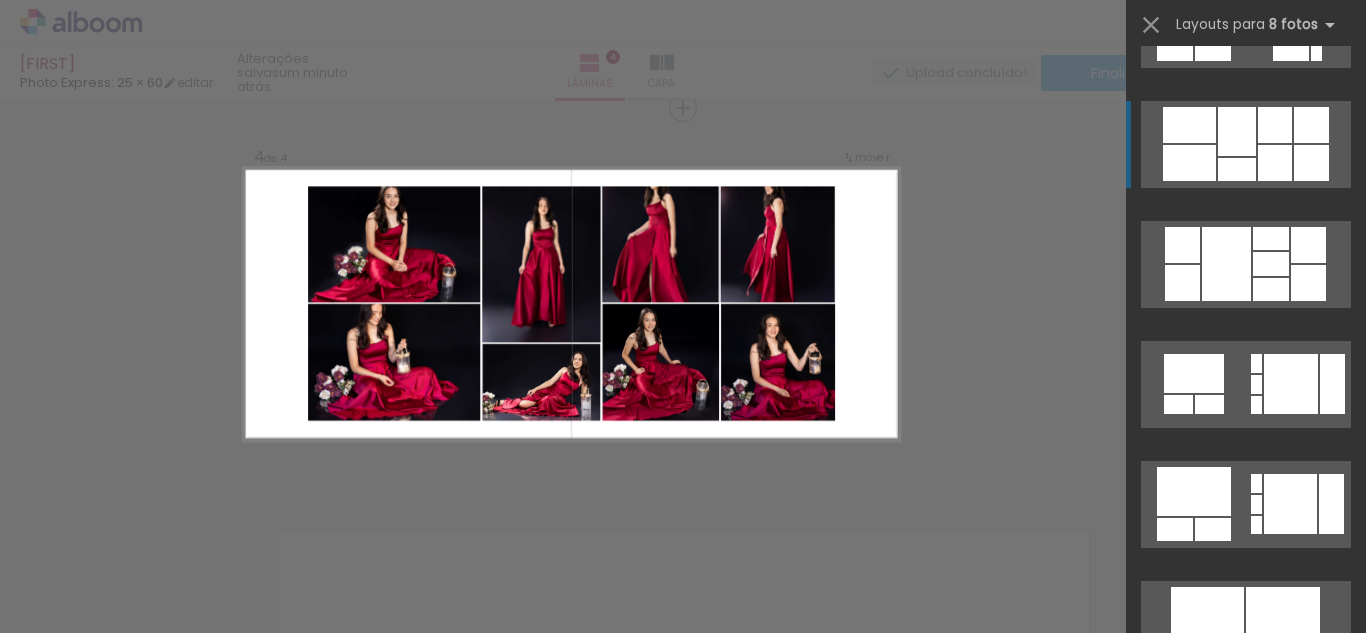 click at bounding box center (1310, 5) 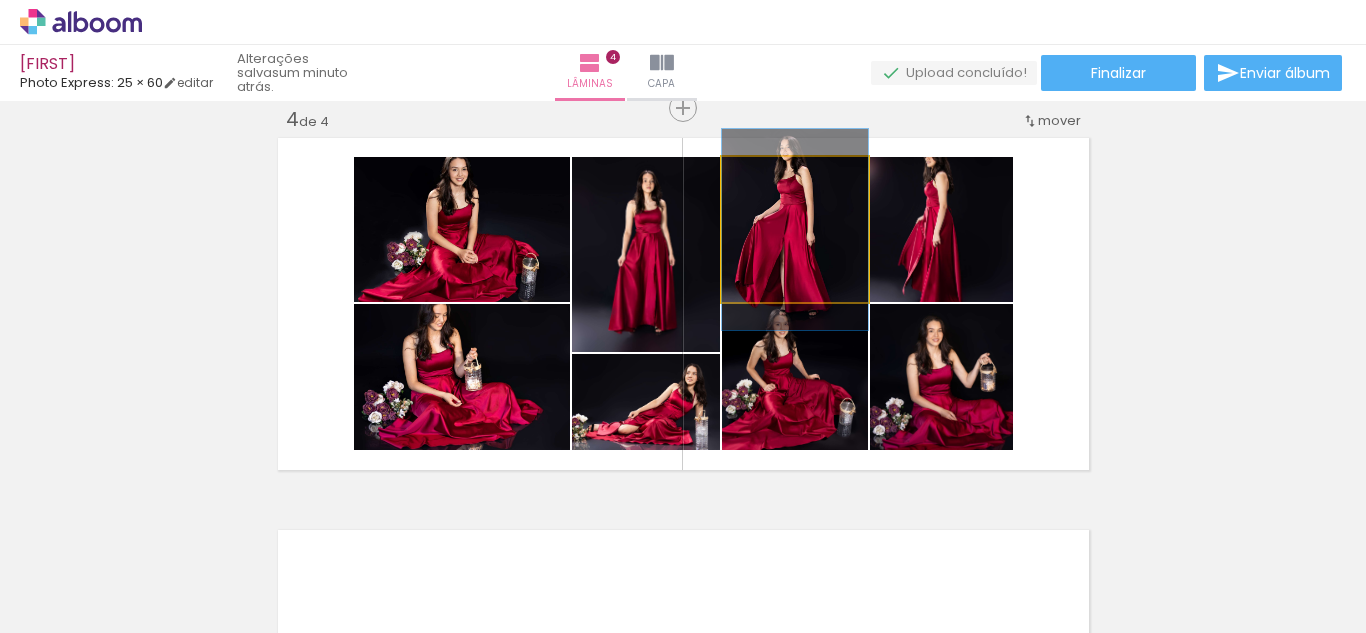 click 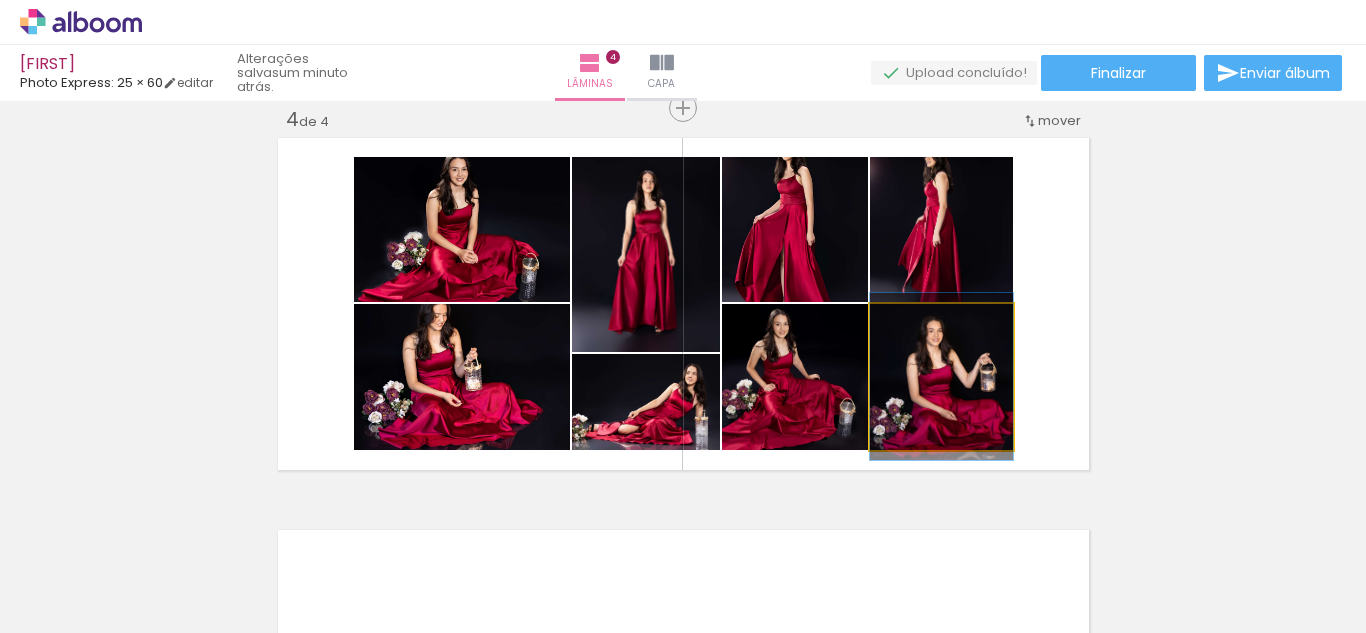 click 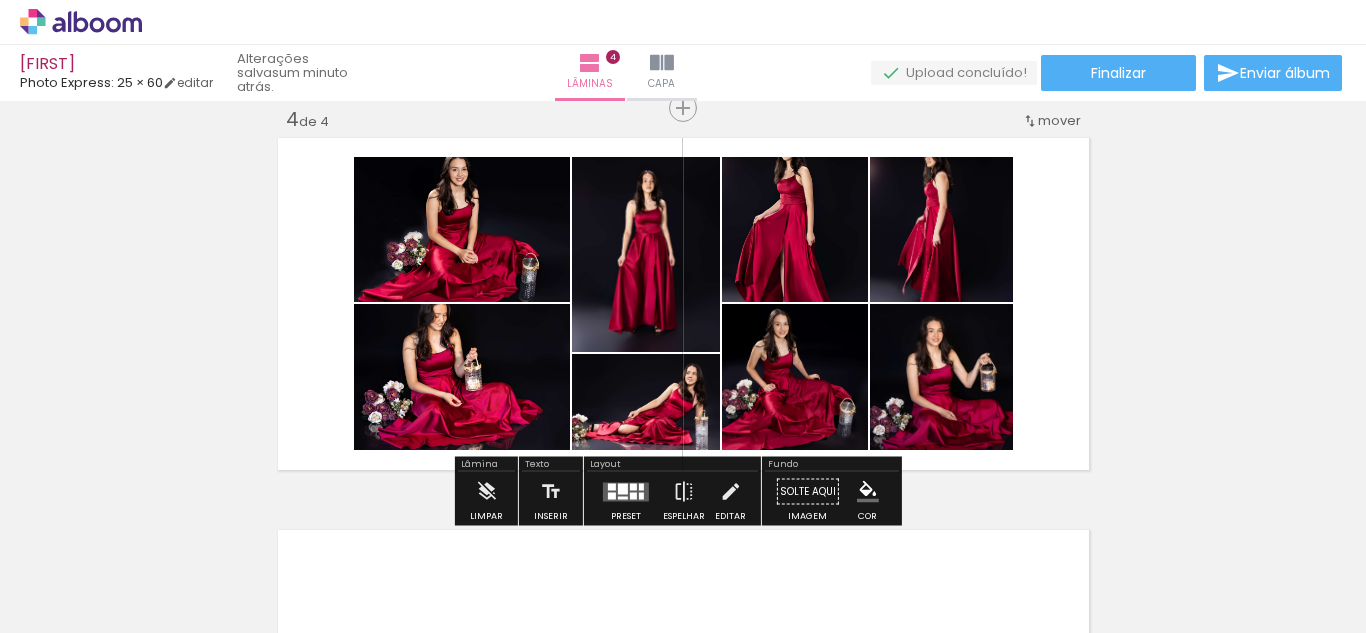 click on "Inserir lâmina 1  de 4  Inserir lâmina 2  de 4  Inserir lâmina 3  de 4  Inserir lâmina 4  de 4" at bounding box center [683, -114] 